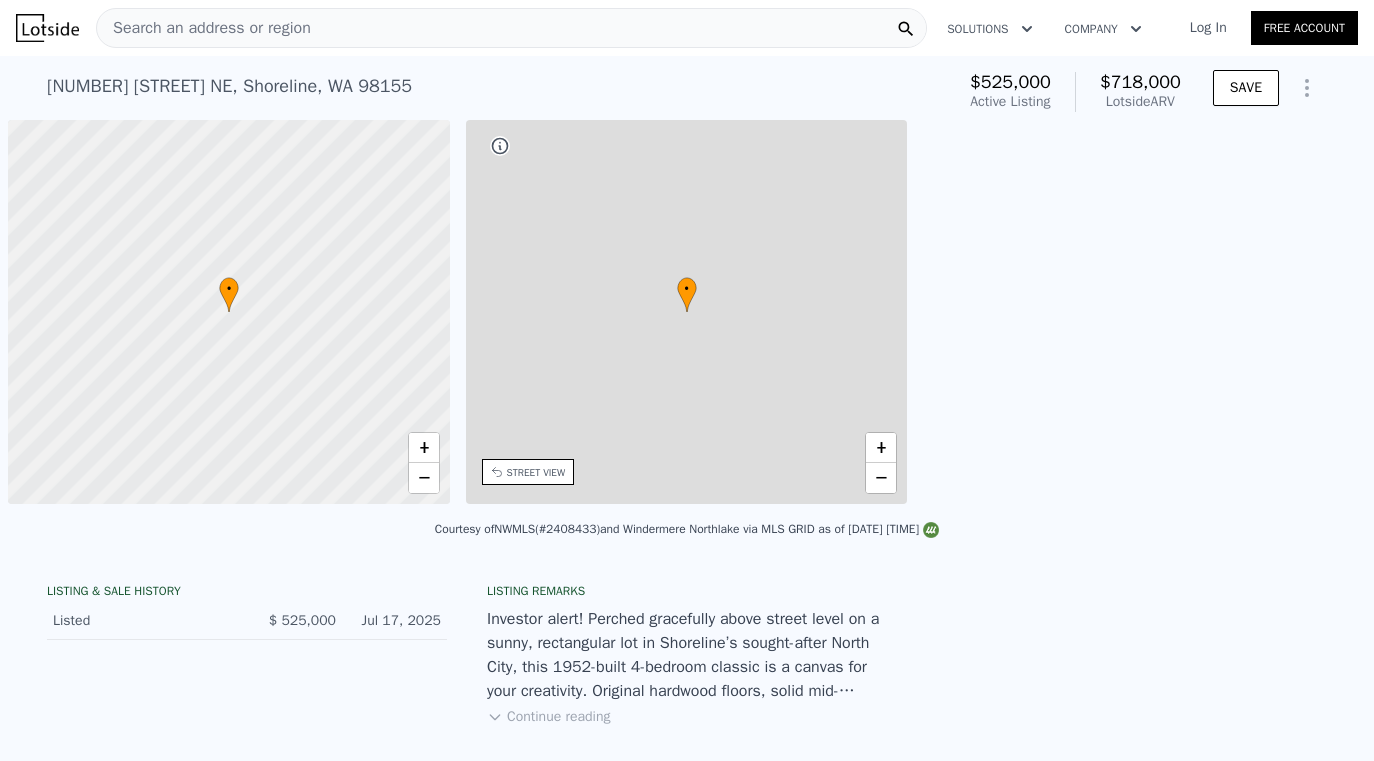 scroll, scrollTop: 0, scrollLeft: 0, axis: both 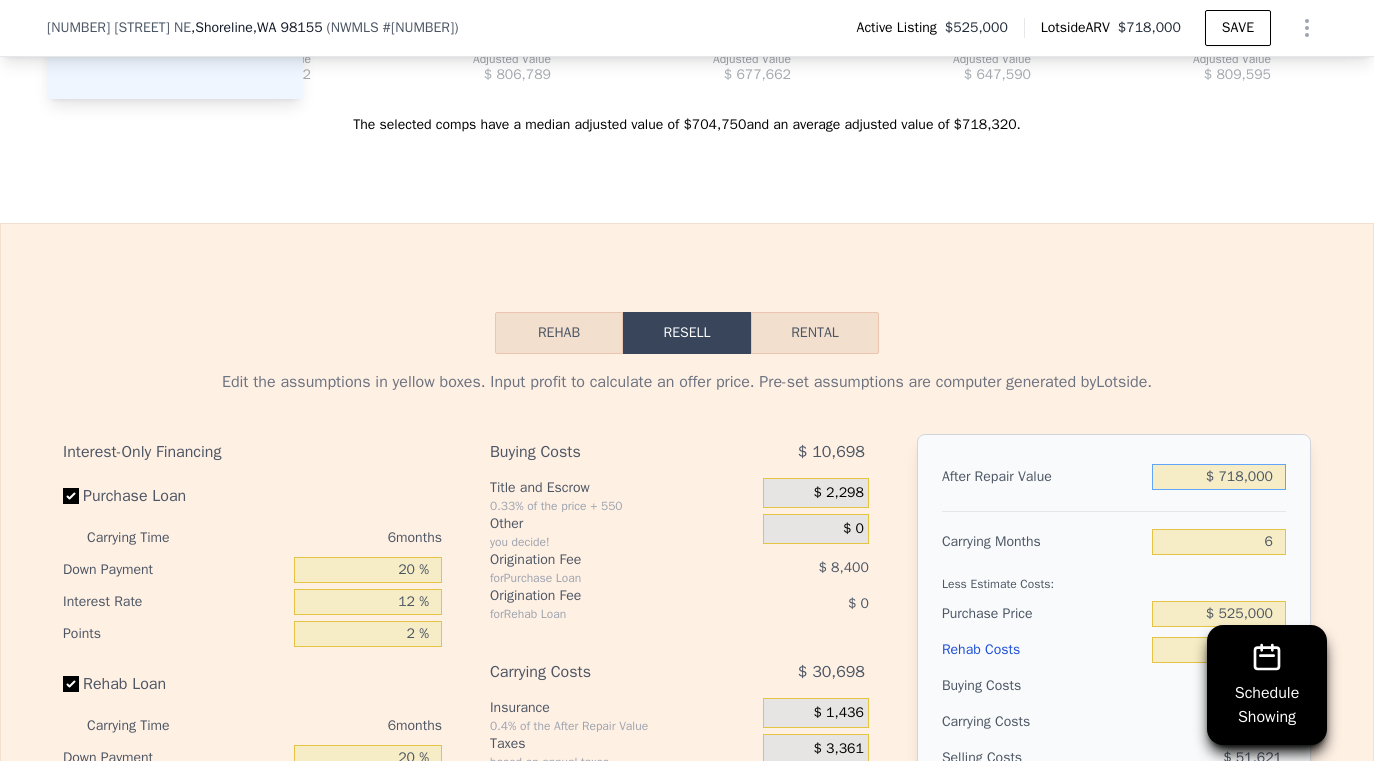 click on "$ 718,000" at bounding box center (1219, 477) 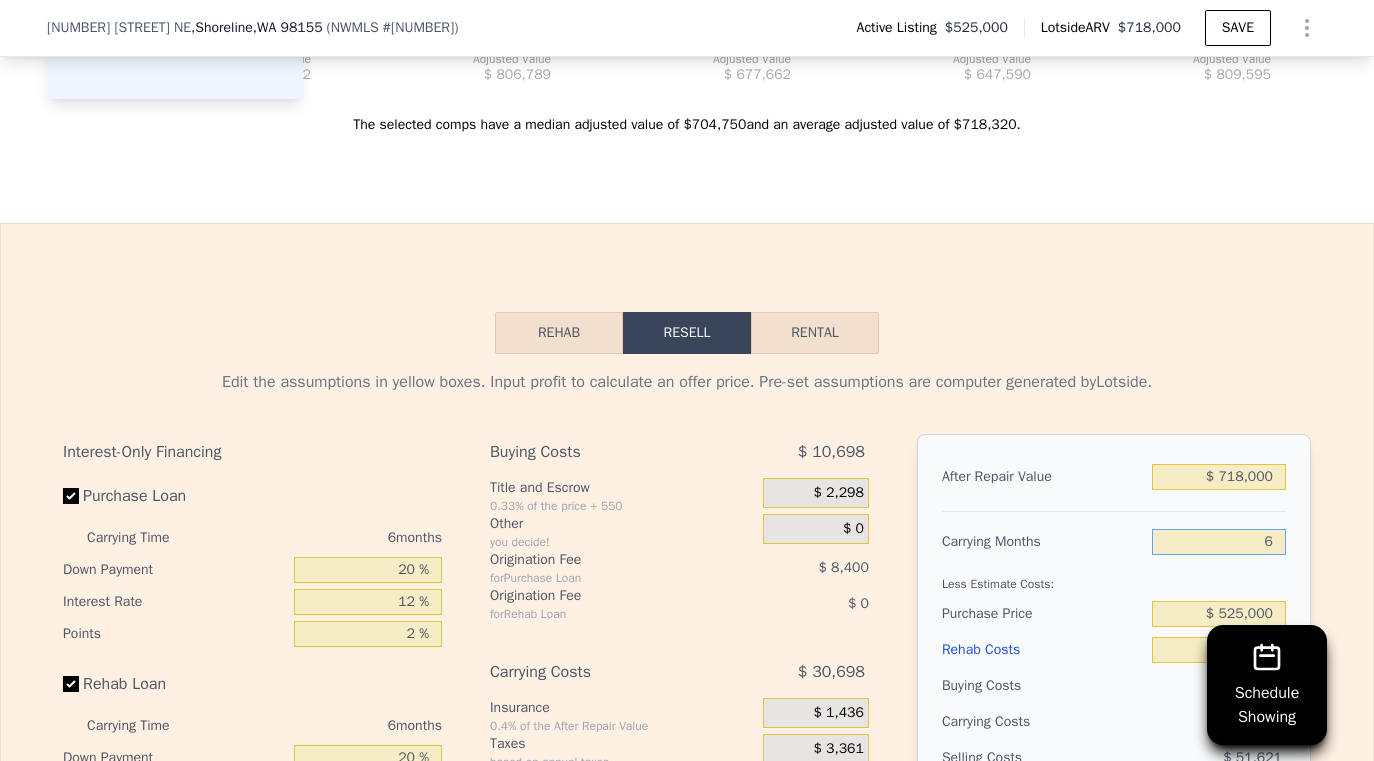 click on "6" at bounding box center (1219, 542) 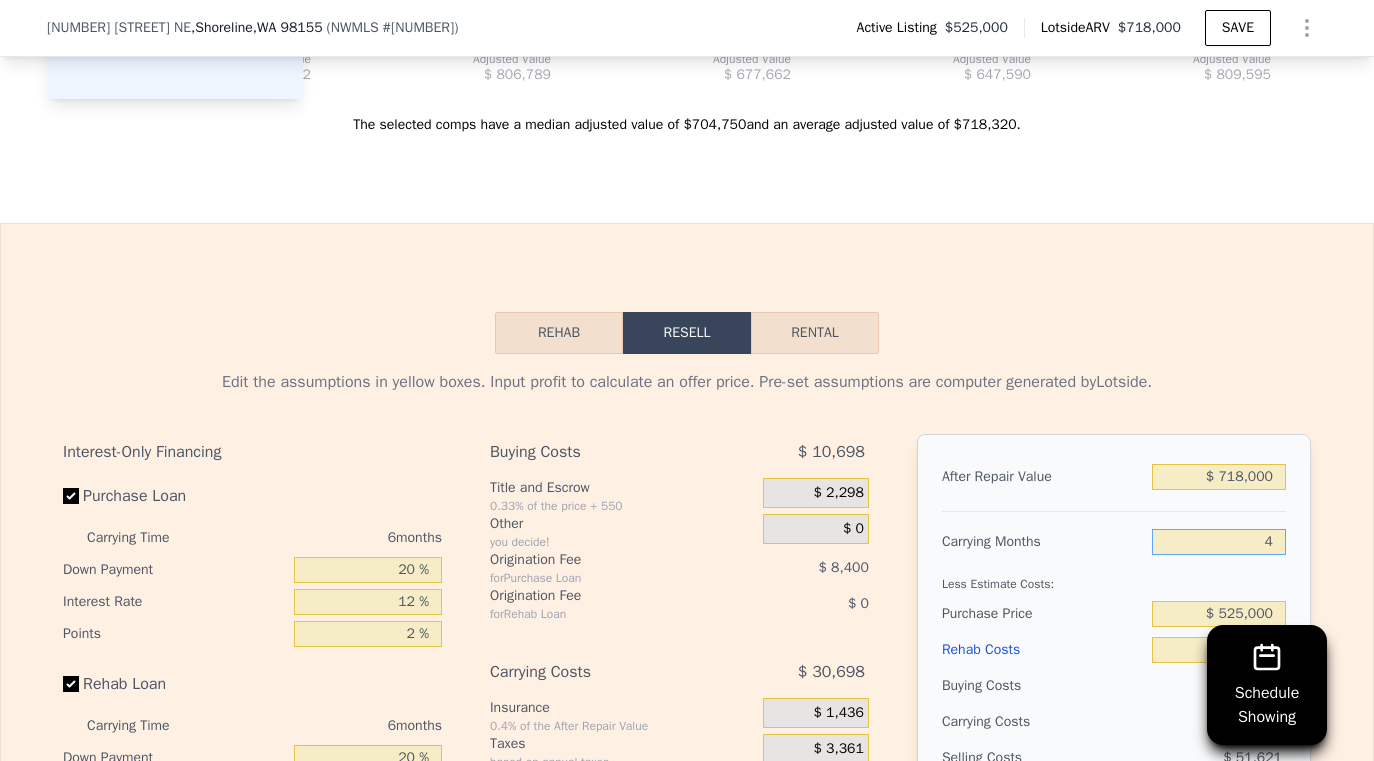 type on "$ 110,216" 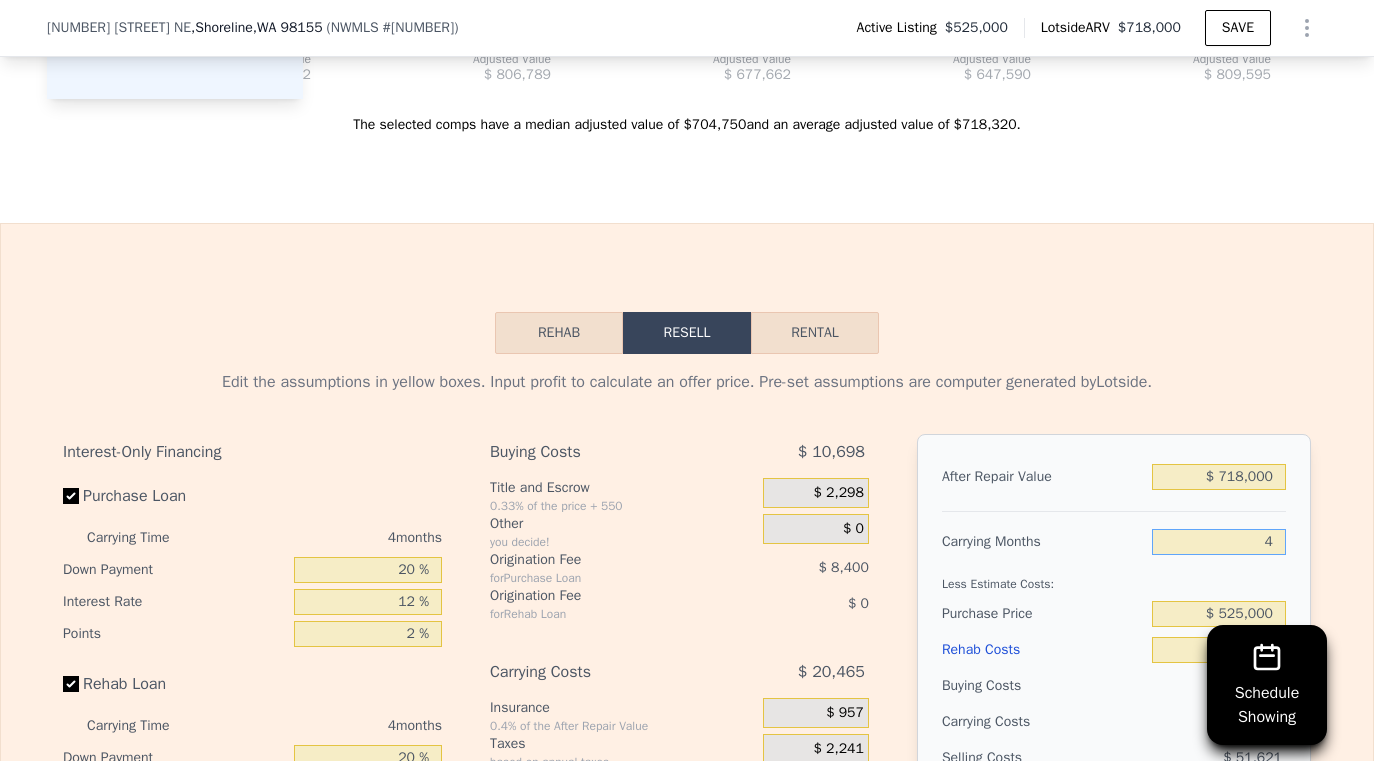 type on "4" 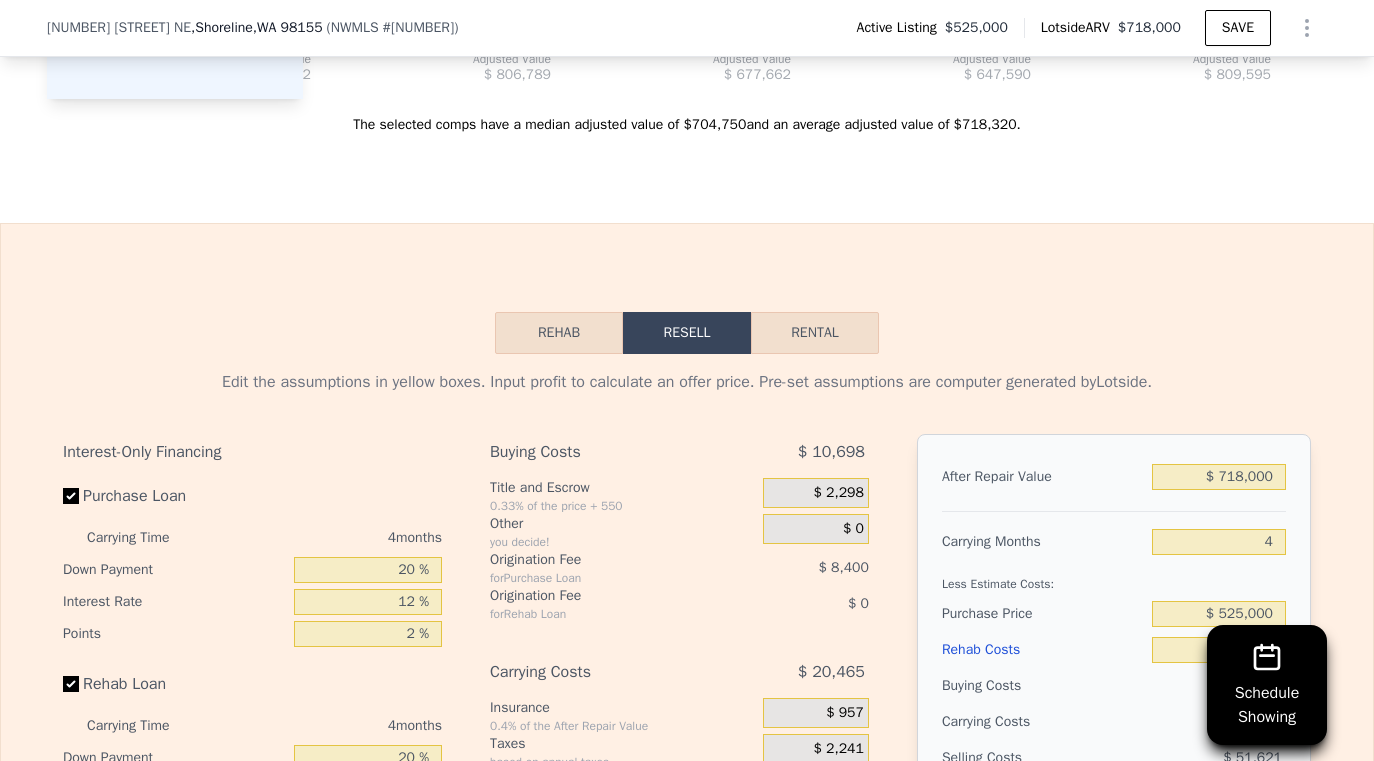 click on "Carrying Months" at bounding box center (1043, 542) 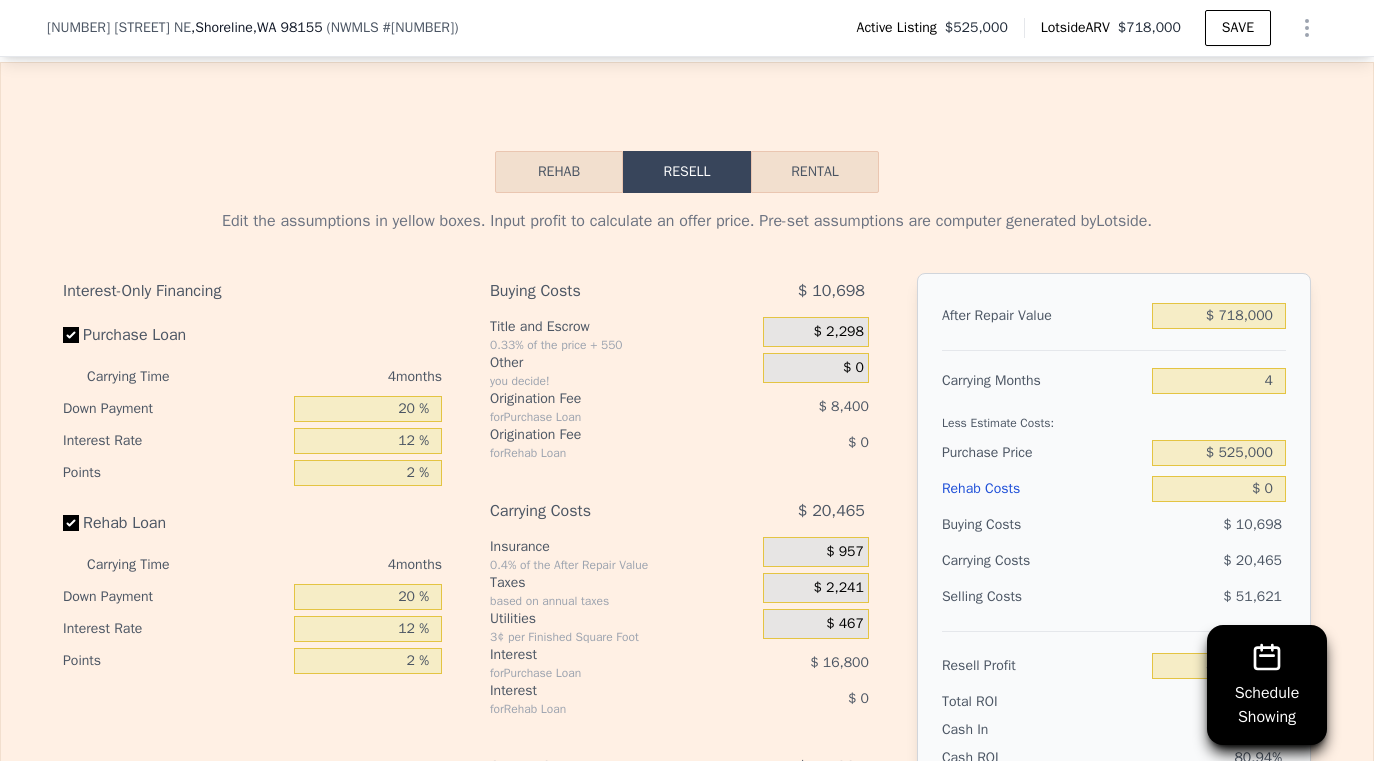 scroll, scrollTop: 2763, scrollLeft: 0, axis: vertical 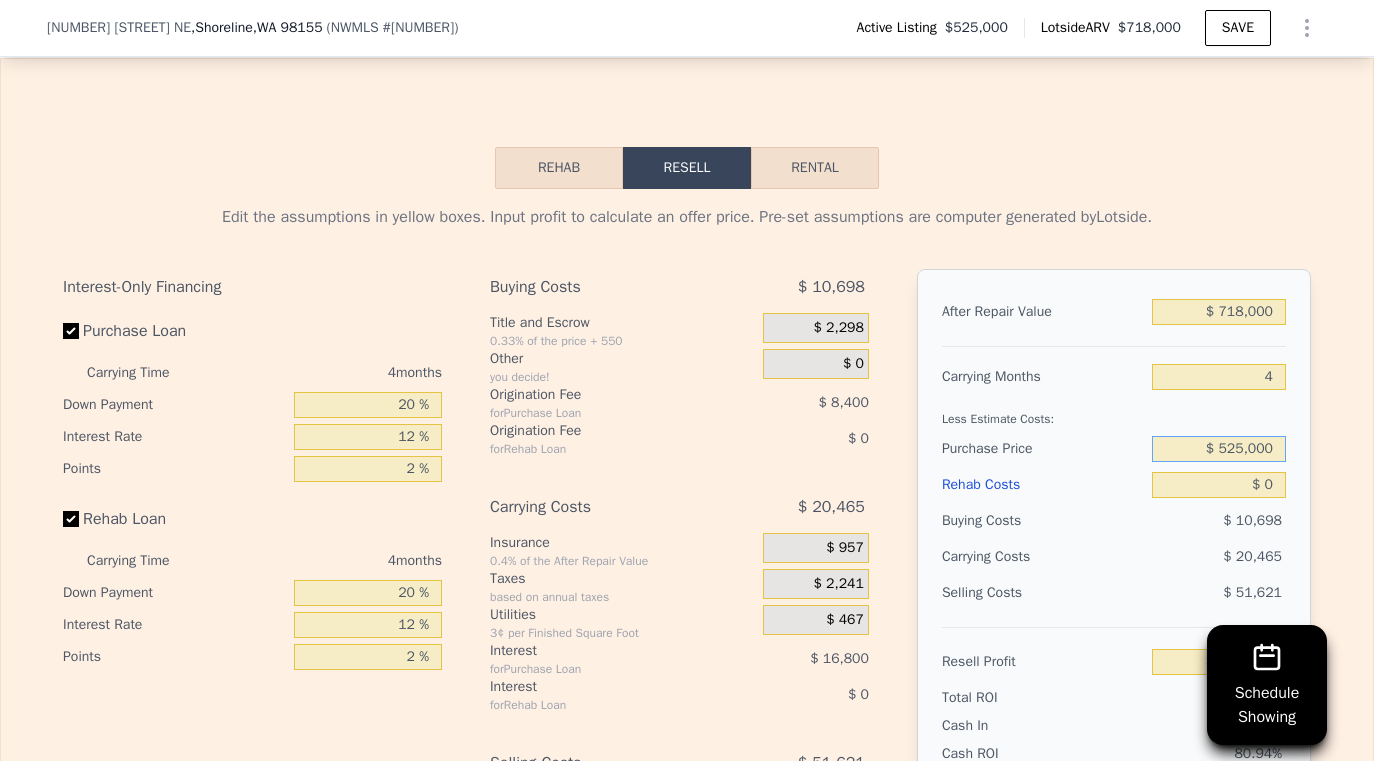 click on "$ 525,000" at bounding box center (1219, 449) 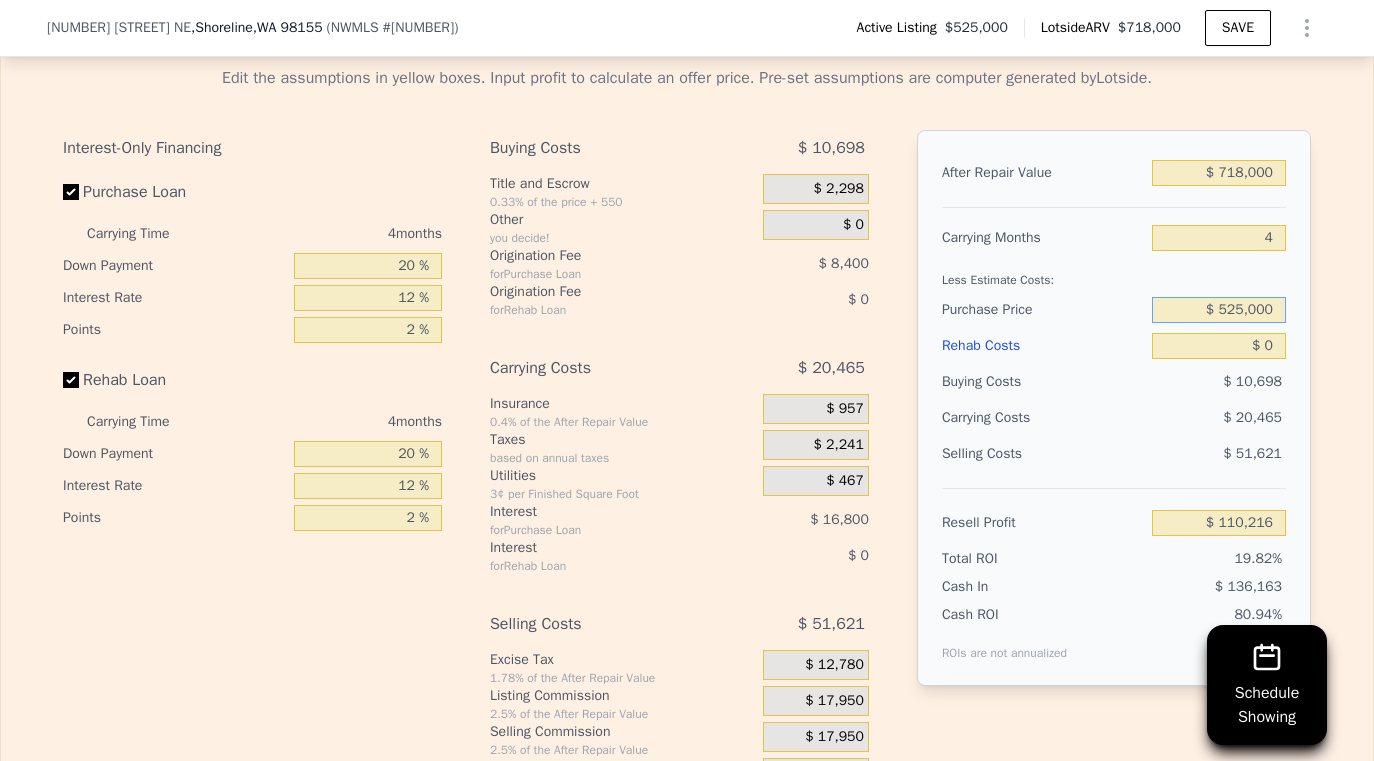 scroll, scrollTop: 2908, scrollLeft: 0, axis: vertical 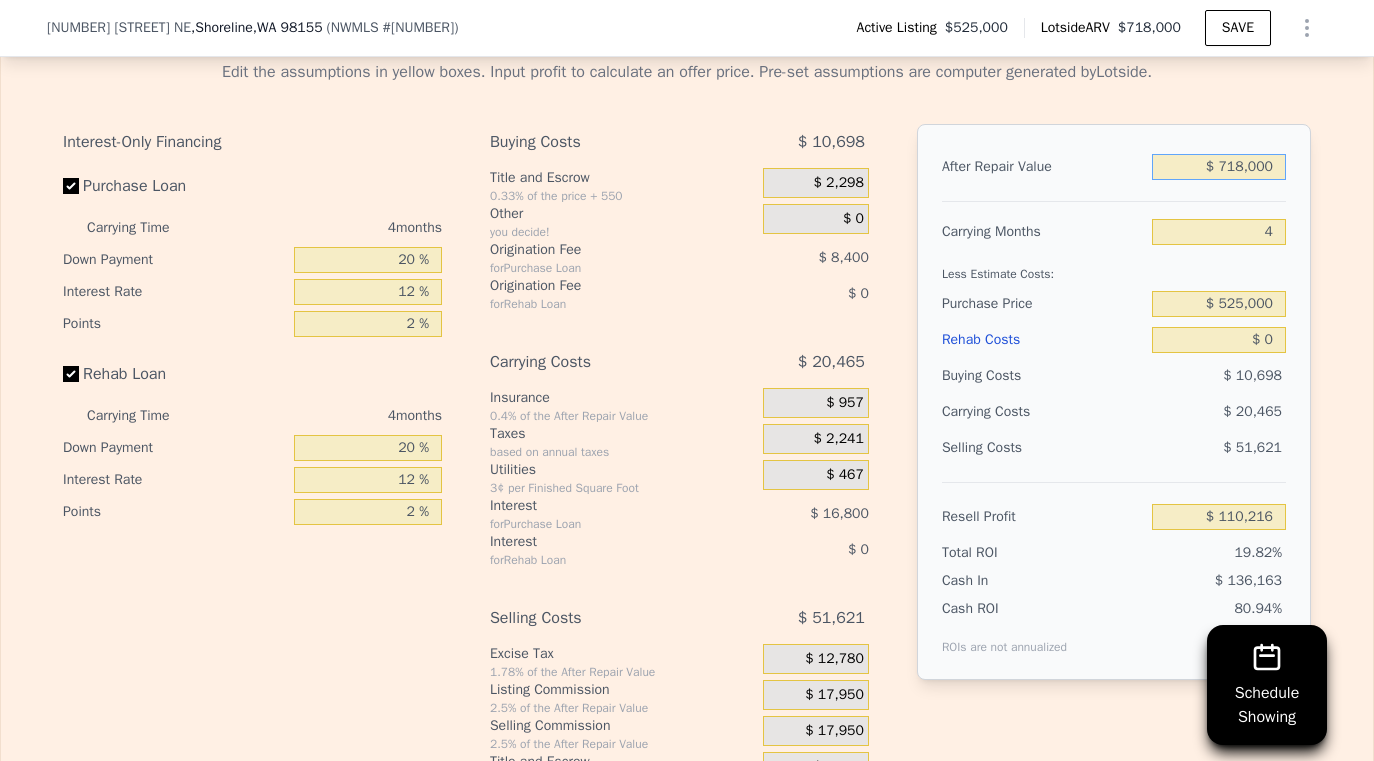 click on "$ 718,000" at bounding box center (1219, 167) 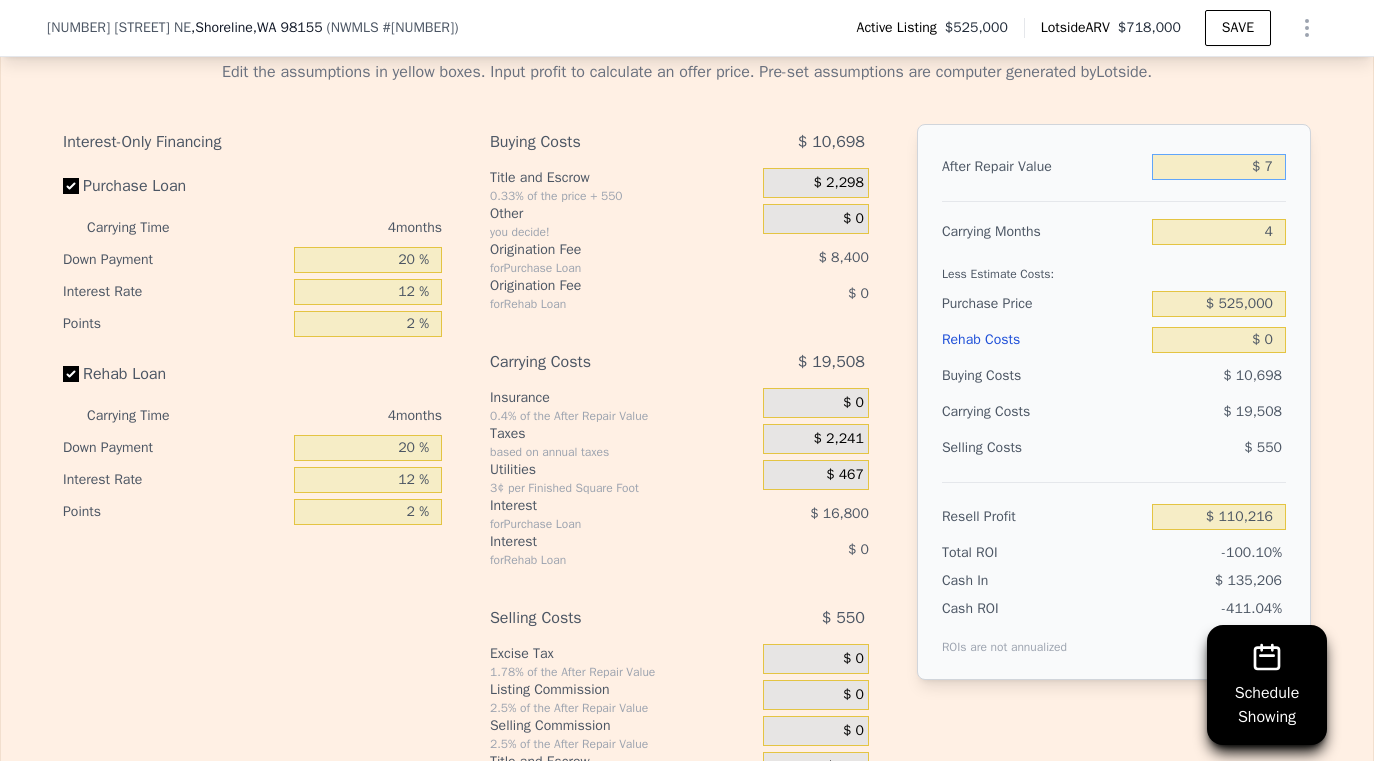 type on "-$ 555,749" 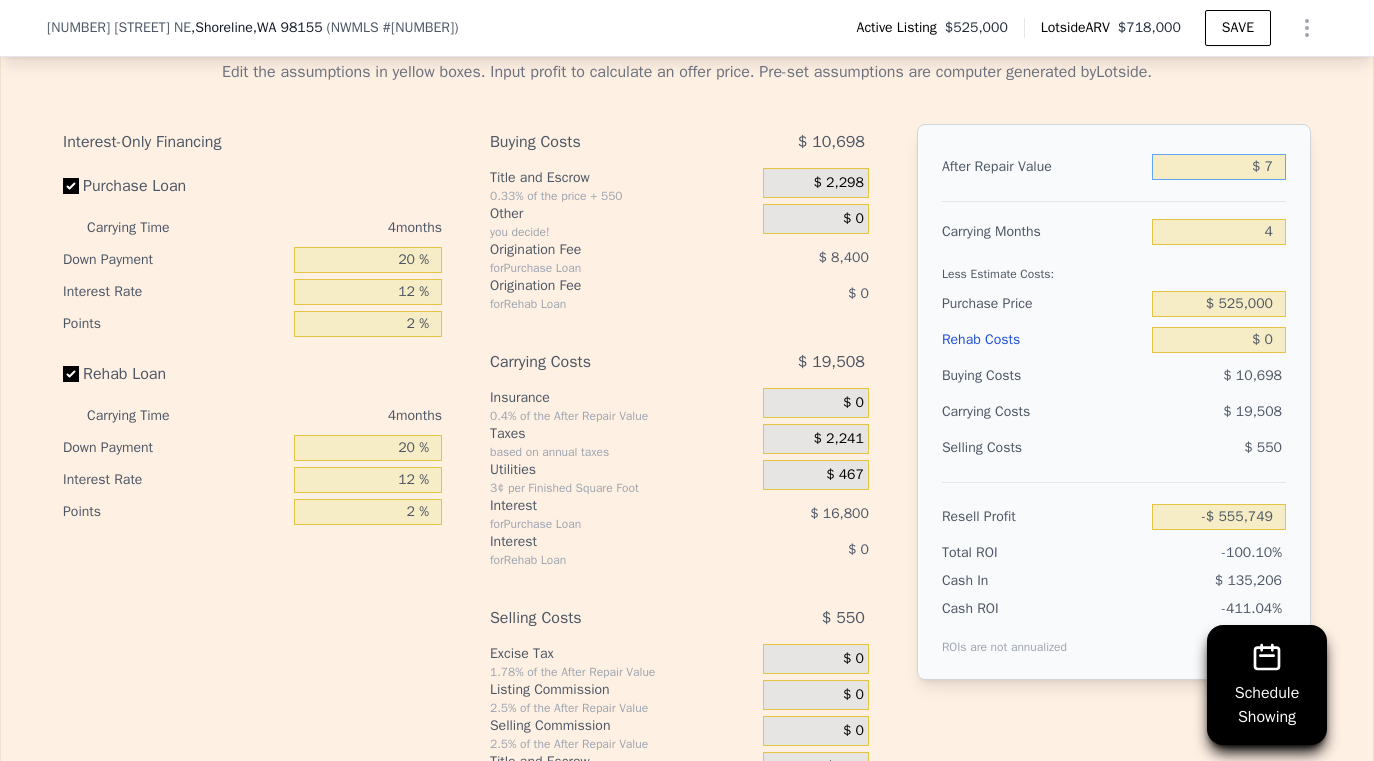 type on "$ 77" 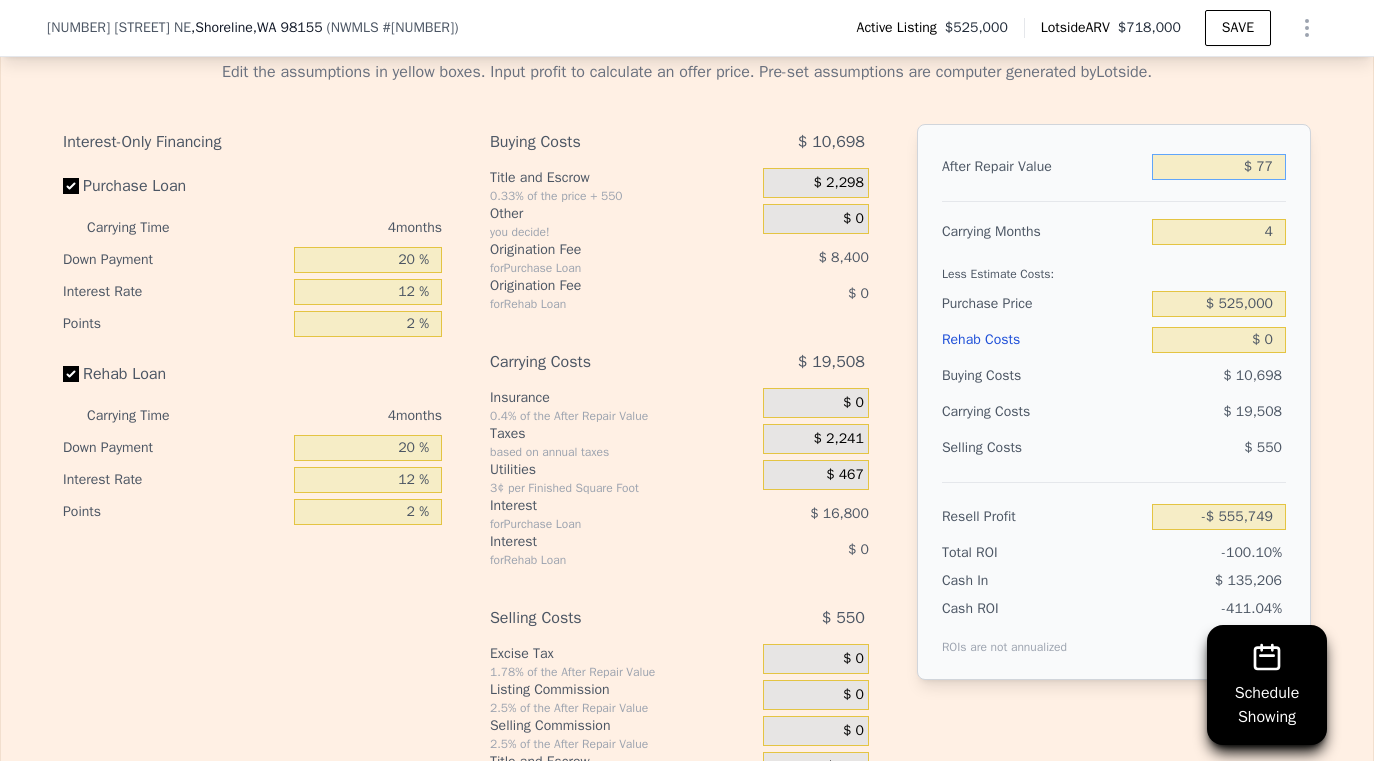 type on "-$ 555,684" 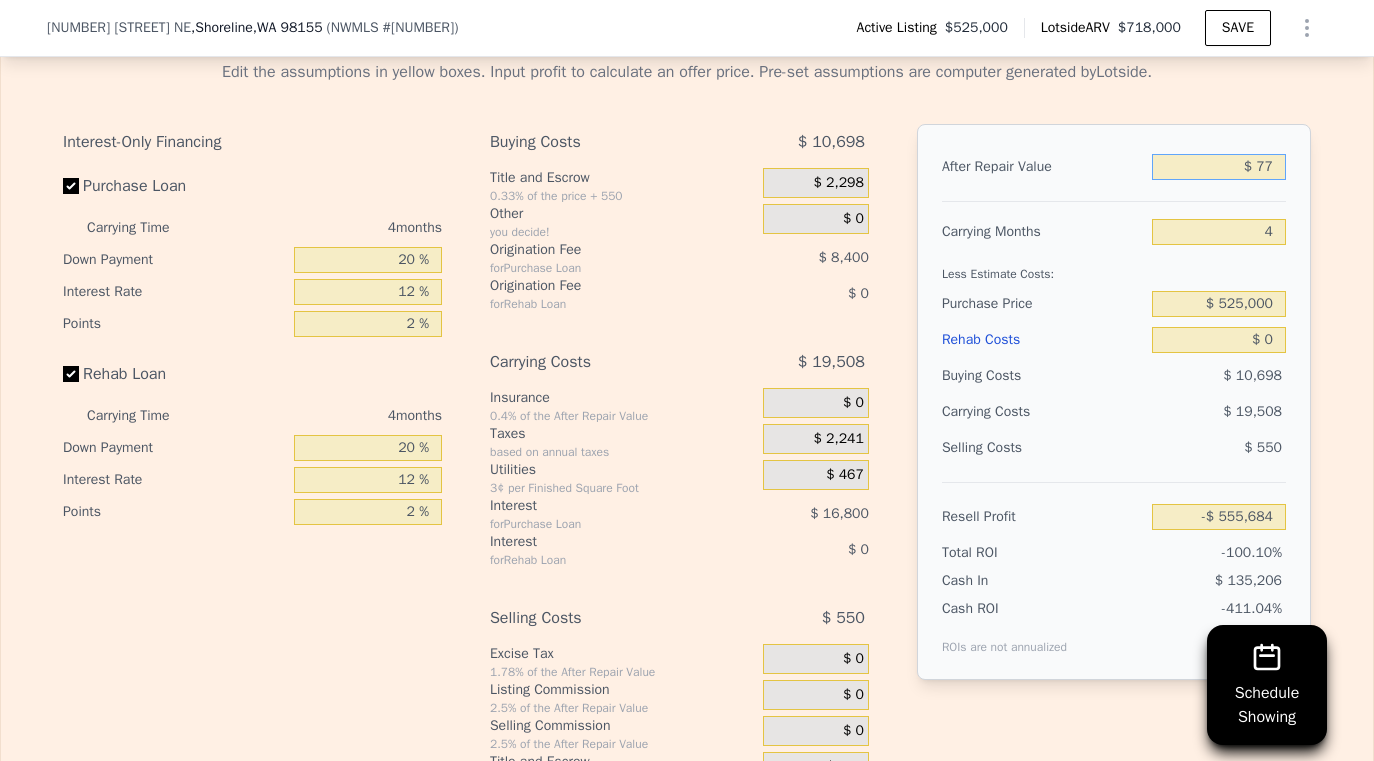 type on "$ 775" 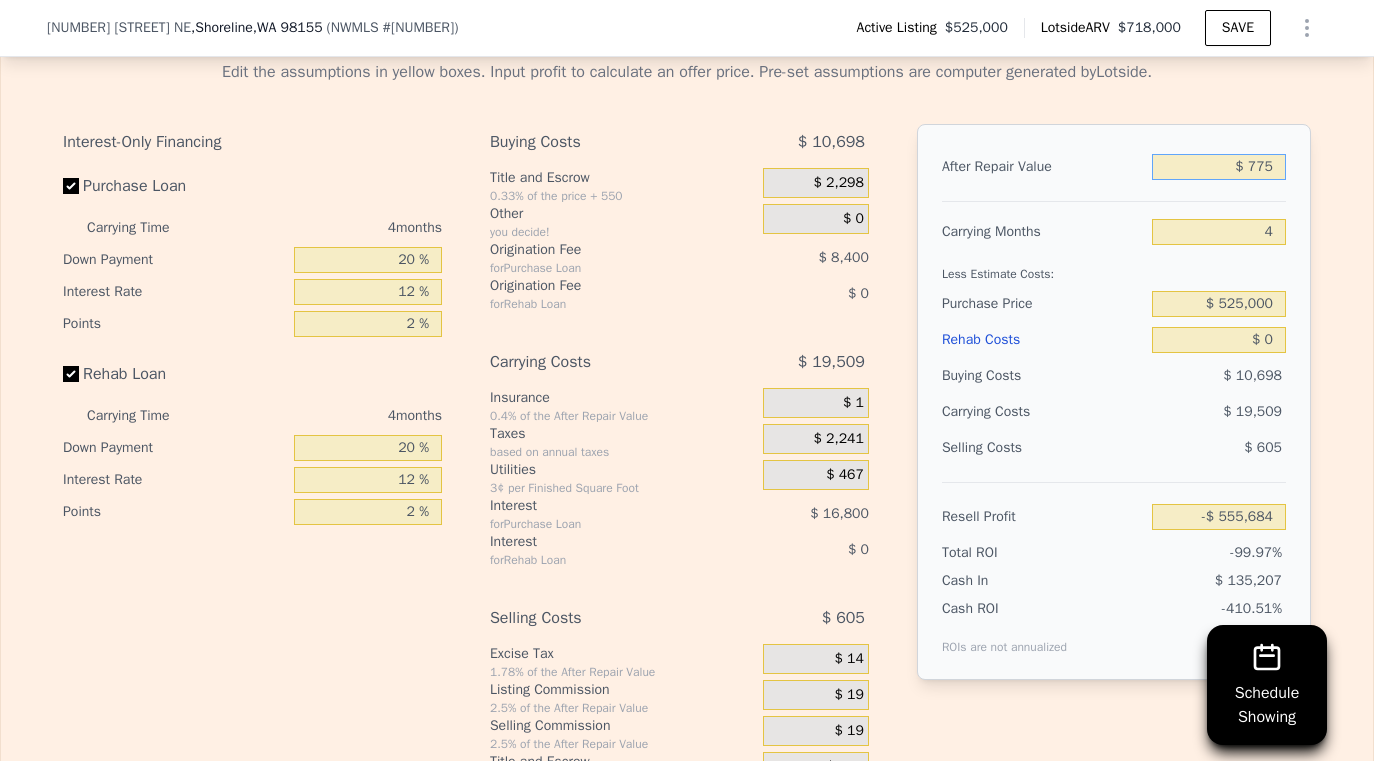 type on "-$ 555,037" 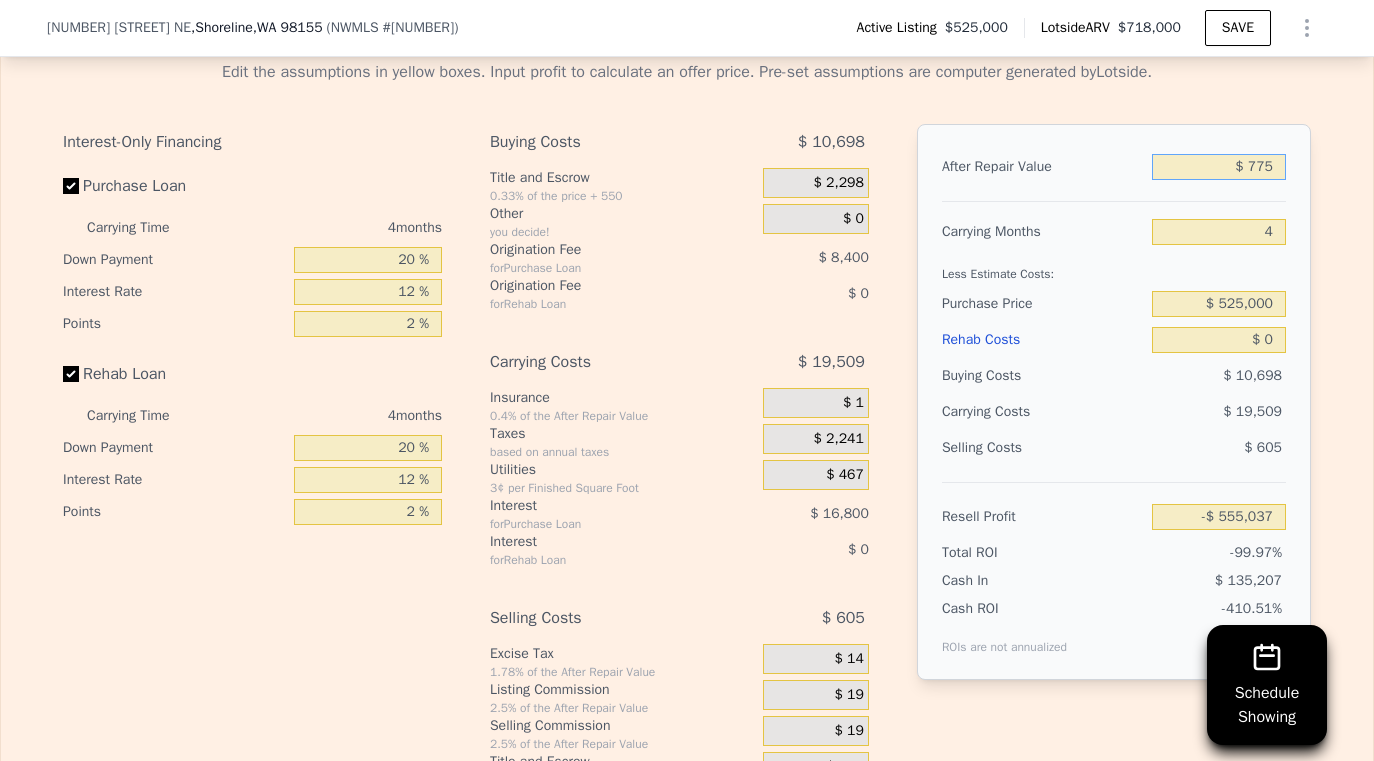 type on "$ 7,750" 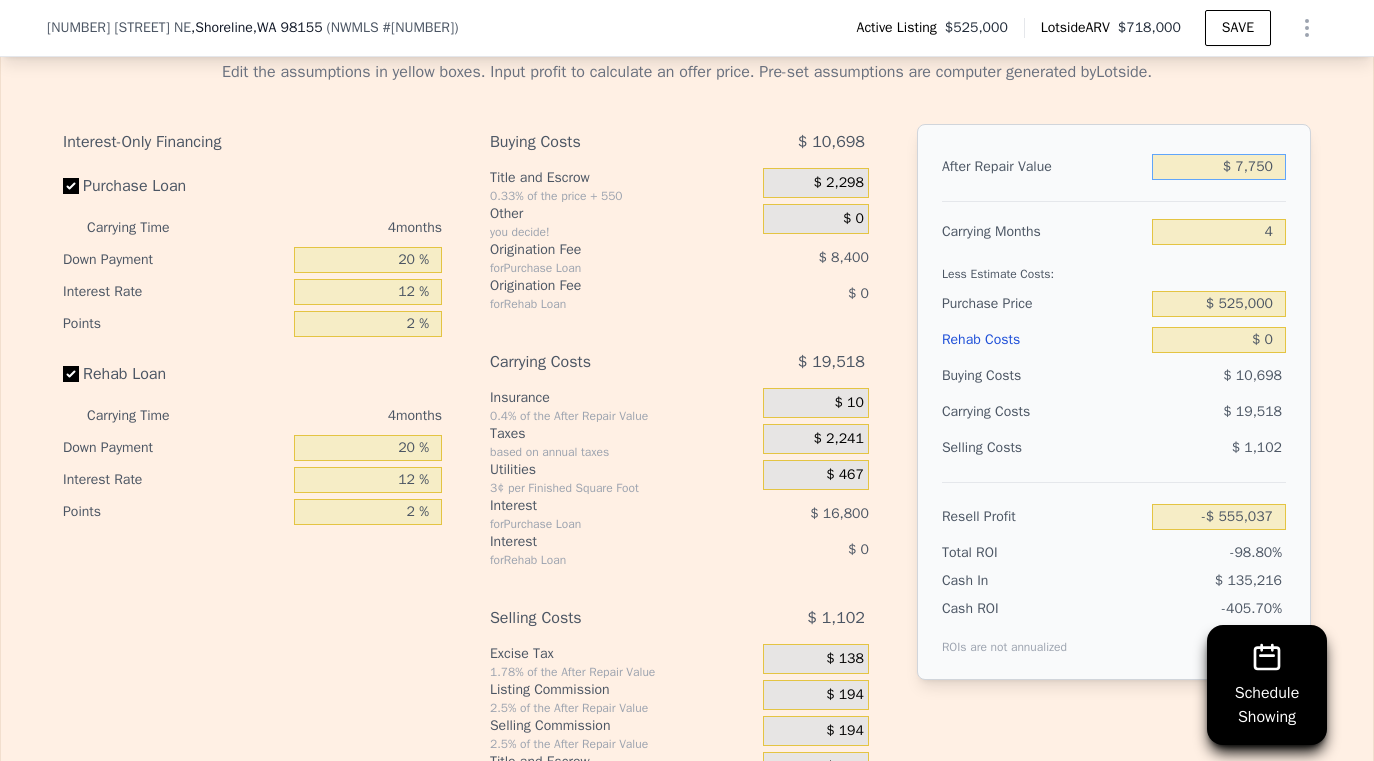 type on "-$ 548,568" 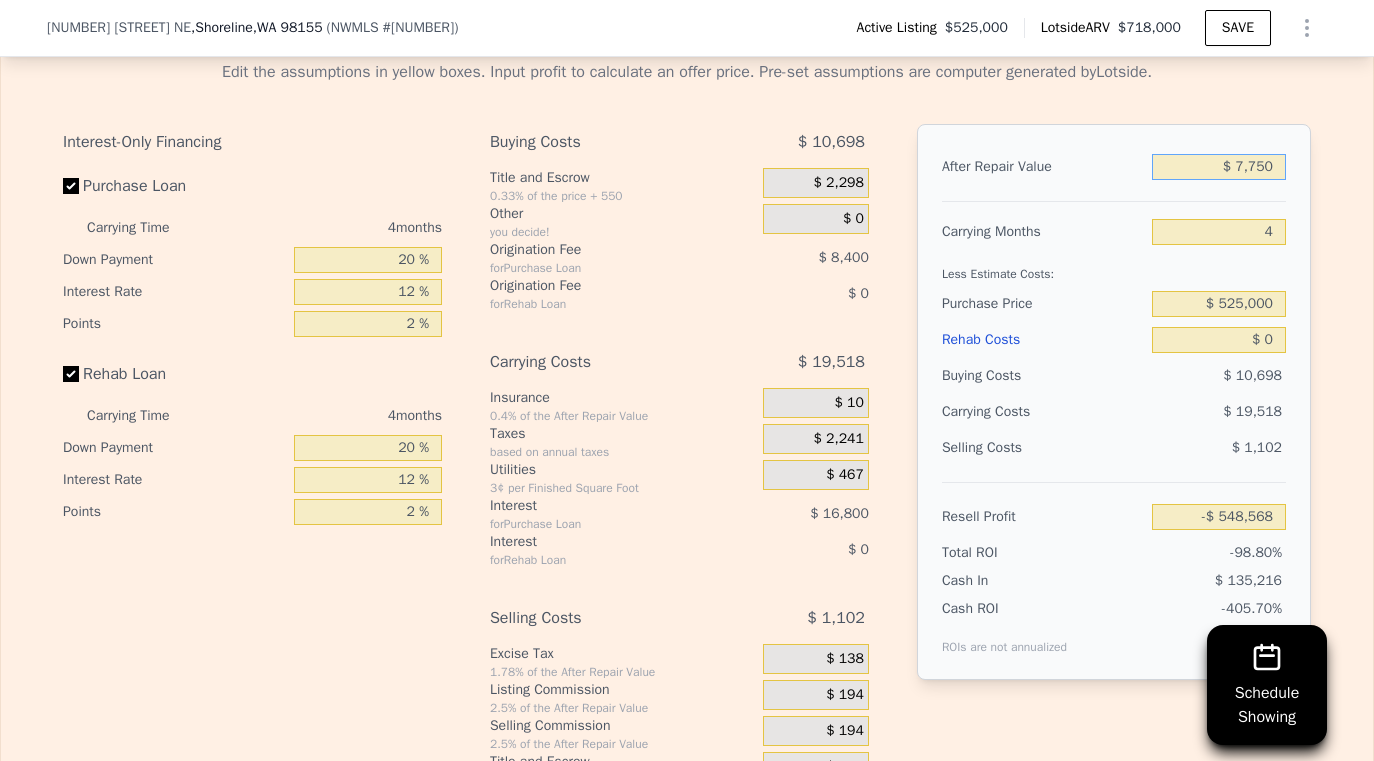 type on "$ 77,500" 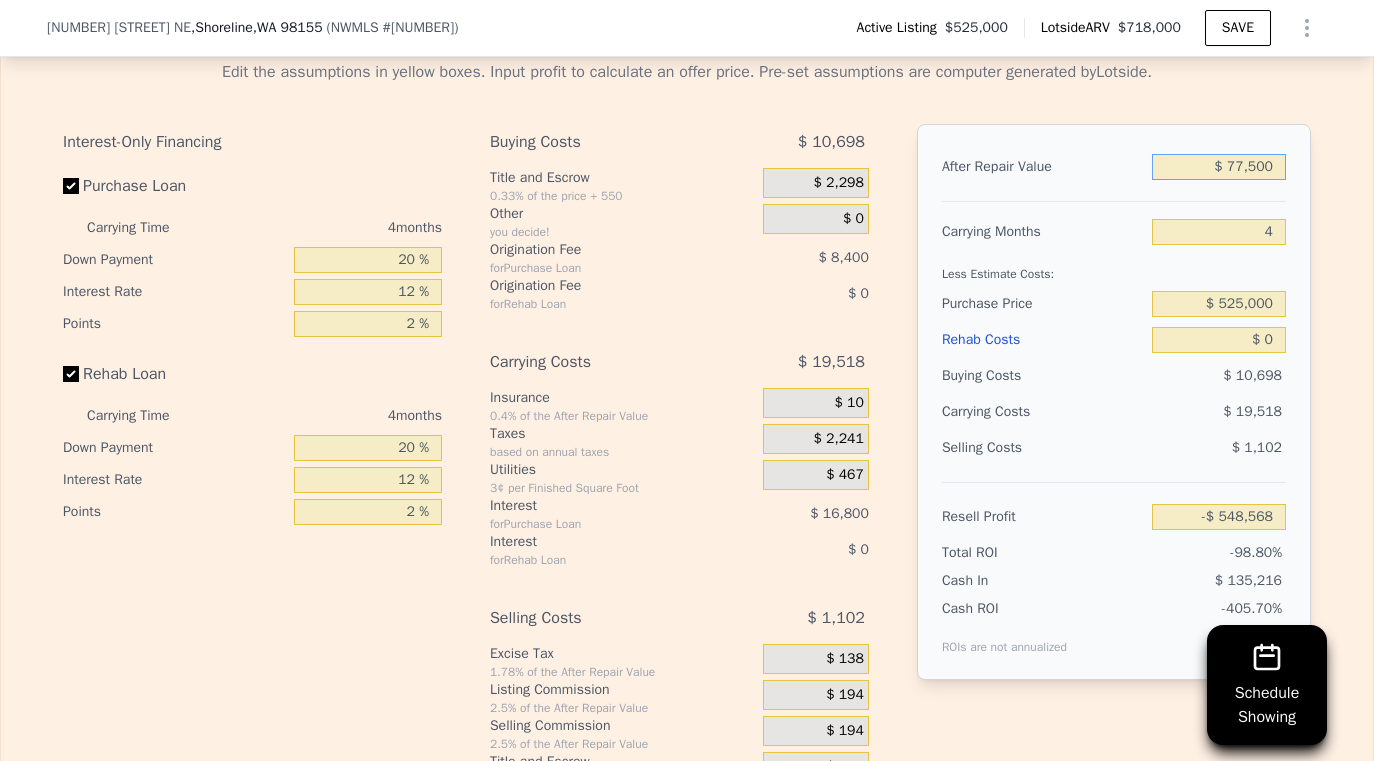 type on "-$ 483,873" 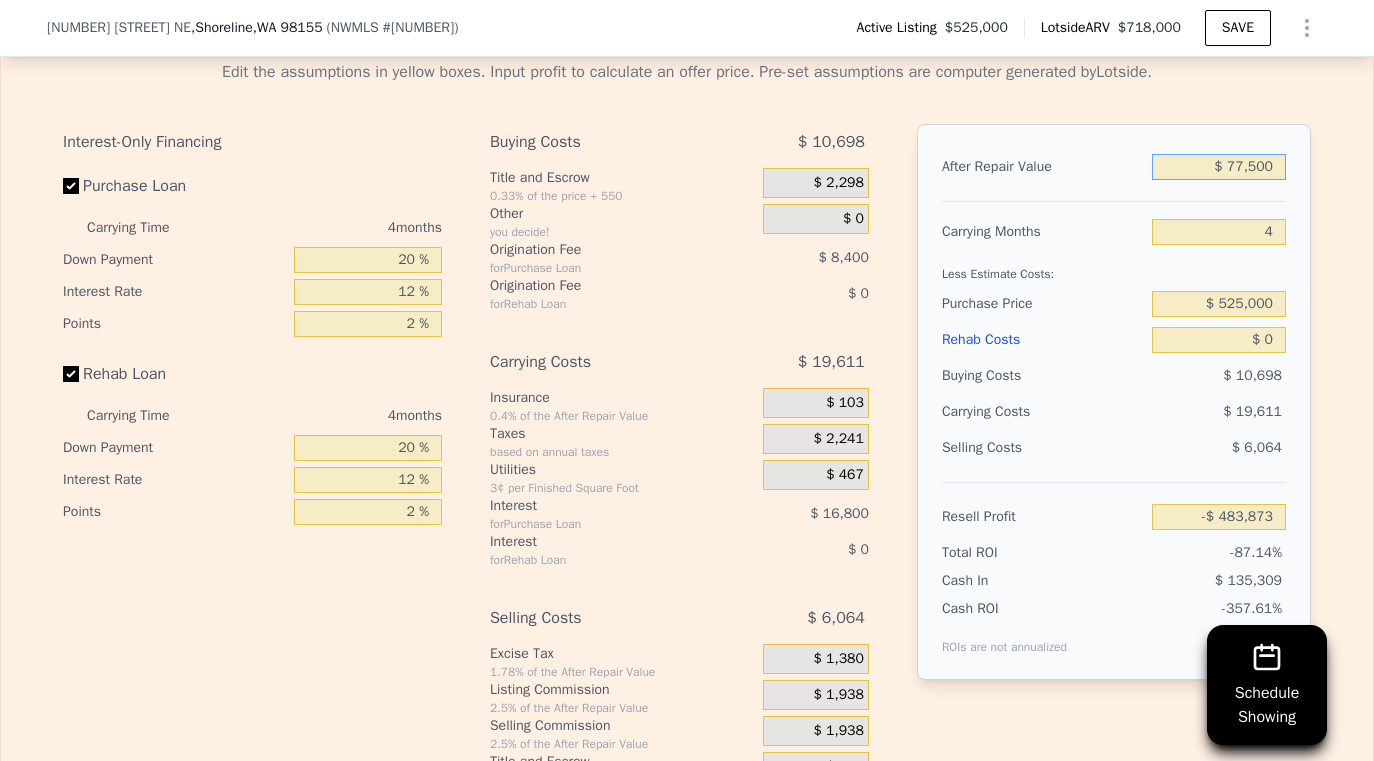type on "$ 775,000" 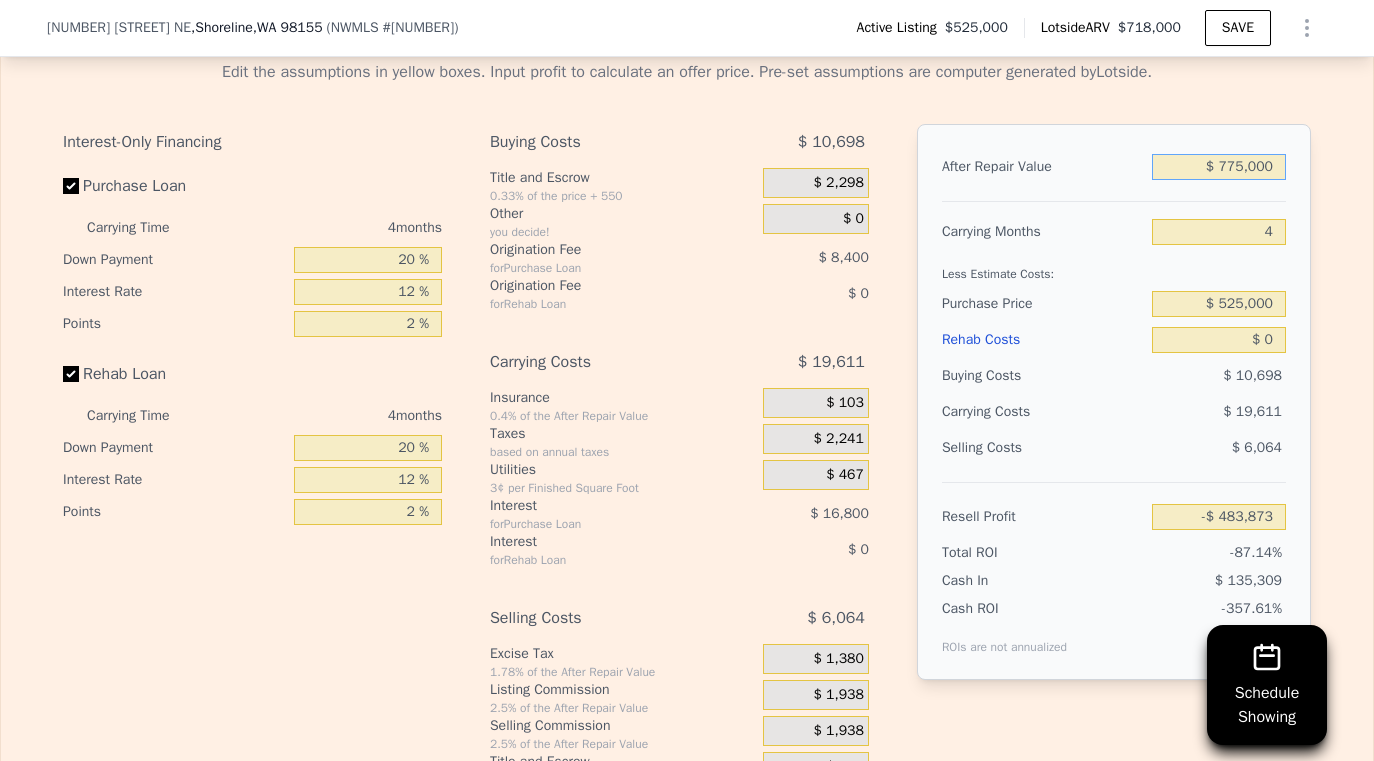 type on "$ 163,085" 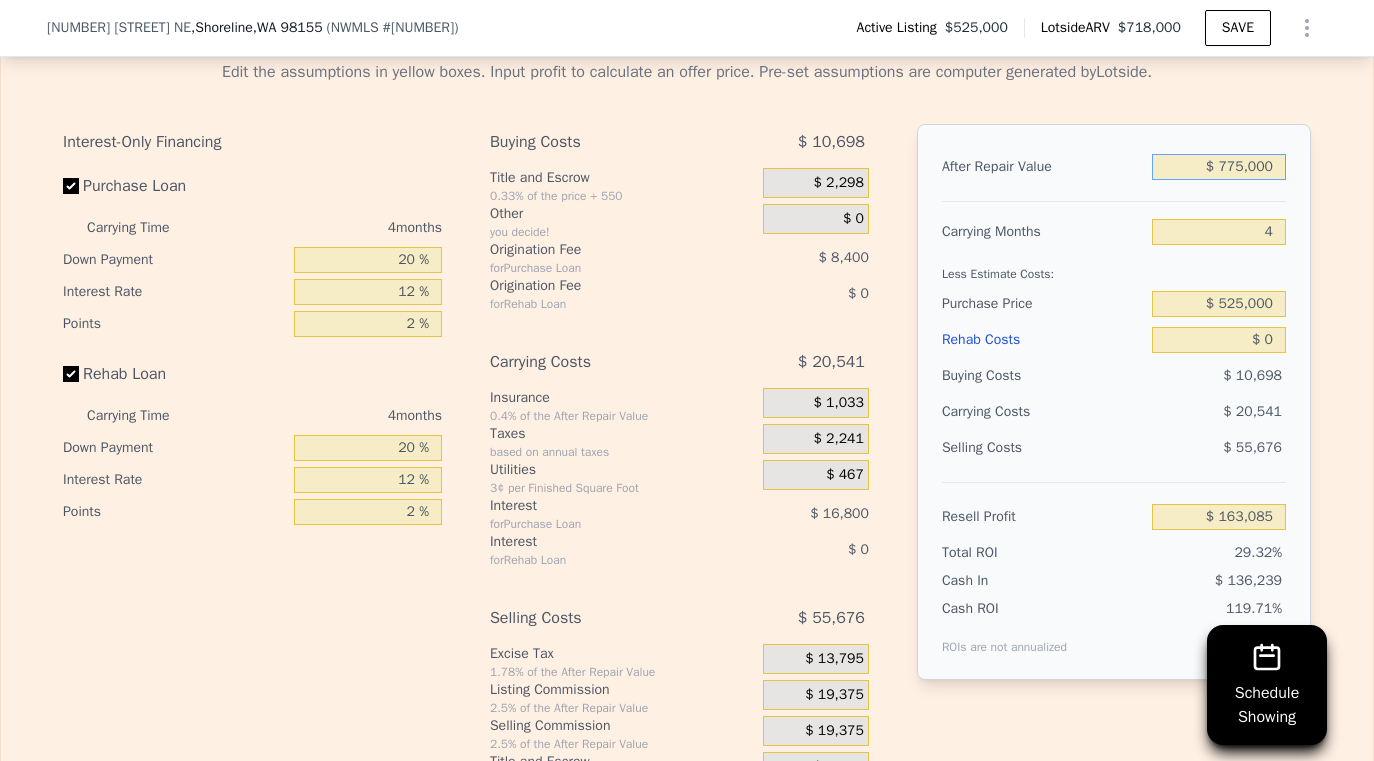 type on "$ 775,000" 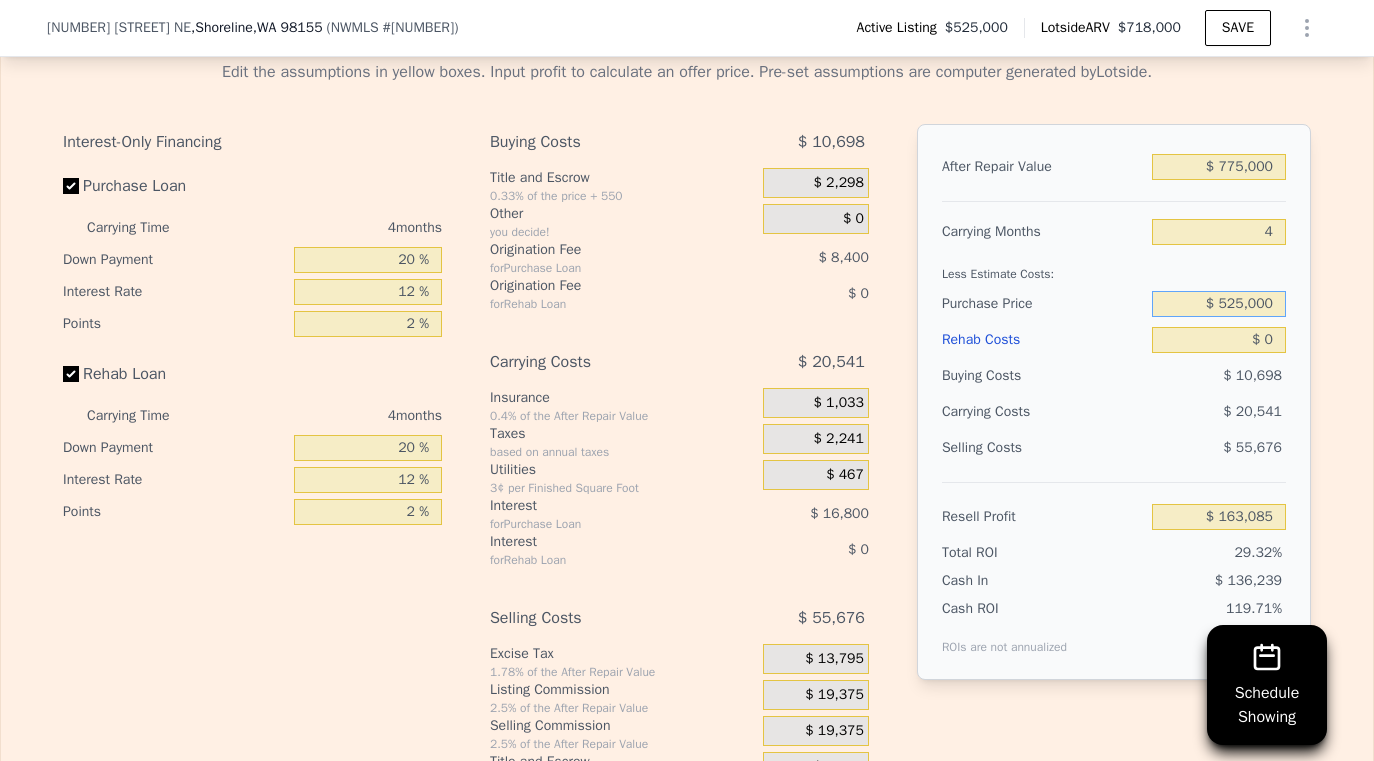 click on "$ 525,000" at bounding box center [1219, 304] 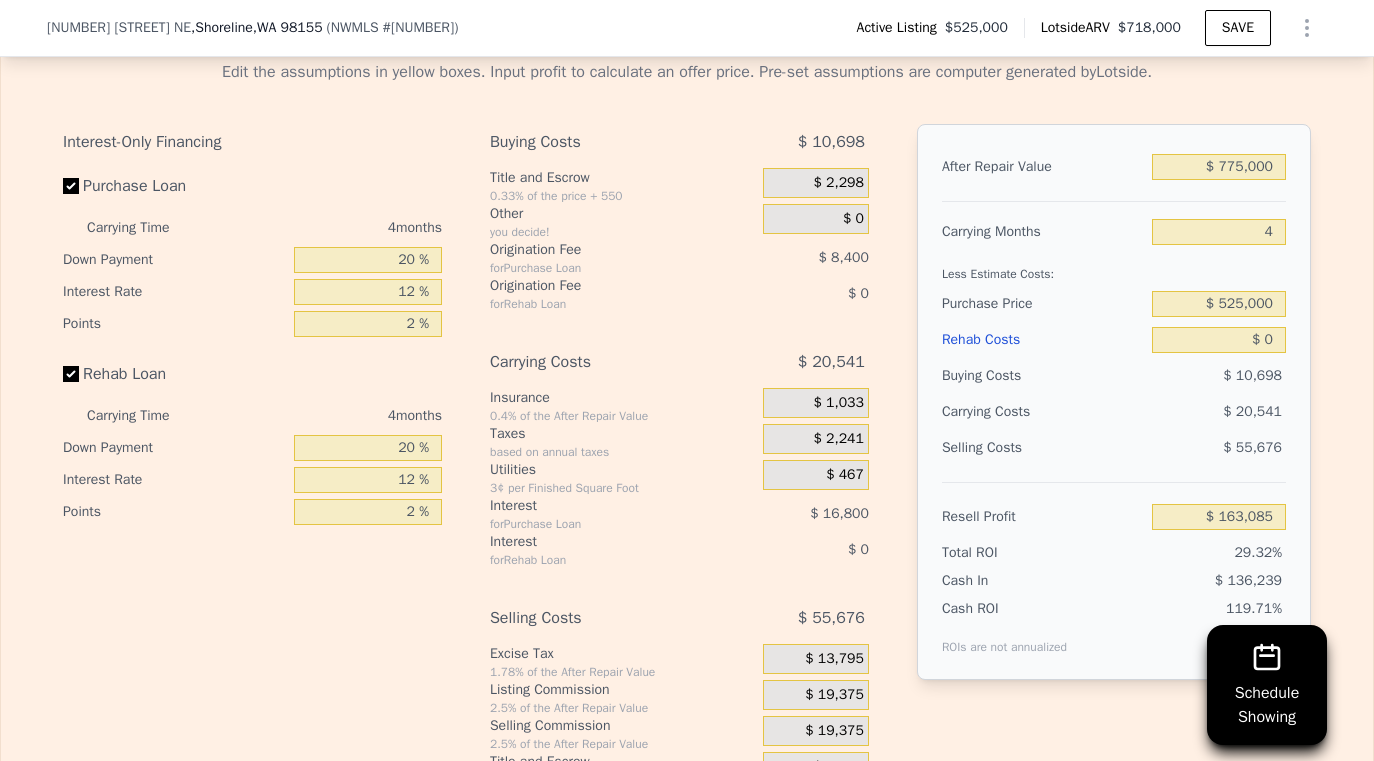 click on "Buying Costs" at bounding box center (1043, 376) 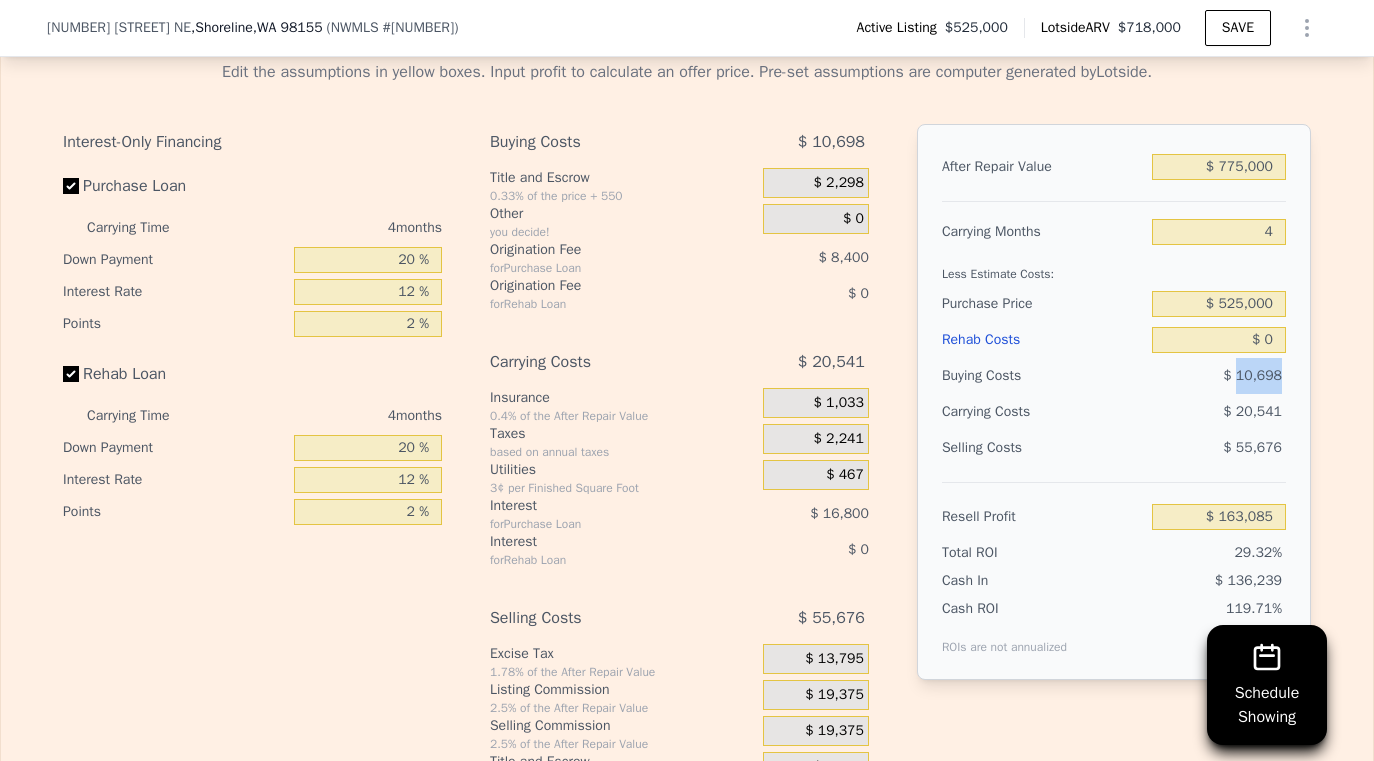 click on "$ 10,698" at bounding box center (1219, 376) 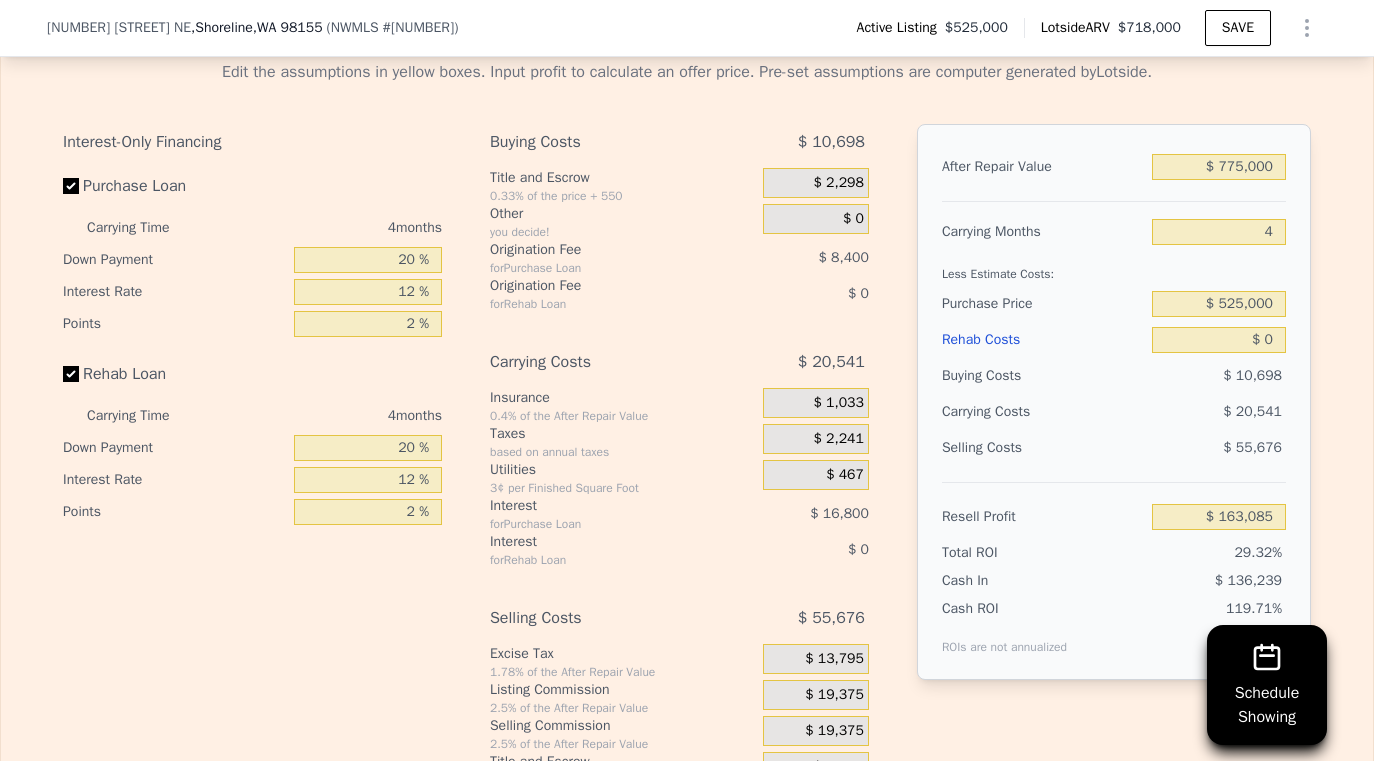 click on "$ 0" at bounding box center [1219, 340] 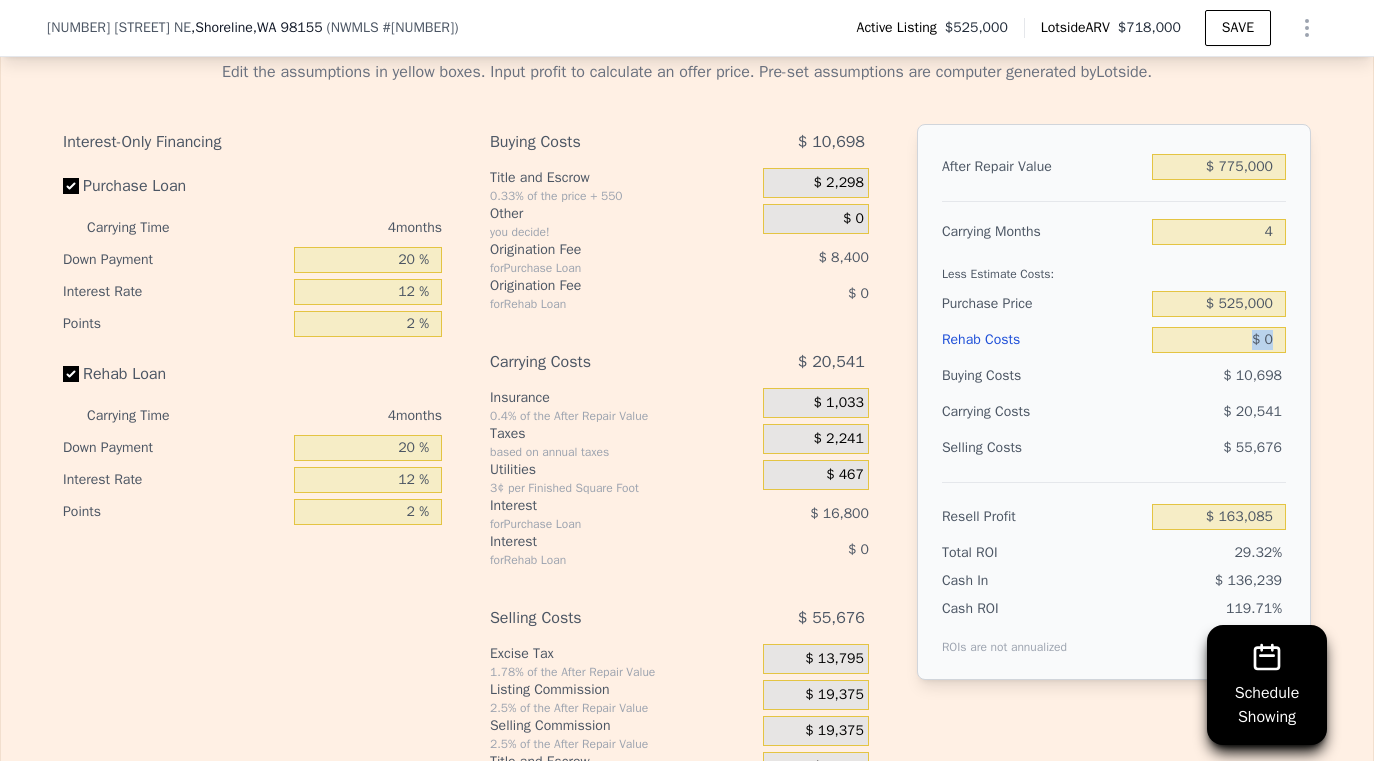 click on "$ 0" at bounding box center [1219, 340] 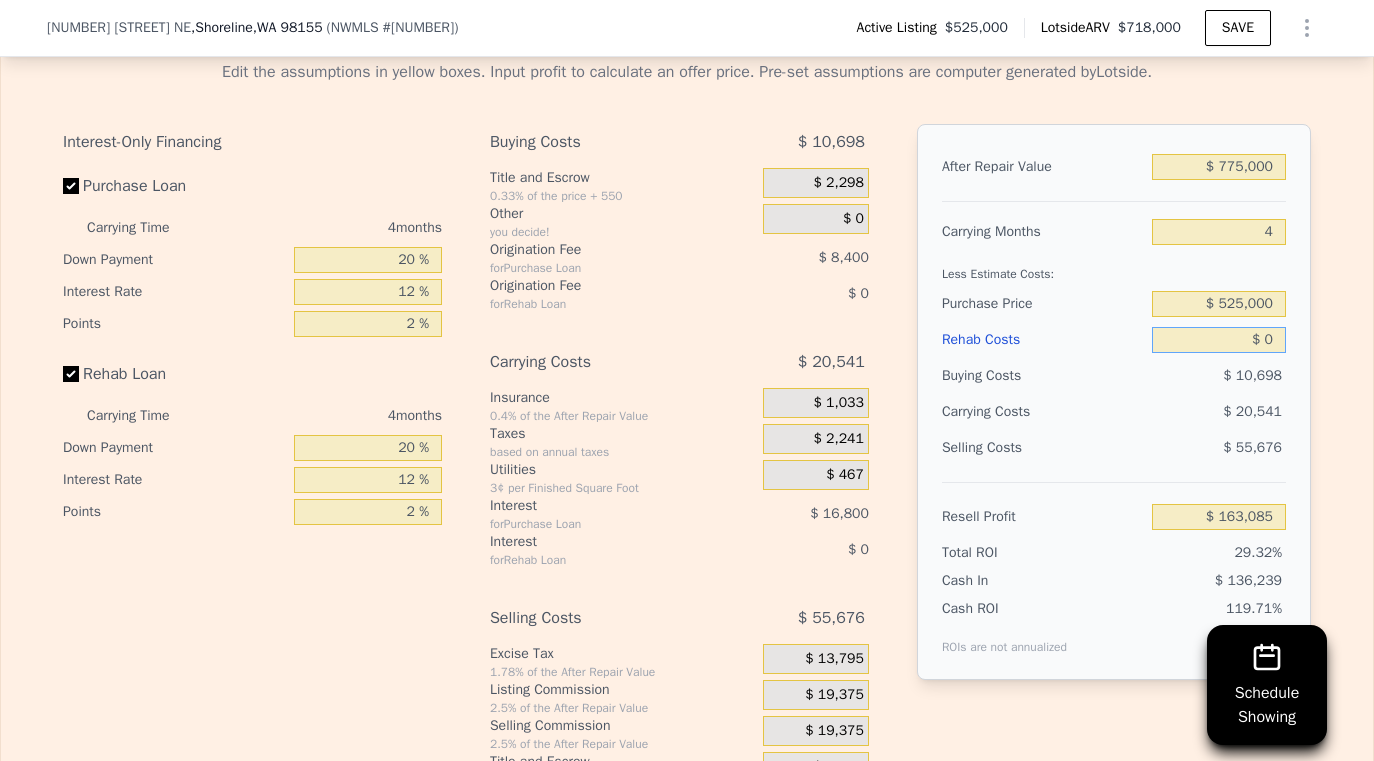 click on "$ 0" at bounding box center (1219, 340) 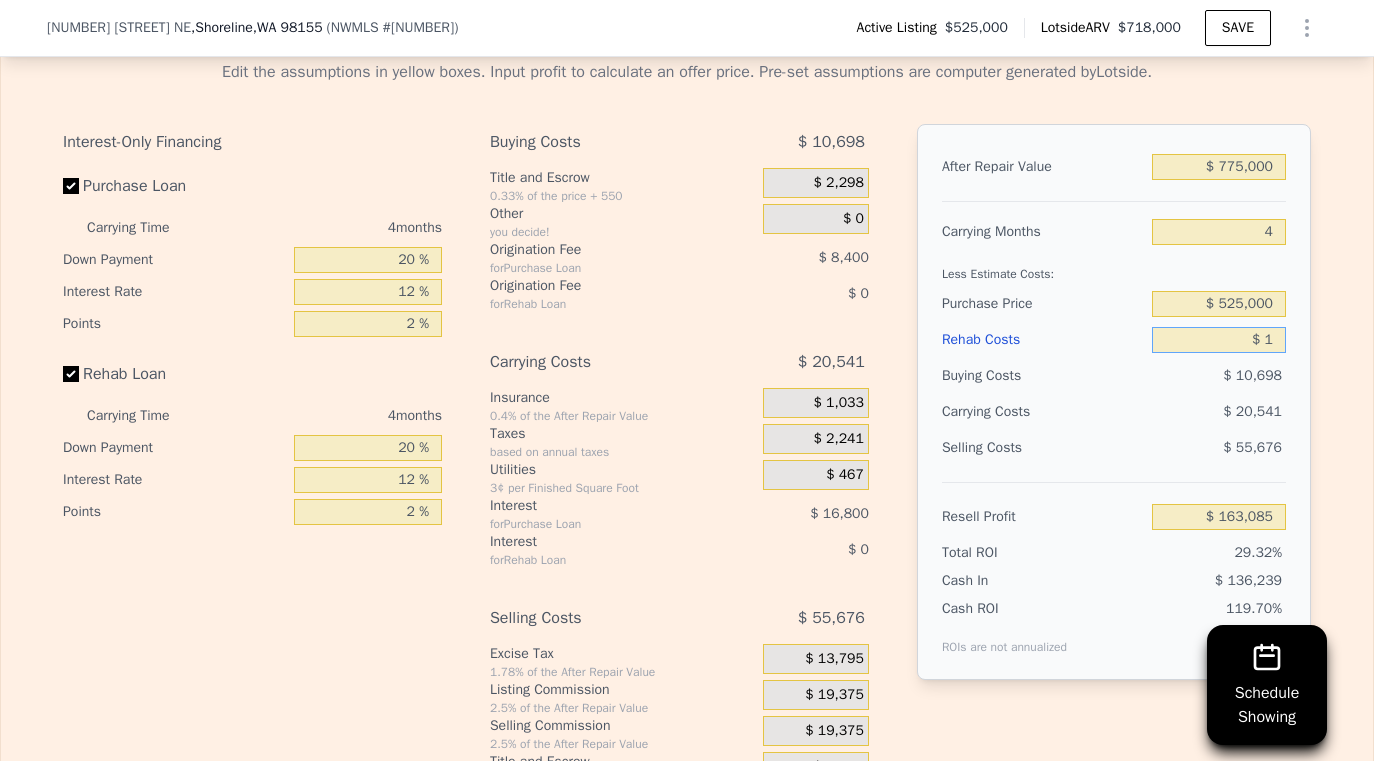 type on "$ 163,084" 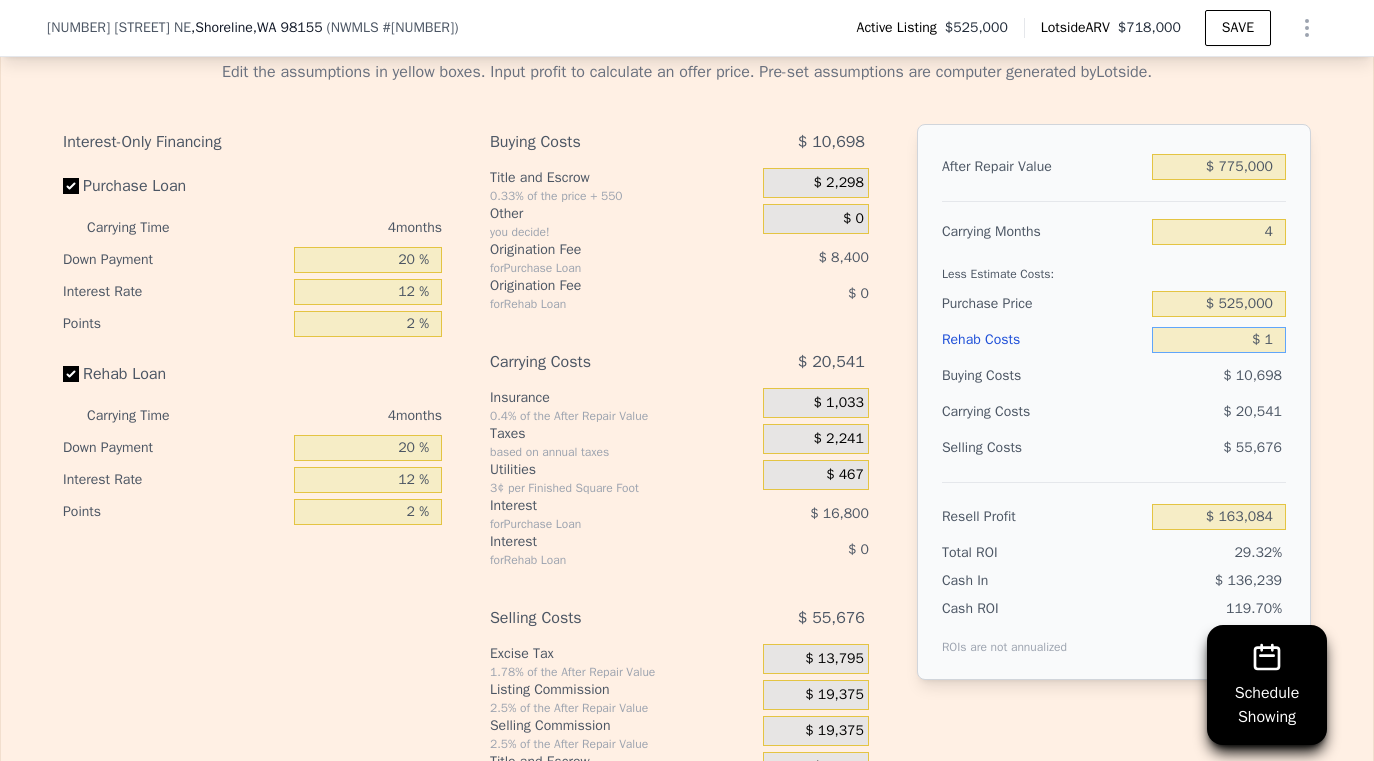 type on "$ 10" 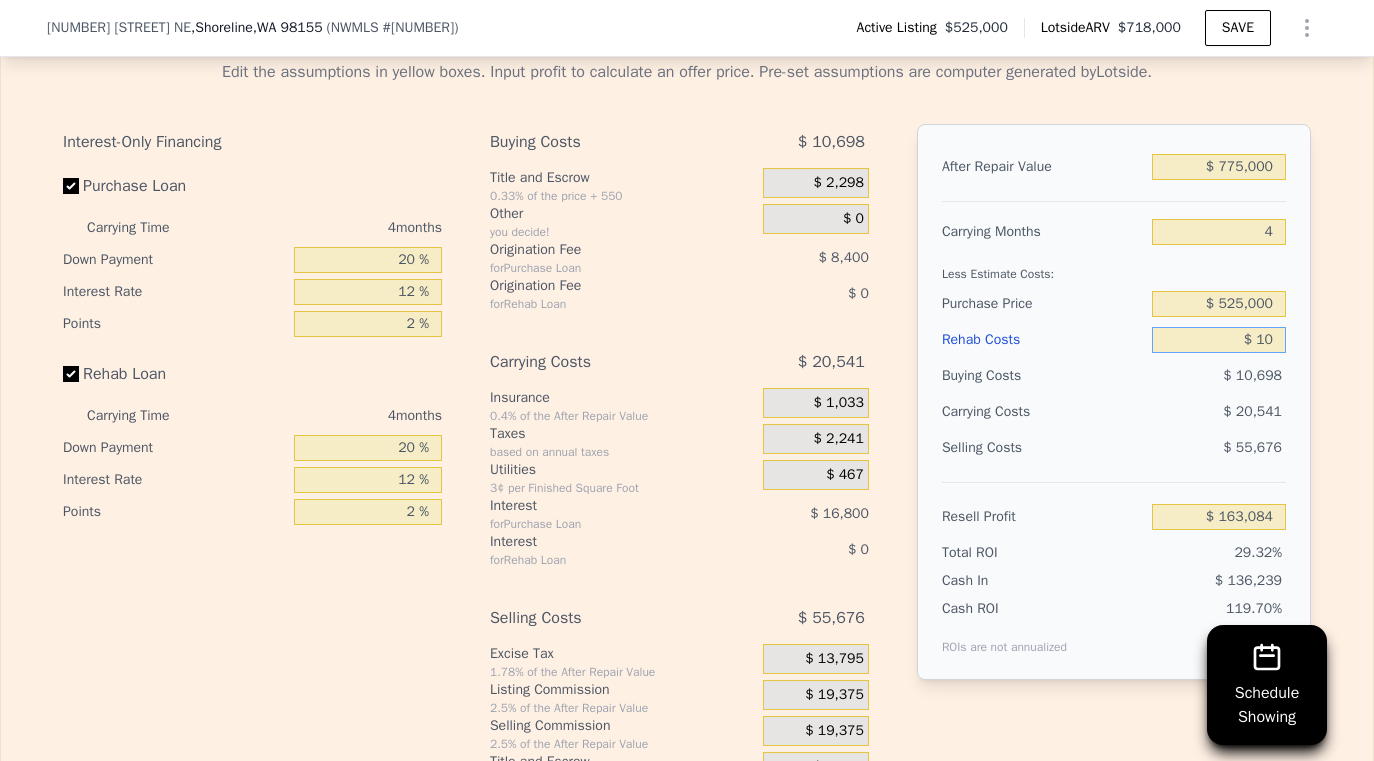 type on "$ 163,075" 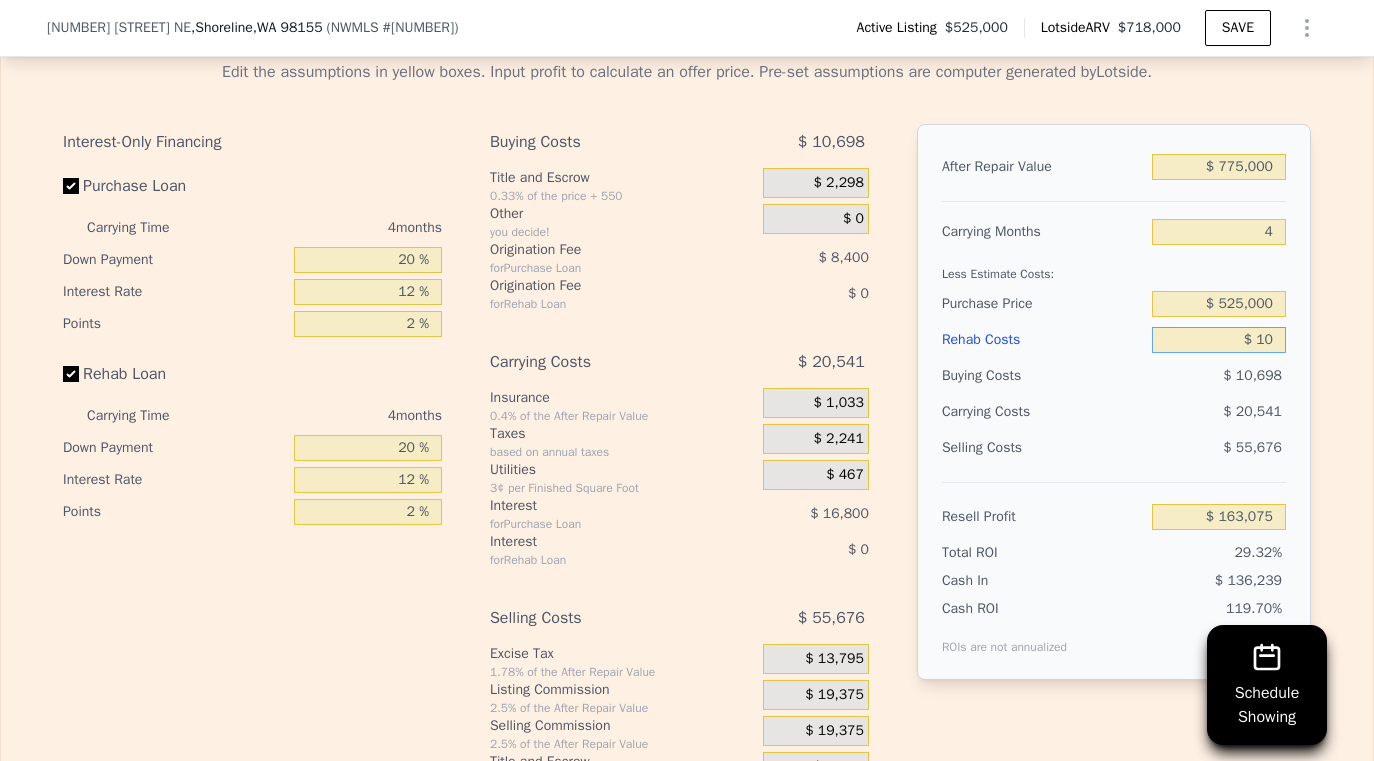 type on "$ 100" 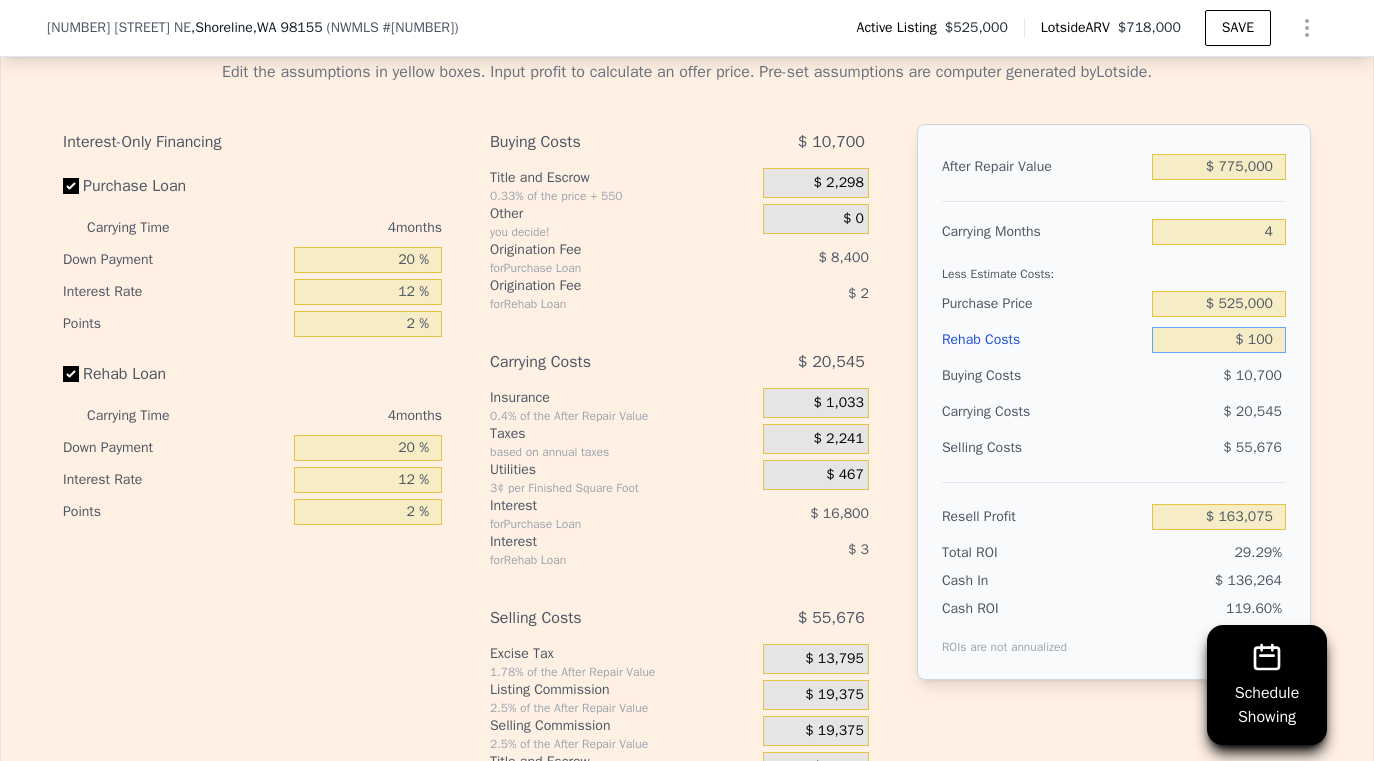type on "$ 162,979" 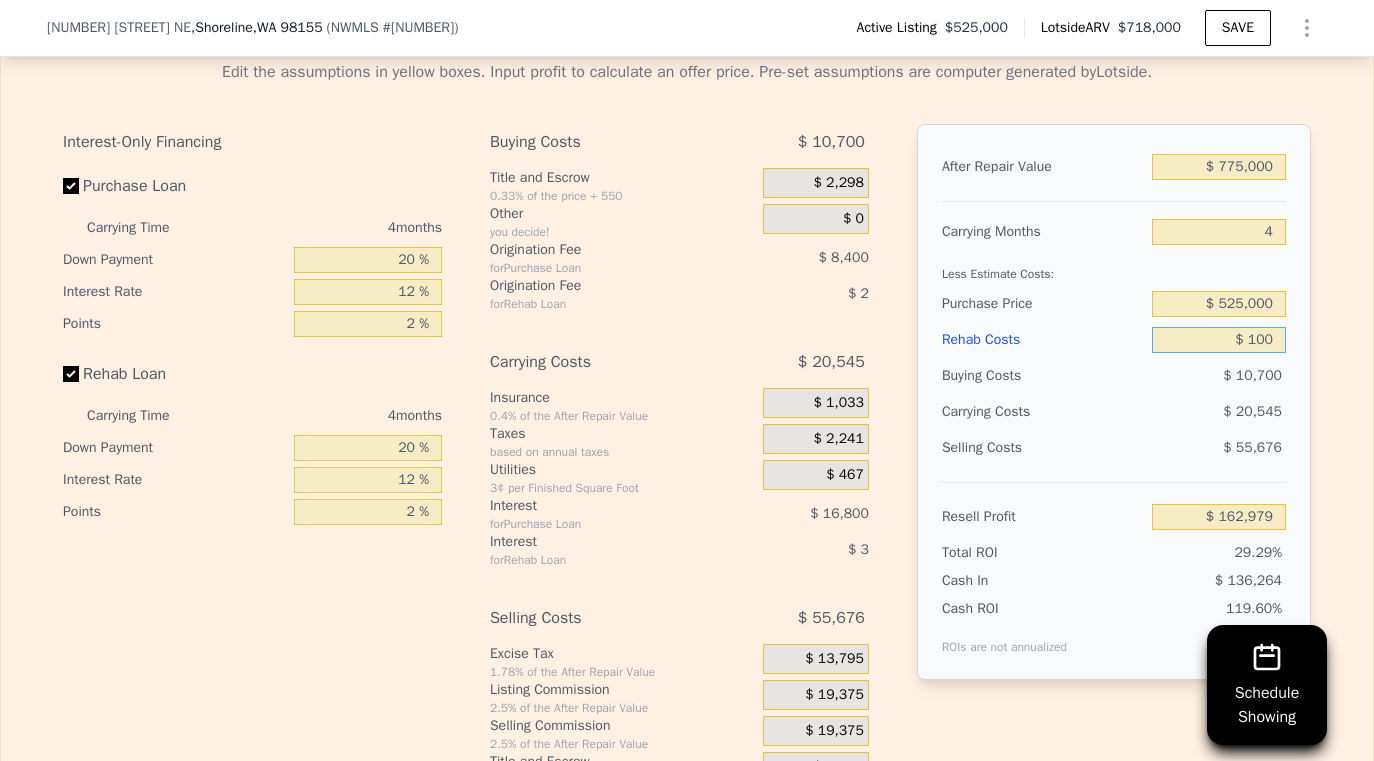 type on "$ 1,000" 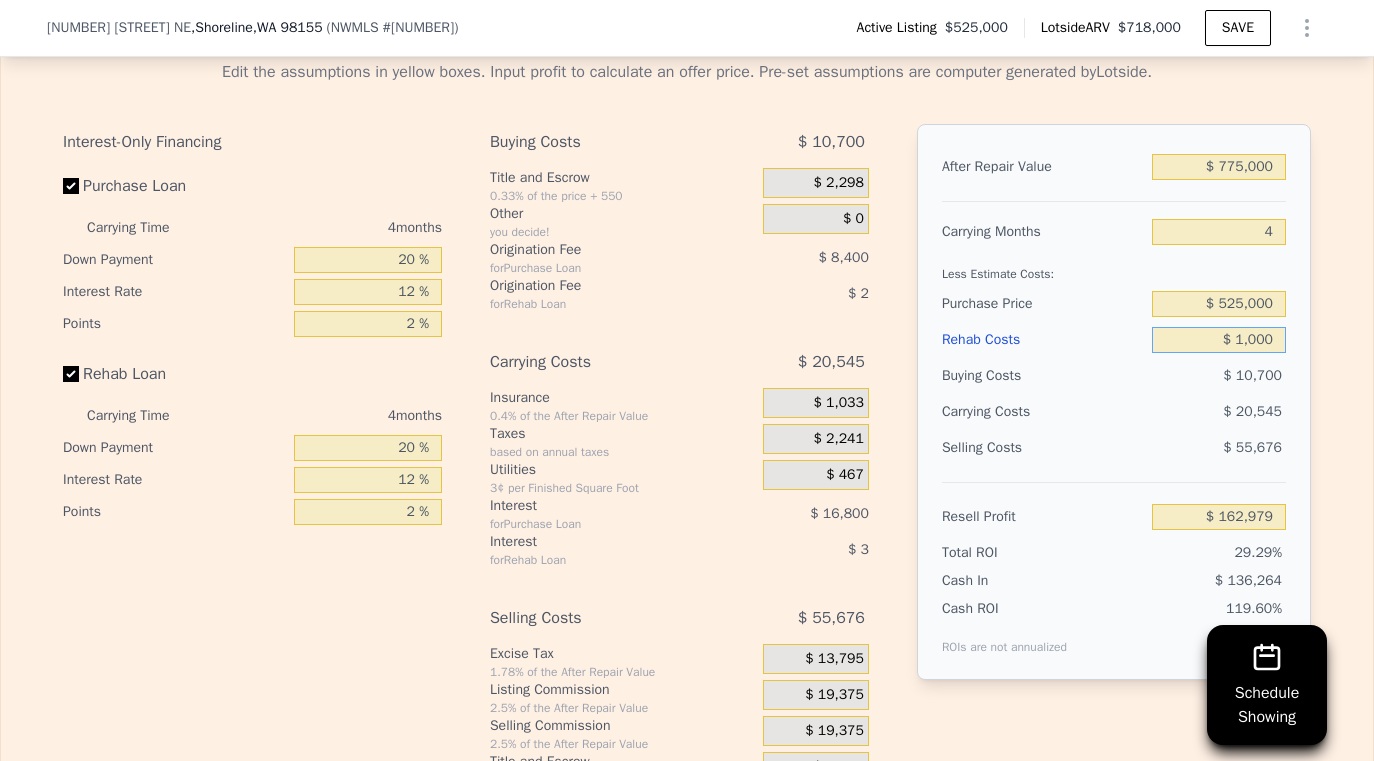 type on "$ 162,037" 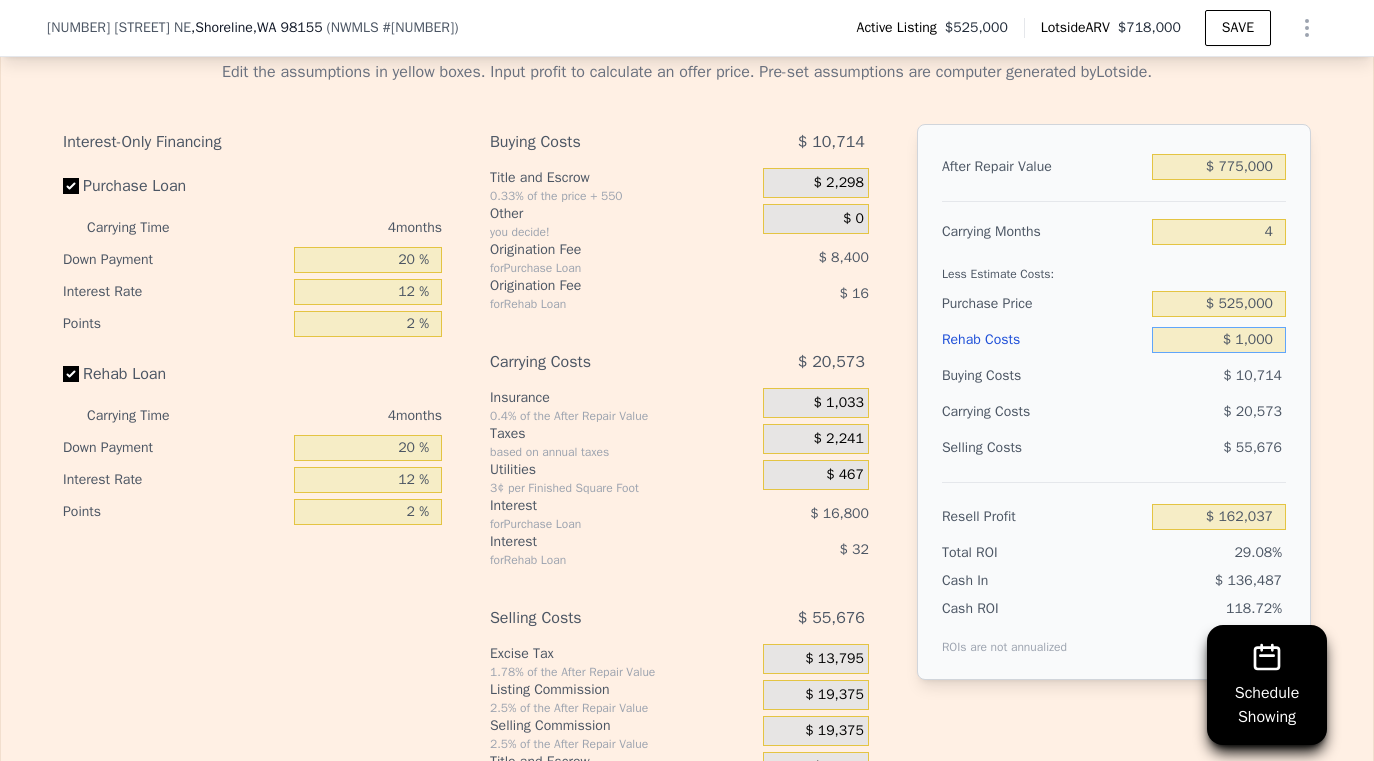 type on "$ 10,000" 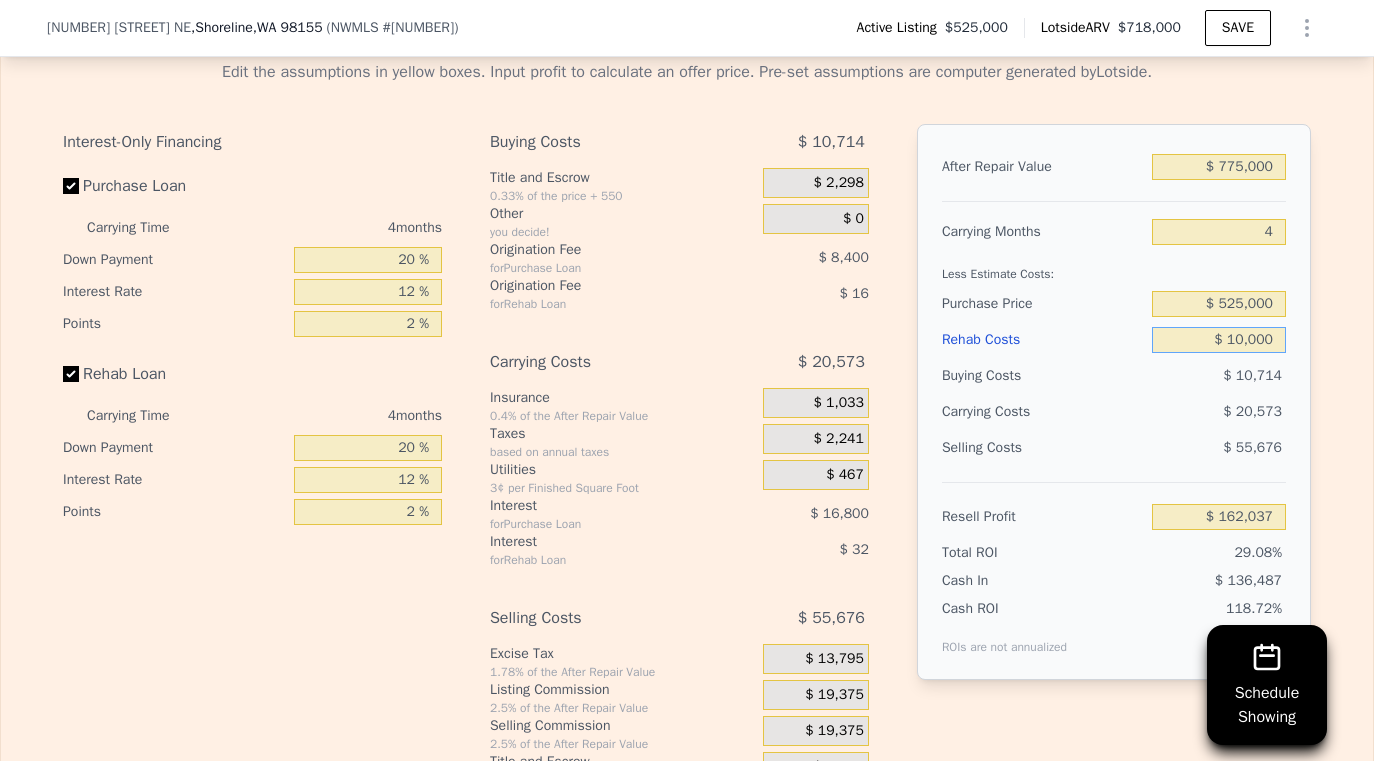 type on "$ 152,605" 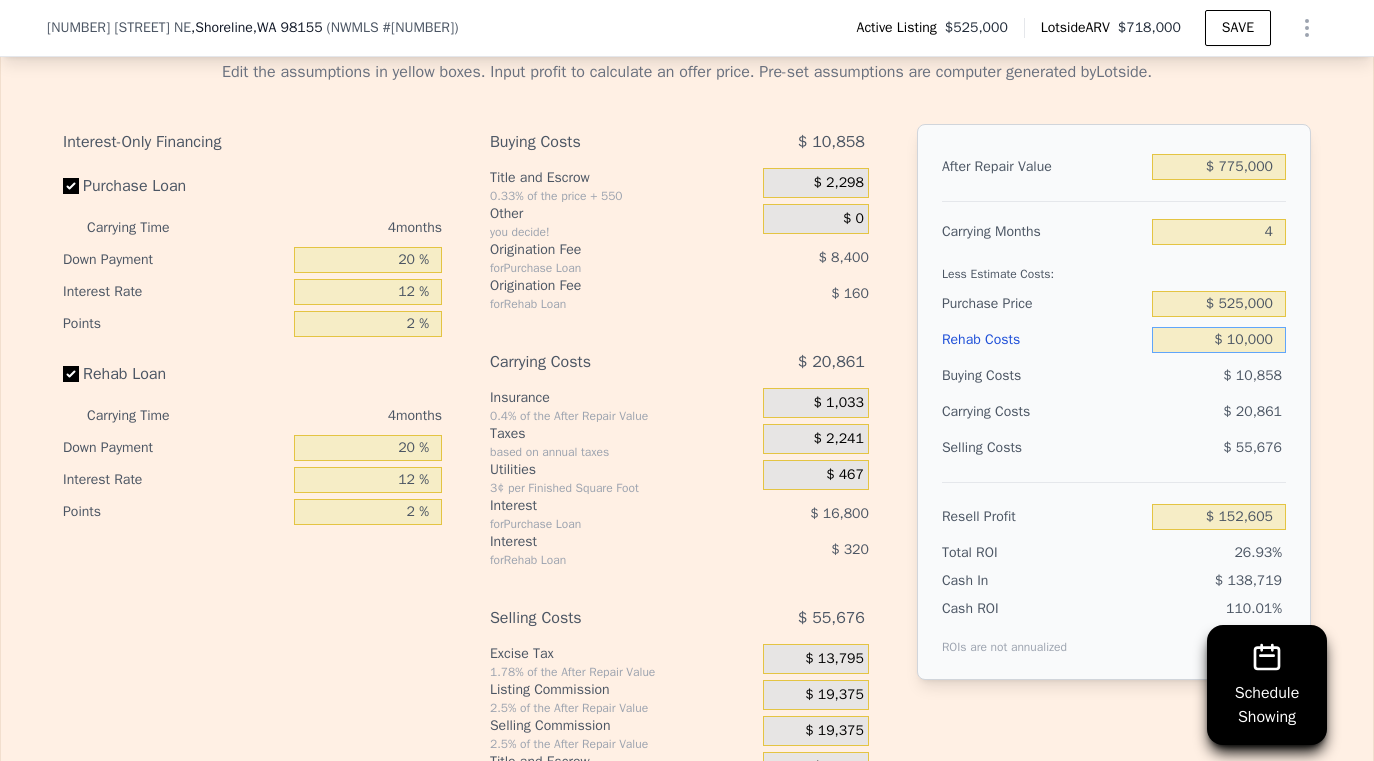 type on "$ 100,000" 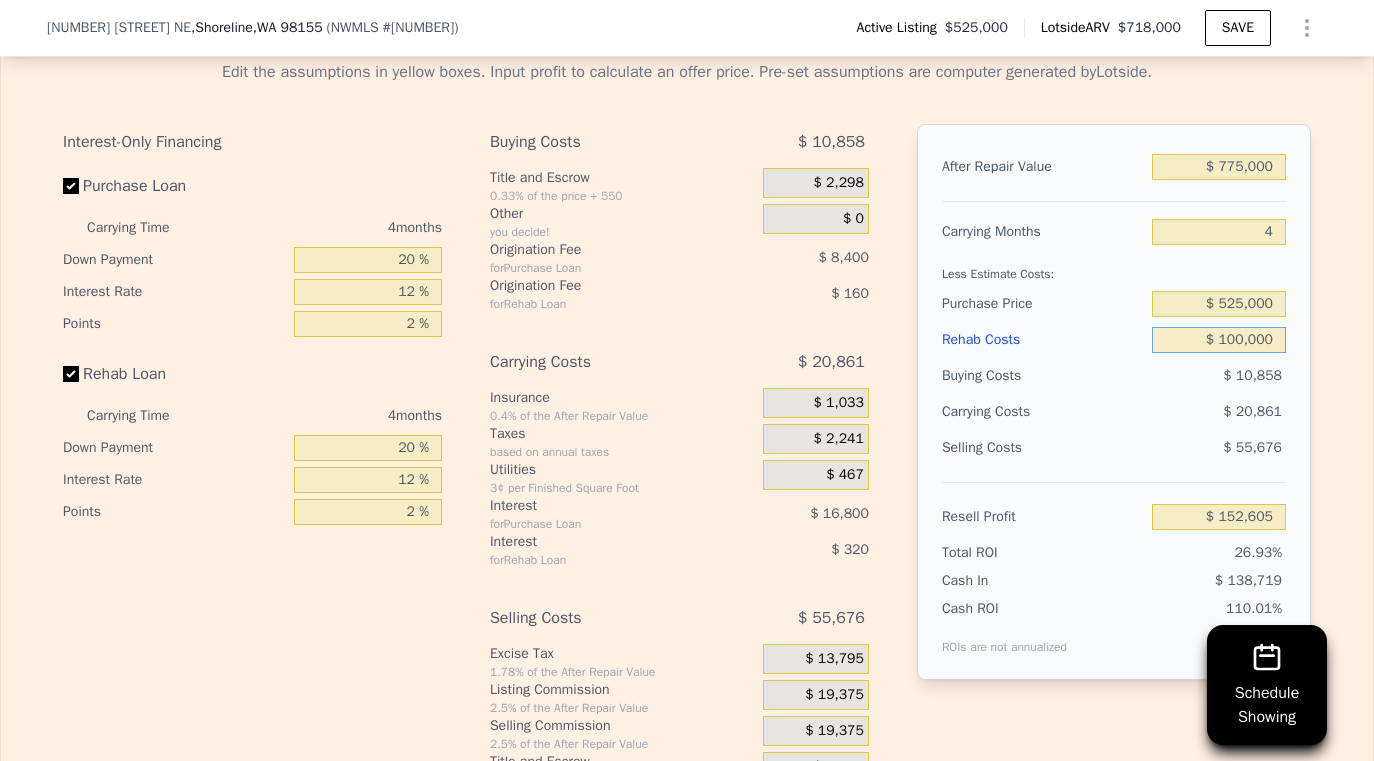 type on "$ 58,285" 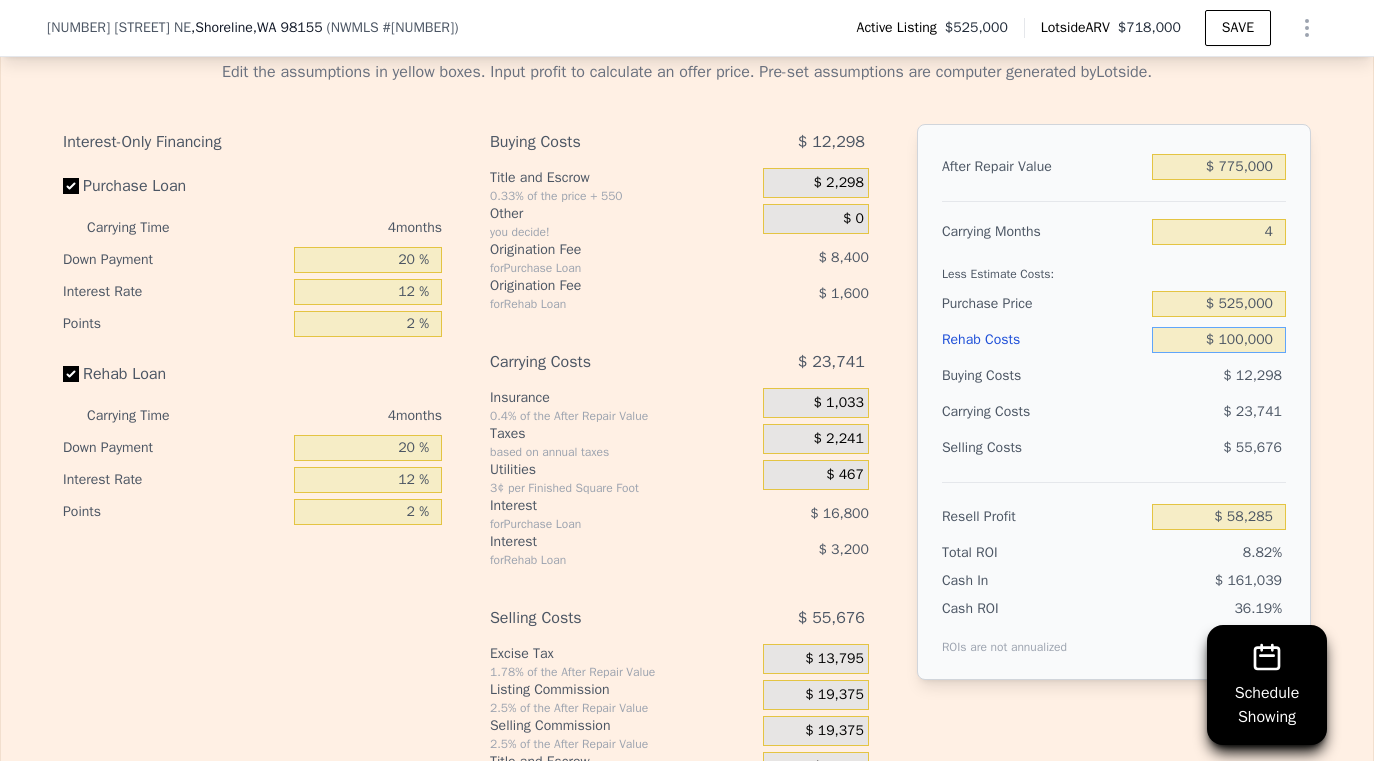 type on "$ 100,000" 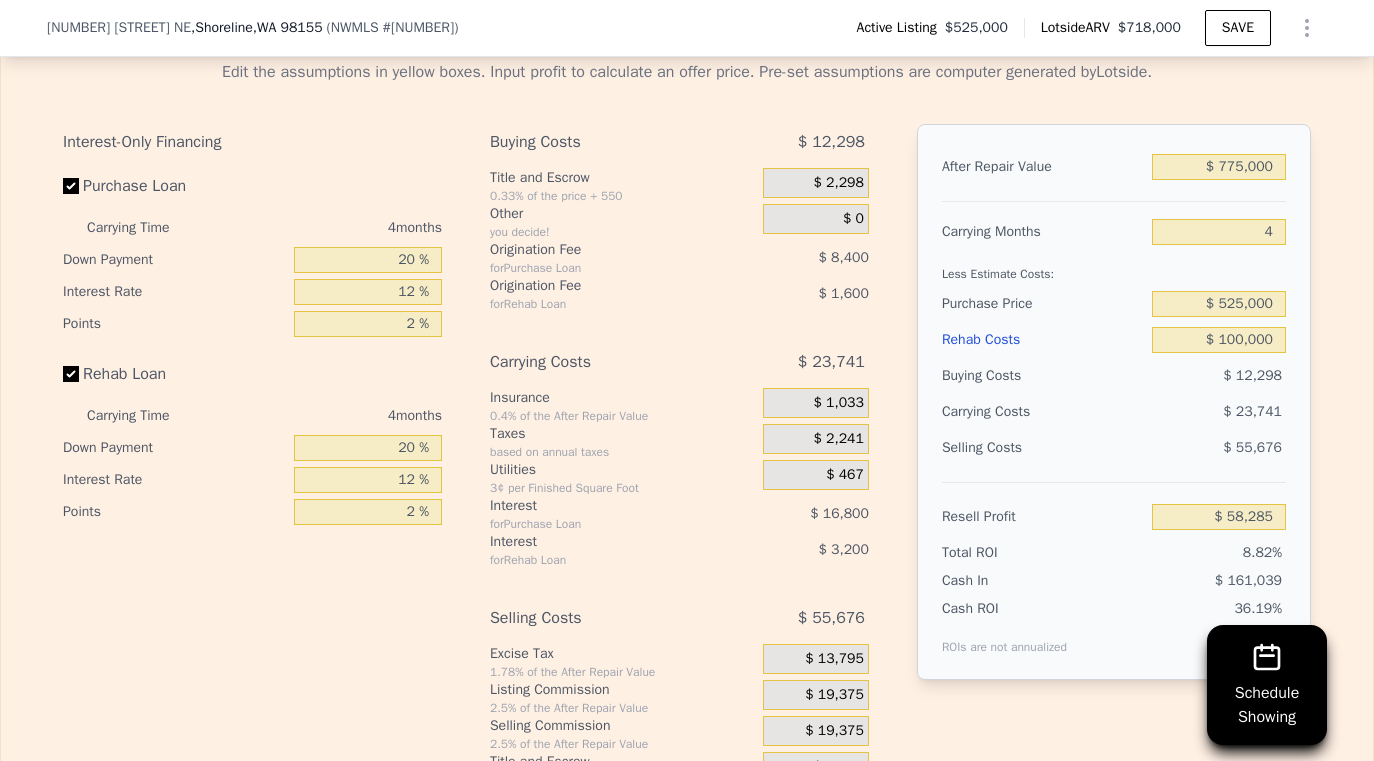 click on "Selling Costs" at bounding box center (1043, 448) 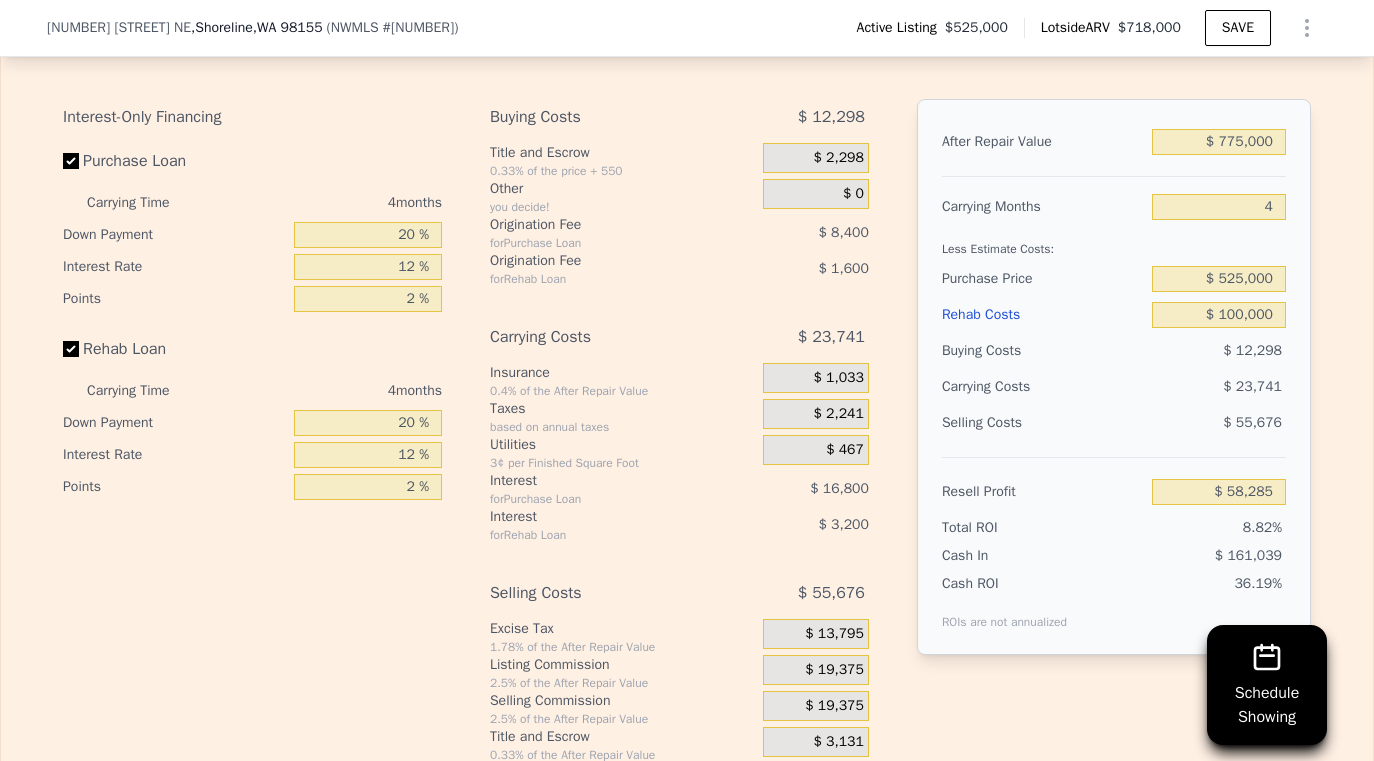 scroll, scrollTop: 2934, scrollLeft: 0, axis: vertical 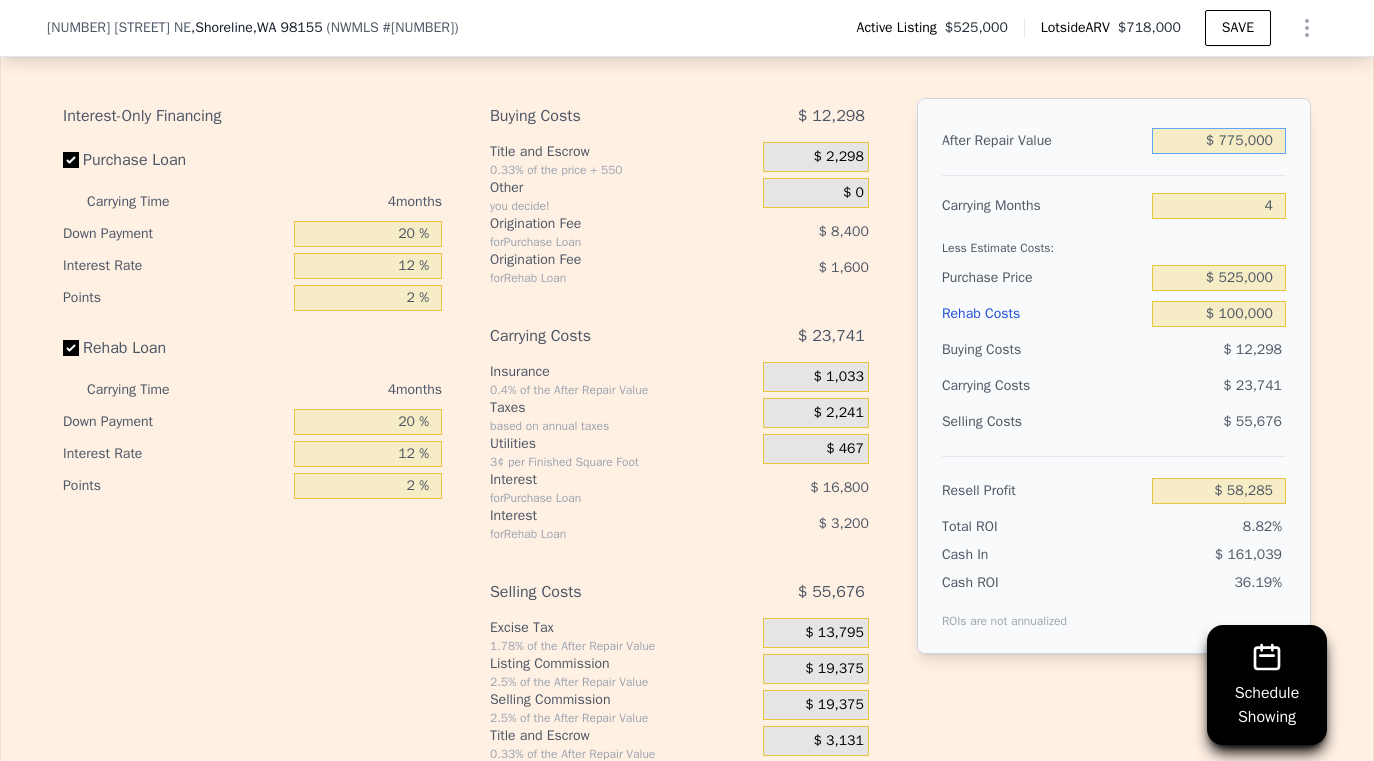 click on "$ 775,000" at bounding box center (1219, 141) 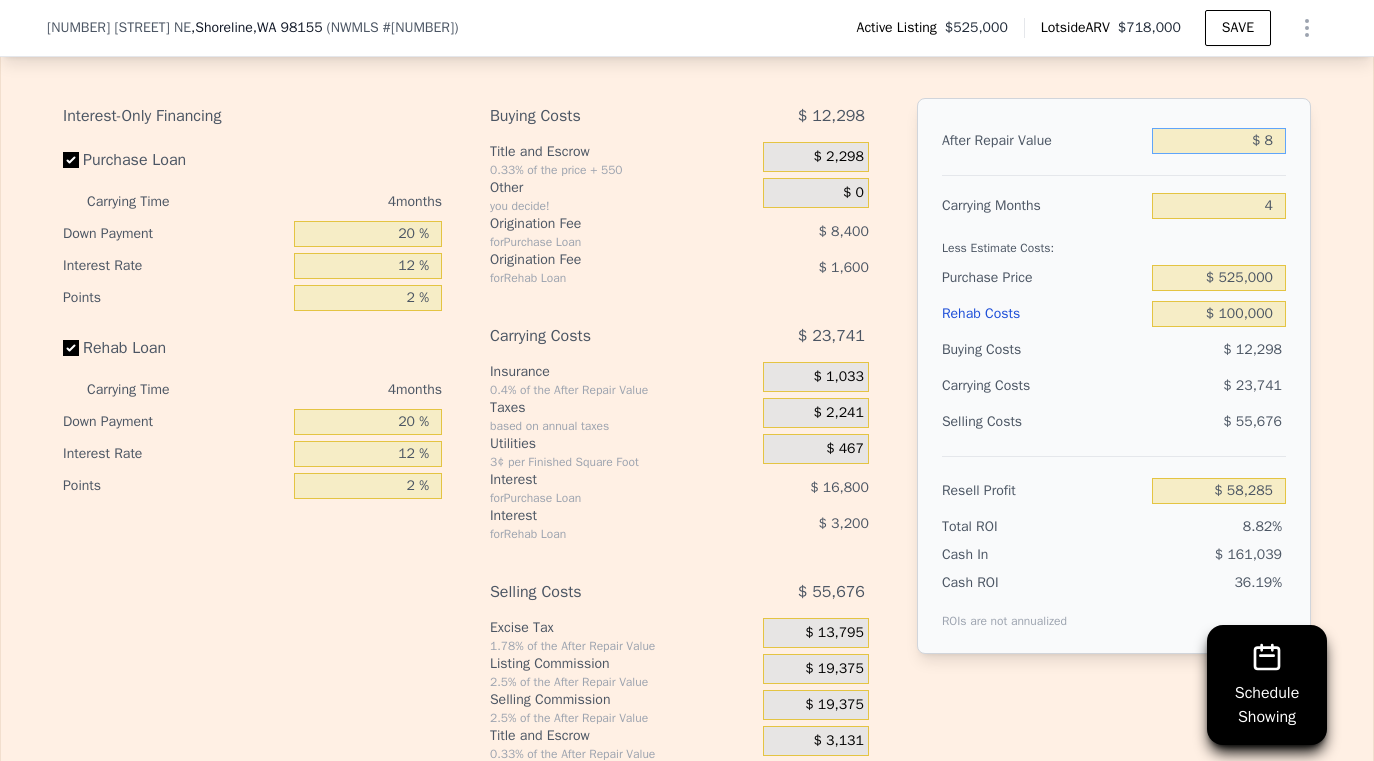 type on "$ 80" 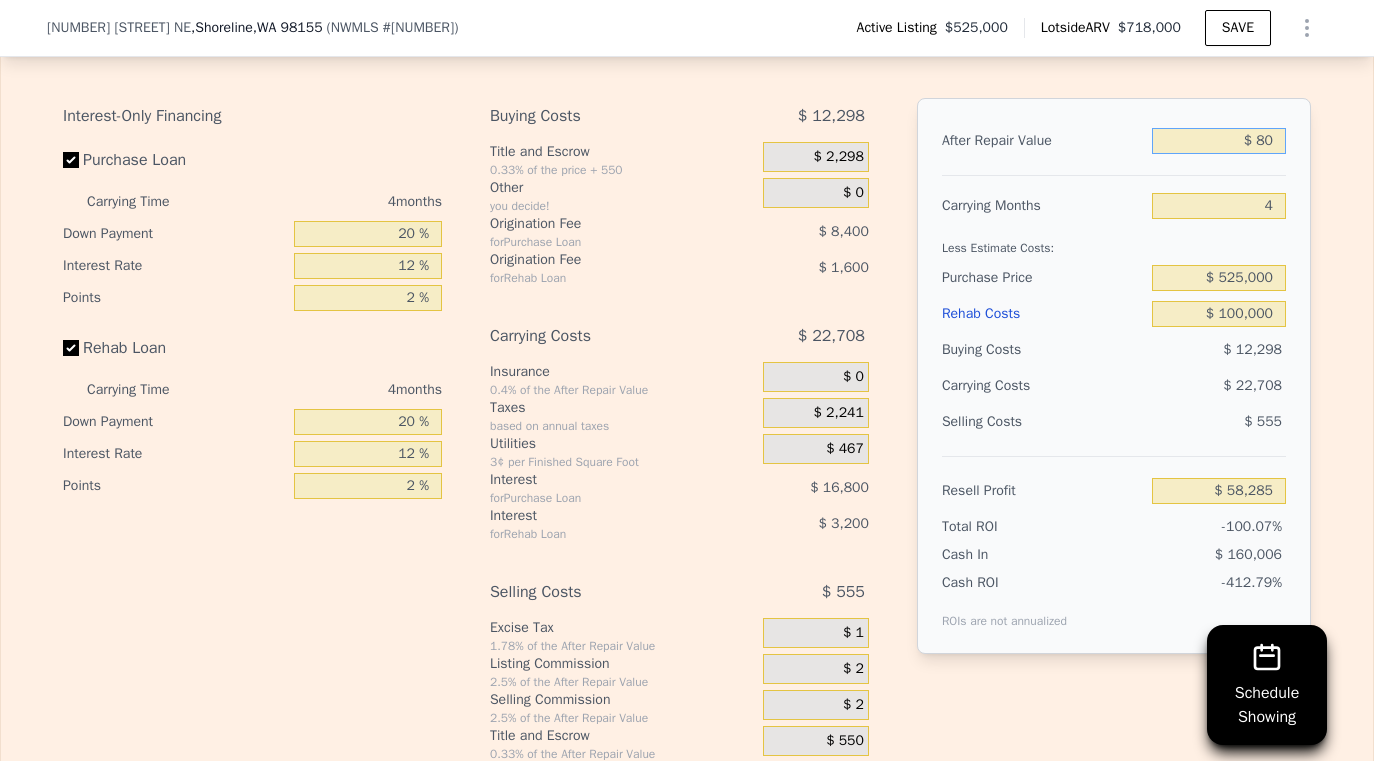 type on "-$ 660,481" 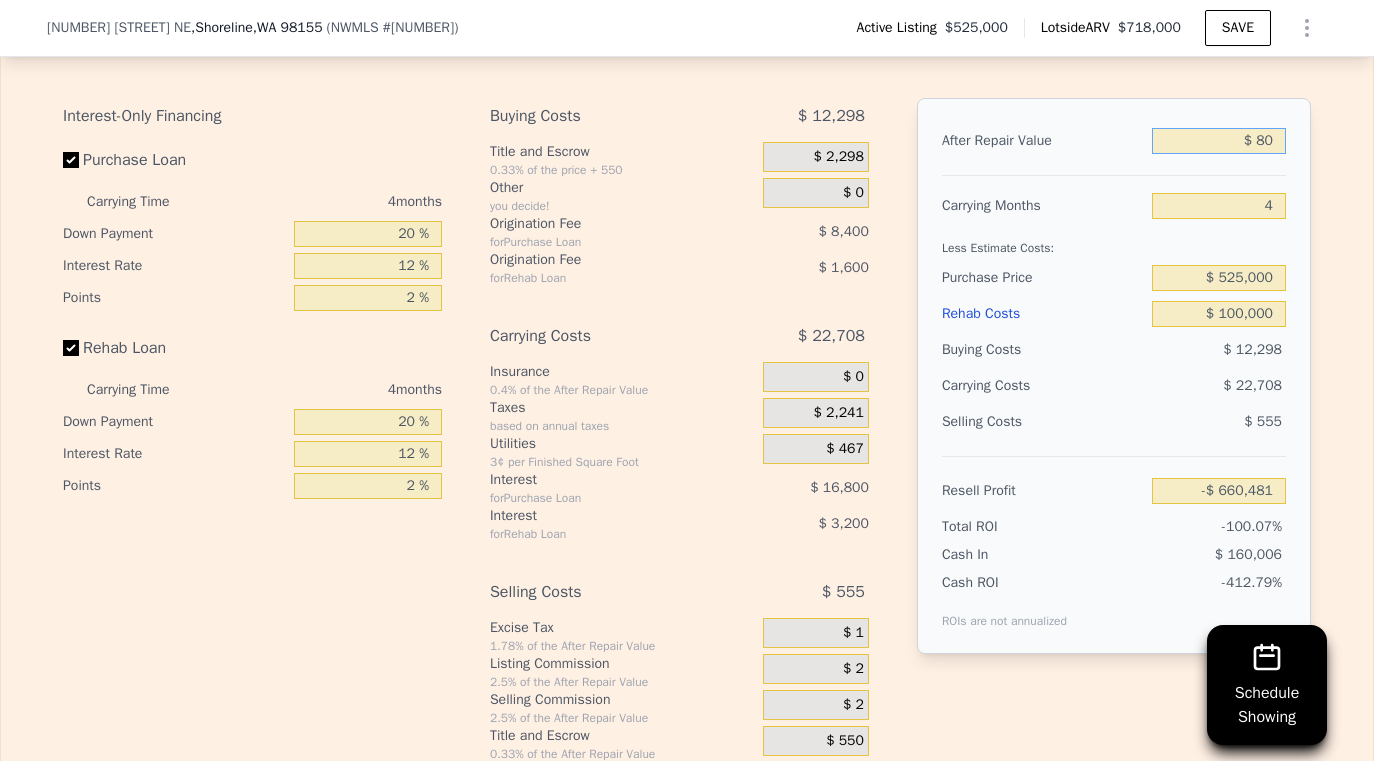 type on "$ 800" 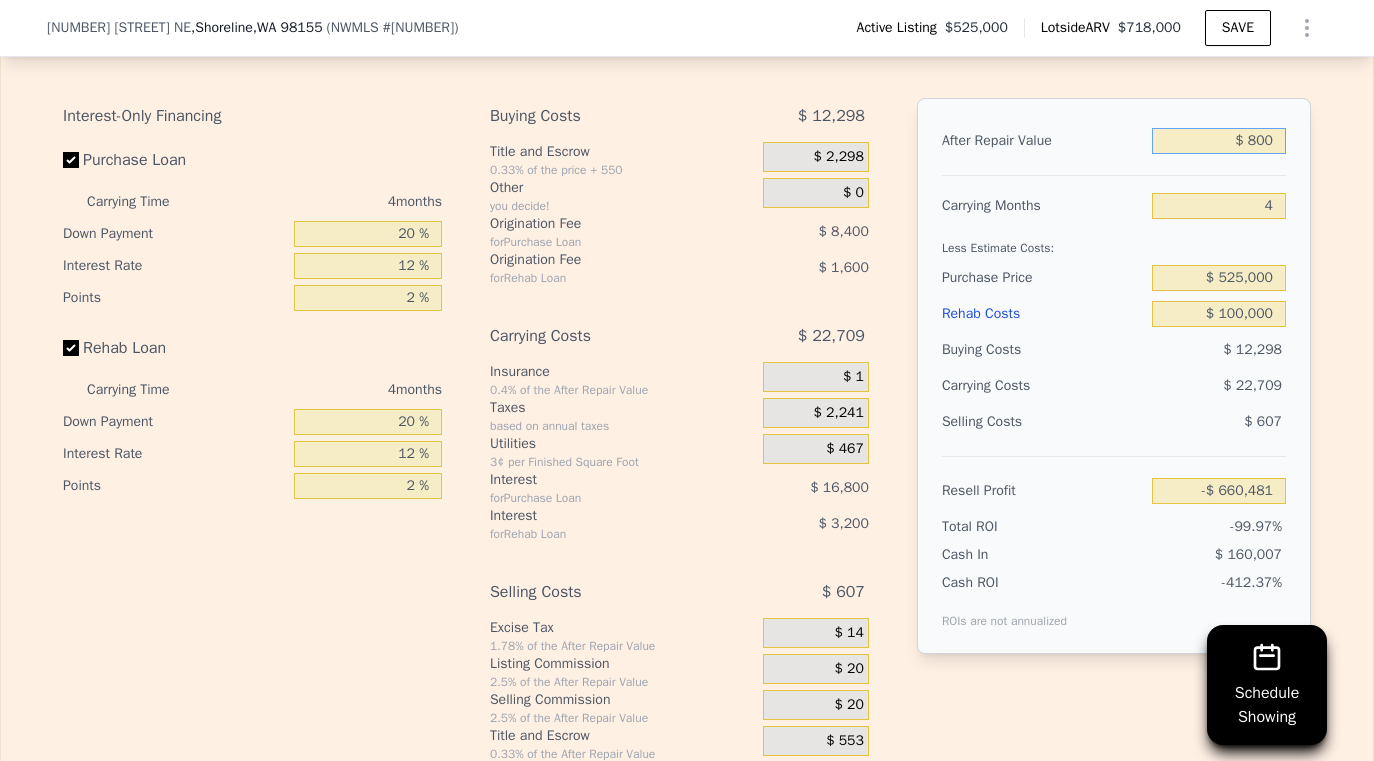 type on "-$ 659,814" 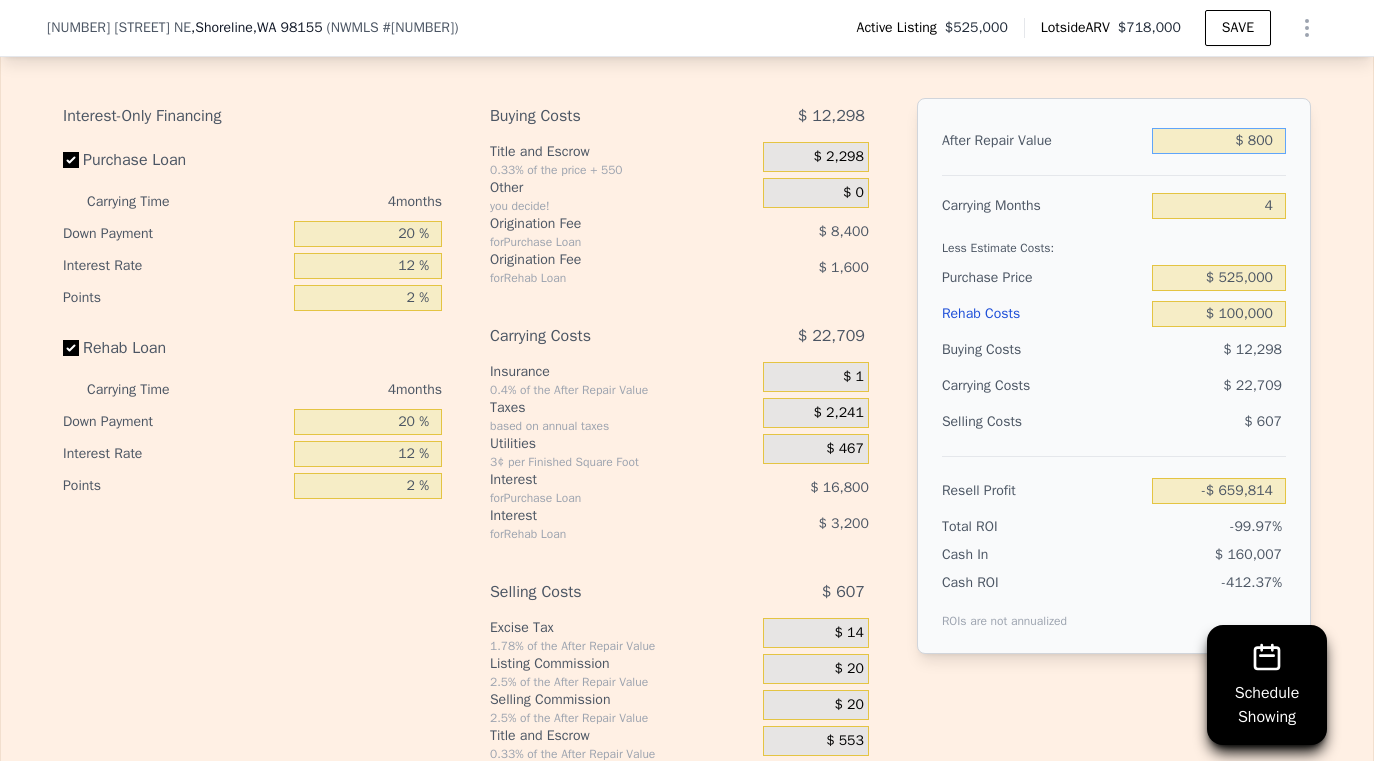type on "$ 8,000" 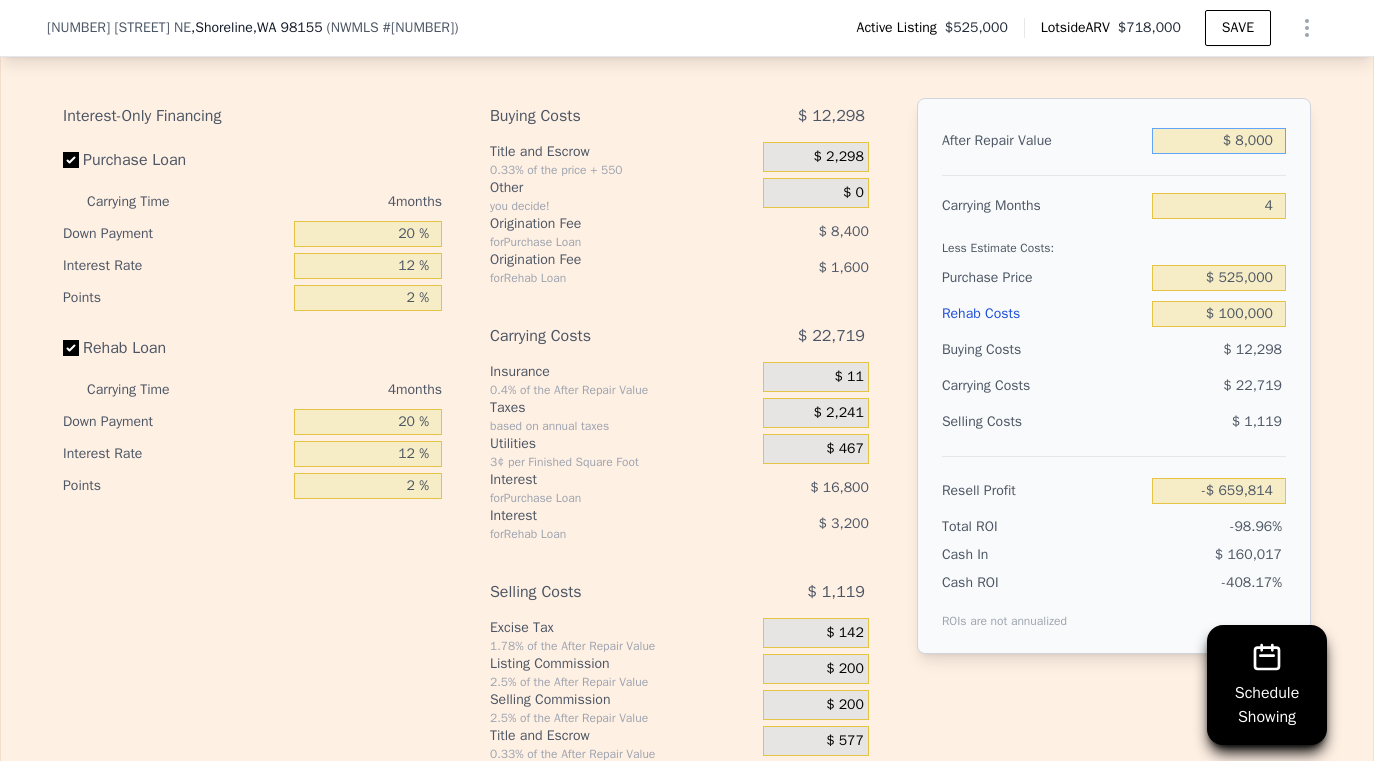 type on "-$ 653,136" 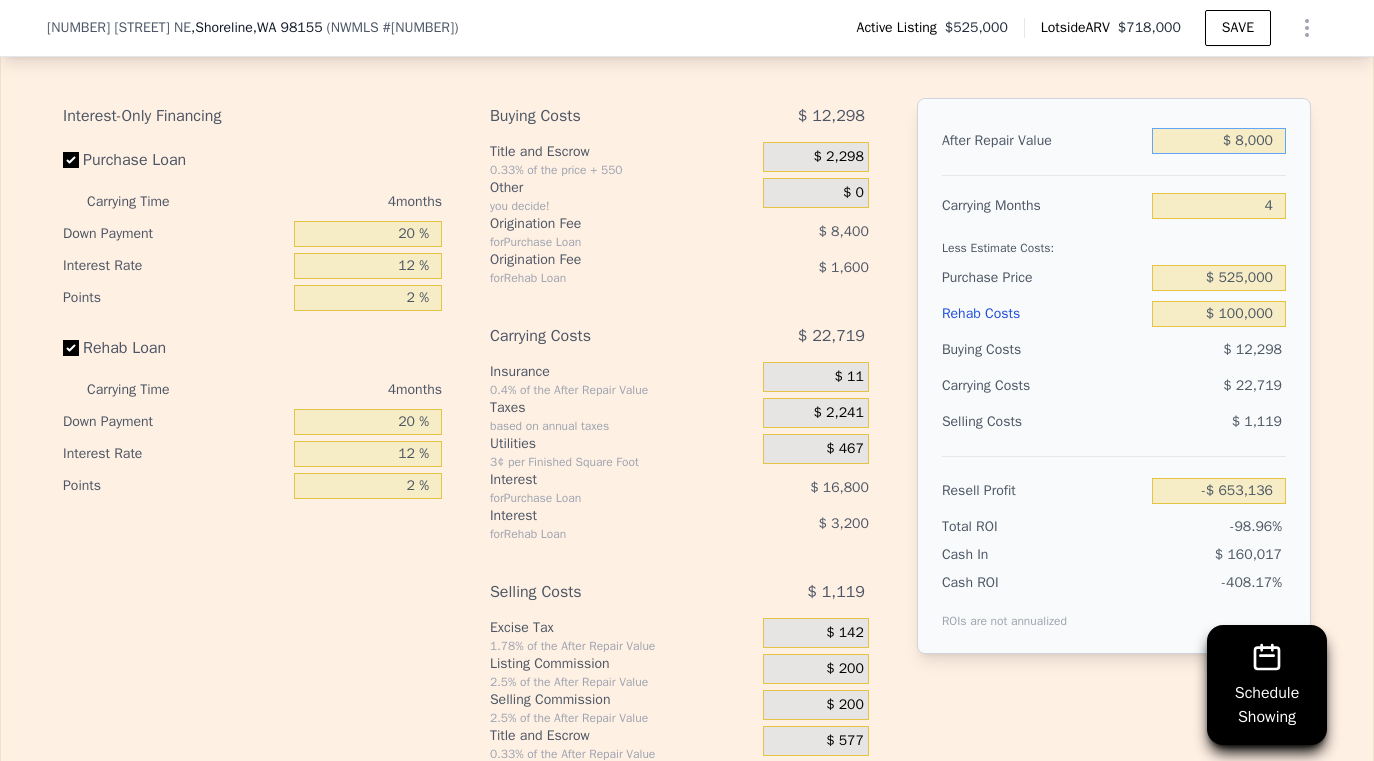 type on "$ 80,000" 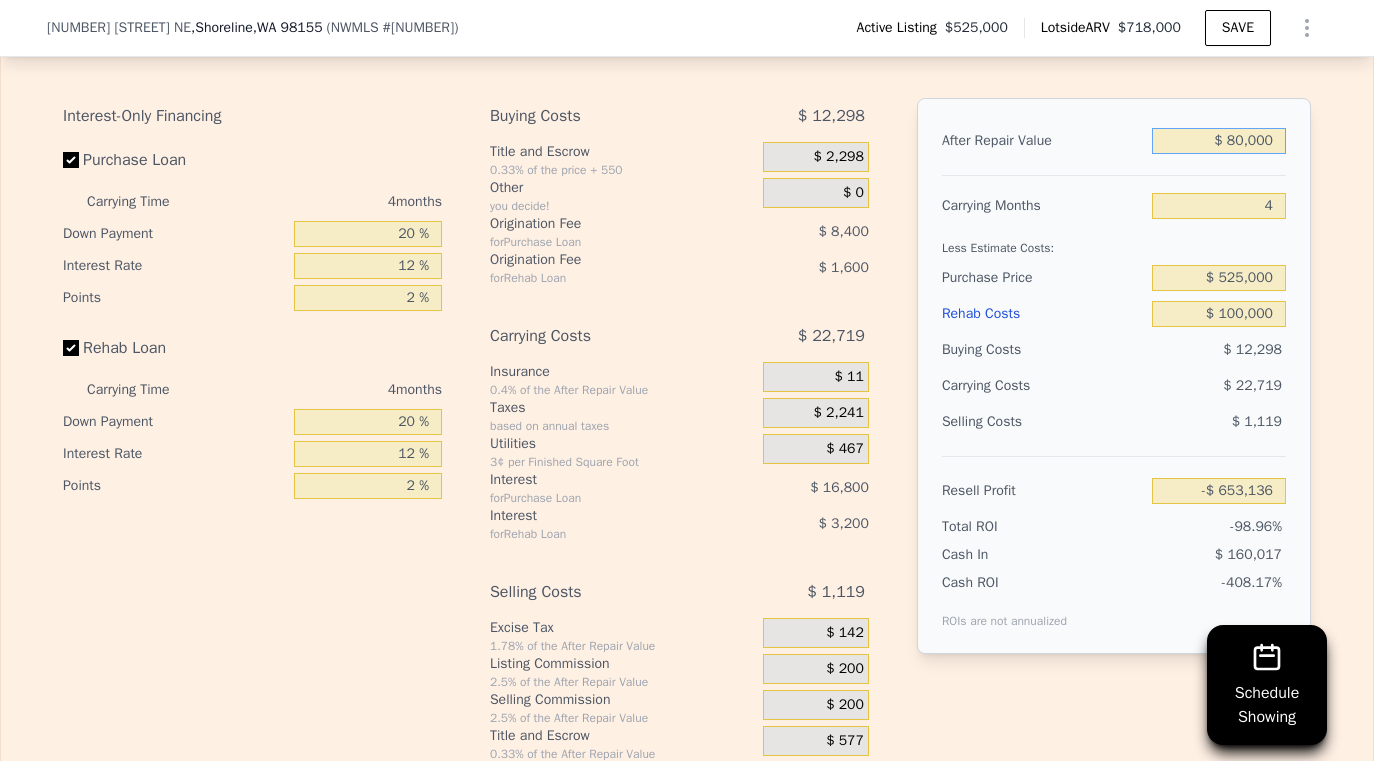 type on "-$ 586,353" 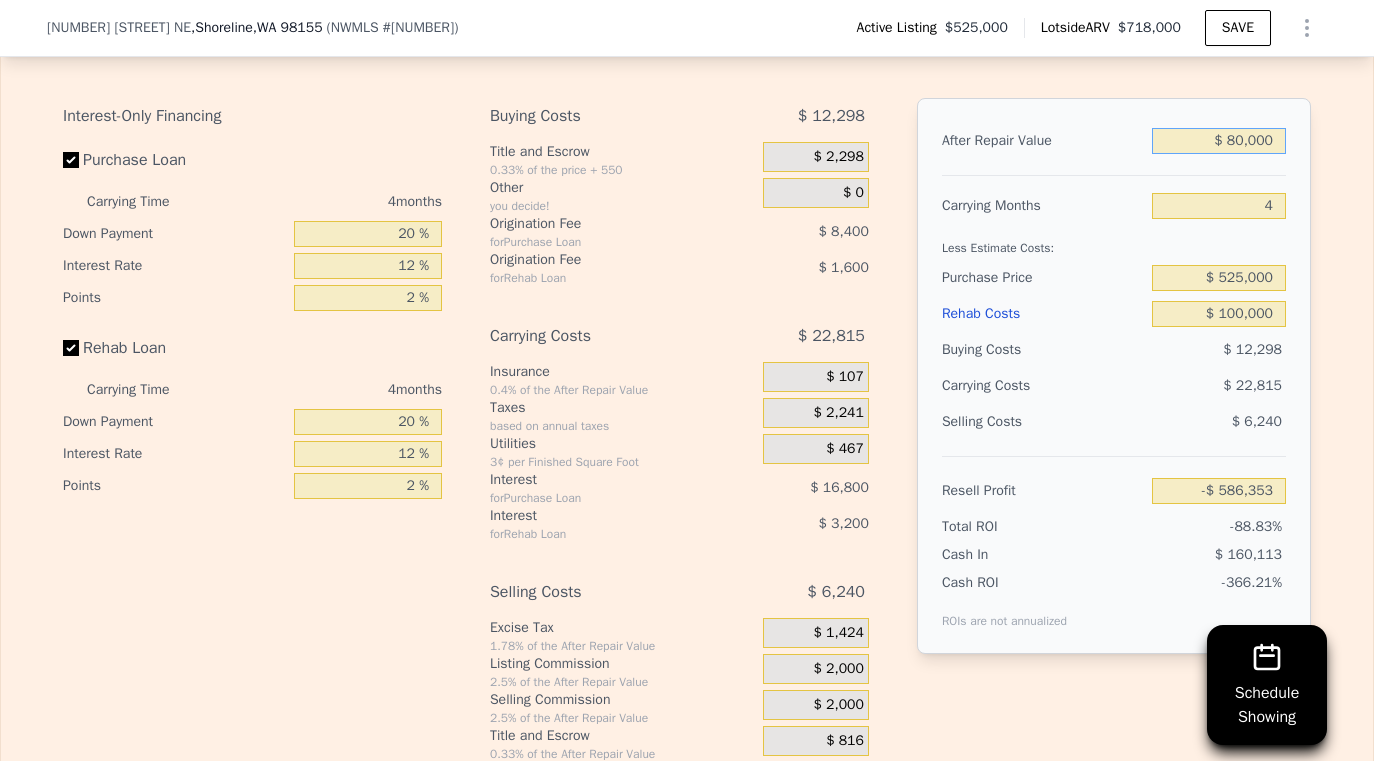type on "$ 800,000" 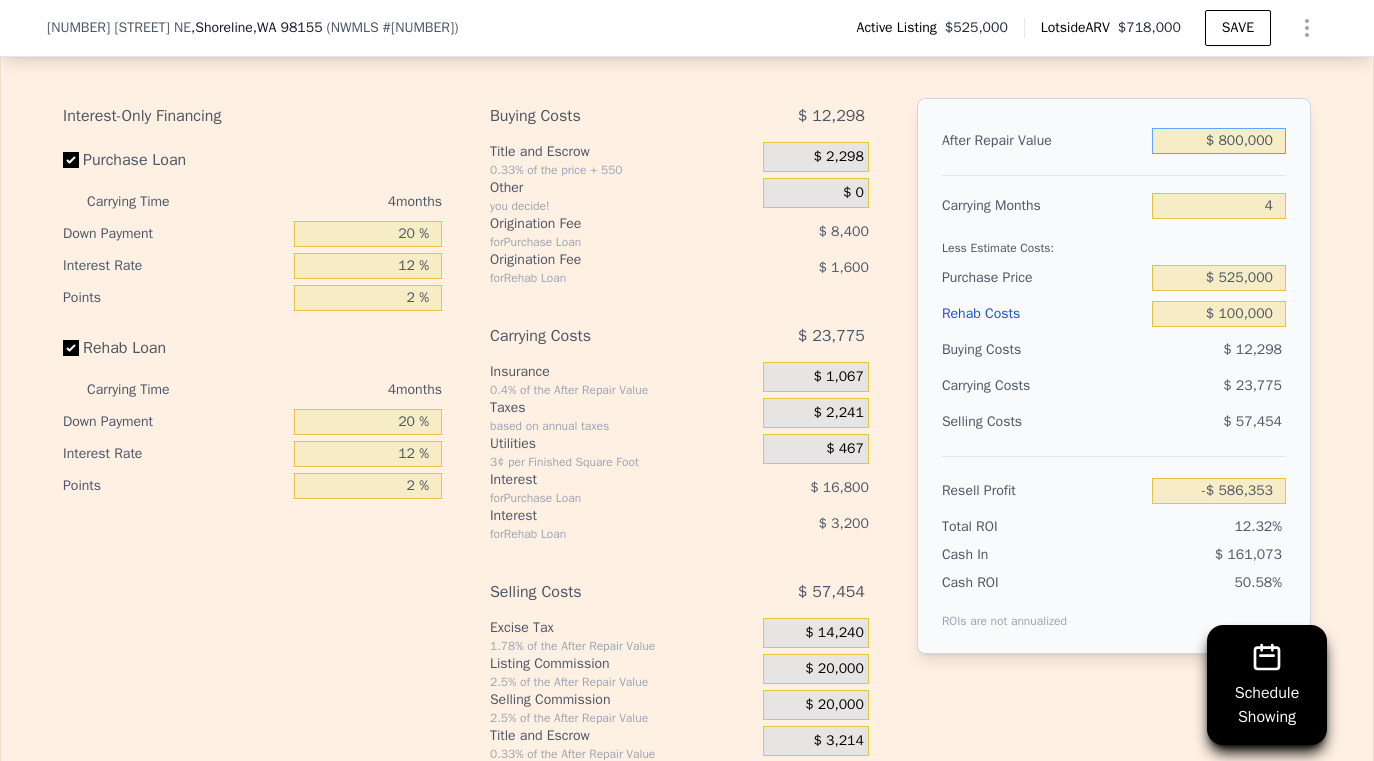 type on "$ 81,473" 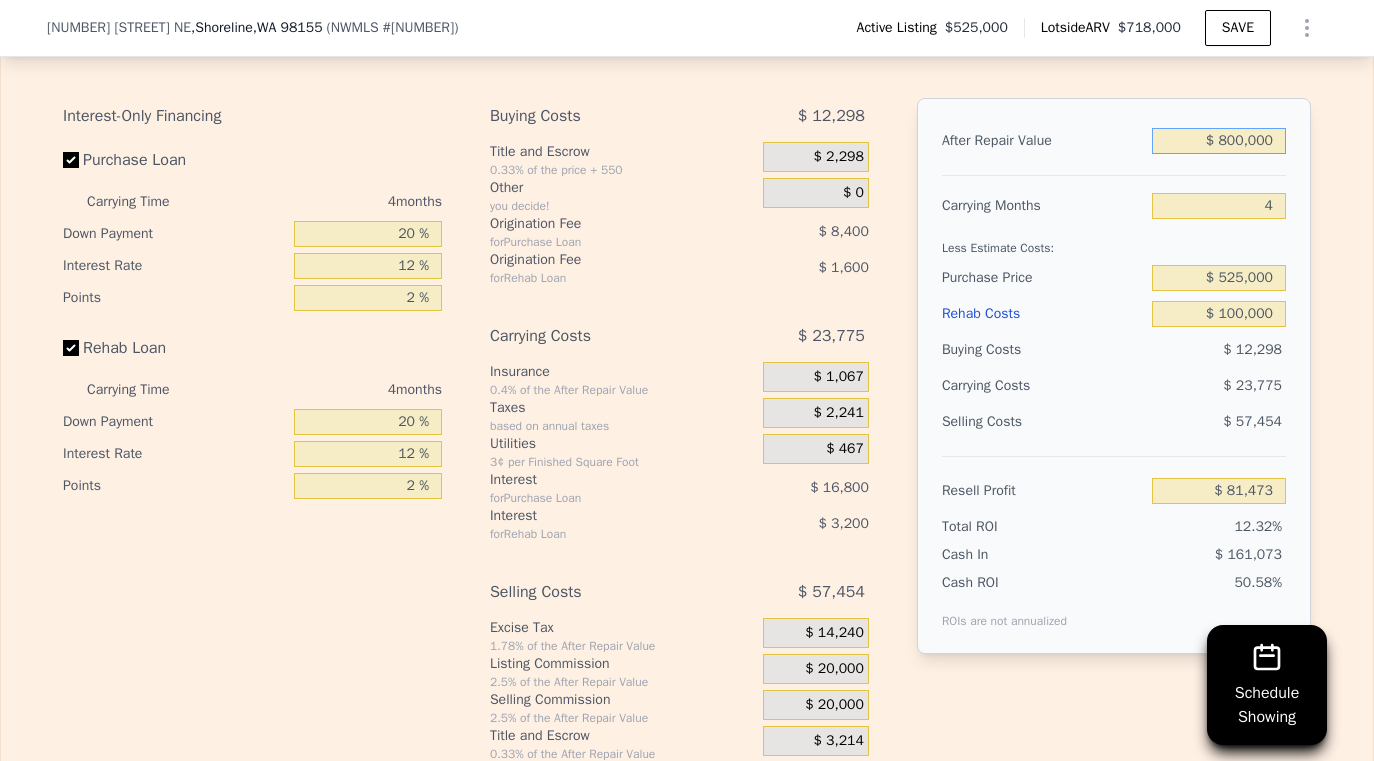 type on "$ 800,000" 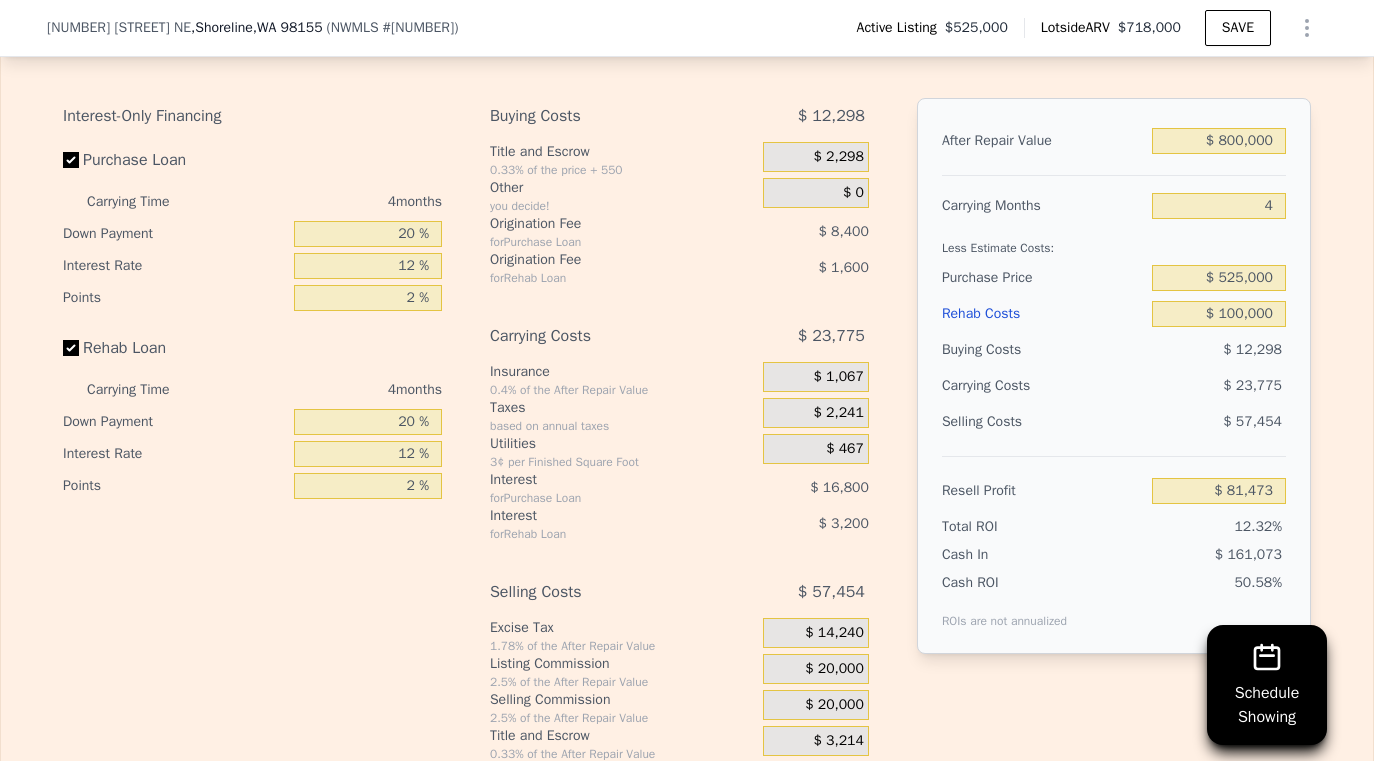 click on "Rehab Costs" at bounding box center (1043, 314) 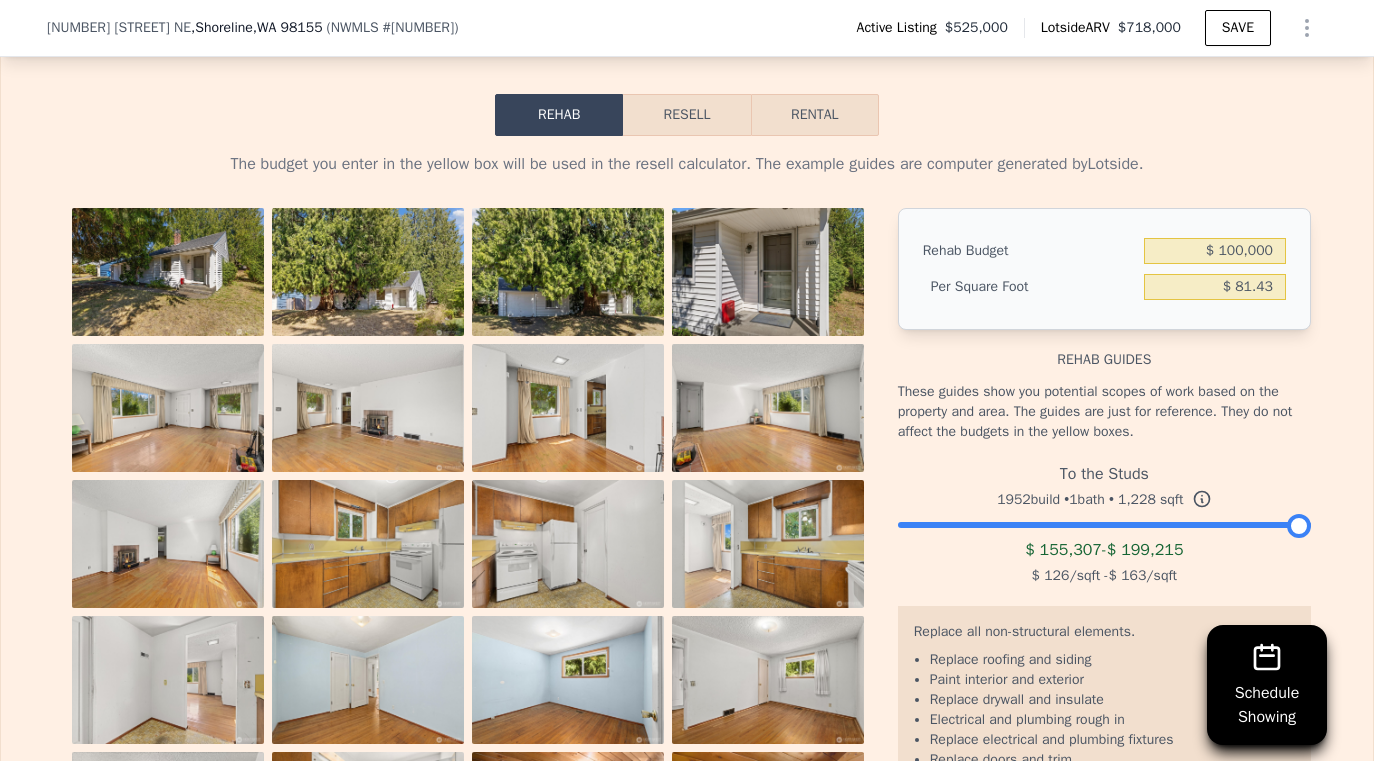 scroll, scrollTop: 2661, scrollLeft: 0, axis: vertical 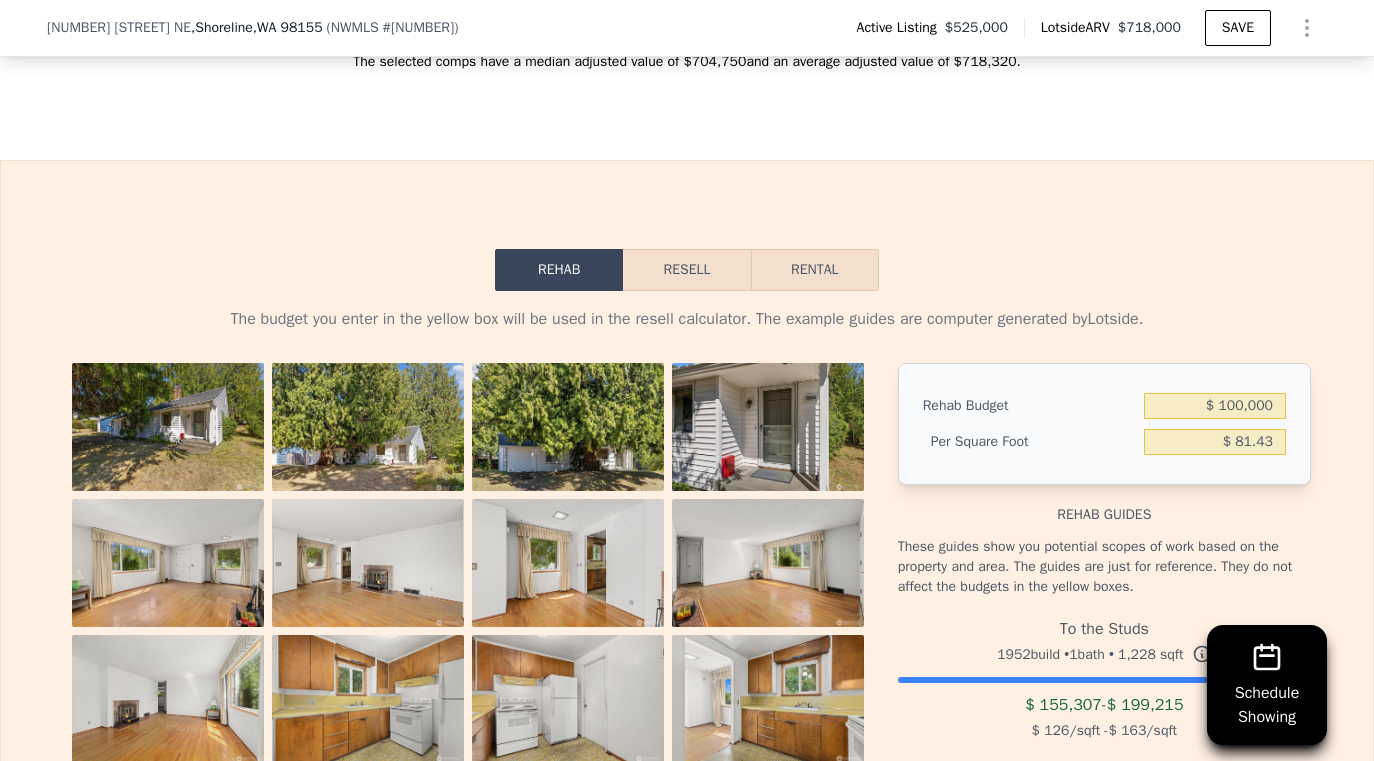 click on "Resell" at bounding box center [686, 270] 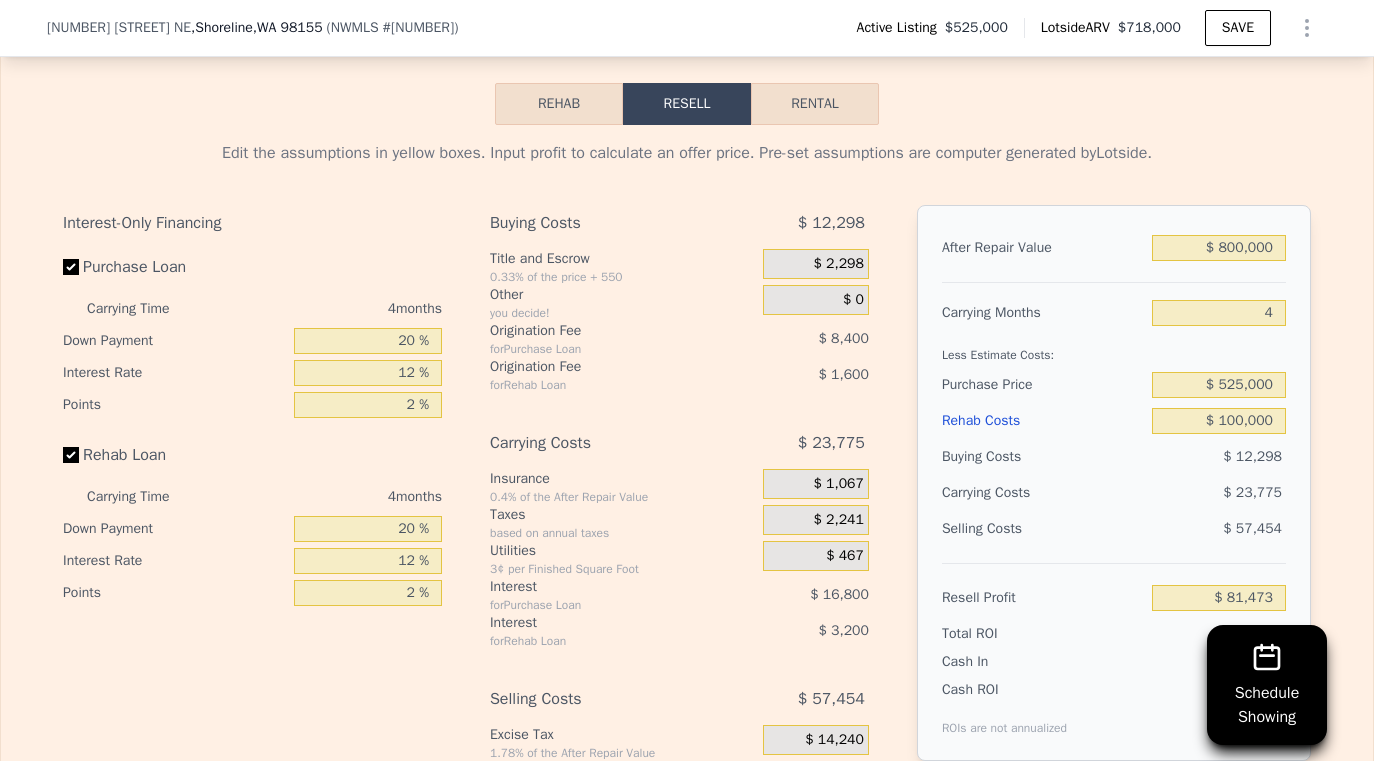 scroll, scrollTop: 2835, scrollLeft: 0, axis: vertical 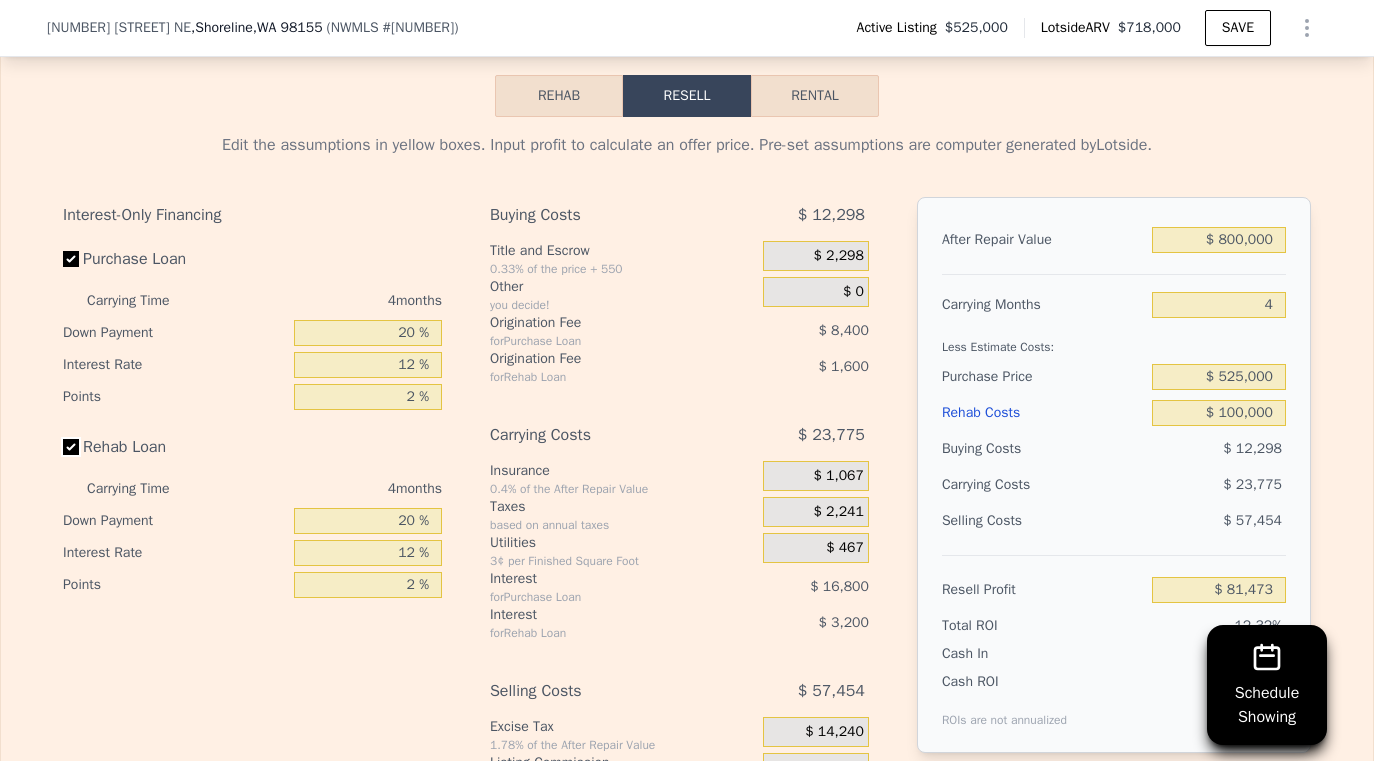 click on "Rehab Loan" at bounding box center (71, 447) 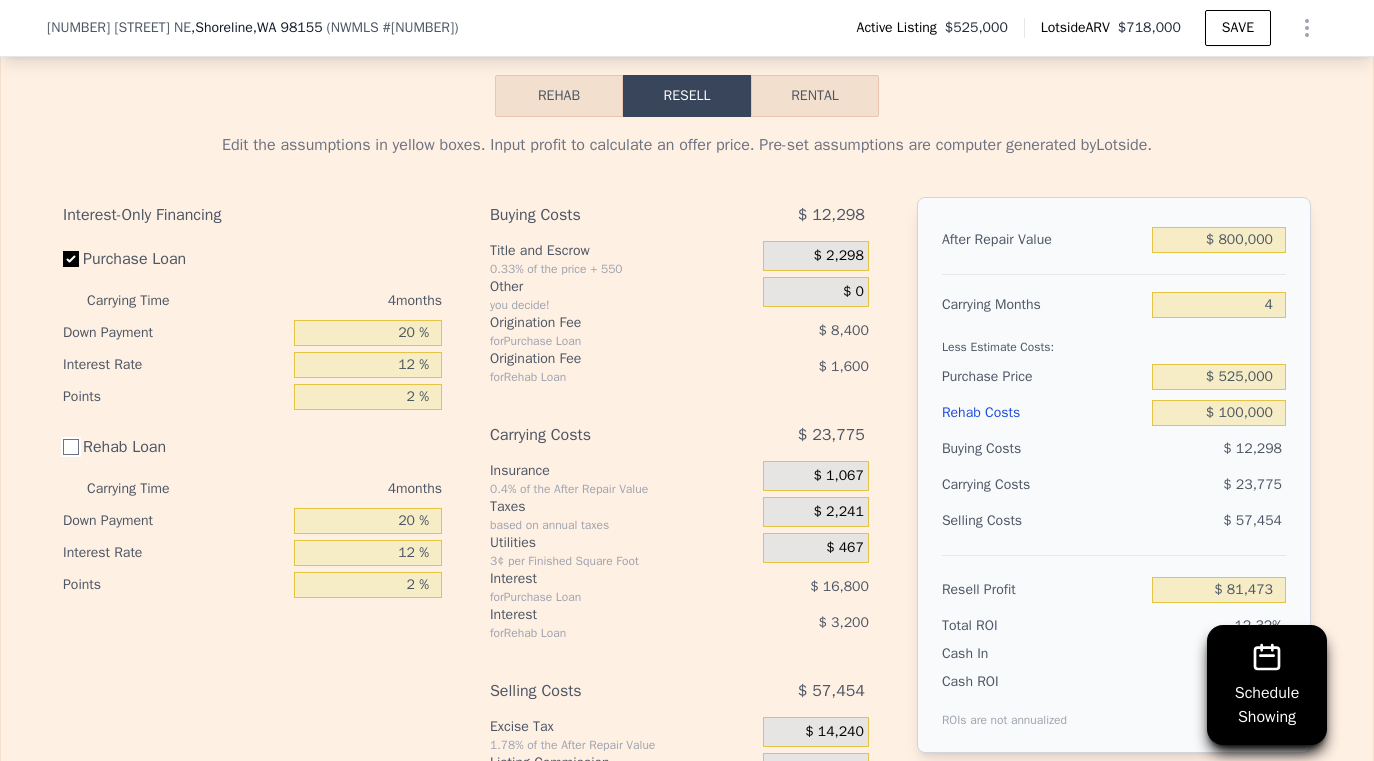 checkbox on "false" 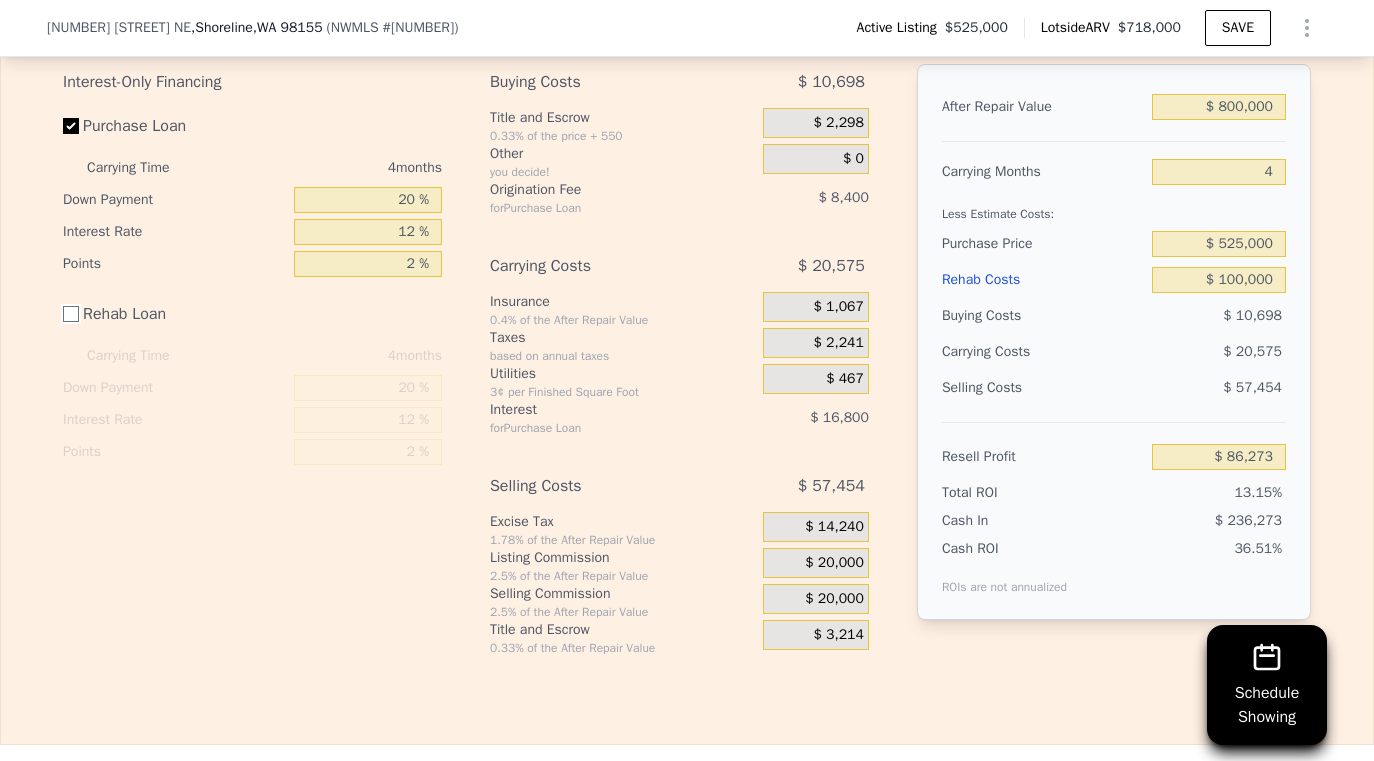 scroll, scrollTop: 2969, scrollLeft: 0, axis: vertical 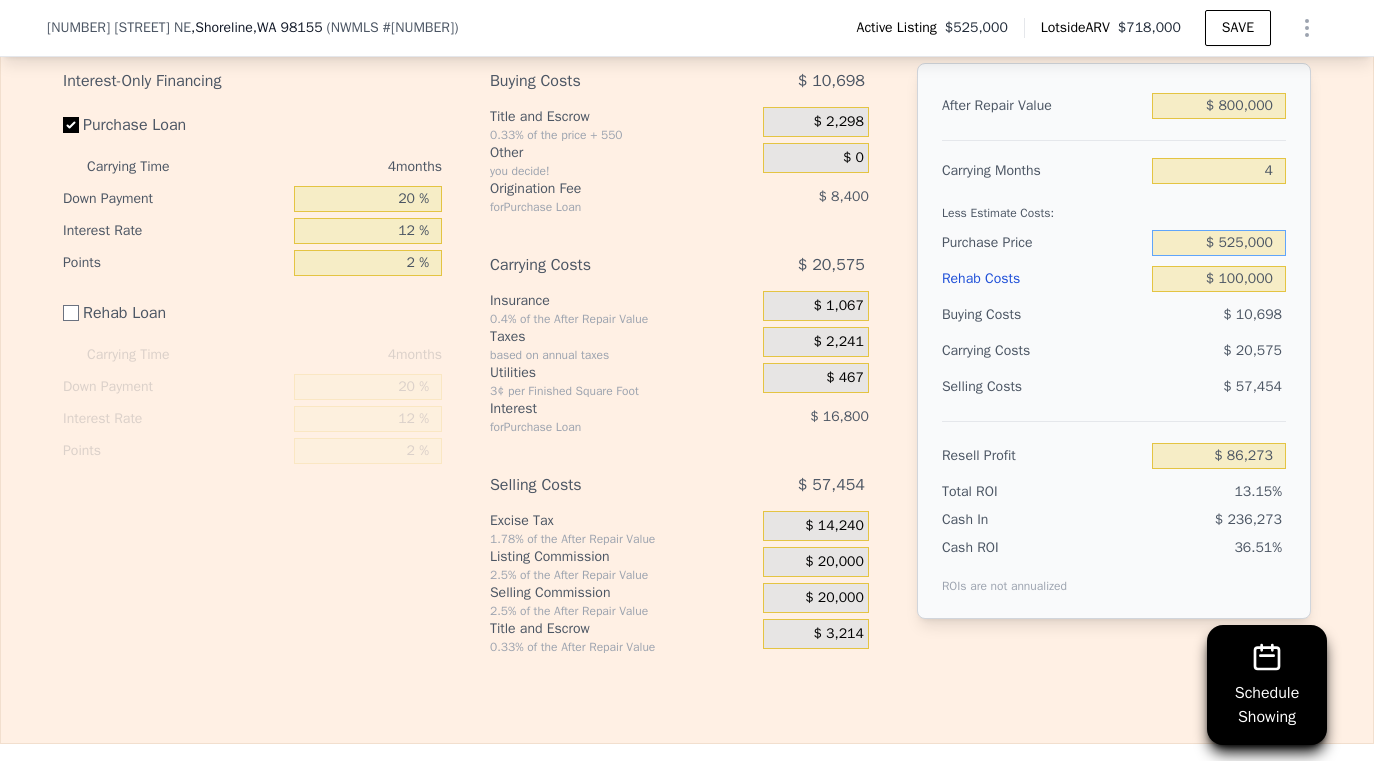 click on "$ 525,000" at bounding box center (1219, 243) 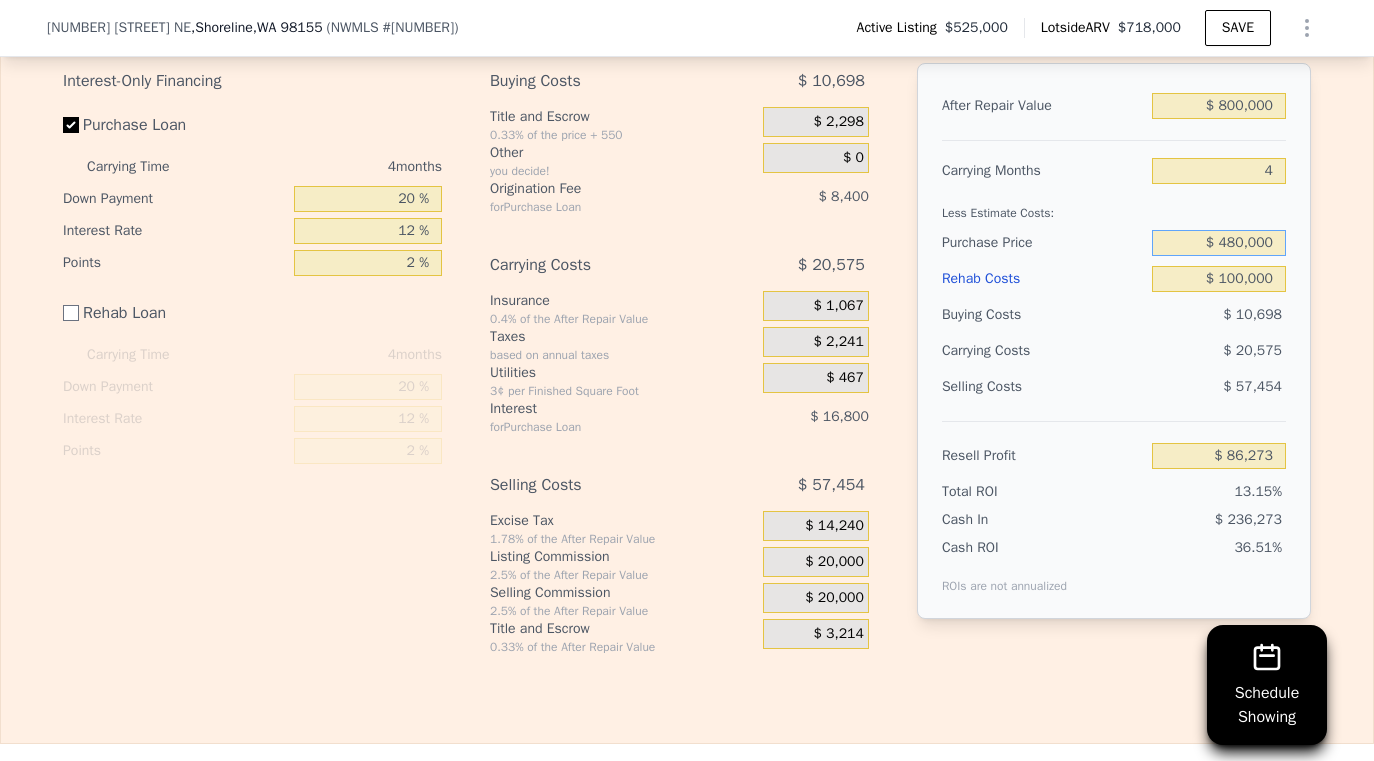 type on "$ 480,000" 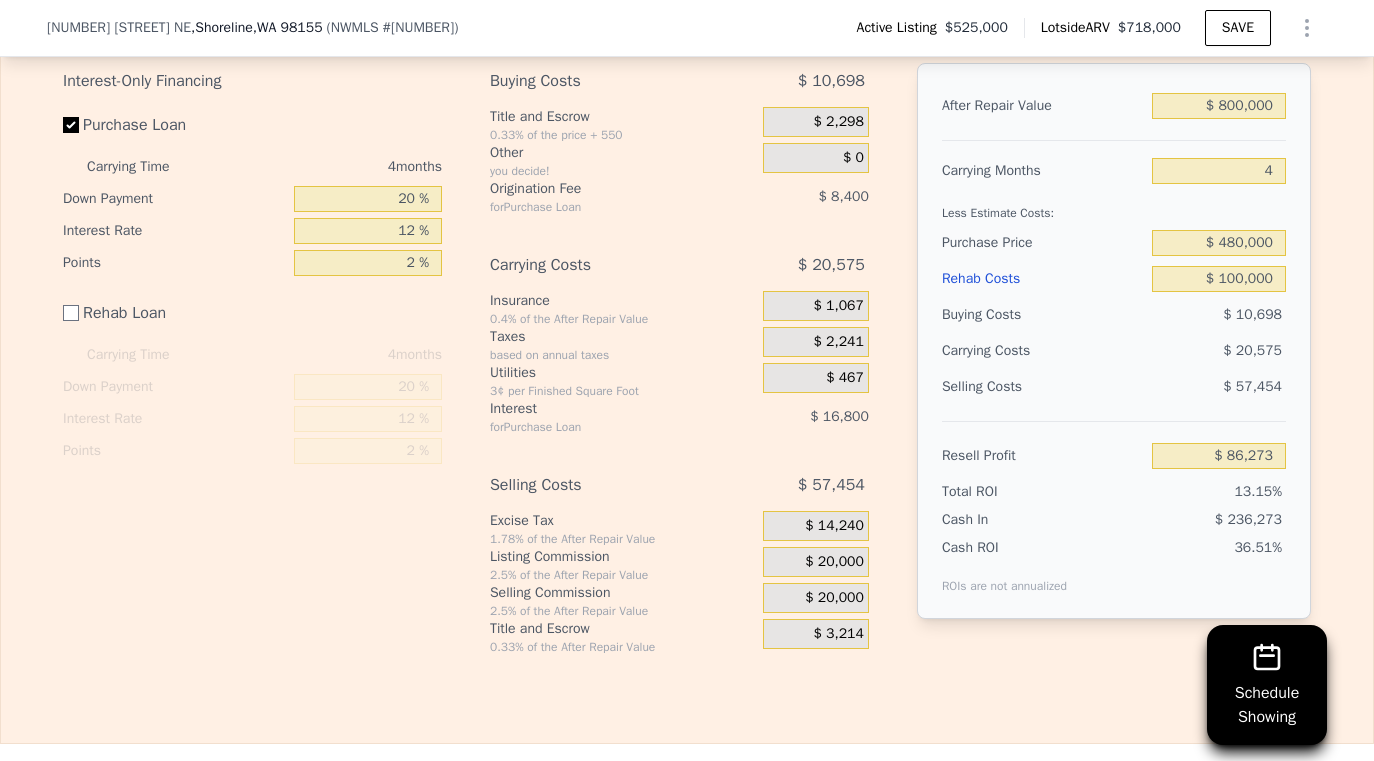 click on "Carrying Costs" at bounding box center (1004, 351) 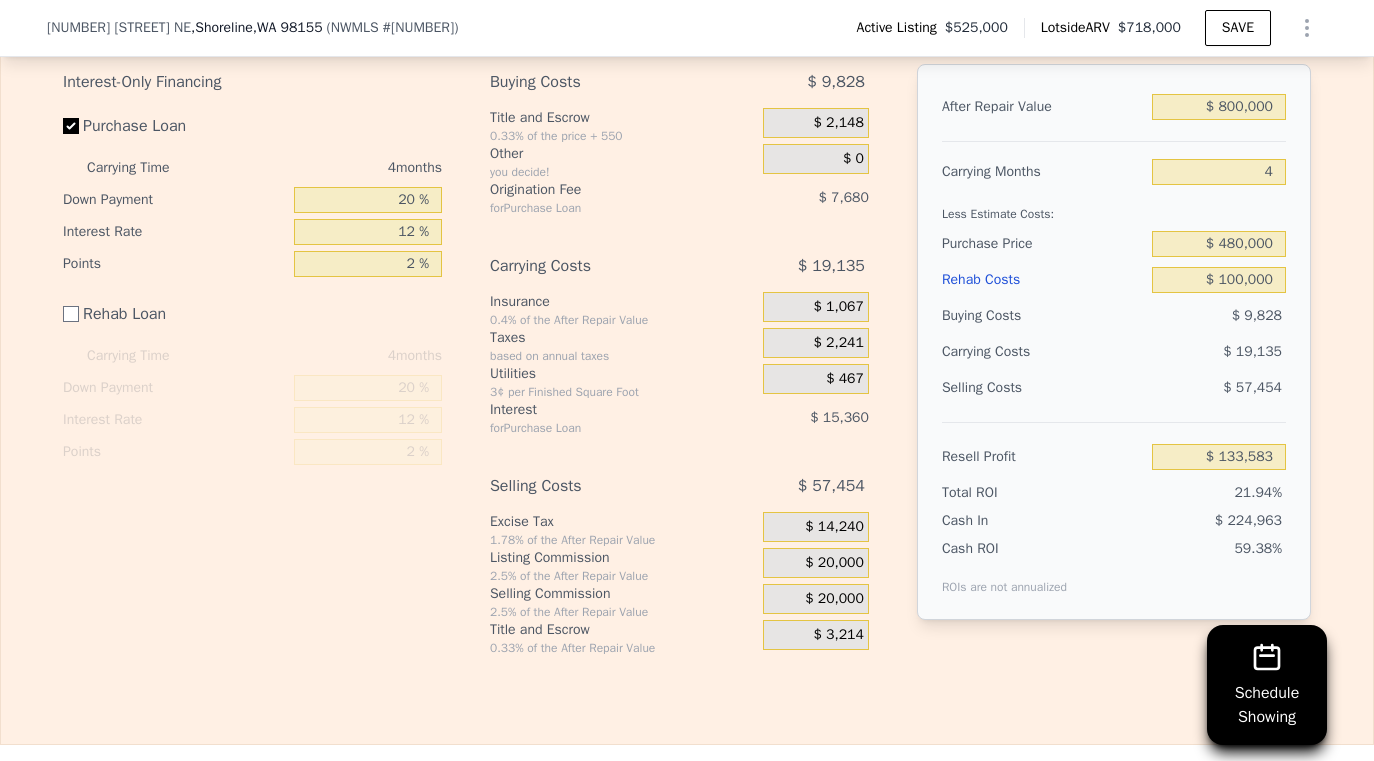 scroll, scrollTop: 2932, scrollLeft: 0, axis: vertical 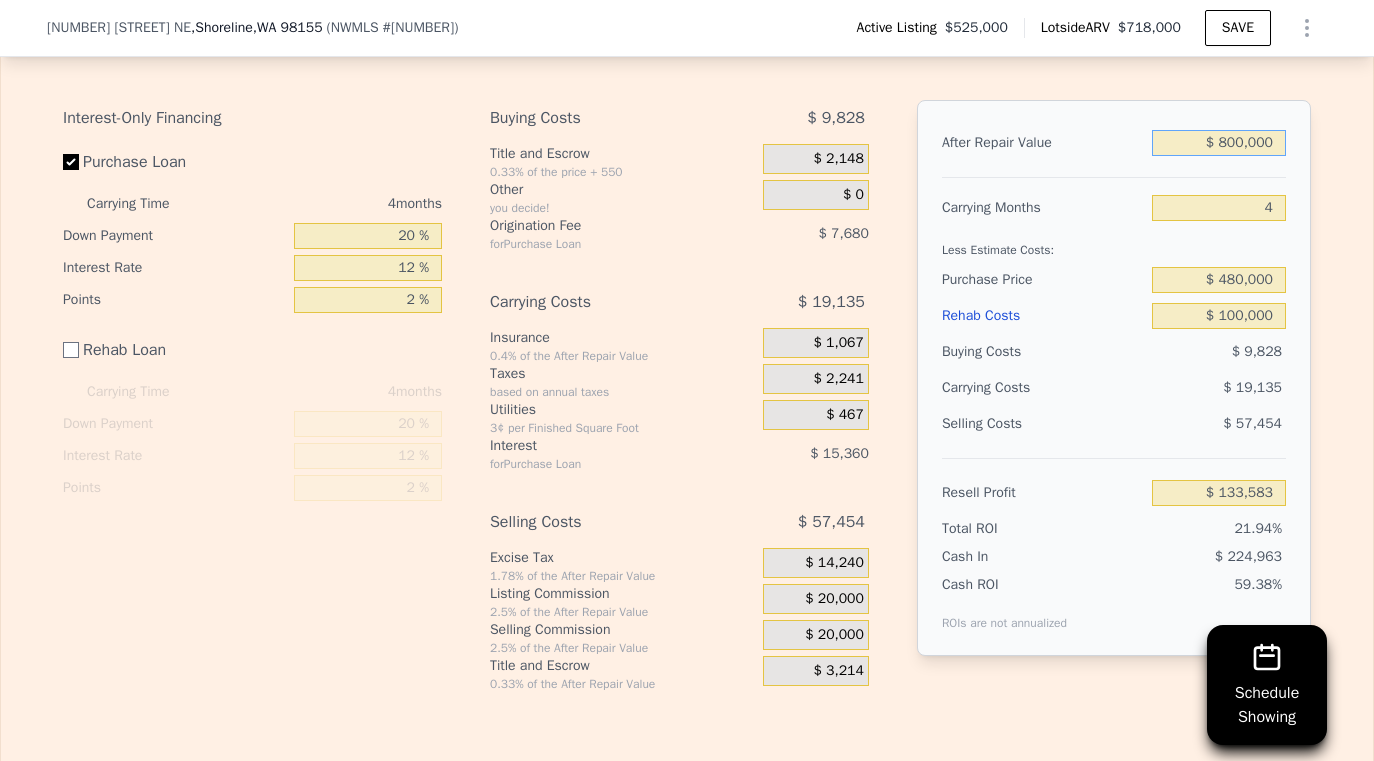 click on "$ 800,000" at bounding box center (1219, 143) 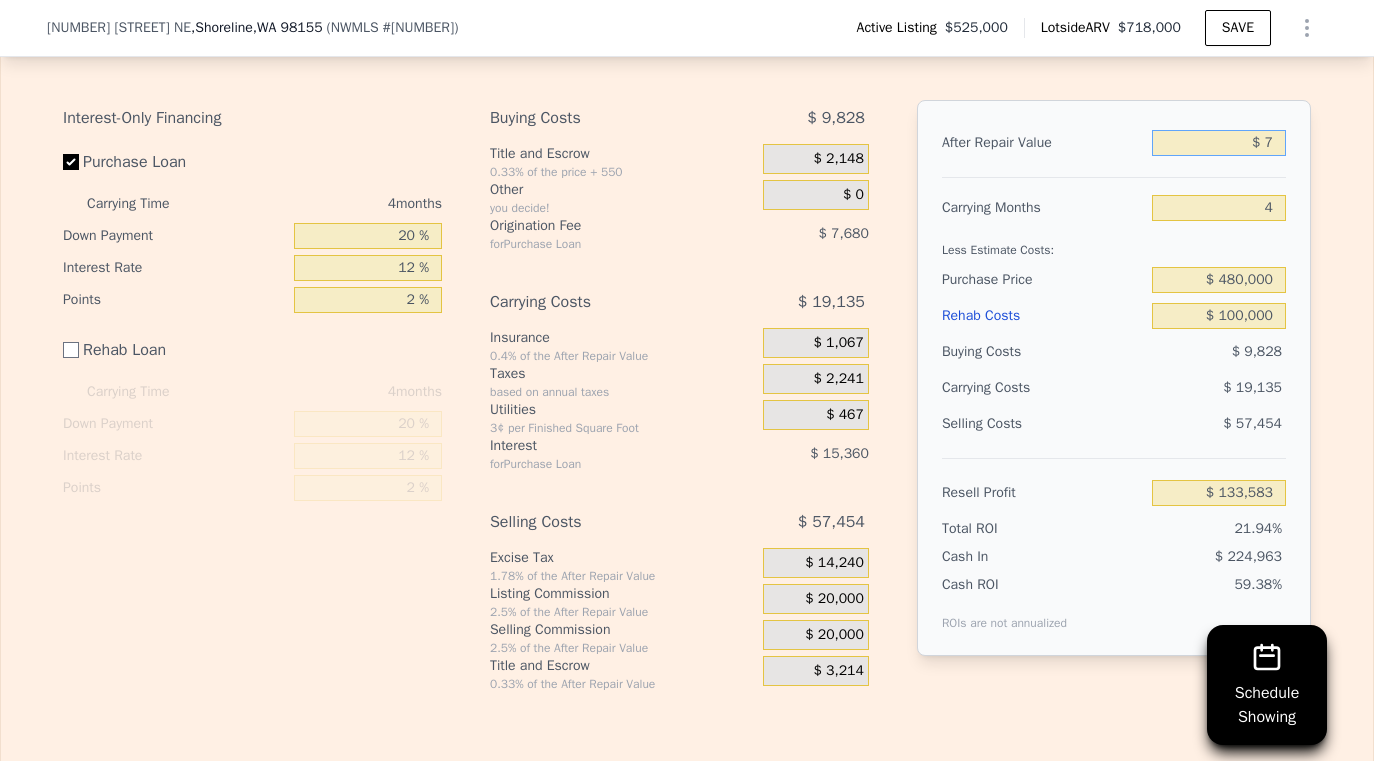 type on "-$ 608,439" 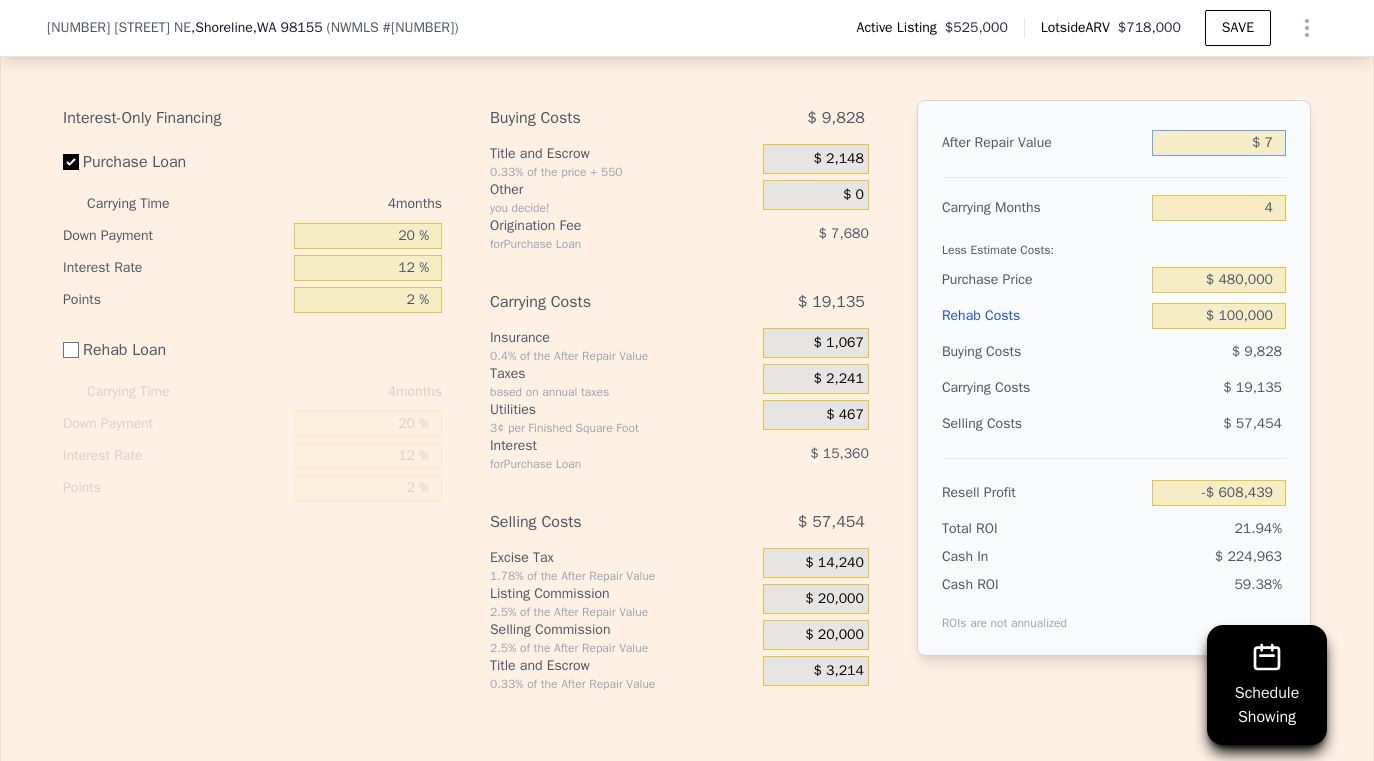 type on "$ 77" 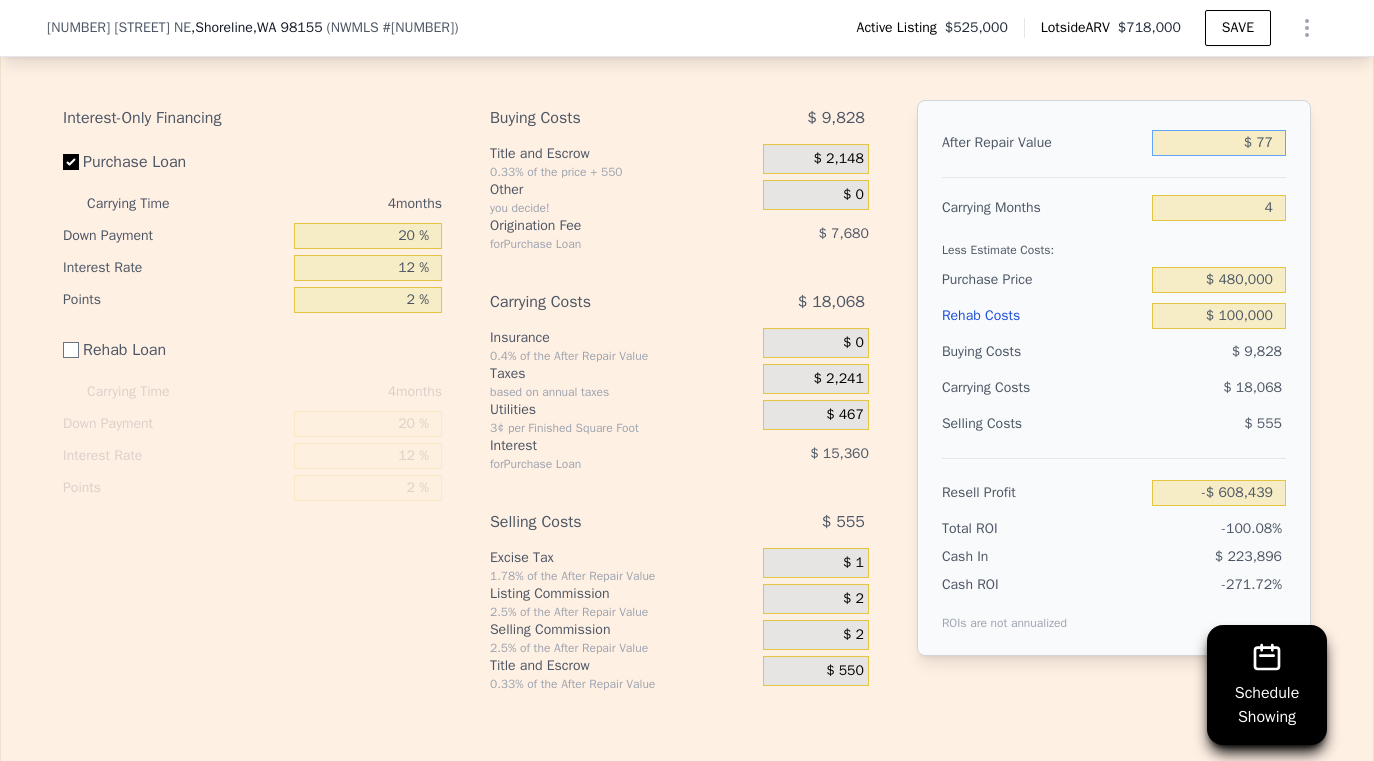 type on "-$ 608,374" 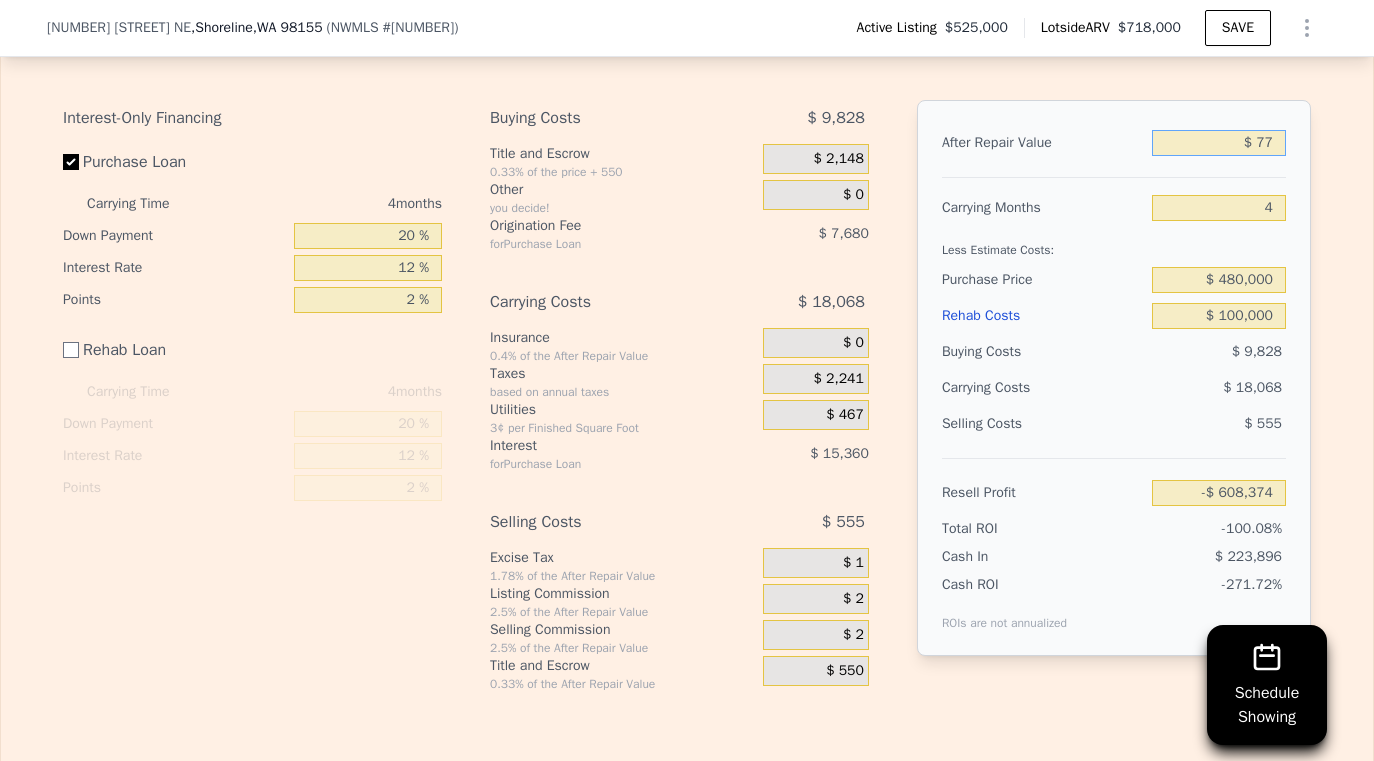 type on "$ 775" 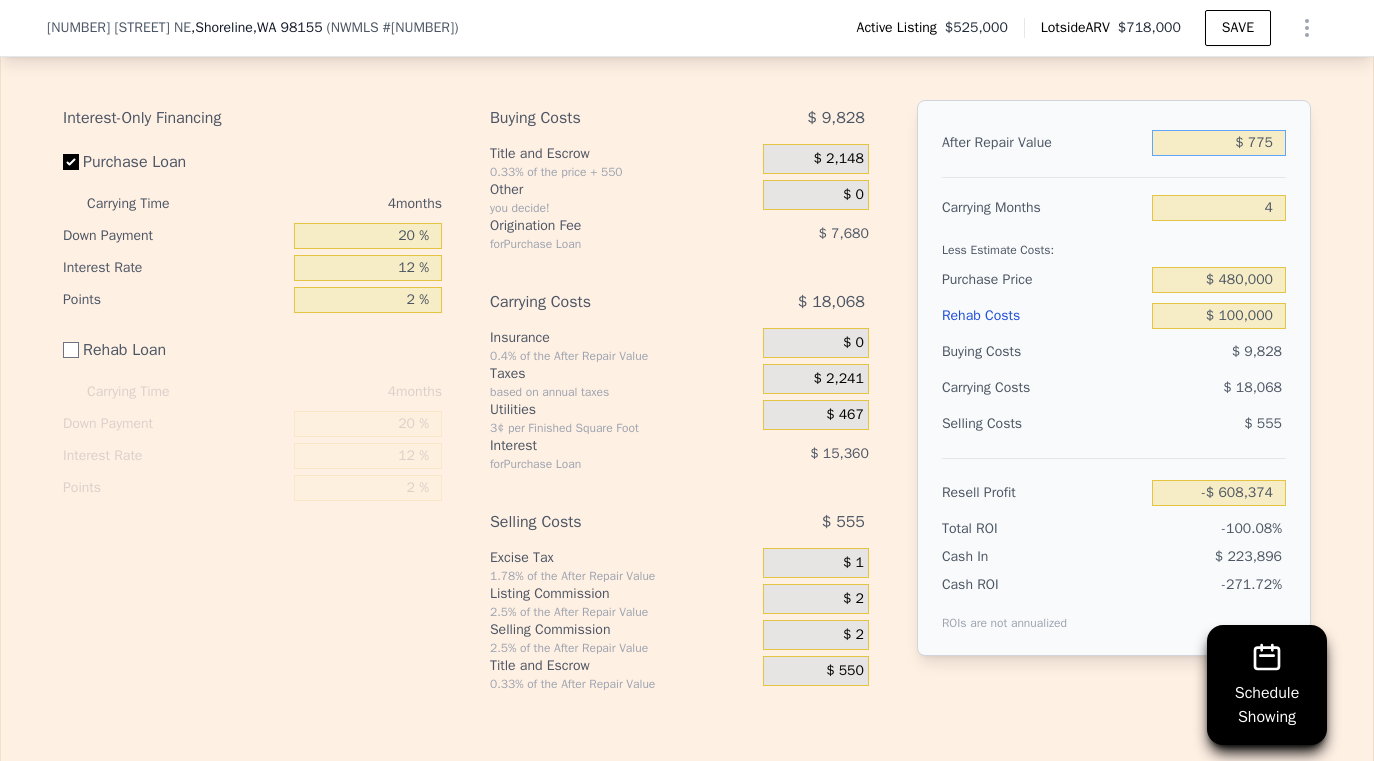 type on "-$ 607,727" 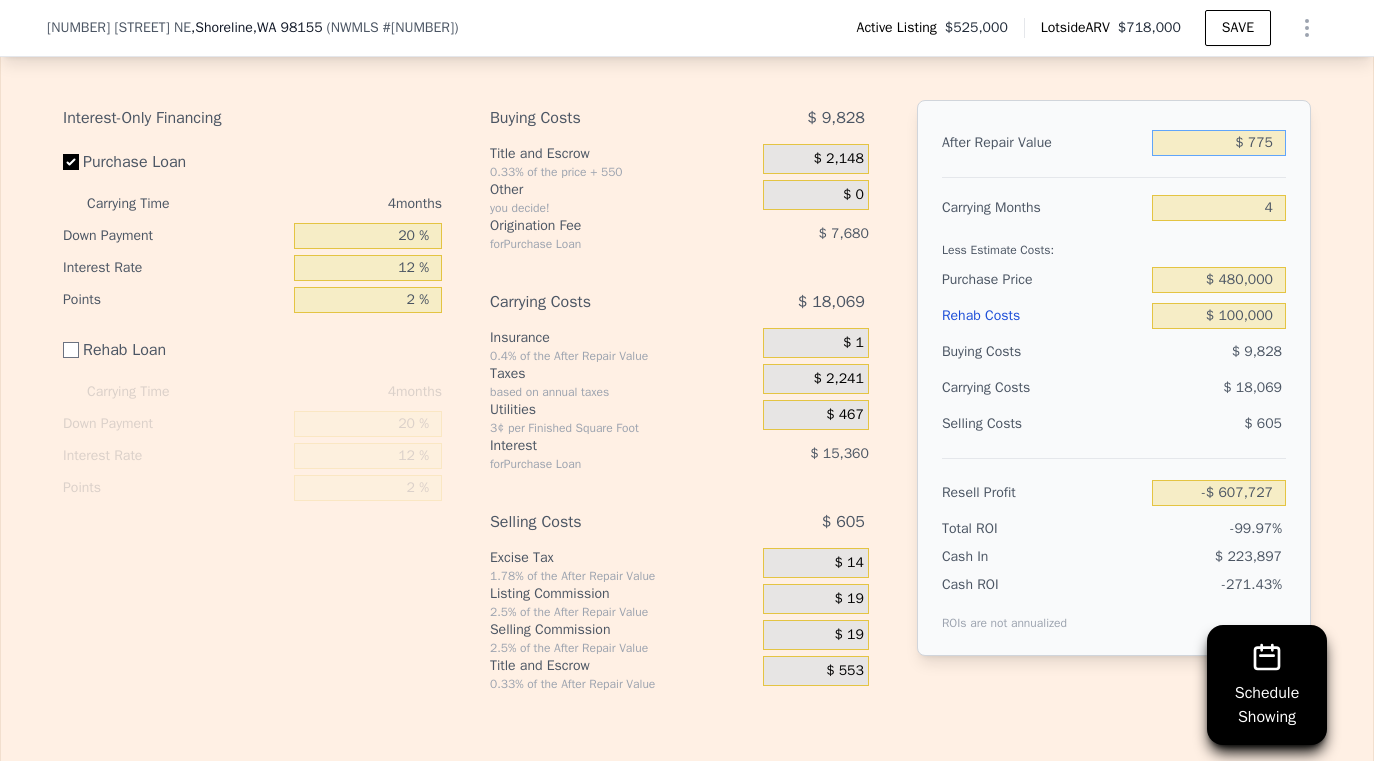 type on "$ 7,750" 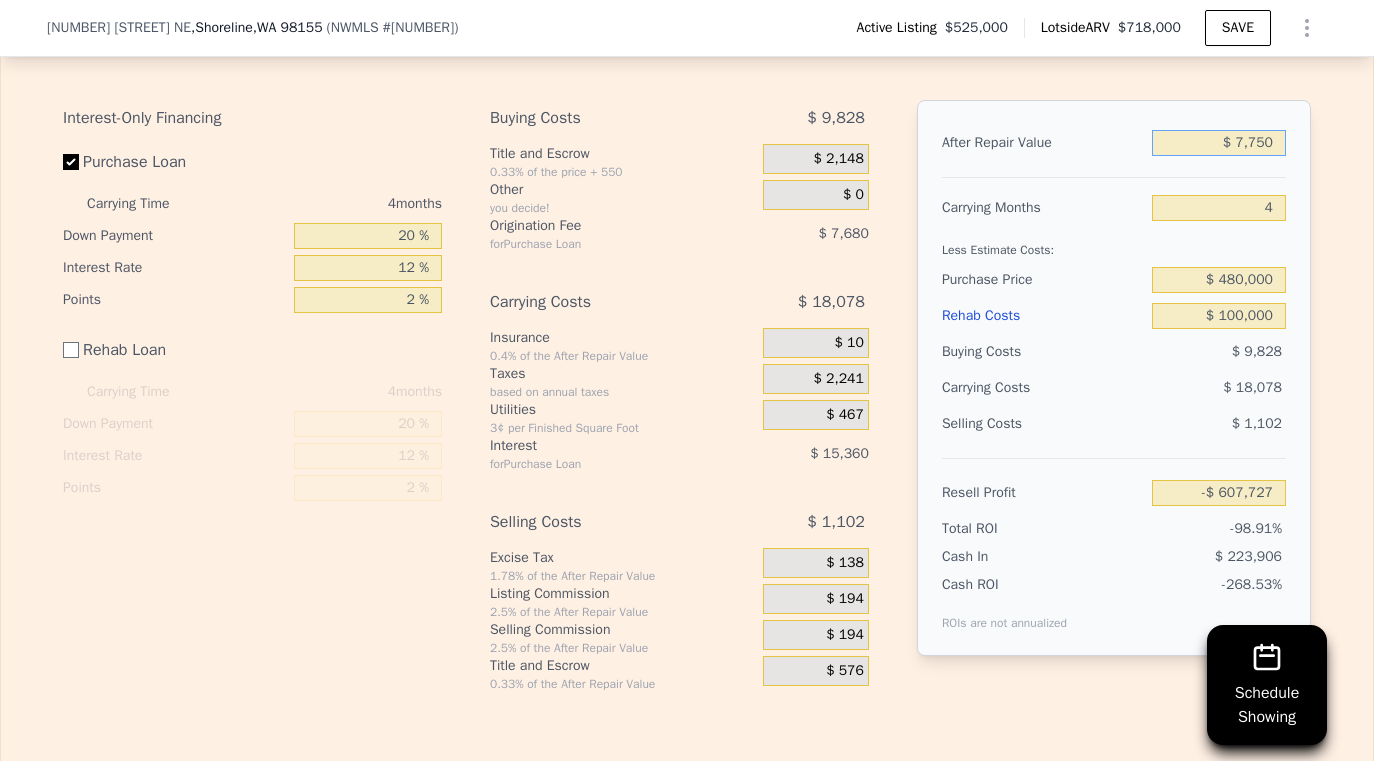 type on "-$ 601,258" 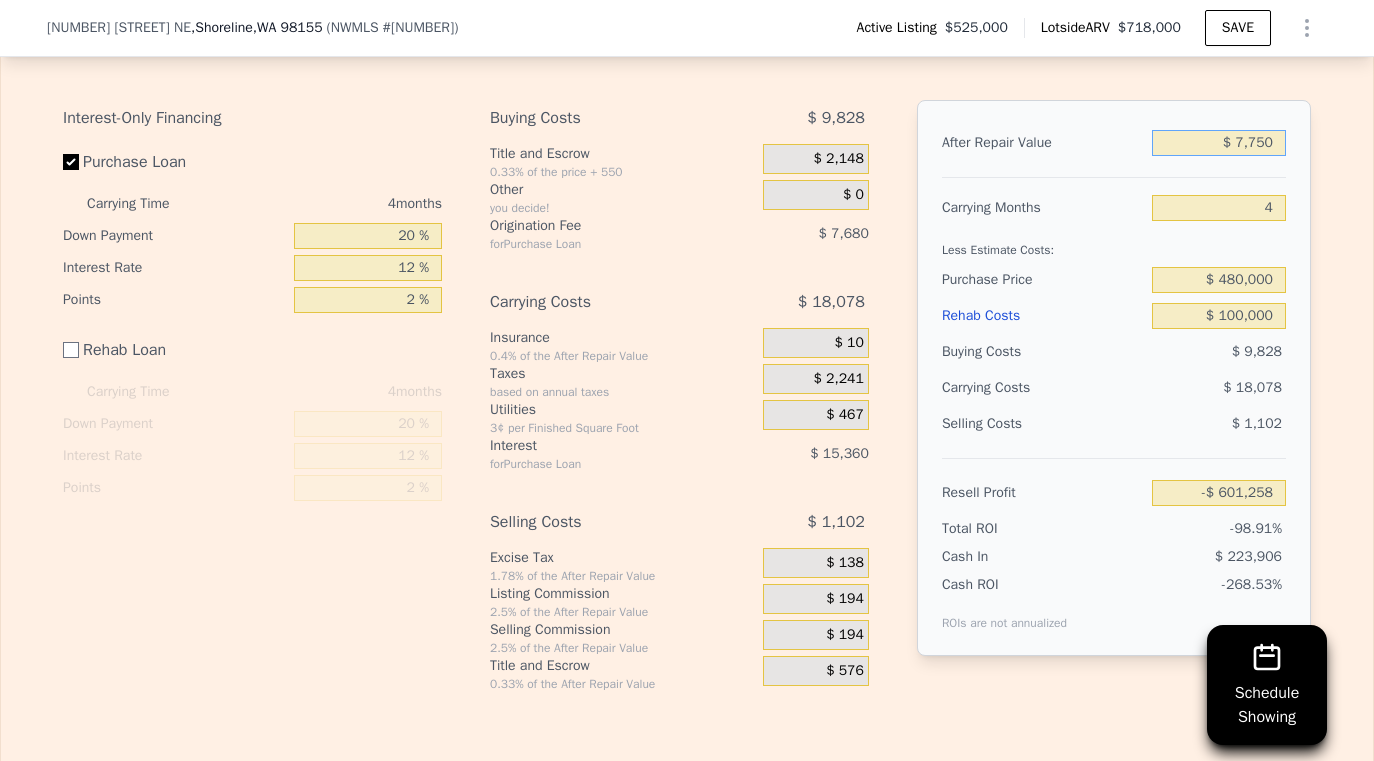 type on "$ 77,500" 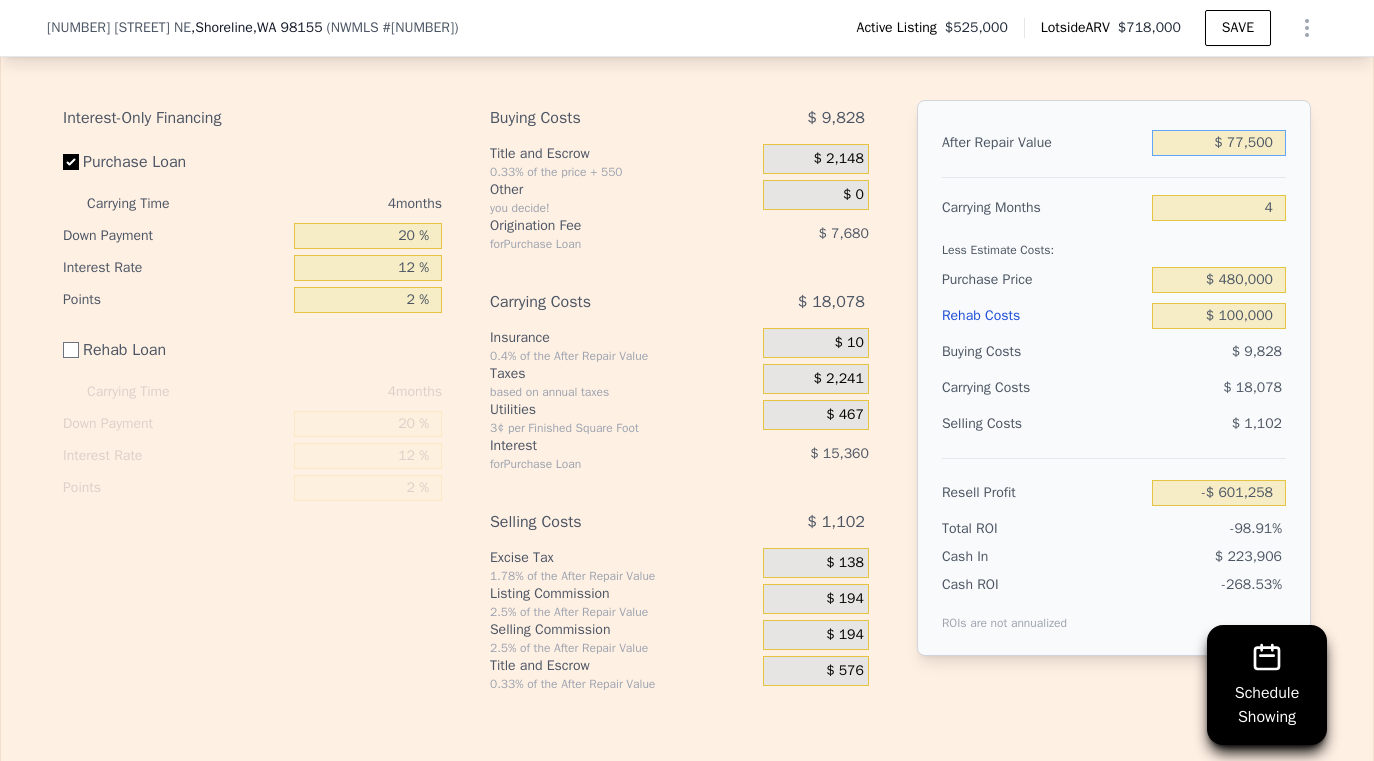 type on "-$ 536,563" 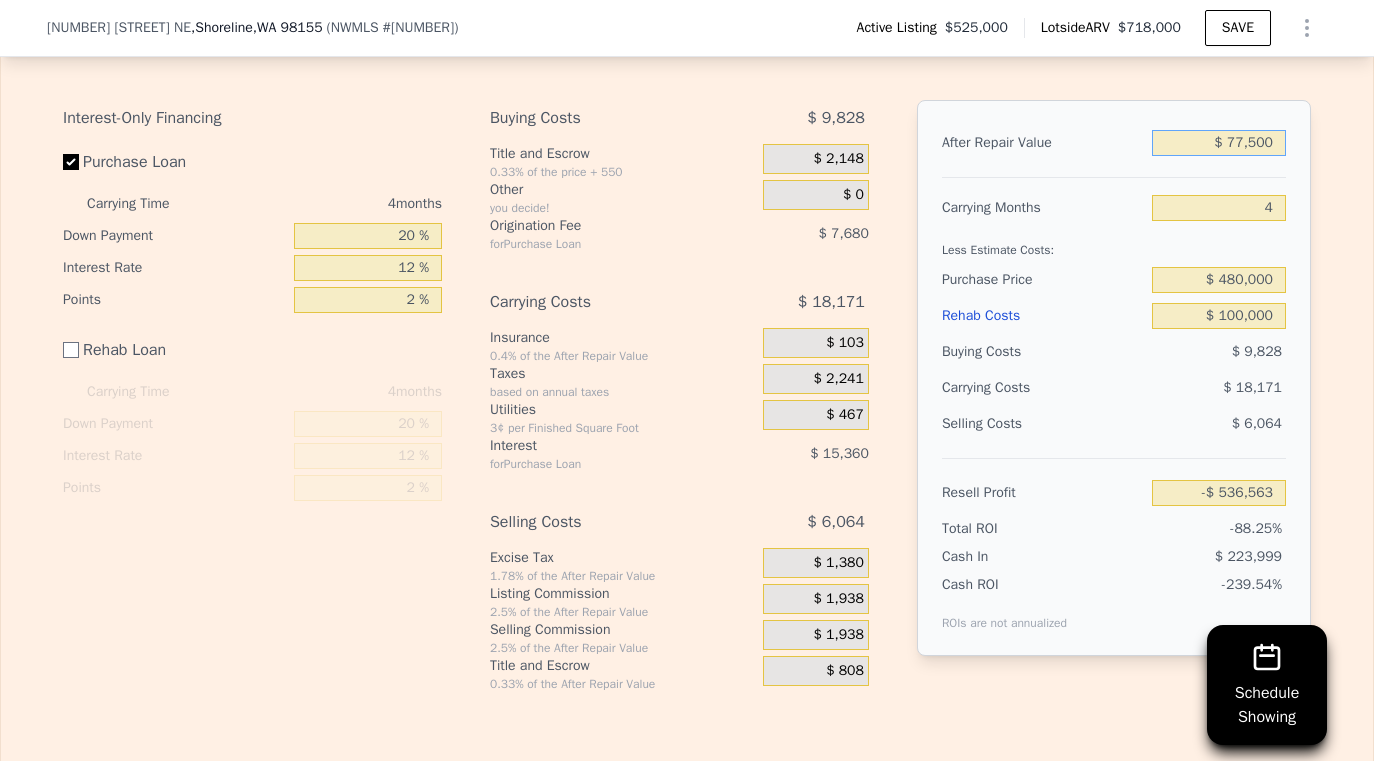 type on "$ 775,000" 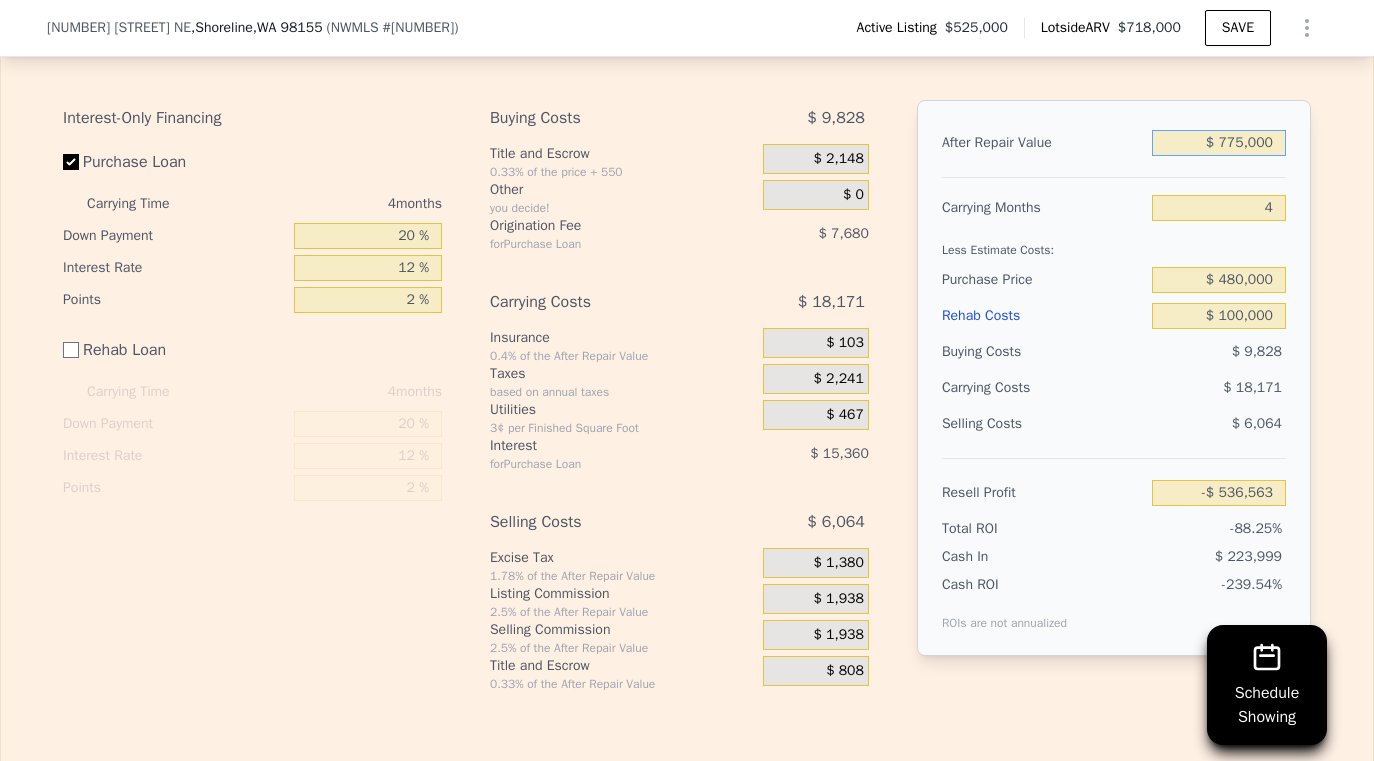 type on "$ 110,395" 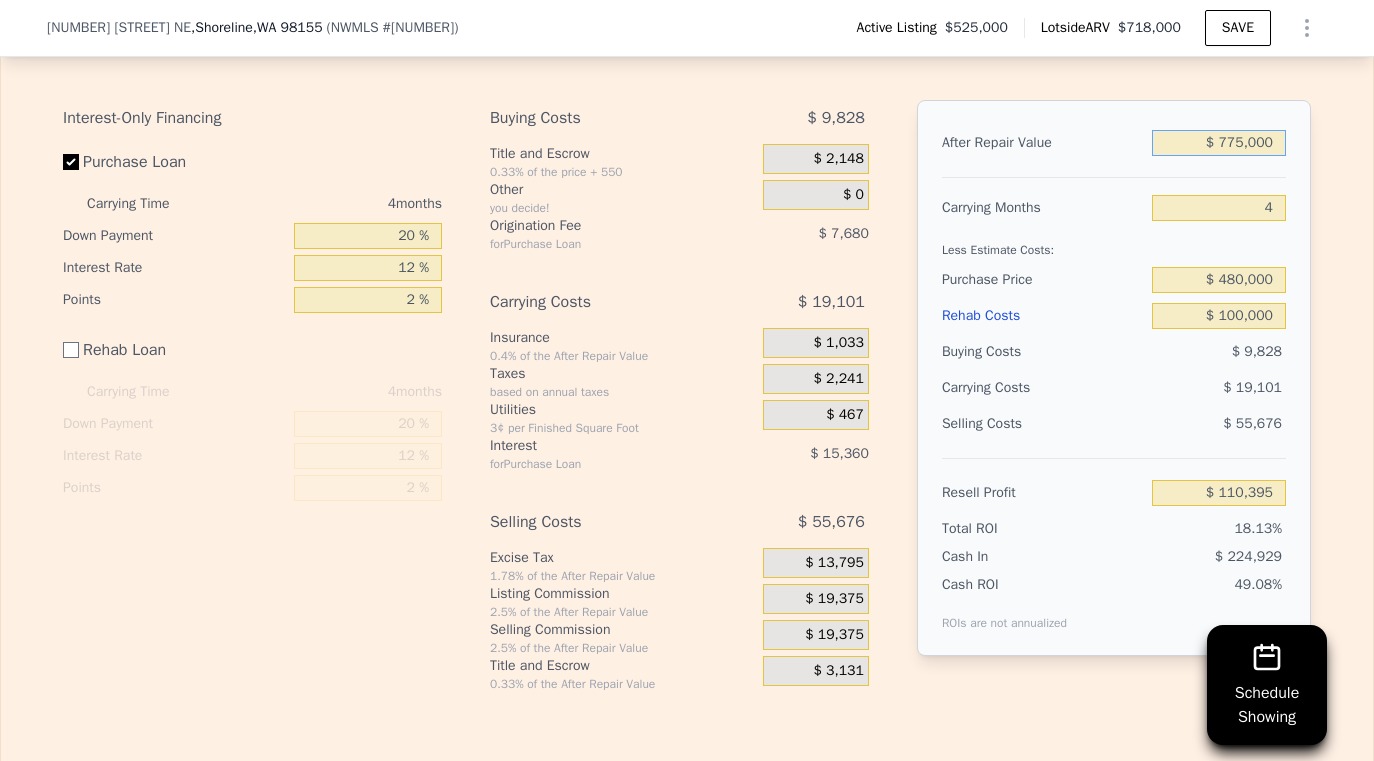 type on "$ 775,000" 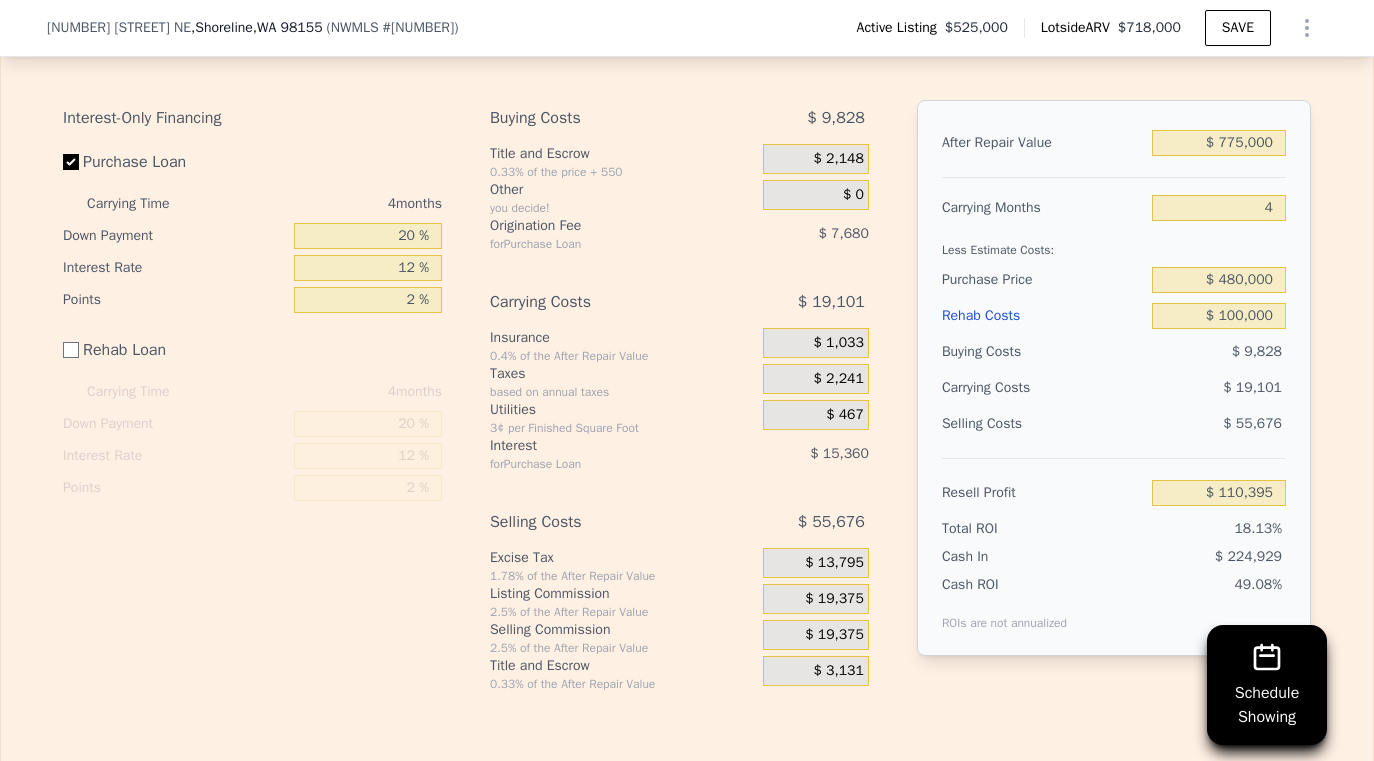 click on "Rehab Costs" at bounding box center (1043, 316) 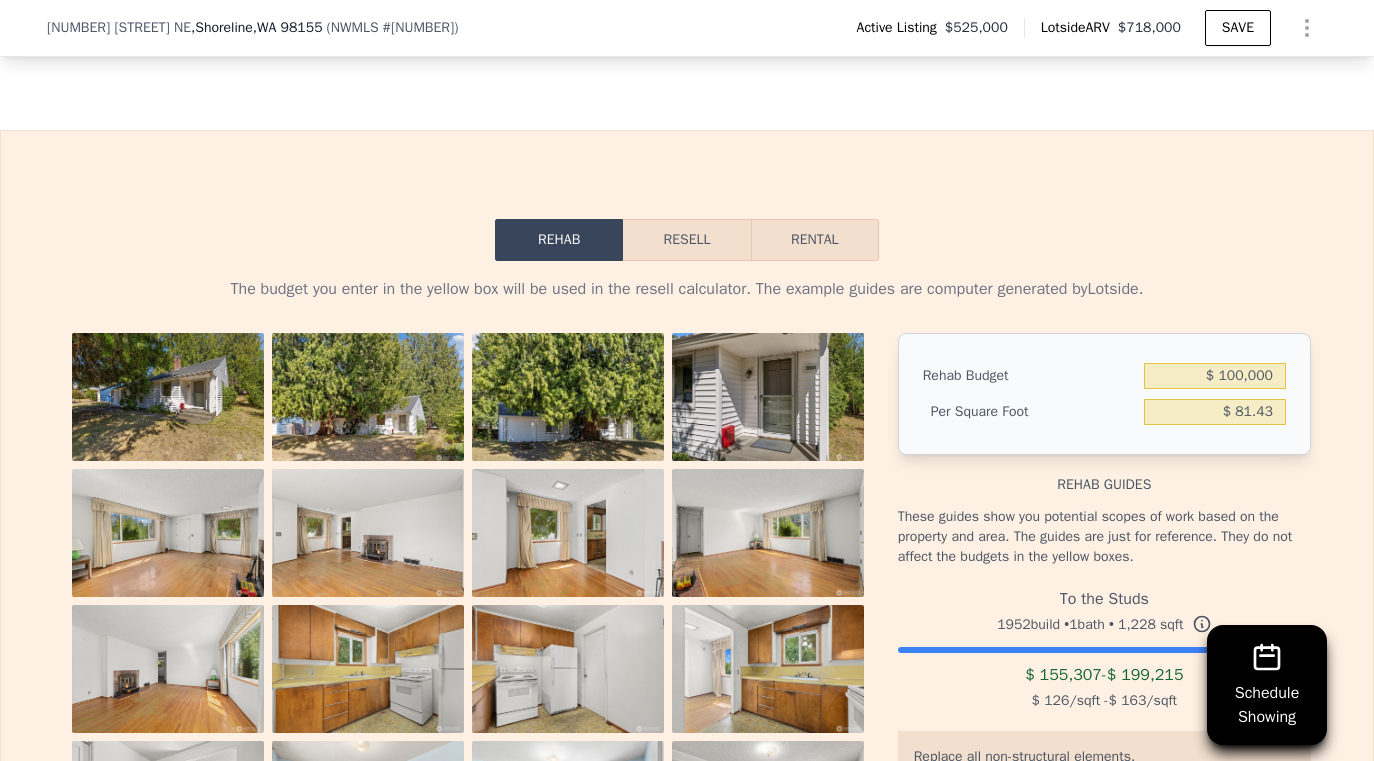 scroll, scrollTop: 2653, scrollLeft: 0, axis: vertical 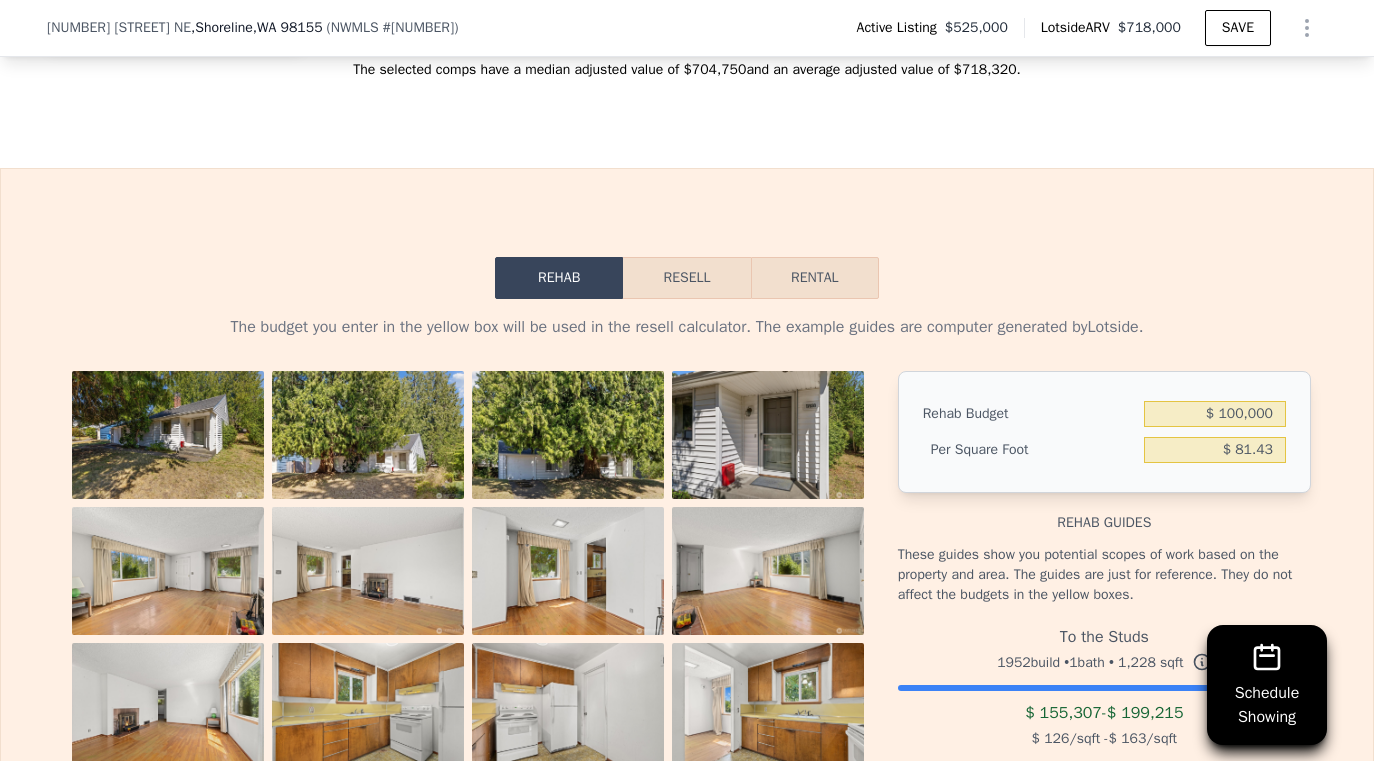 click on "Resell" at bounding box center [686, 278] 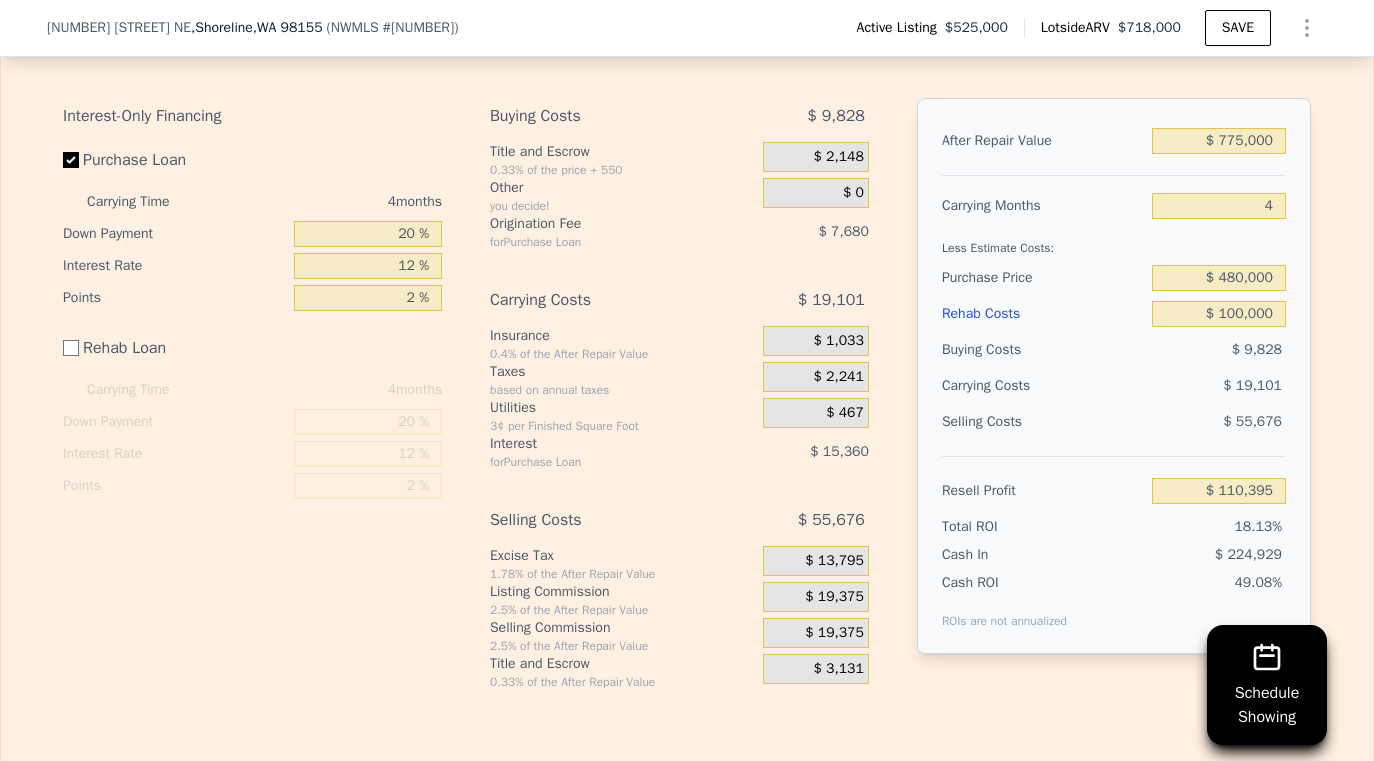scroll, scrollTop: 2925, scrollLeft: 0, axis: vertical 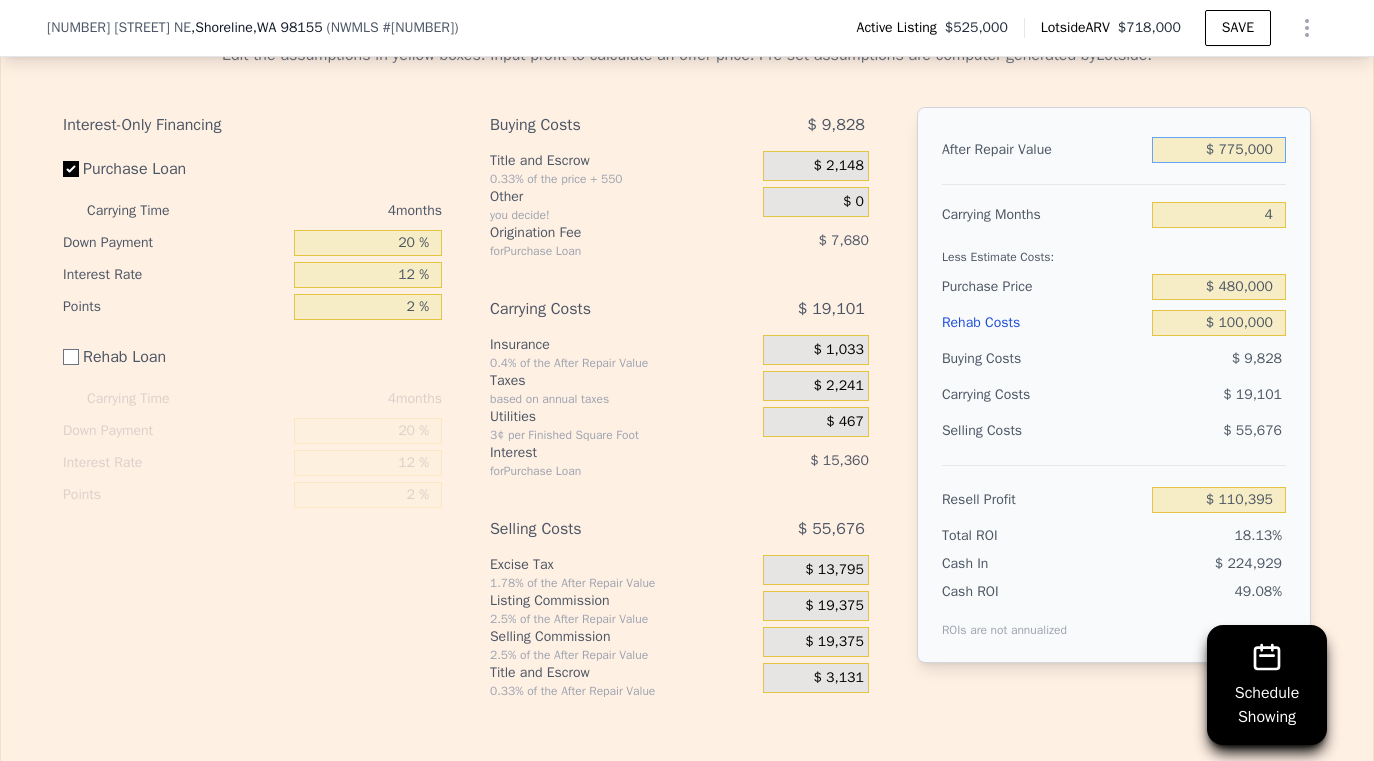 click on "$ 775,000" at bounding box center (1219, 150) 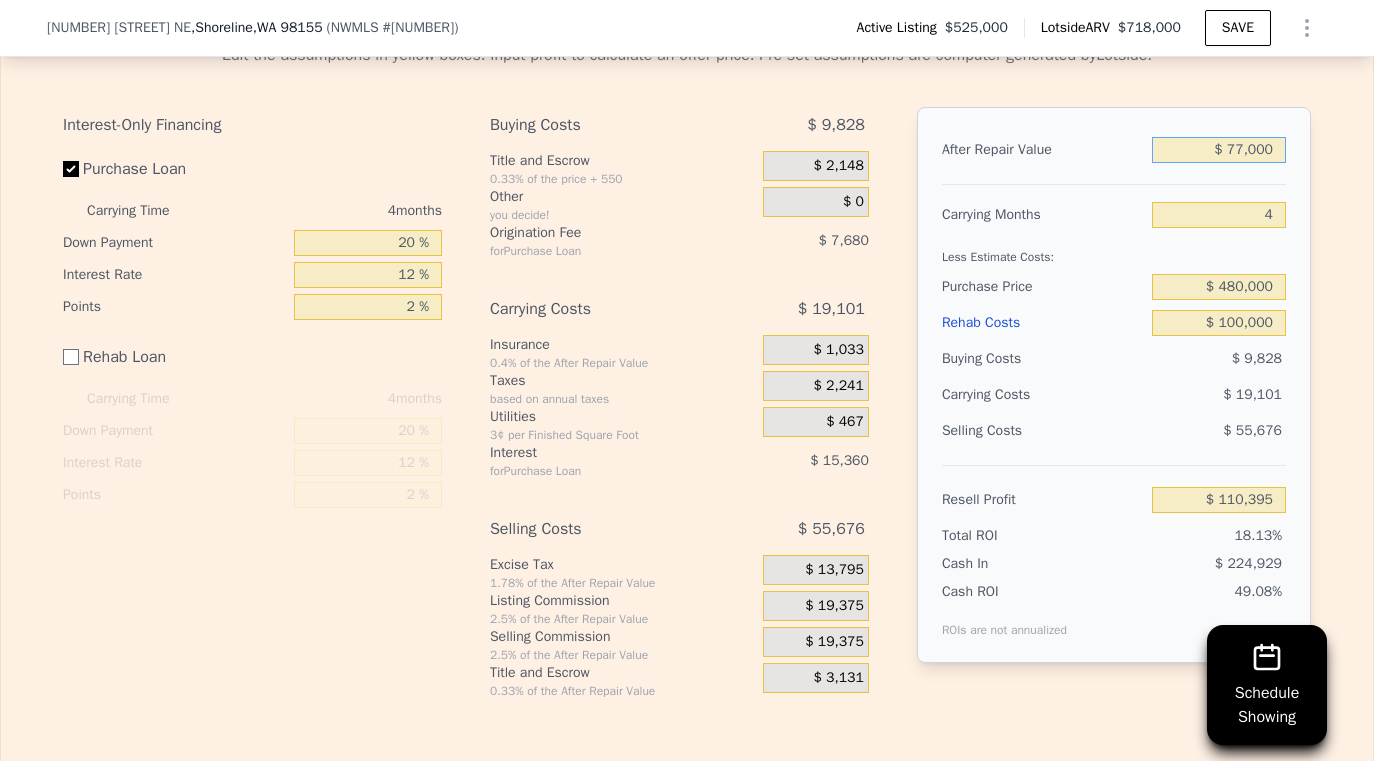 type on "-$ 537,026" 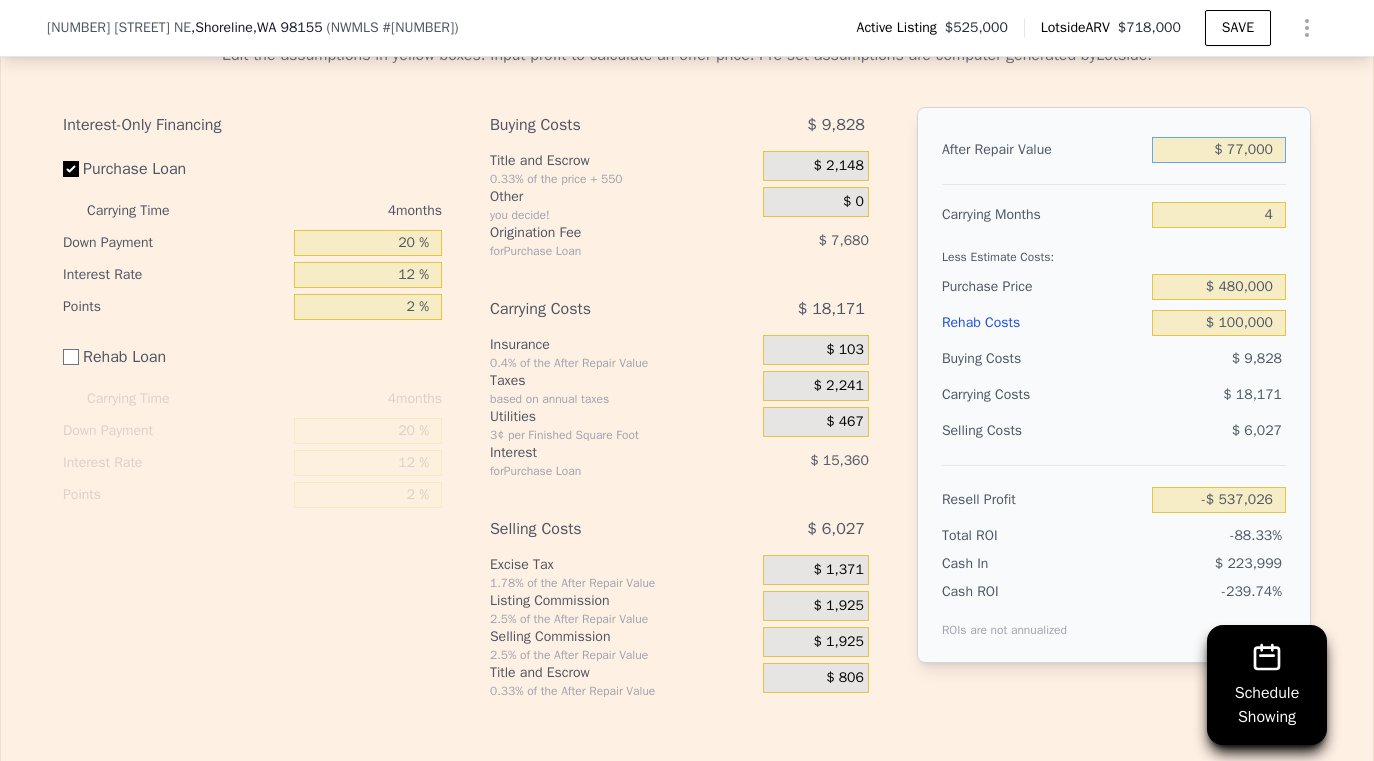 type on "$ 7,000" 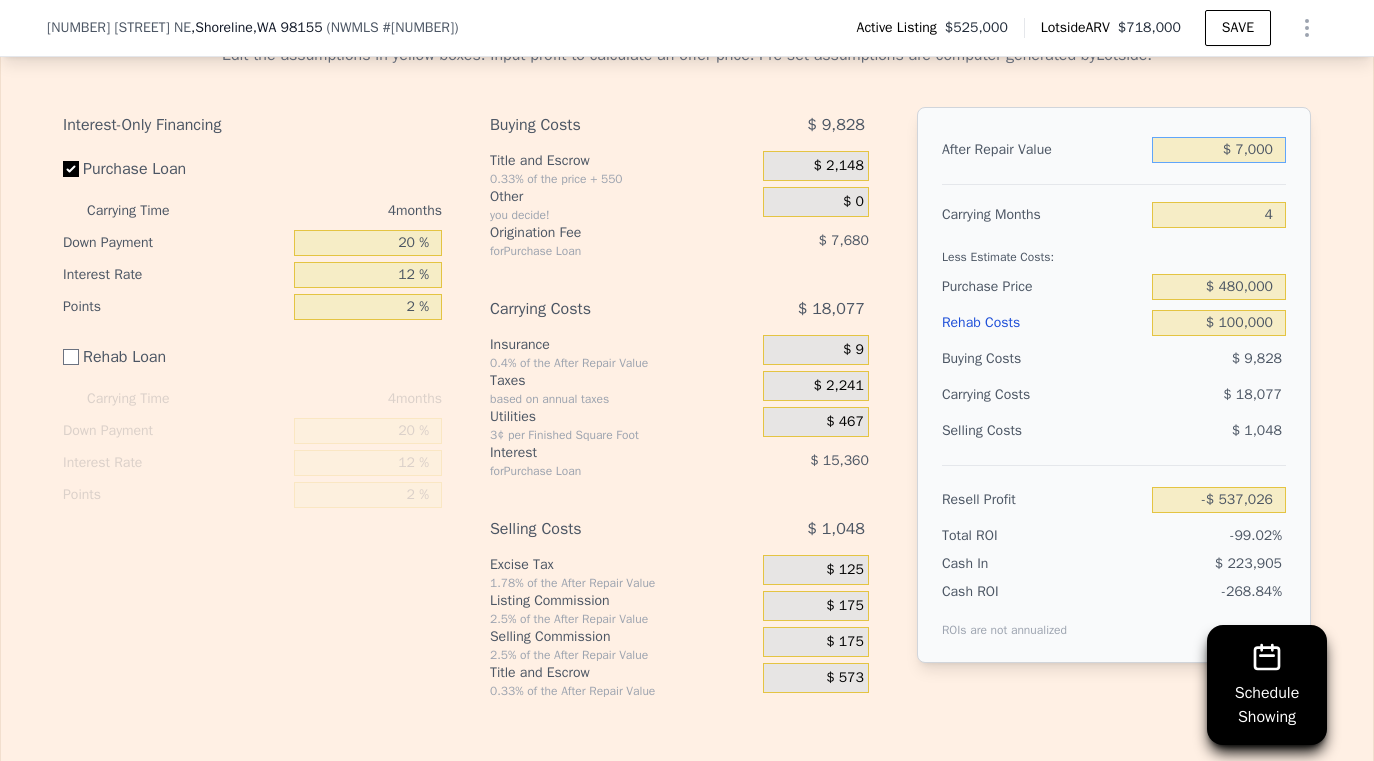 type on "-$ 601,953" 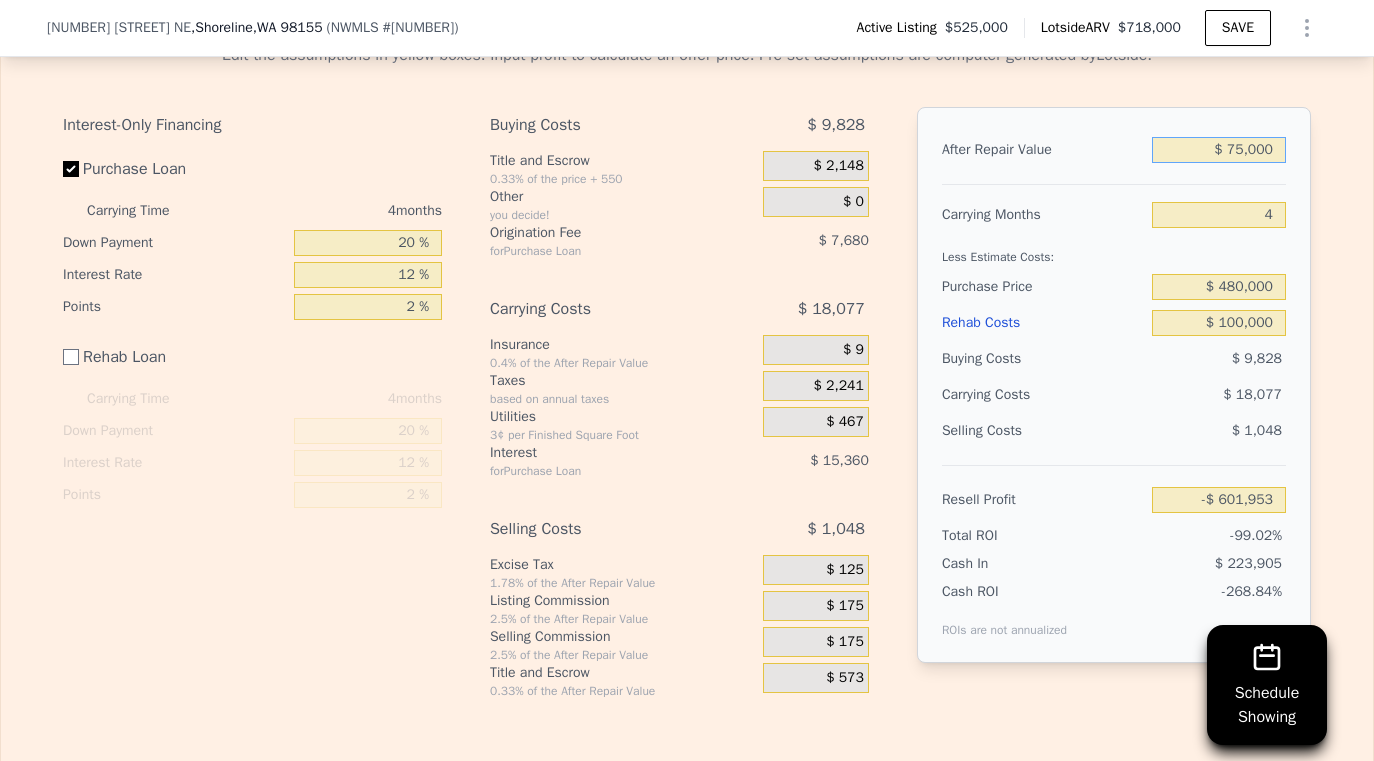 type on "$ 750,000" 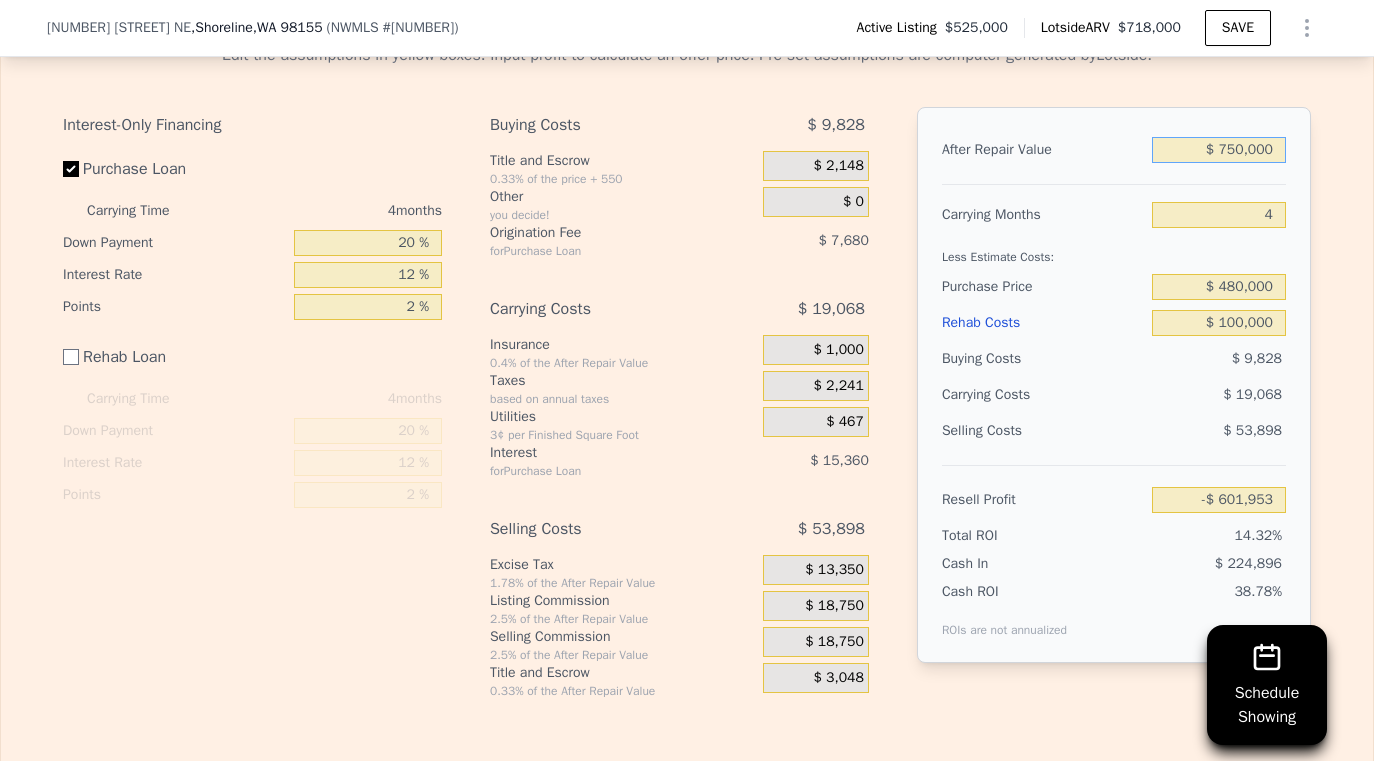 type on "$ 87,206" 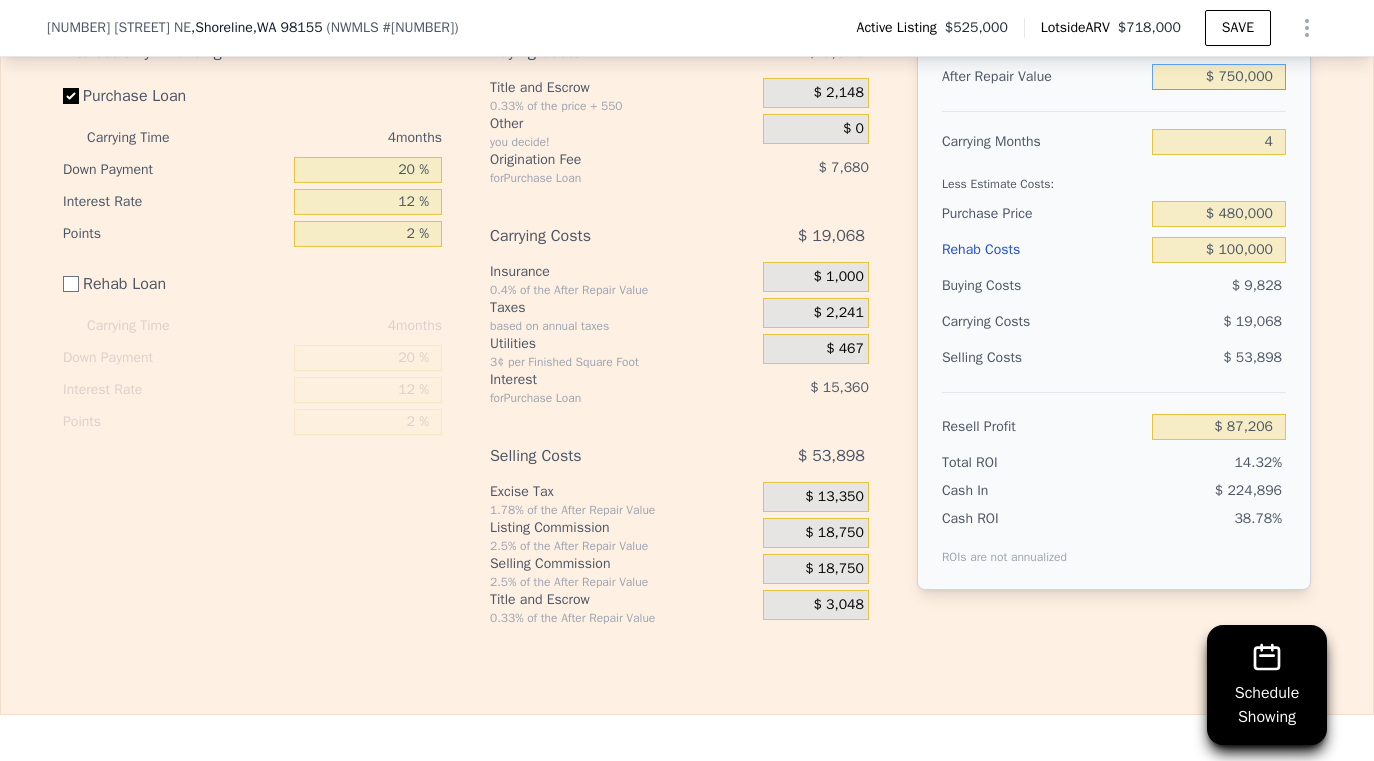type on "$ 750,000" 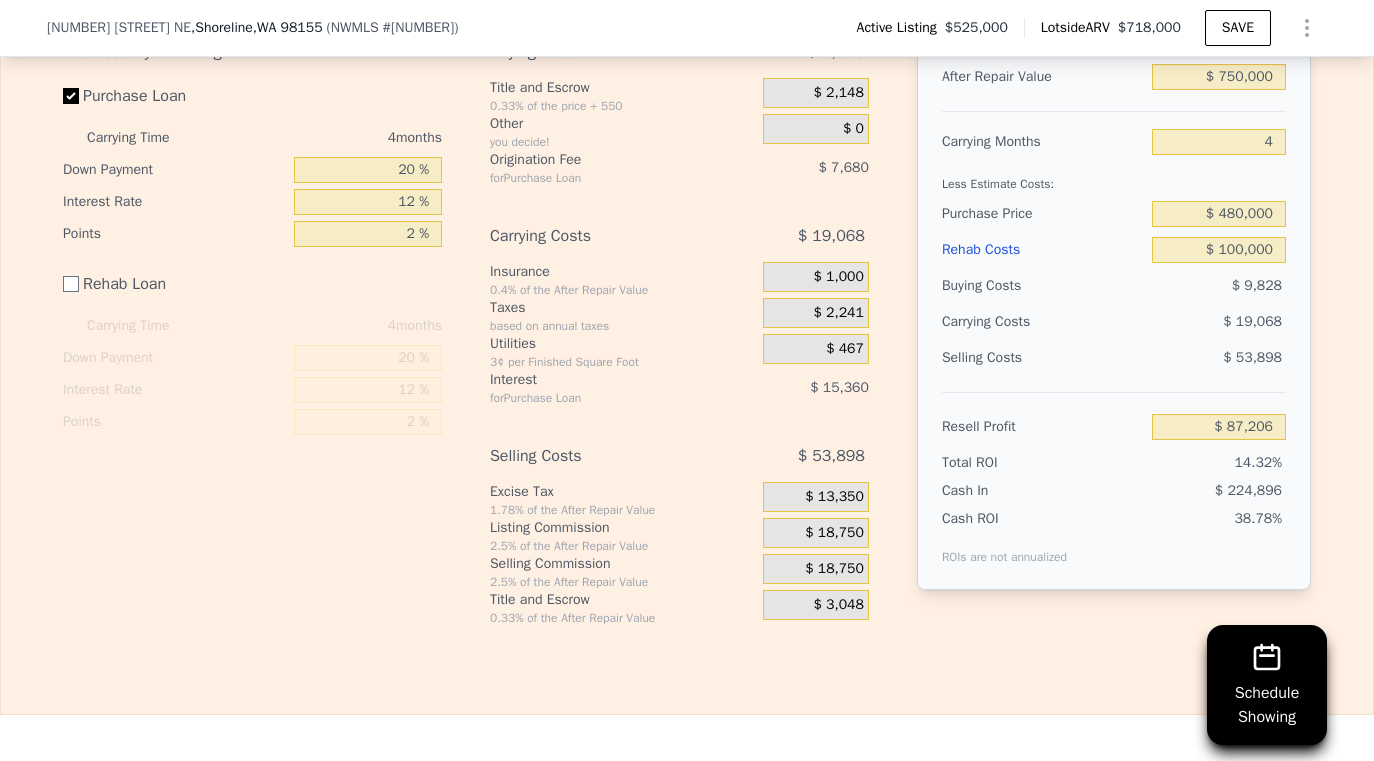 click on "Selling Costs" at bounding box center (1043, 358) 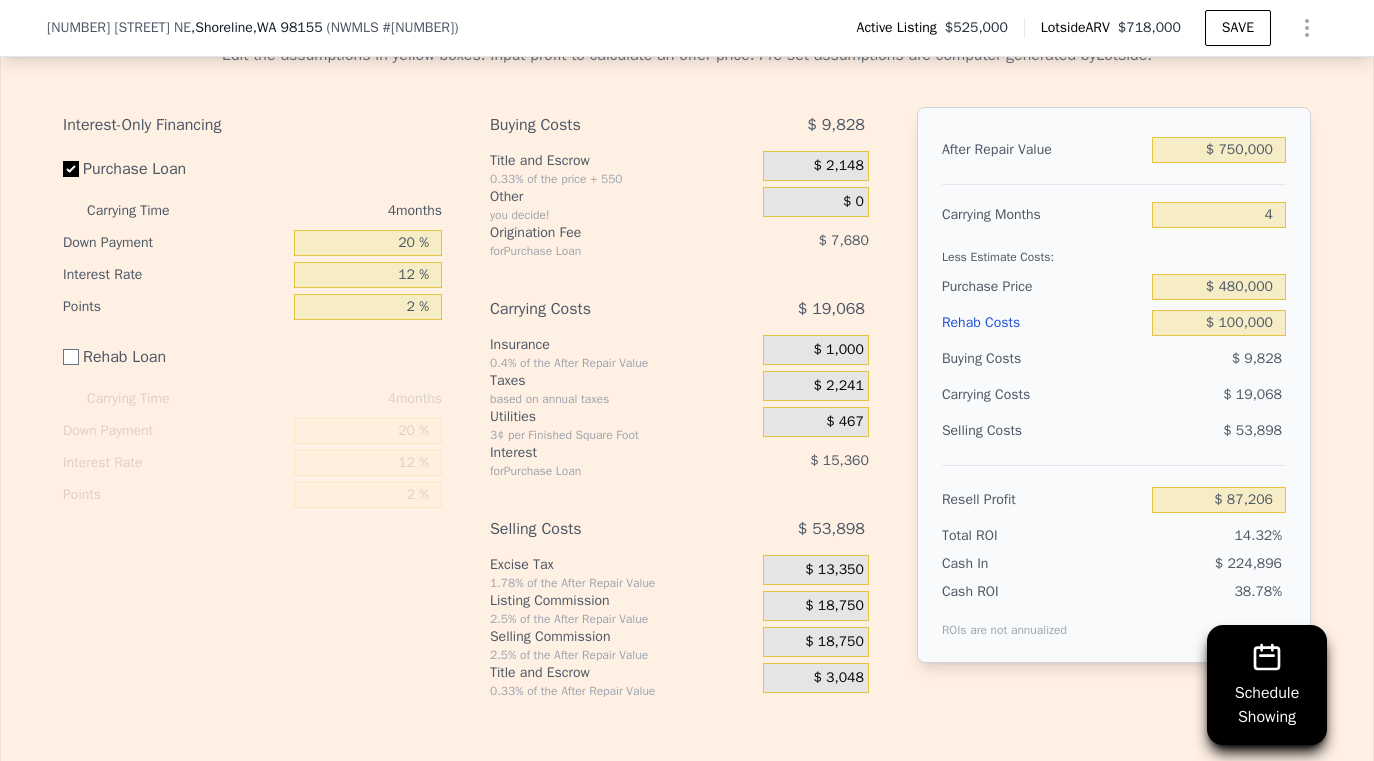 scroll, scrollTop: 2924, scrollLeft: 0, axis: vertical 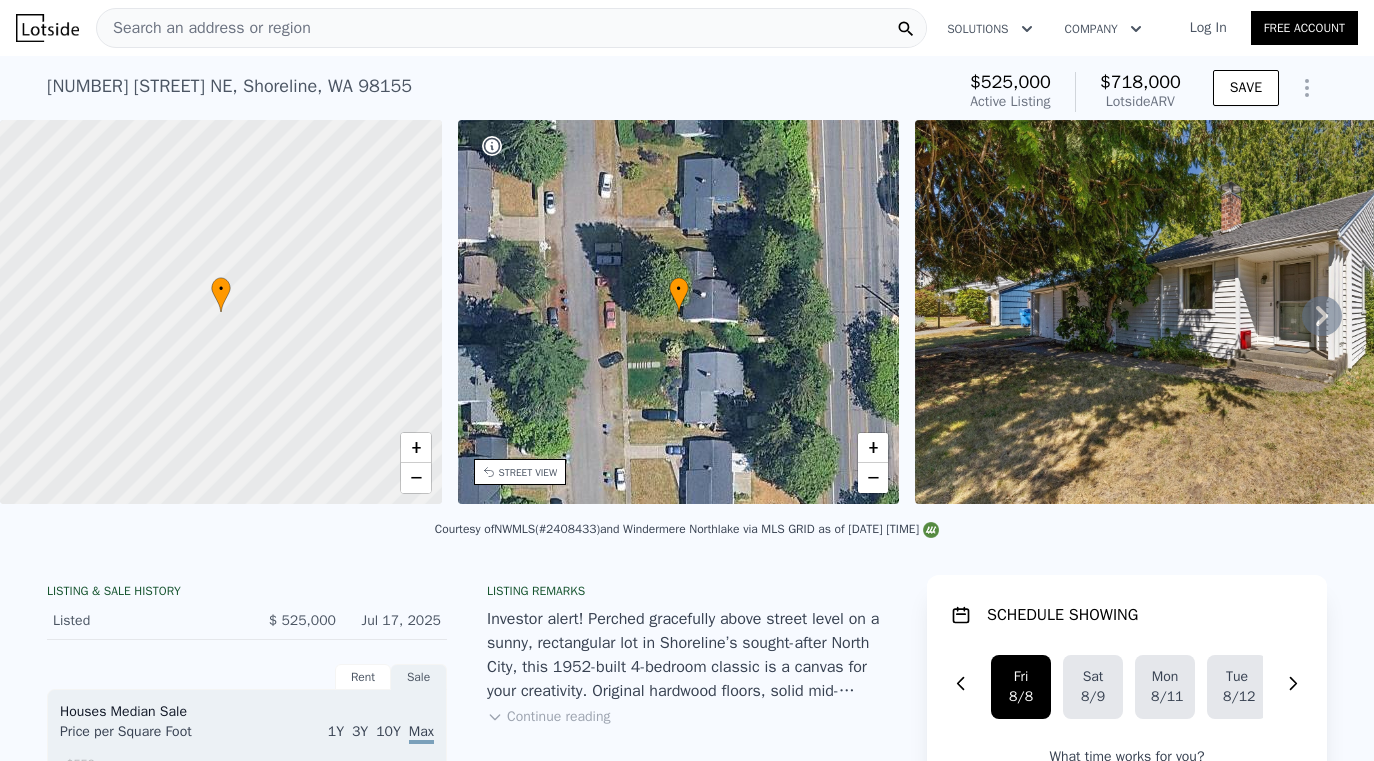 click on "Courtesy of NWMLS (#2408433) and [COMPANY_NAME] via MLS GRID as of [DATE] [TIME]" at bounding box center [687, 529] 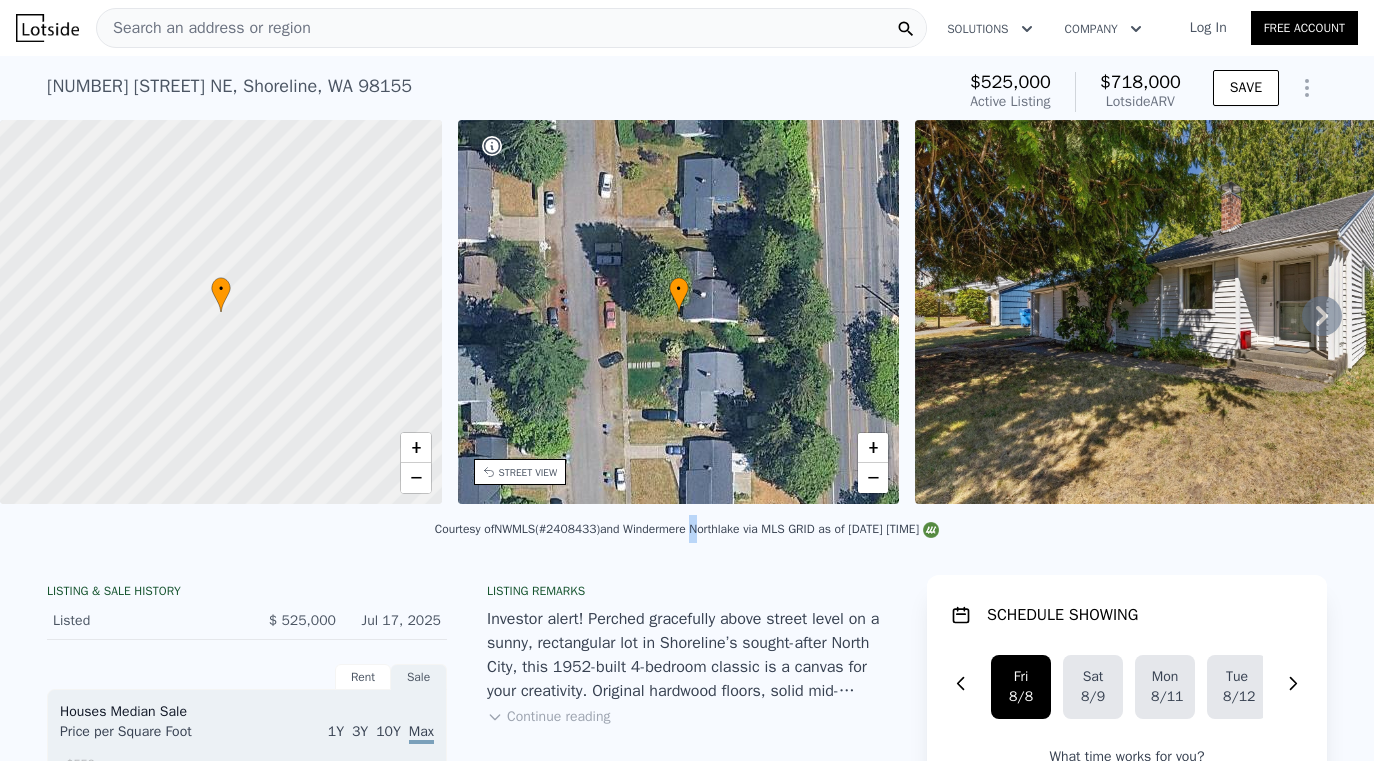 click on "Courtesy of NWMLS (#2408433) and [COMPANY_NAME] via MLS GRID as of [DATE] [TIME]" at bounding box center (687, 529) 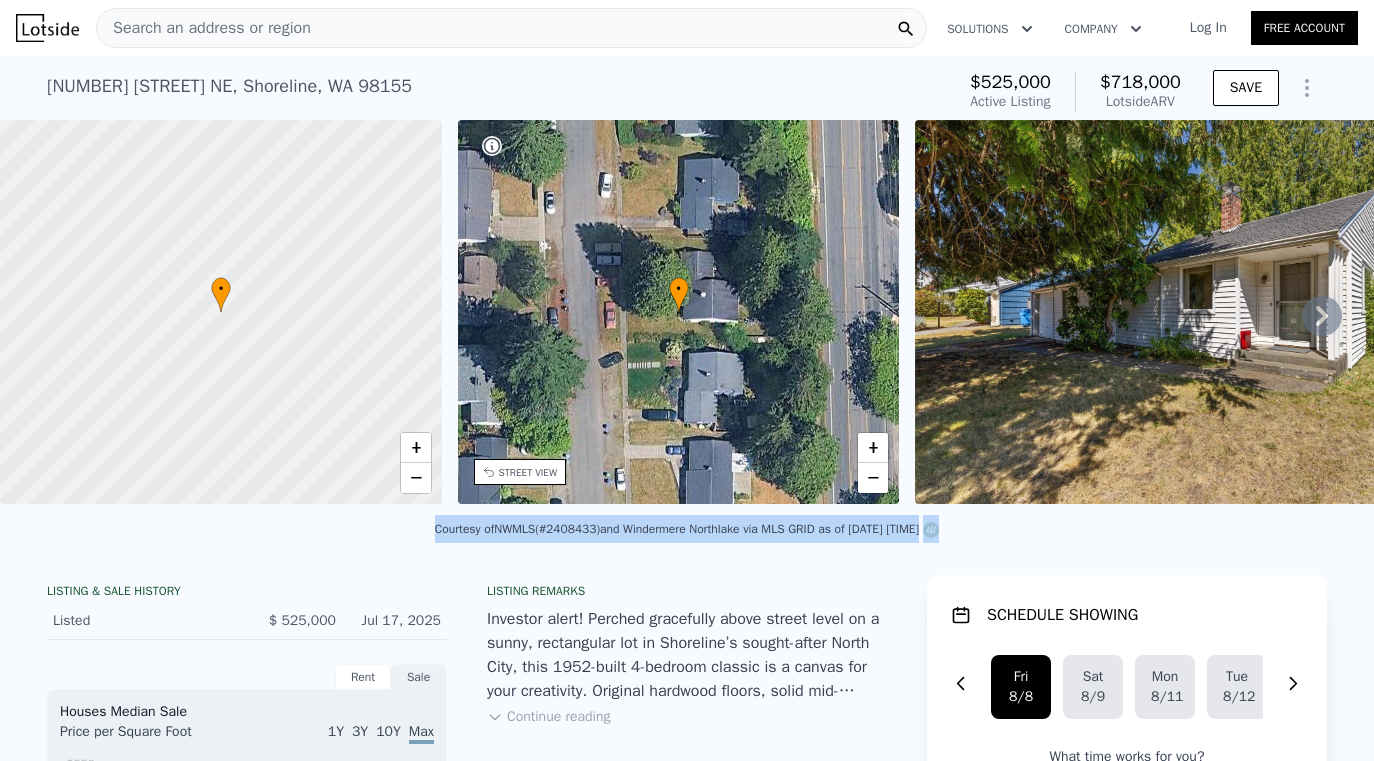 click on "Courtesy of NWMLS (#2408433) and [COMPANY_NAME] via MLS GRID as of [DATE] [TIME]" at bounding box center [687, 529] 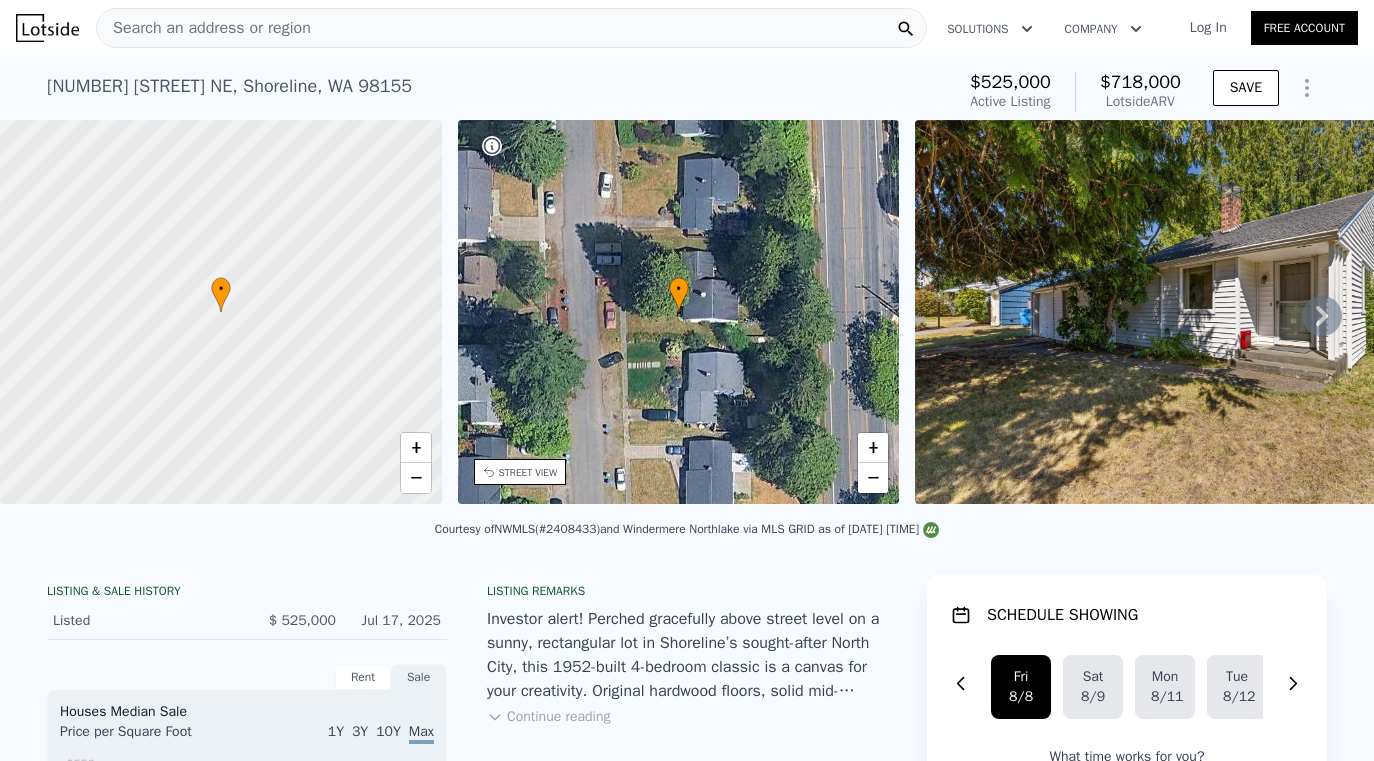 click on "Courtesy of NWMLS (#2408433) and [COMPANY_NAME] via MLS GRID as of [DATE] [TIME]" at bounding box center (687, 529) 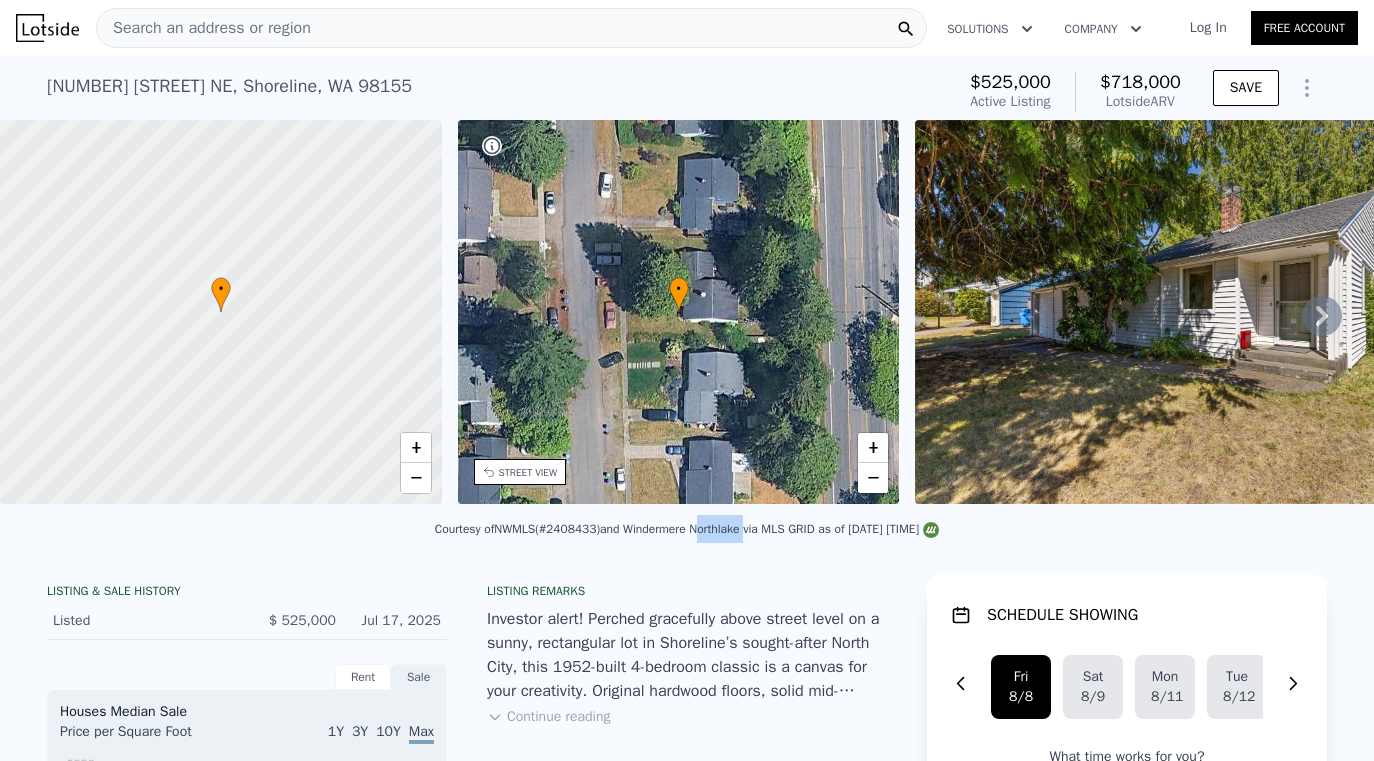 click on "Courtesy of NWMLS (#2408433) and [COMPANY_NAME] via MLS GRID as of [DATE] [TIME]" at bounding box center [687, 529] 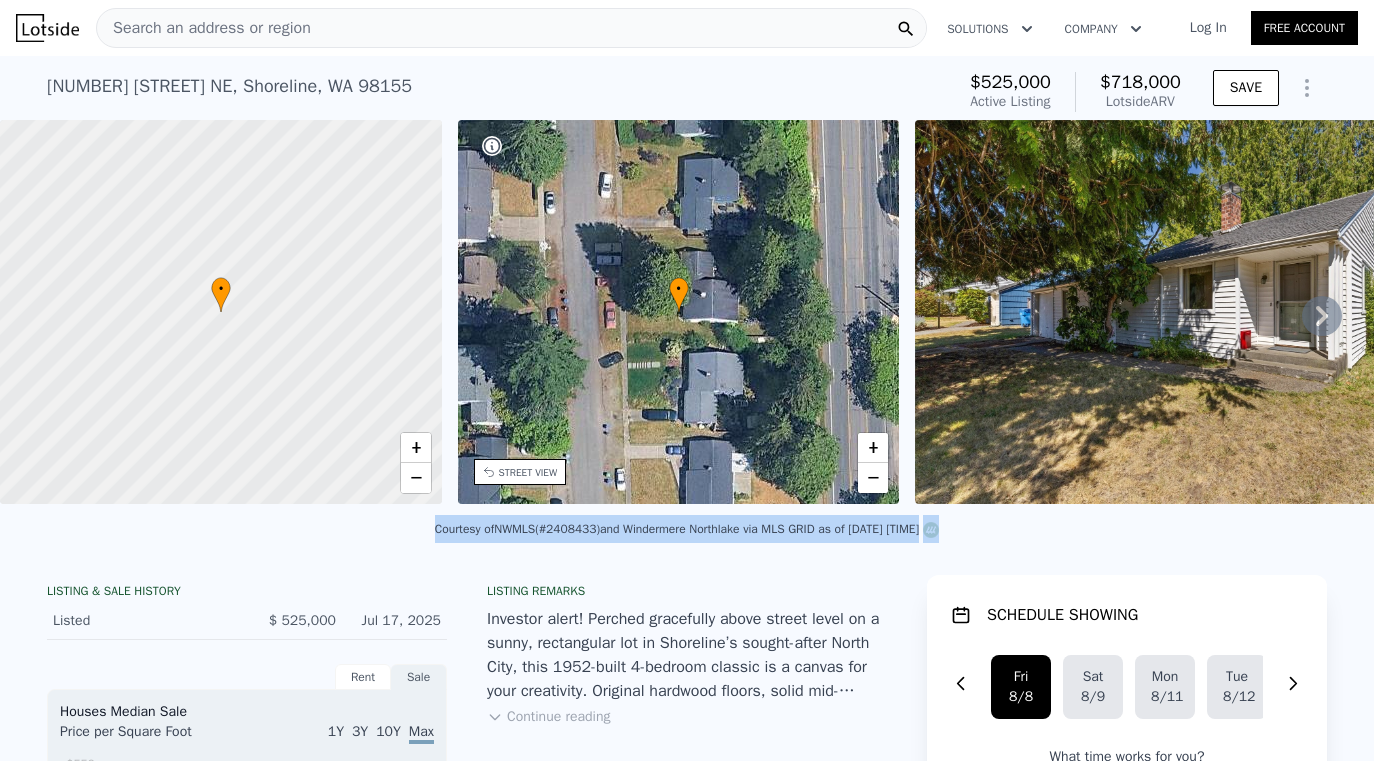 click on "Courtesy of NWMLS (#2408433) and [COMPANY_NAME] via MLS GRID as of [DATE] [TIME]" at bounding box center [687, 529] 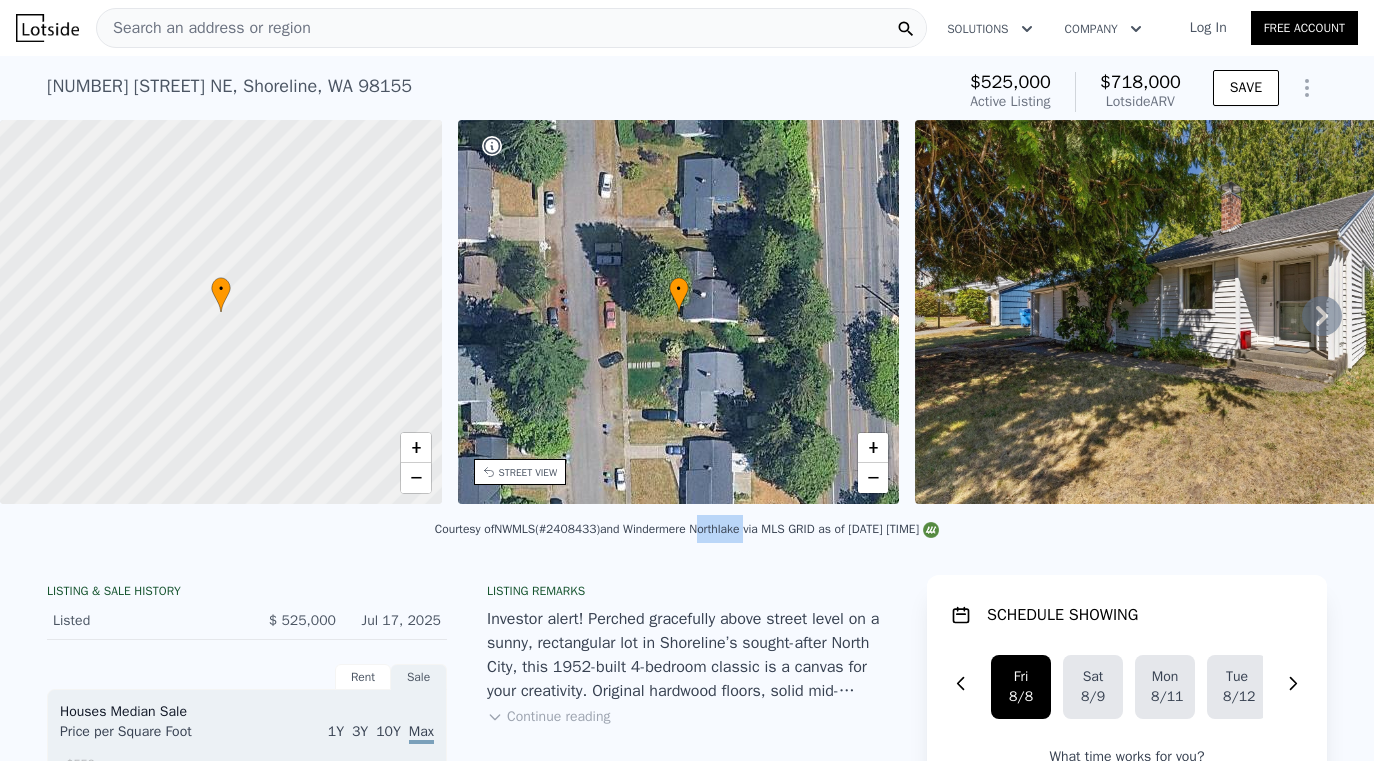 click on "Courtesy of NWMLS (#2408433) and [COMPANY_NAME] via MLS GRID as of [DATE] [TIME]" at bounding box center [687, 529] 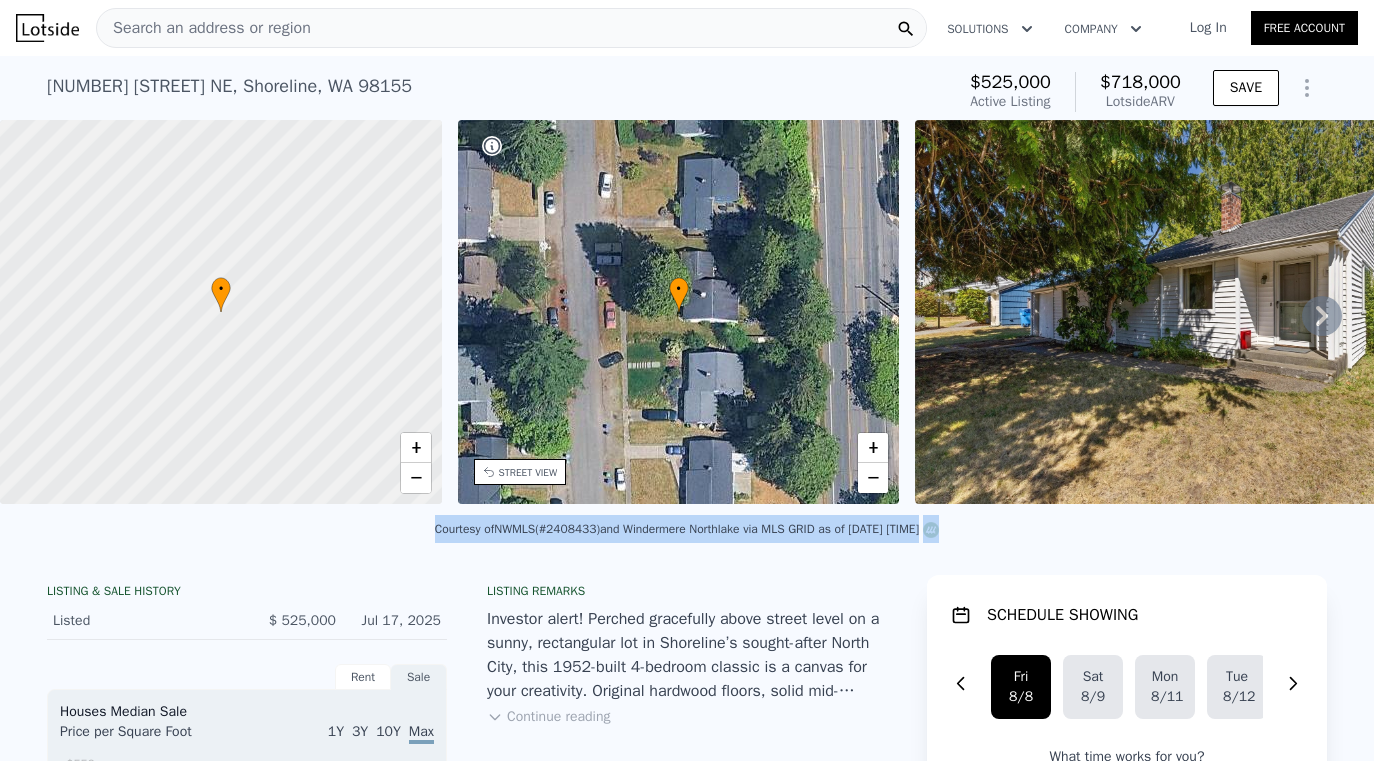 click on "Courtesy of NWMLS (#2408433) and [COMPANY_NAME] via MLS GRID as of [DATE] [TIME]" at bounding box center (687, 529) 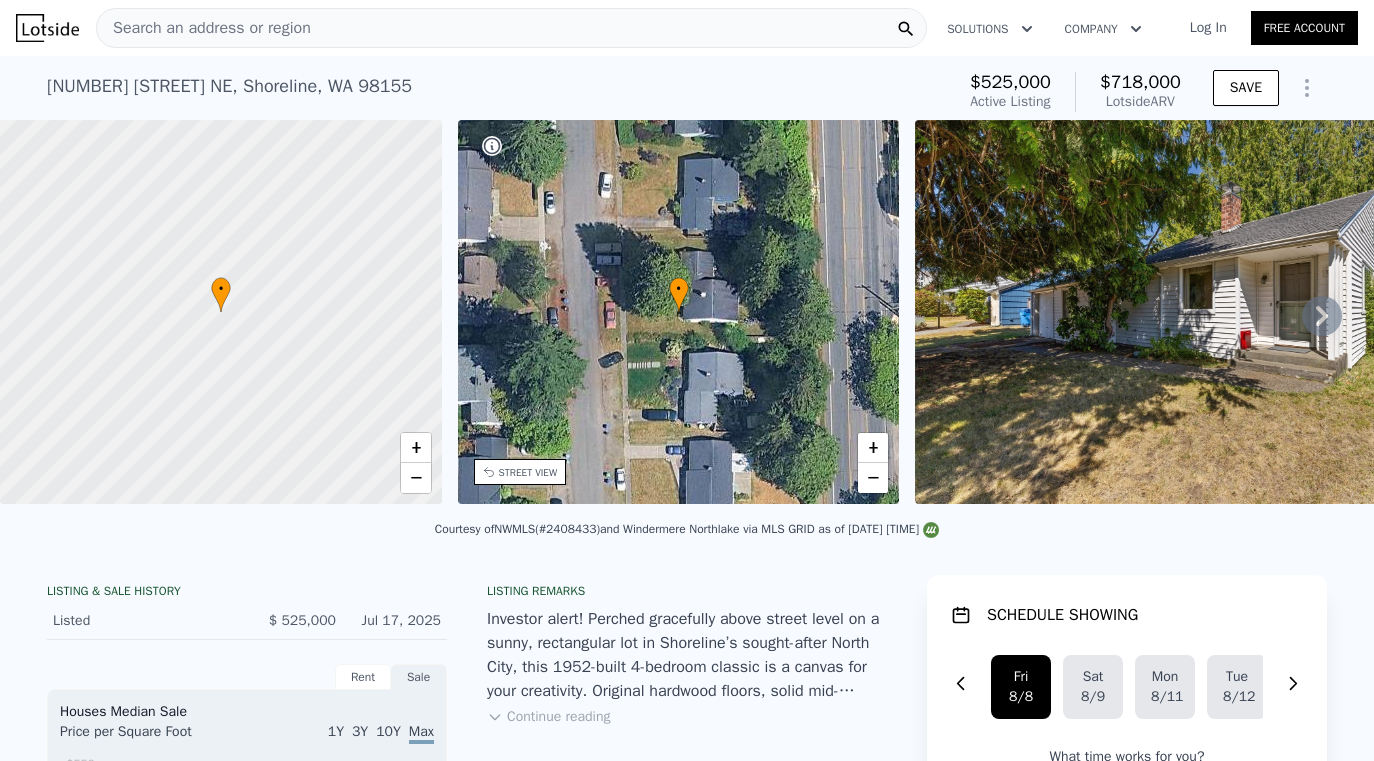 click on "Courtesy of NWMLS (#2408433) and [COMPANY_NAME] via MLS GRID as of [DATE] [TIME]" at bounding box center [687, 535] 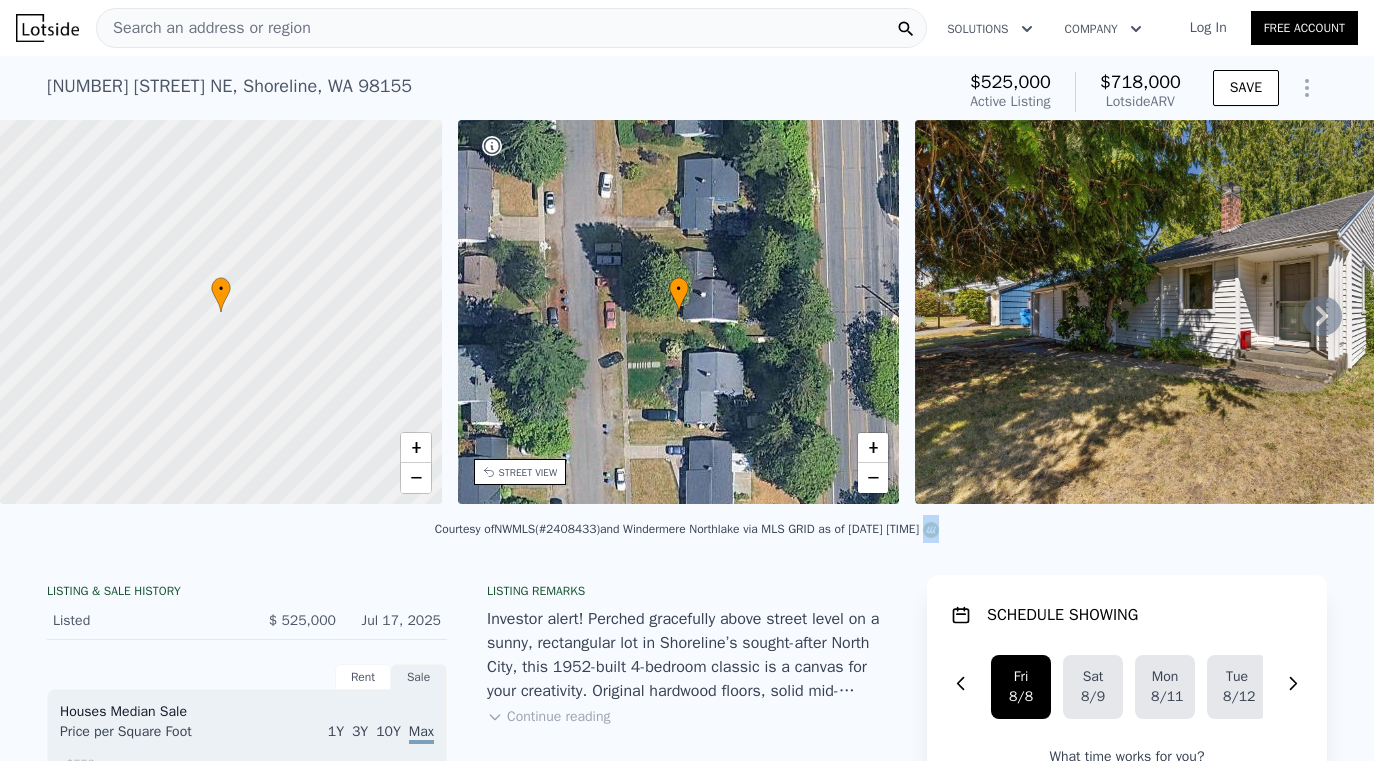 click on "Courtesy of NWMLS (#2408433) and [COMPANY_NAME] via MLS GRID as of [DATE] [TIME]" at bounding box center [687, 535] 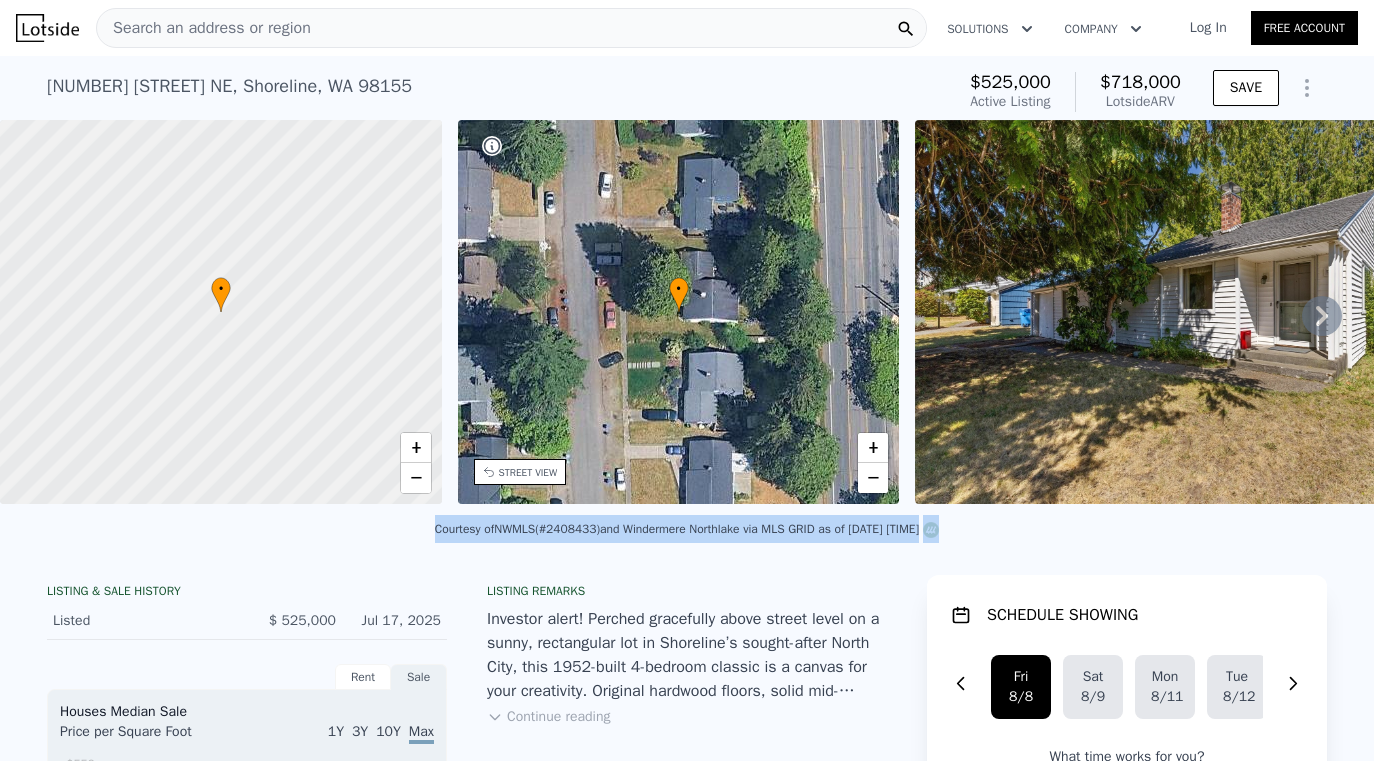 click on "Courtesy of NWMLS (#2408433) and [COMPANY_NAME] via MLS GRID as of [DATE] [TIME]" at bounding box center [687, 535] 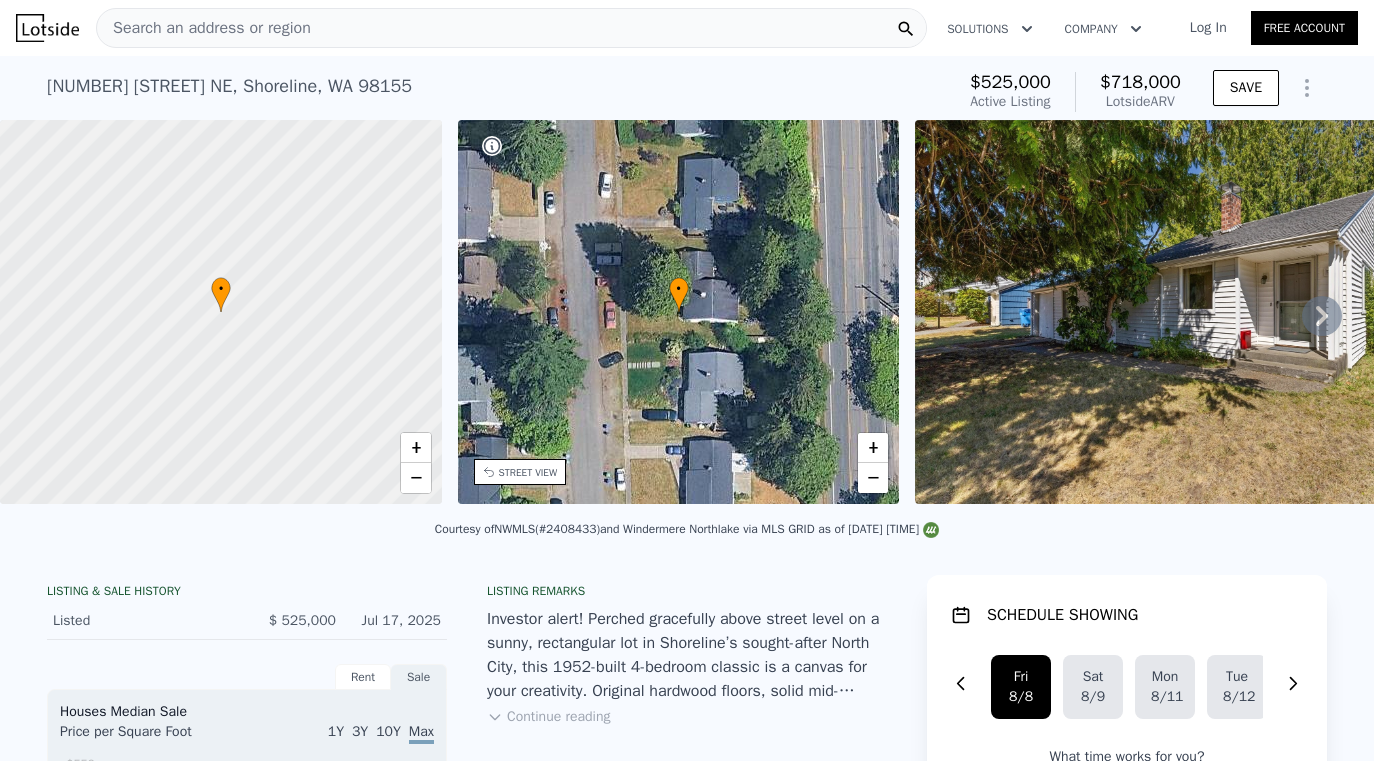 click on "Courtesy of NWMLS (#2408433) and [COMPANY_NAME] via MLS GRID as of [DATE] [TIME]" at bounding box center (687, 535) 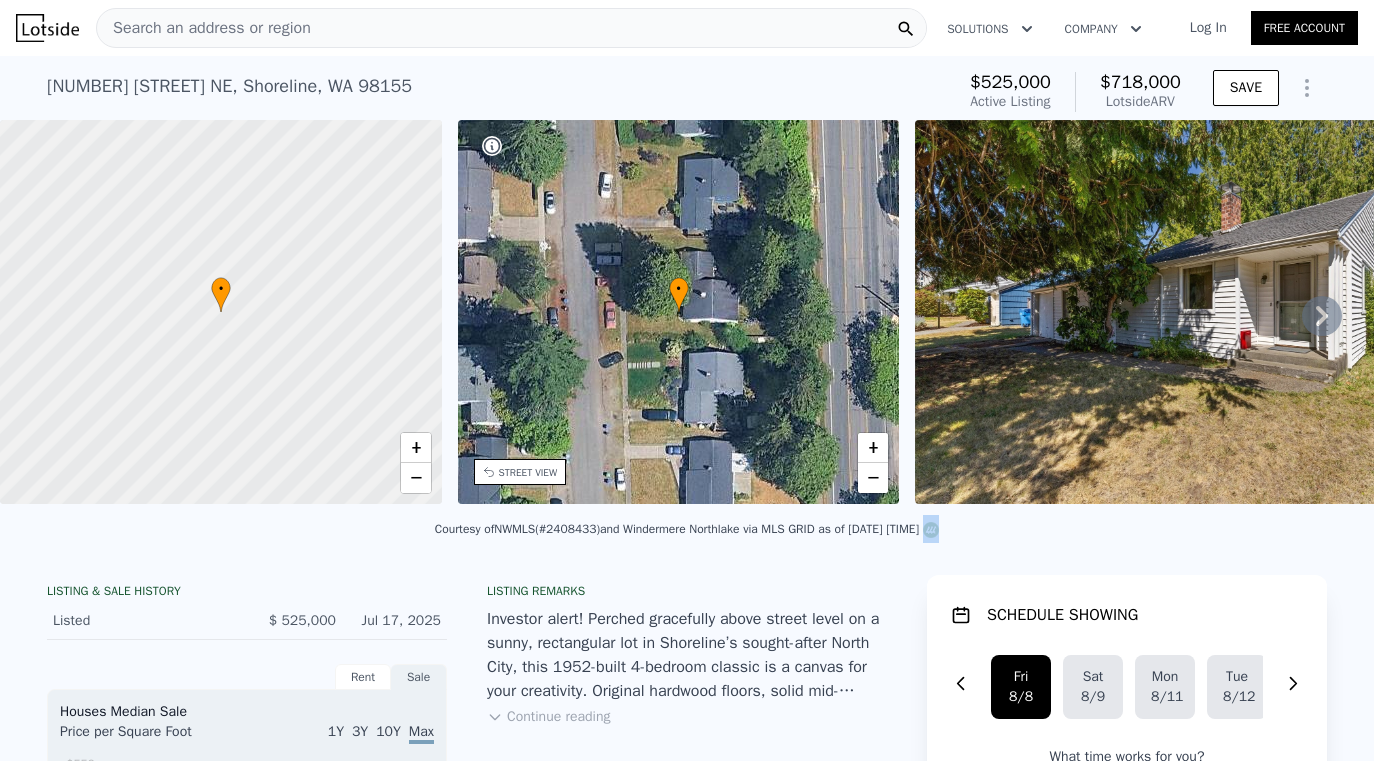 click on "Courtesy of NWMLS (#2408433) and [COMPANY_NAME] via MLS GRID as of [DATE] [TIME]" at bounding box center (687, 535) 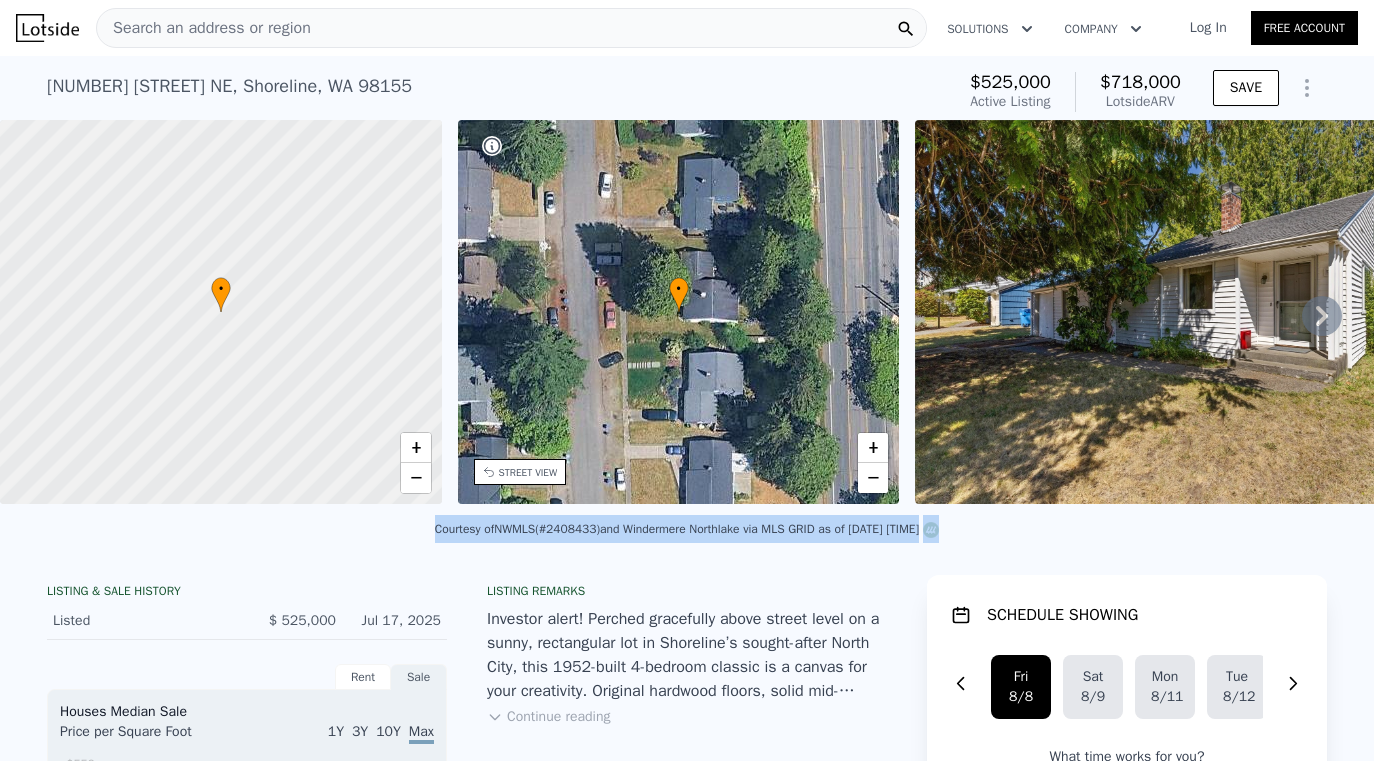 click on "Courtesy of NWMLS (#2408433) and [COMPANY_NAME] via MLS GRID as of [DATE] [TIME]" at bounding box center [687, 535] 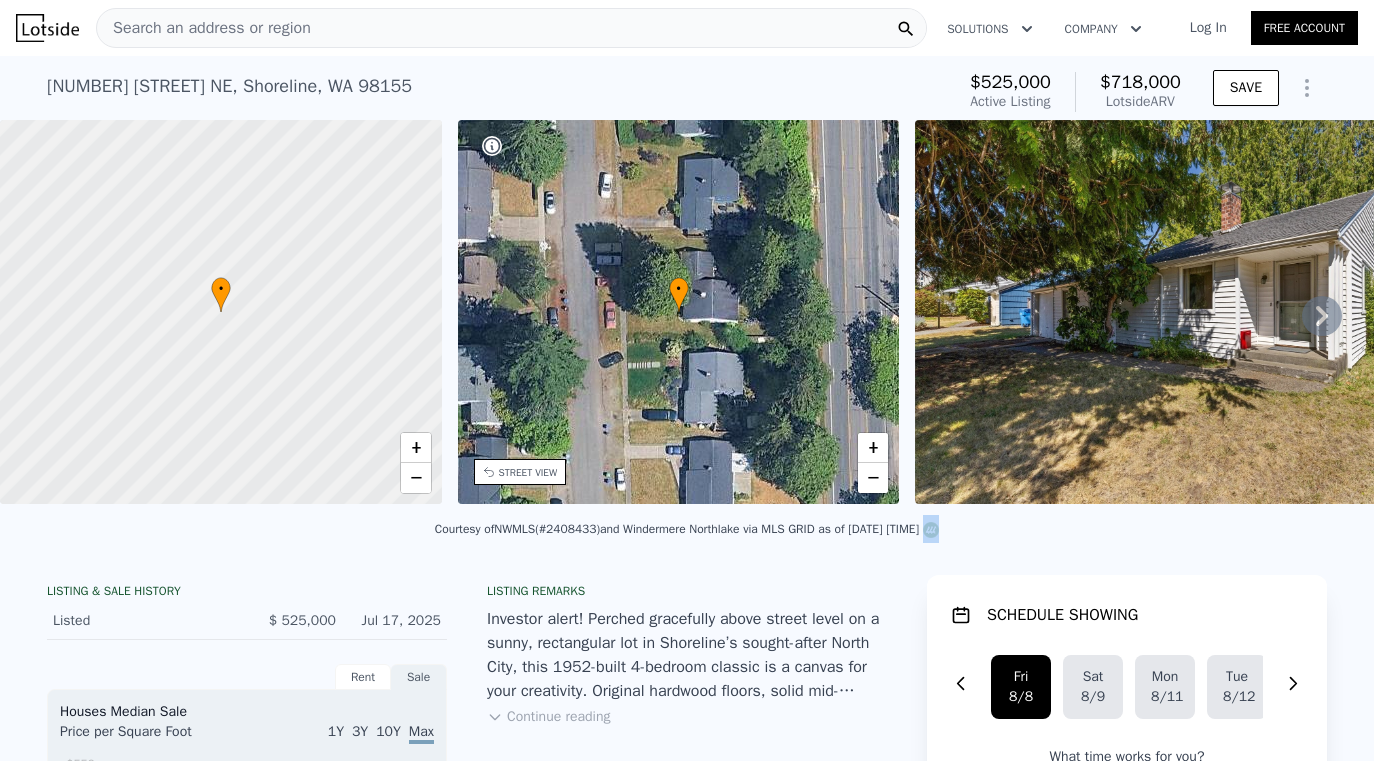 click on "Courtesy of NWMLS (#2408433) and [COMPANY_NAME] via MLS GRID as of [DATE] [TIME]" at bounding box center (687, 535) 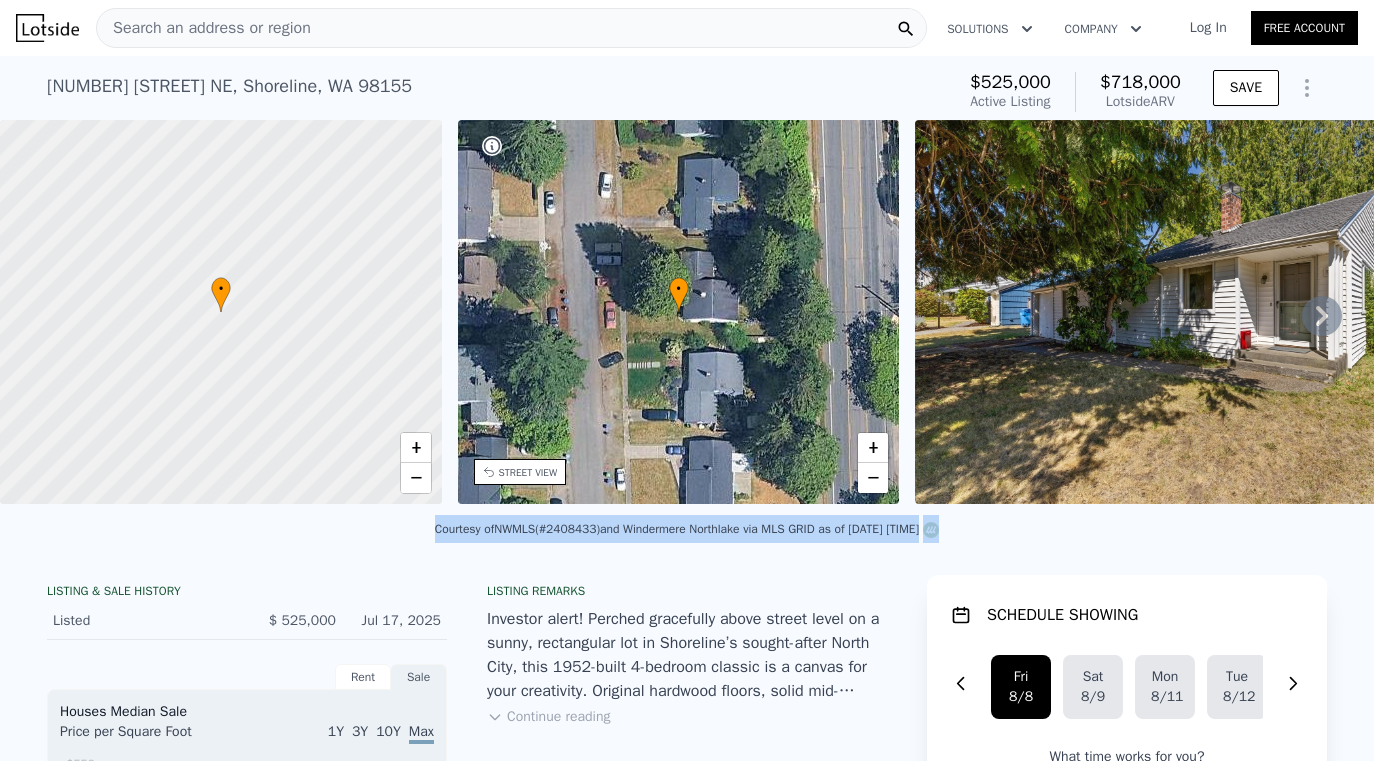 click on "Courtesy of NWMLS (#2408433) and [COMPANY_NAME] via MLS GRID as of [DATE] [TIME]" at bounding box center [687, 535] 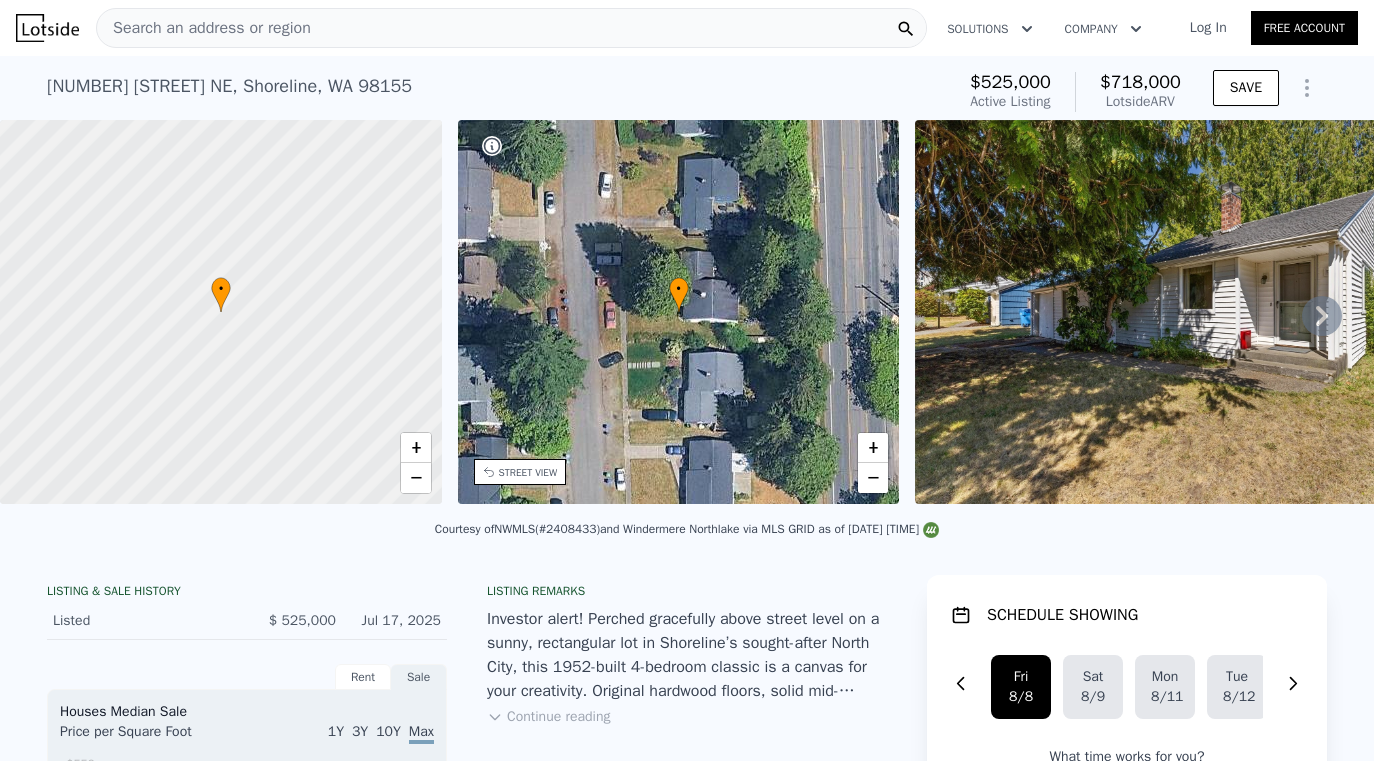 click on "Courtesy of NWMLS (#2408433) and [COMPANY_NAME] via MLS GRID as of [DATE] [TIME]" at bounding box center (687, 535) 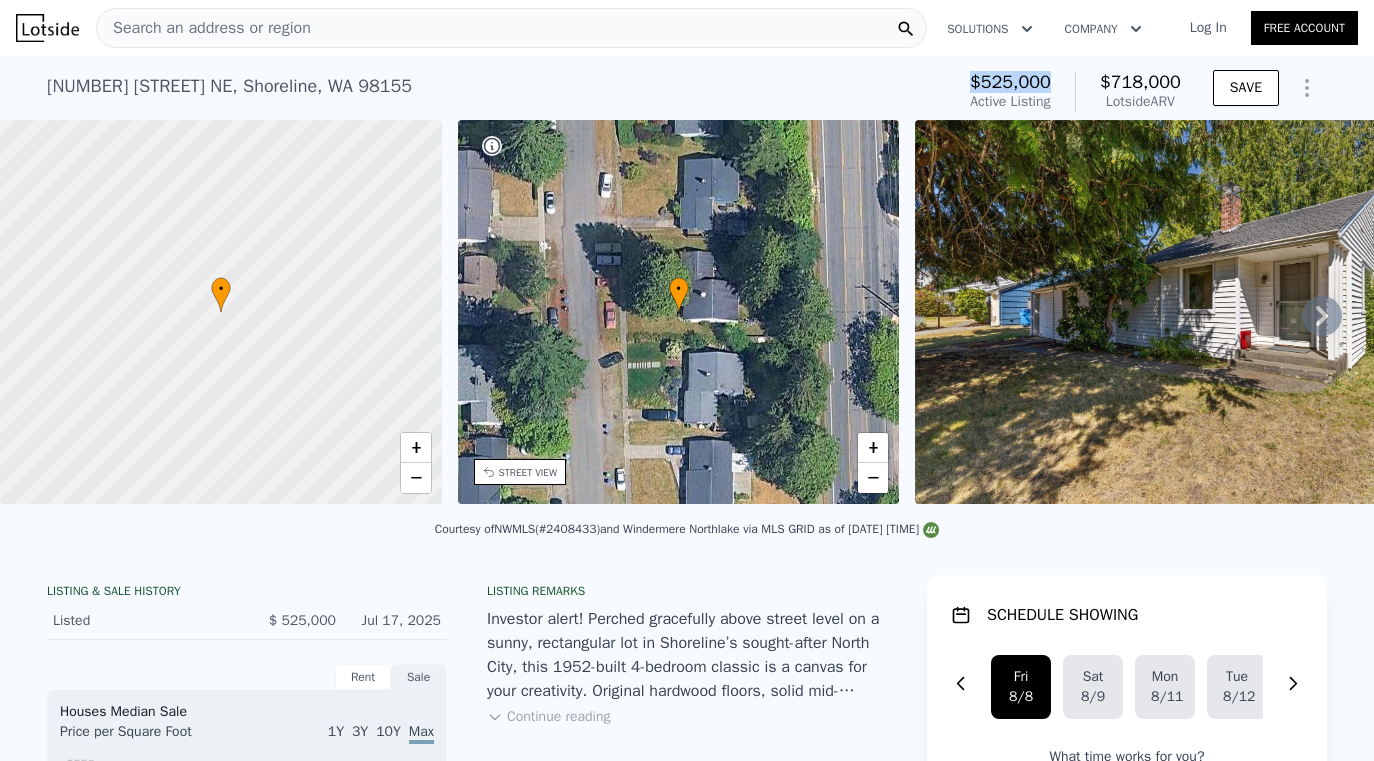 drag, startPoint x: 1053, startPoint y: 89, endPoint x: 962, endPoint y: 62, distance: 94.92102 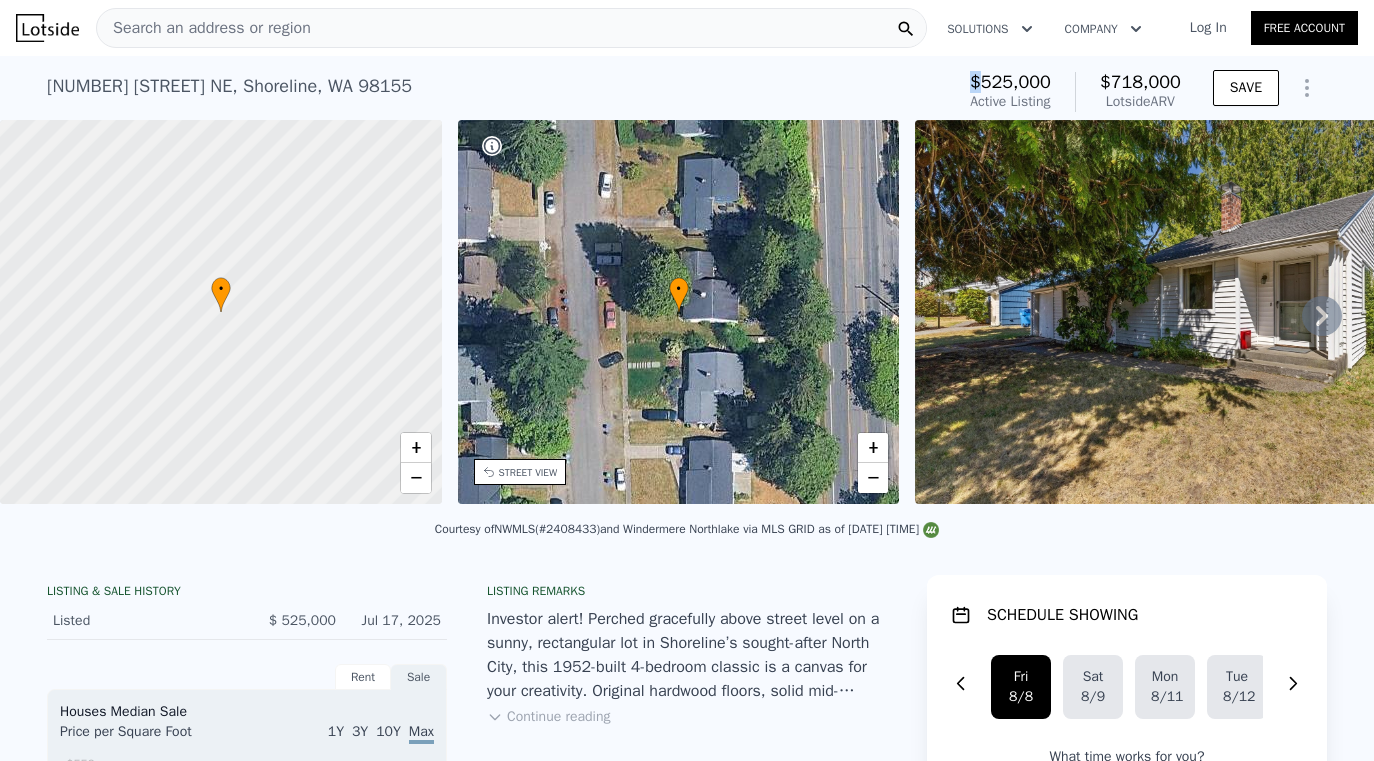 click on "[NUMBER] [STREET] NE , [CITY] , [STATE] [POSTAL_CODE] Active at $525k (~ARV $718k ) $525,000 Active Listing $718,000 Lotside ARV SAVE" at bounding box center (687, 88) 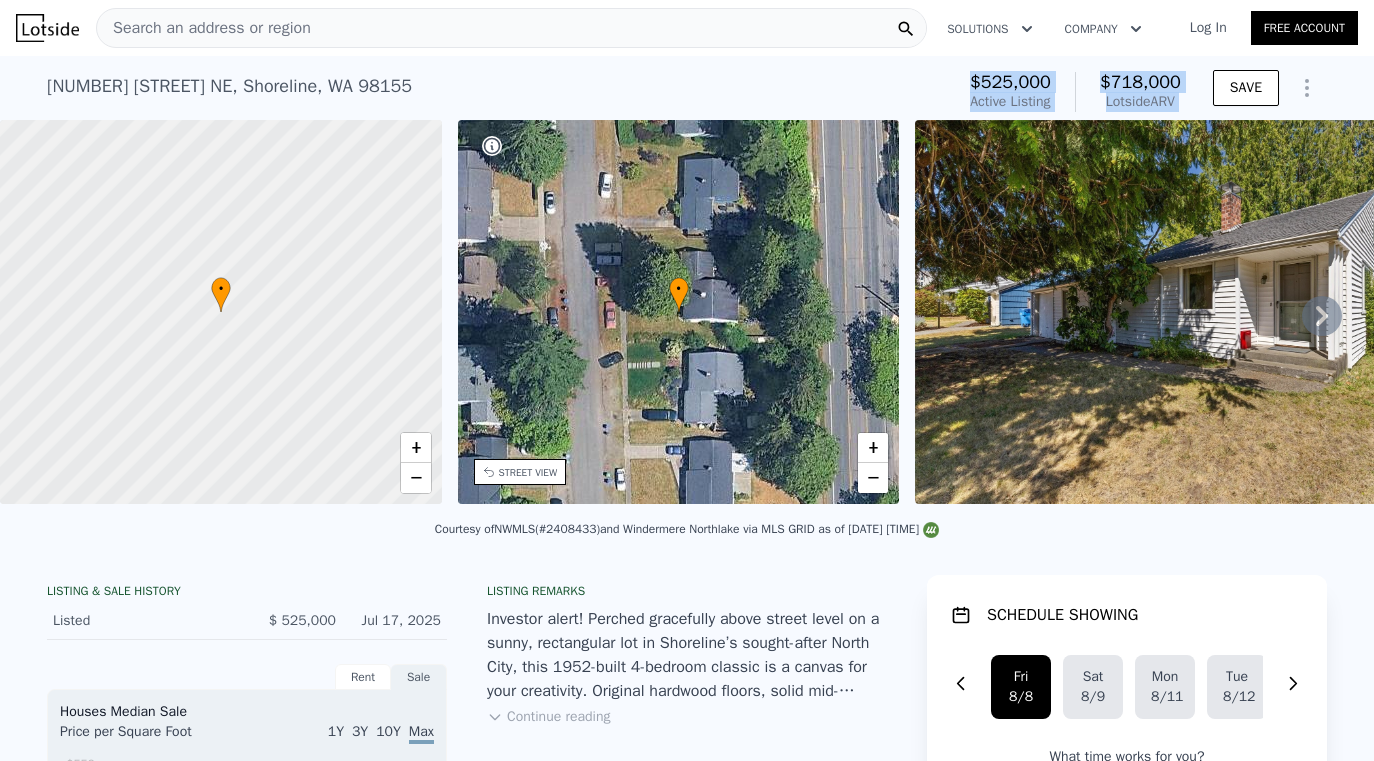 drag, startPoint x: 962, startPoint y: 62, endPoint x: 1185, endPoint y: 101, distance: 226.38463 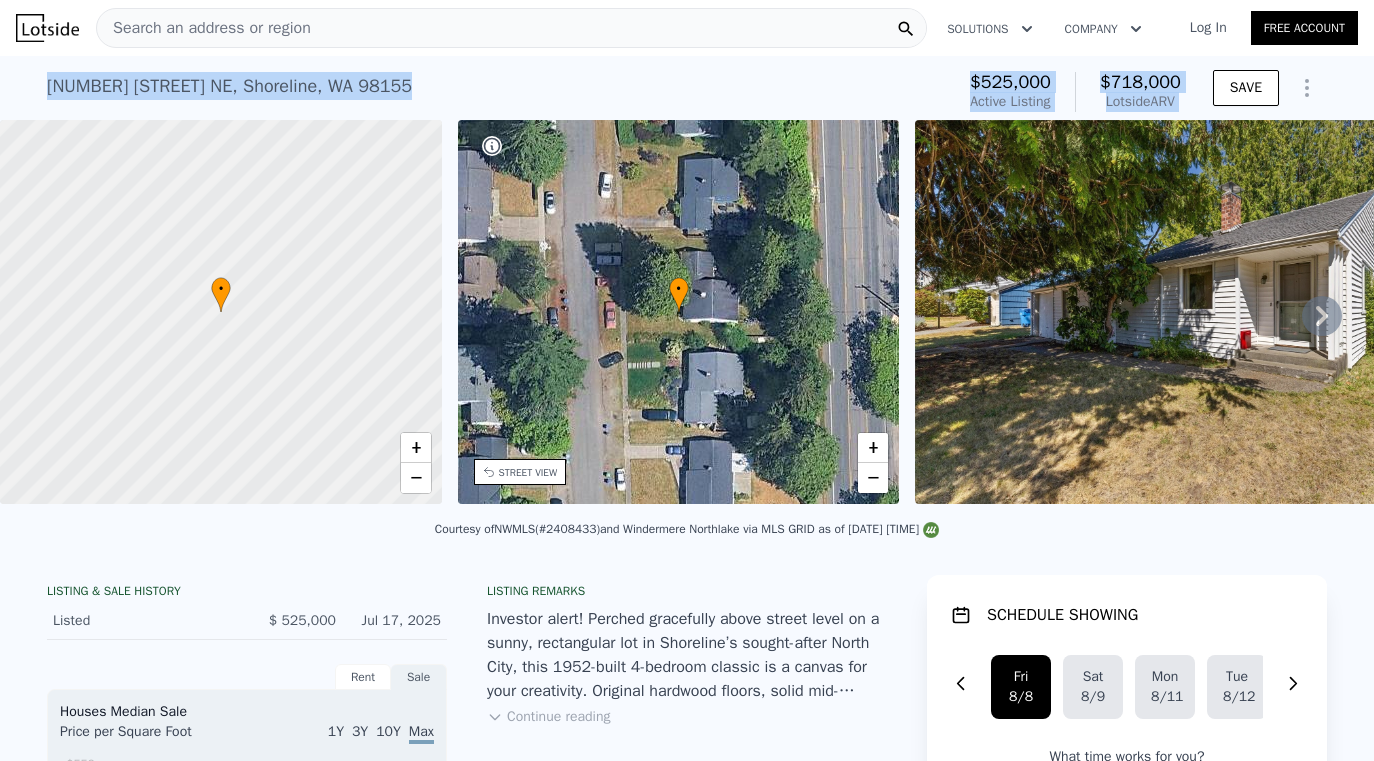 drag, startPoint x: 1185, startPoint y: 101, endPoint x: 920, endPoint y: 71, distance: 266.69272 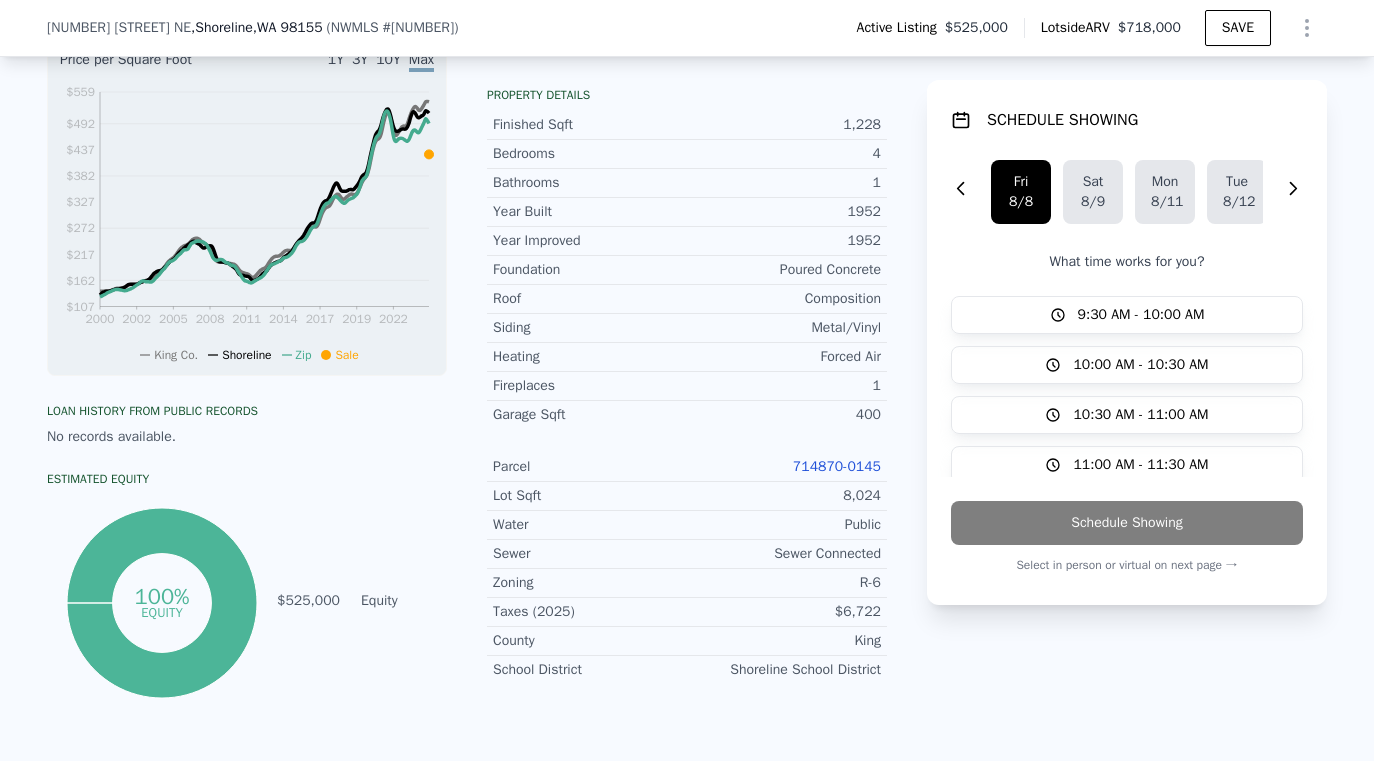 scroll, scrollTop: 0, scrollLeft: 0, axis: both 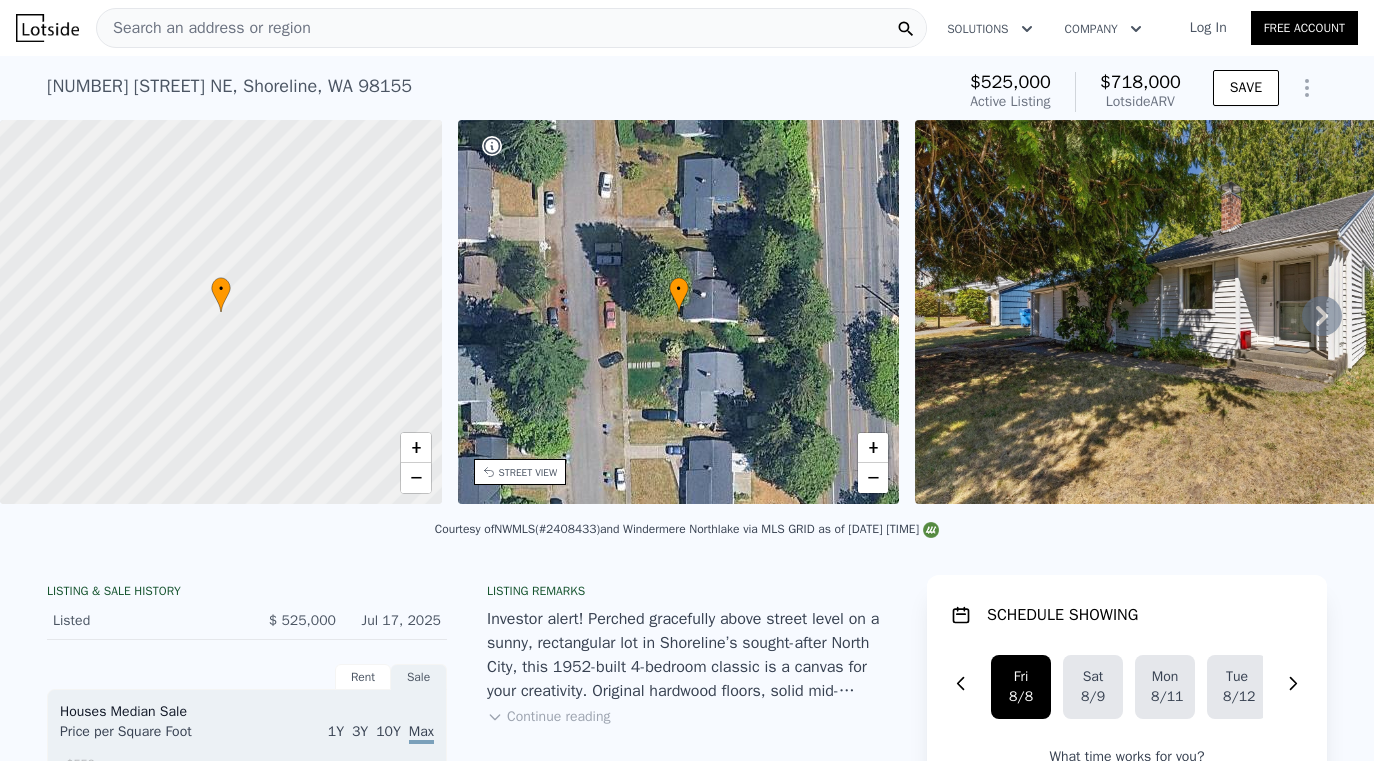 click on "$525,000 Active Listing $718,000 Lotside ARV" at bounding box center (1075, 92) 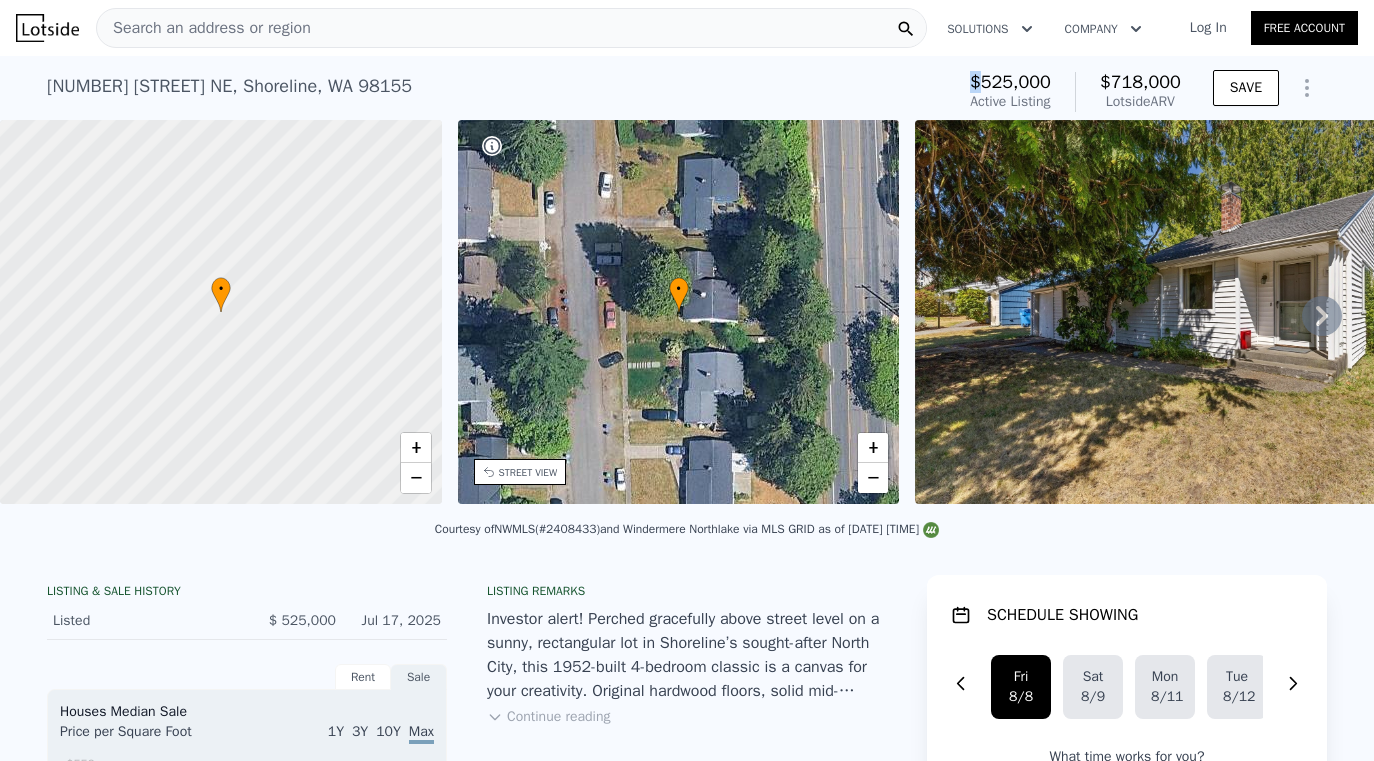 click on "$525,000 Active Listing $718,000 Lotside ARV" at bounding box center [1075, 92] 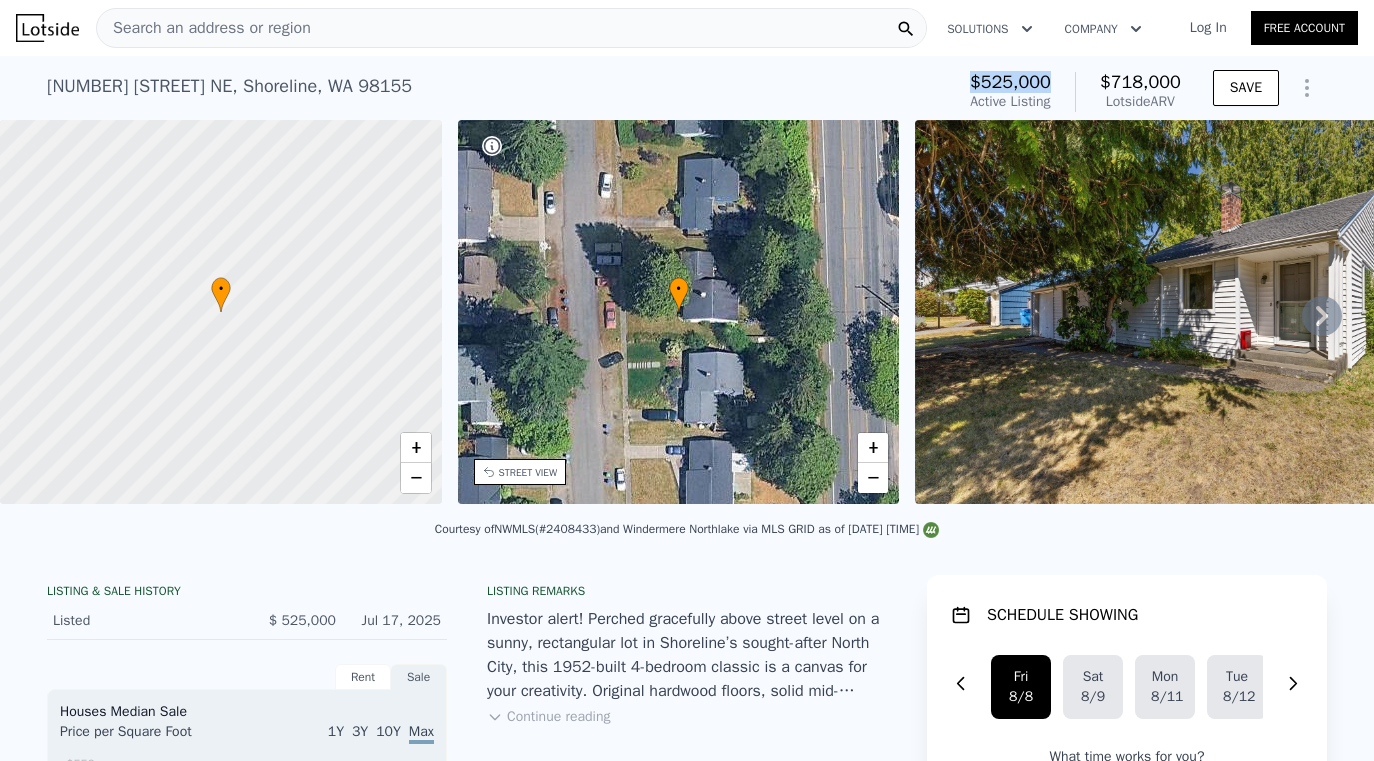 click on "$525,000 Active Listing $718,000 Lotside ARV" at bounding box center (1075, 92) 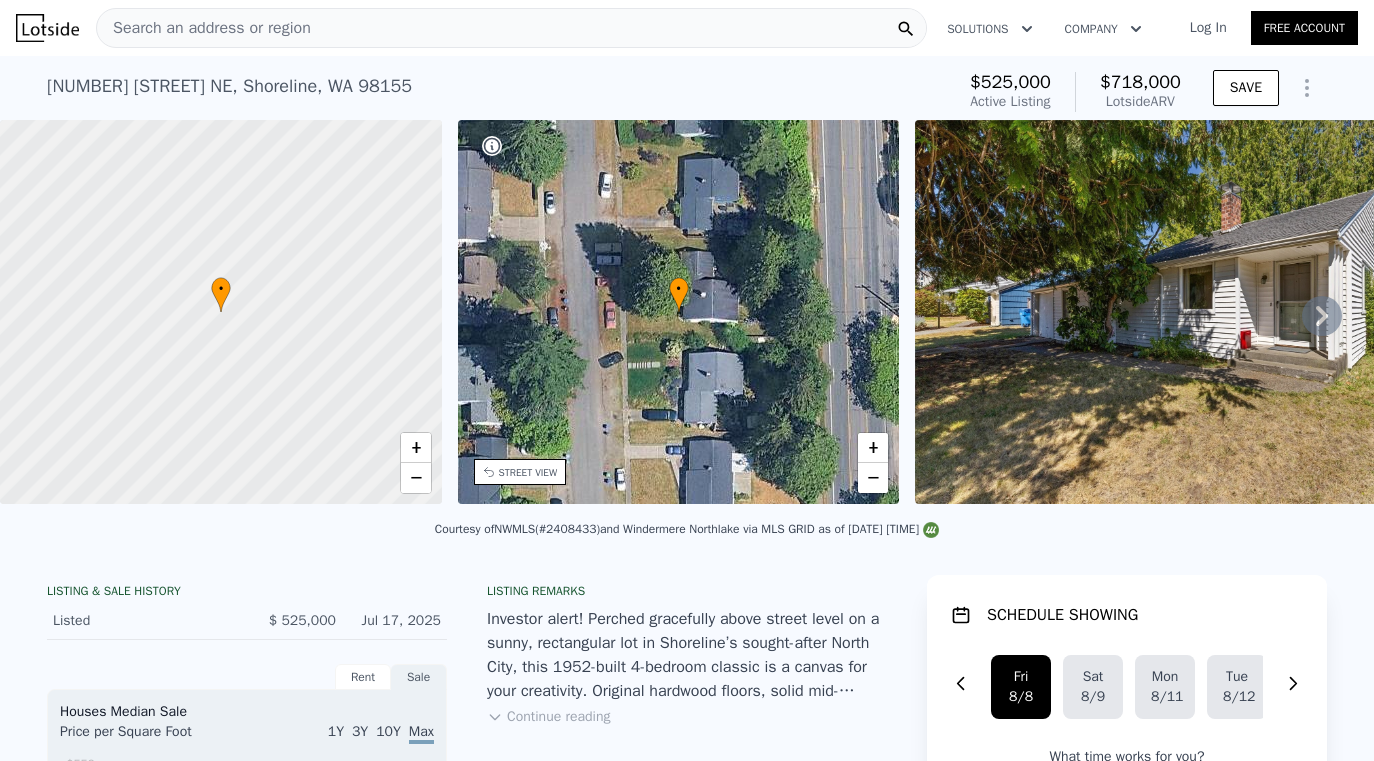 click on "Active Listing" at bounding box center [1010, 101] 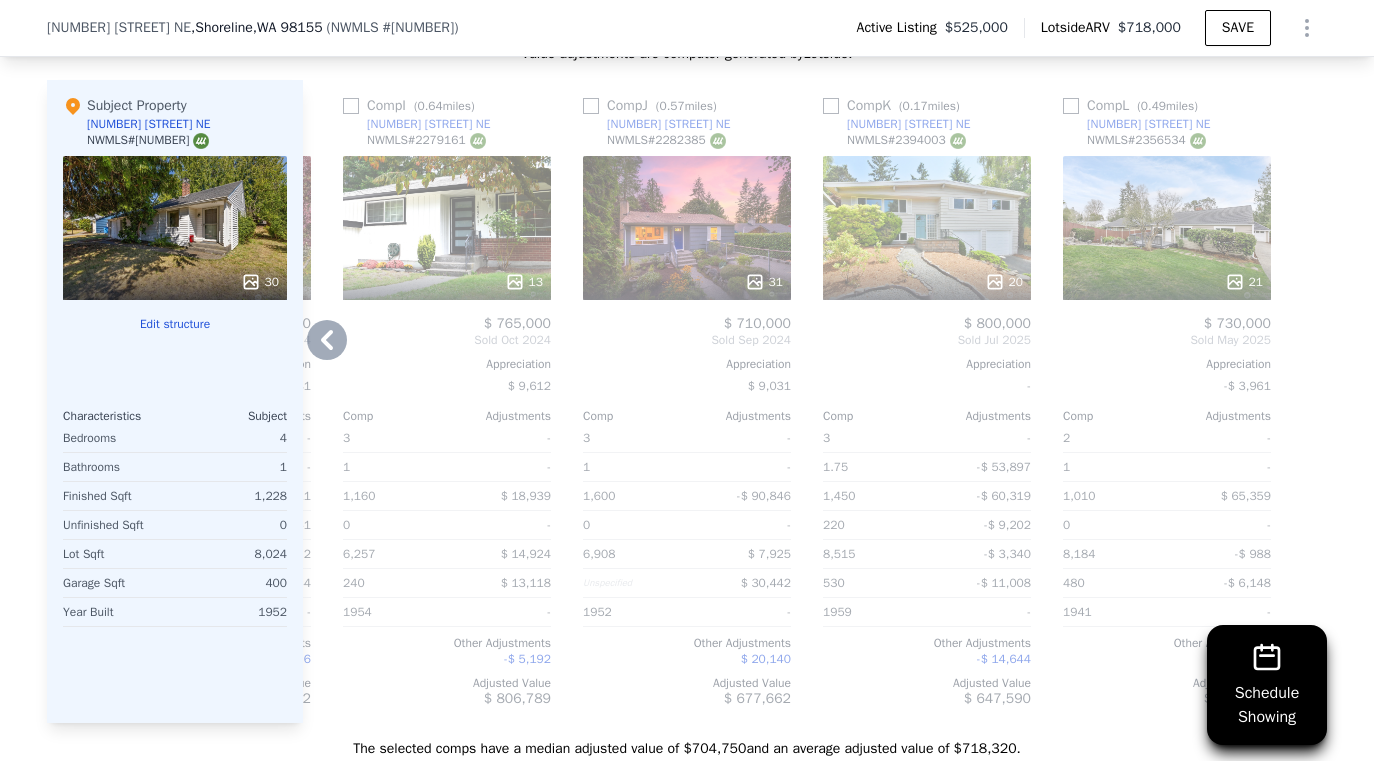 scroll, scrollTop: 1972, scrollLeft: 0, axis: vertical 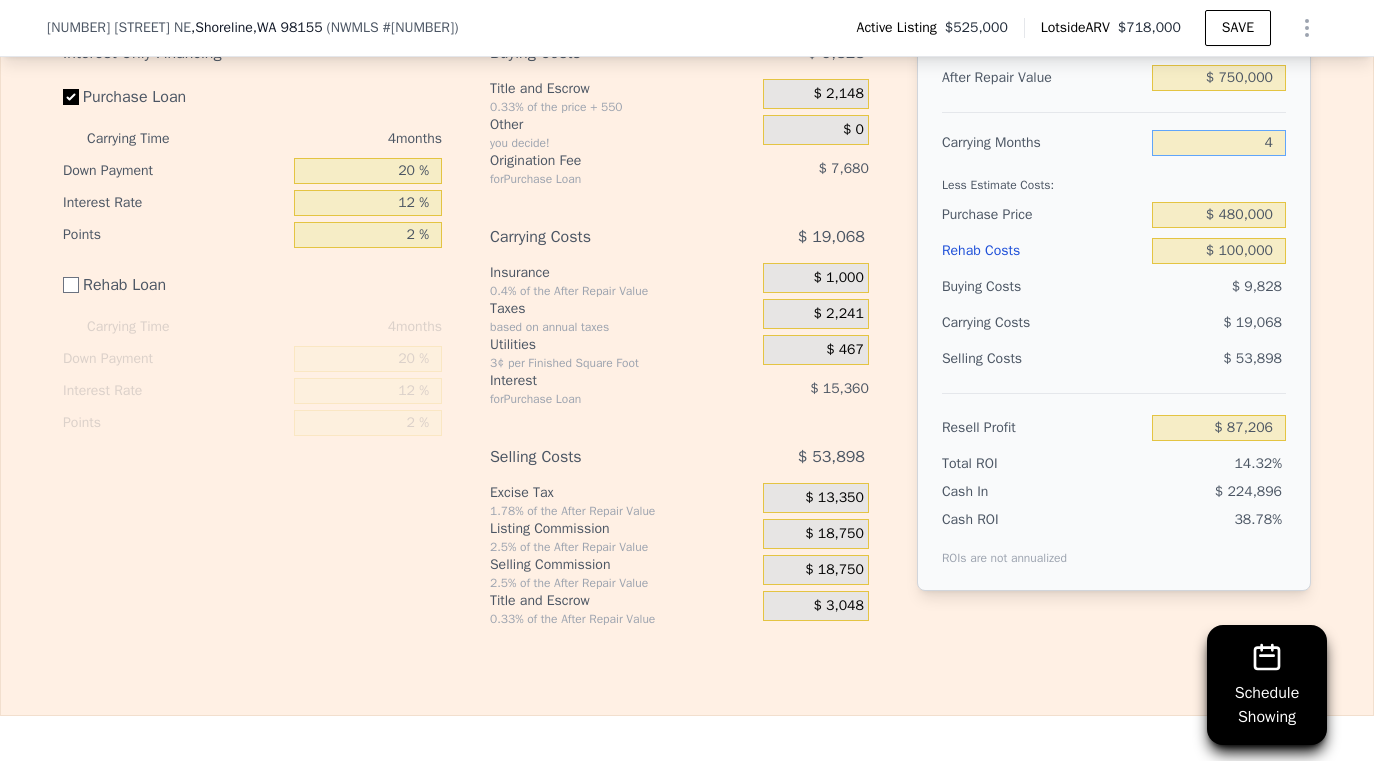 click on "4" at bounding box center (1219, 143) 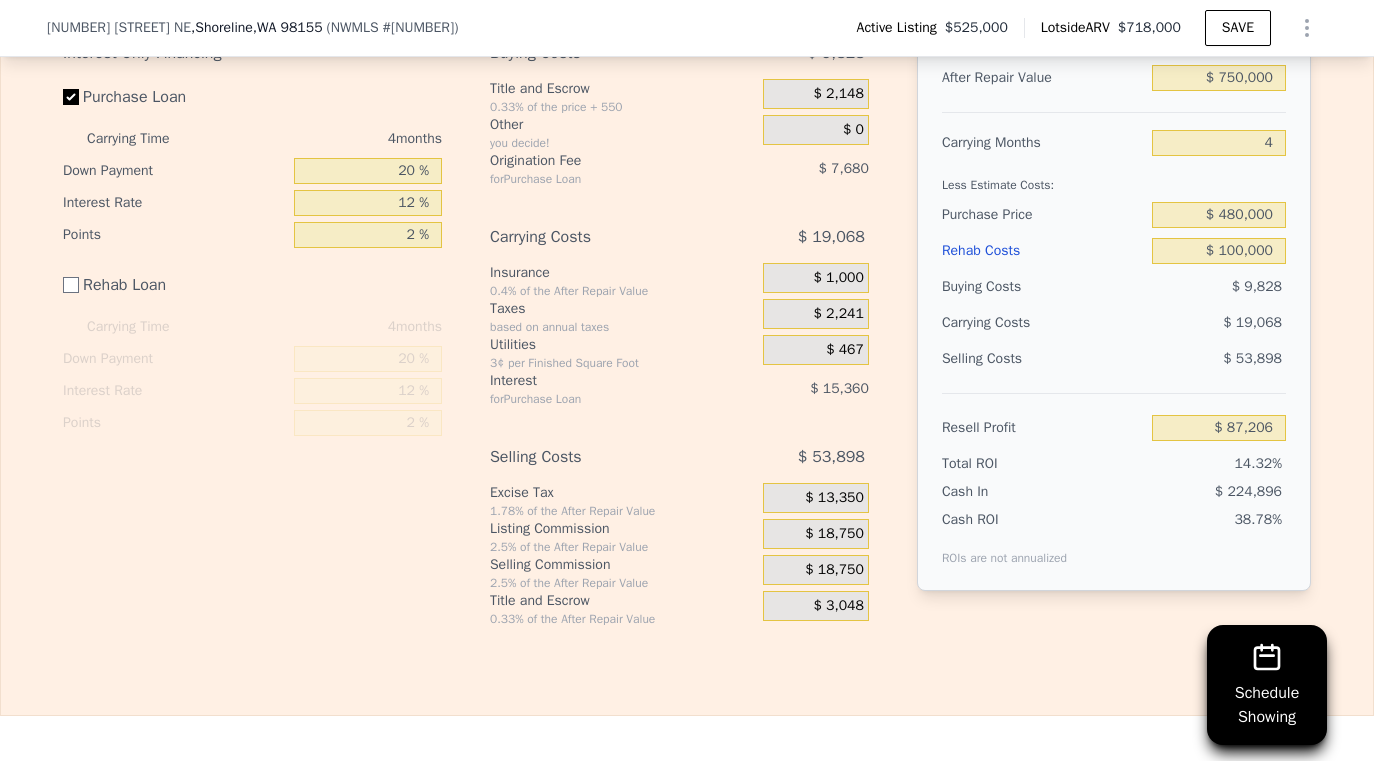 click on "Rehab Costs" at bounding box center (1043, 251) 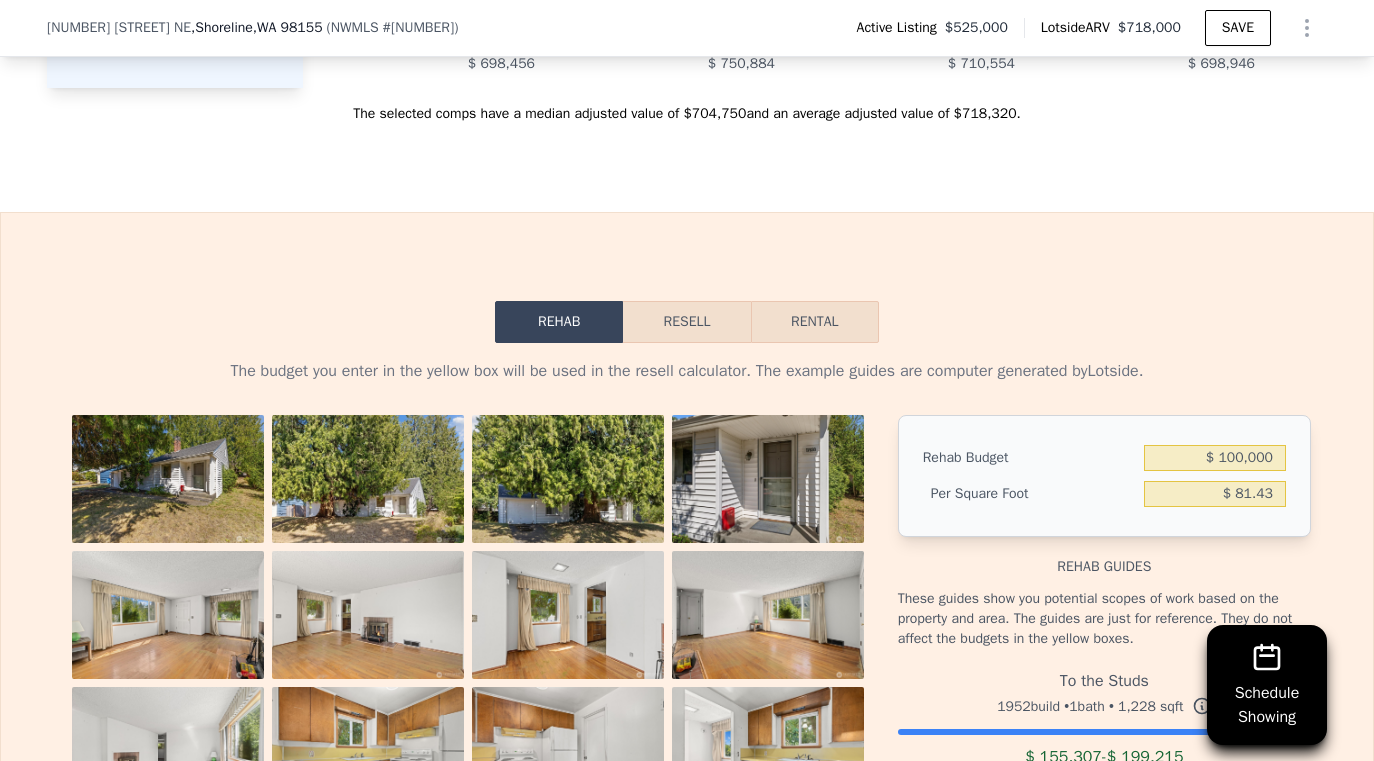 scroll, scrollTop: 2585, scrollLeft: 0, axis: vertical 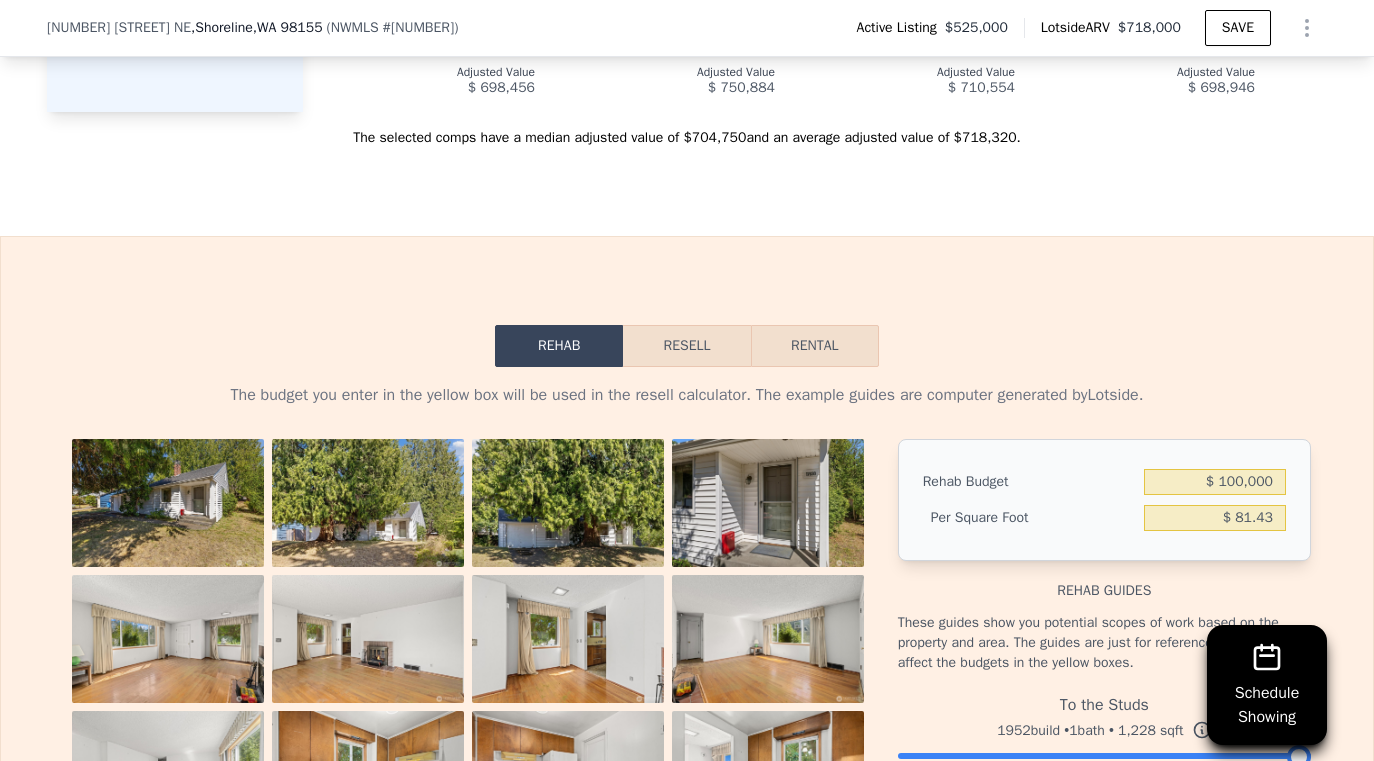 click on "Resell" at bounding box center [686, 346] 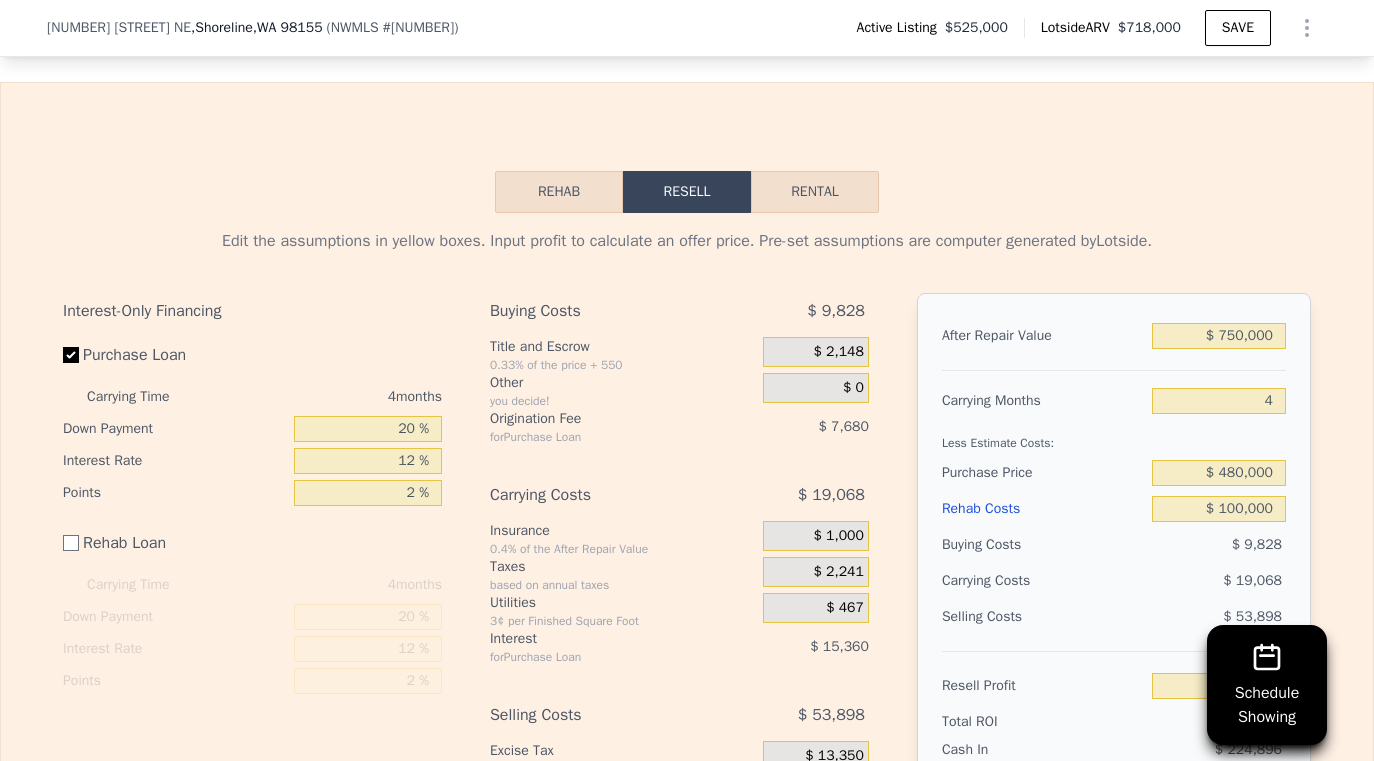 scroll, scrollTop: 2892, scrollLeft: 0, axis: vertical 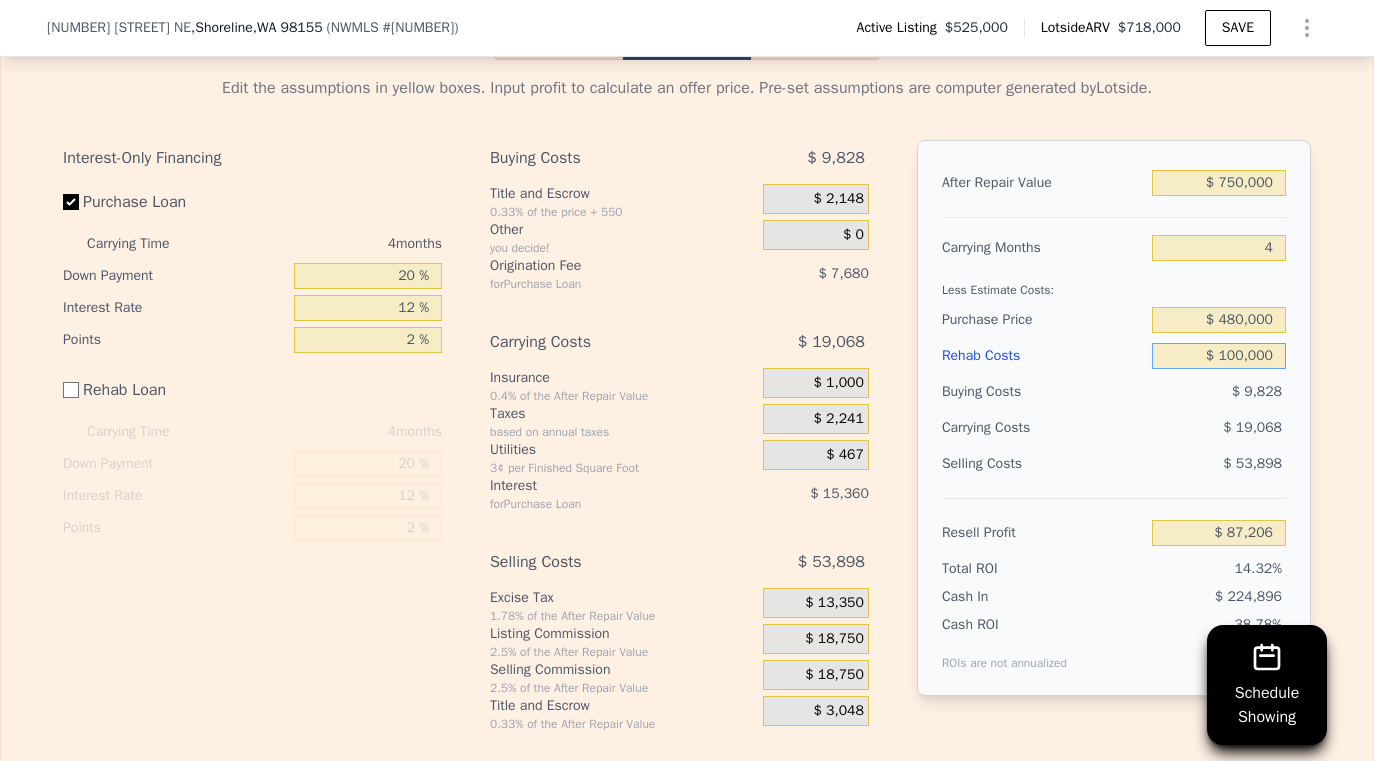 click on "$ 100,000" at bounding box center [1219, 356] 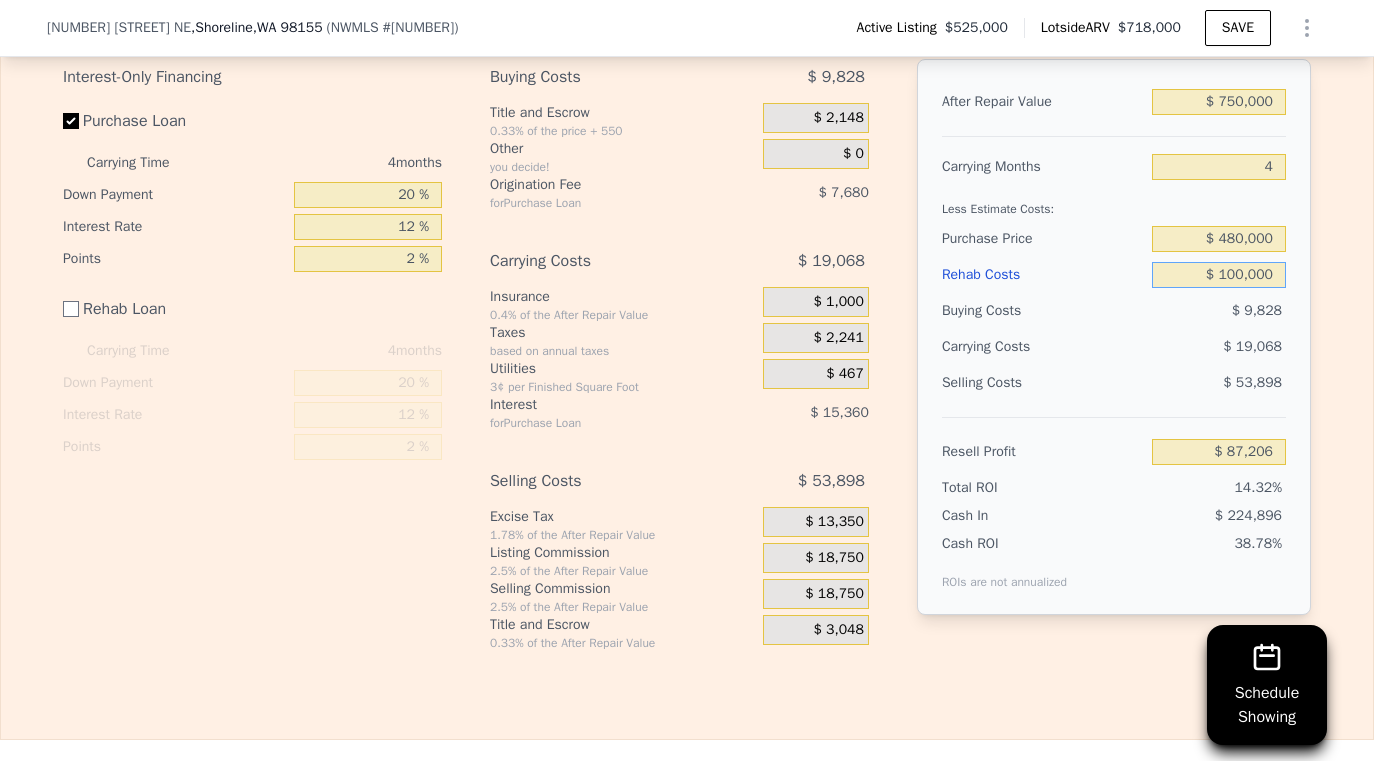 scroll, scrollTop: 2974, scrollLeft: 0, axis: vertical 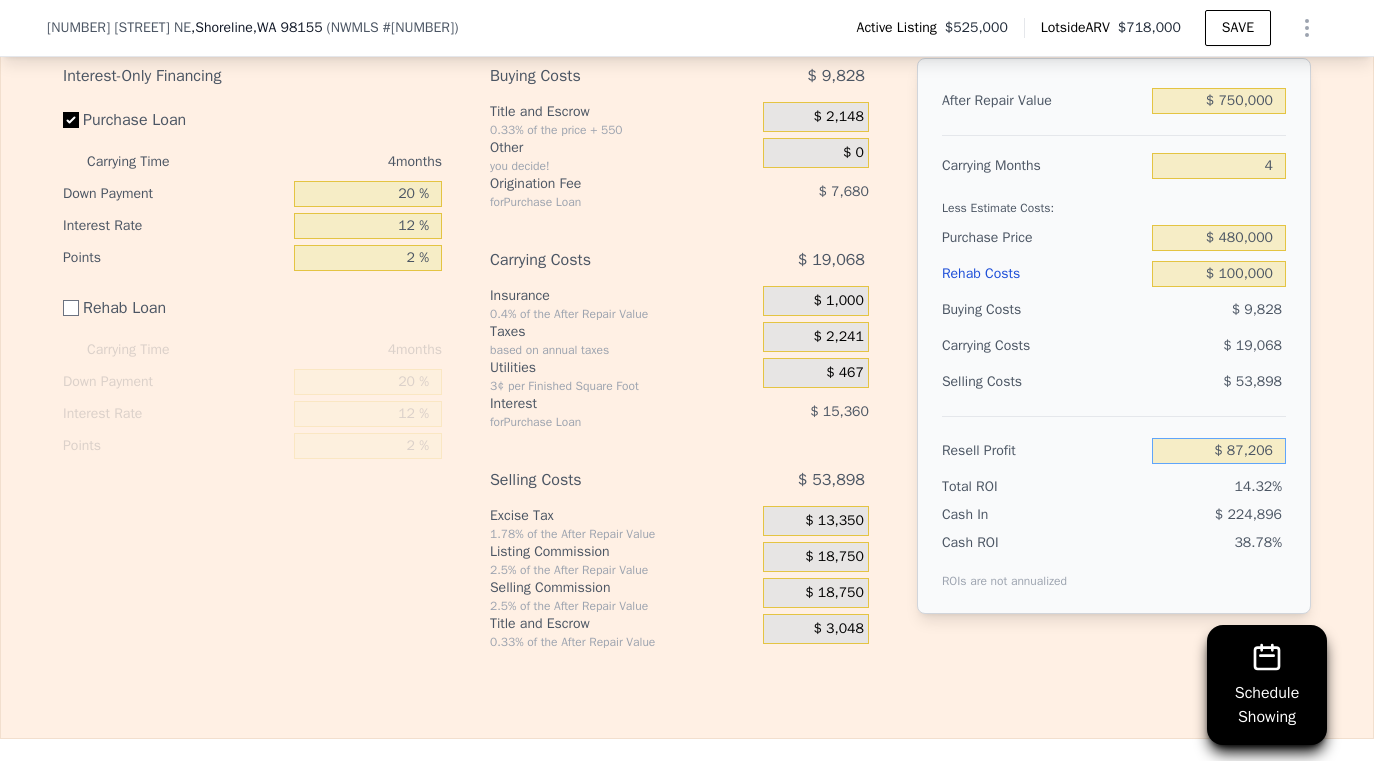 click on "$ 87,206" at bounding box center (1219, 451) 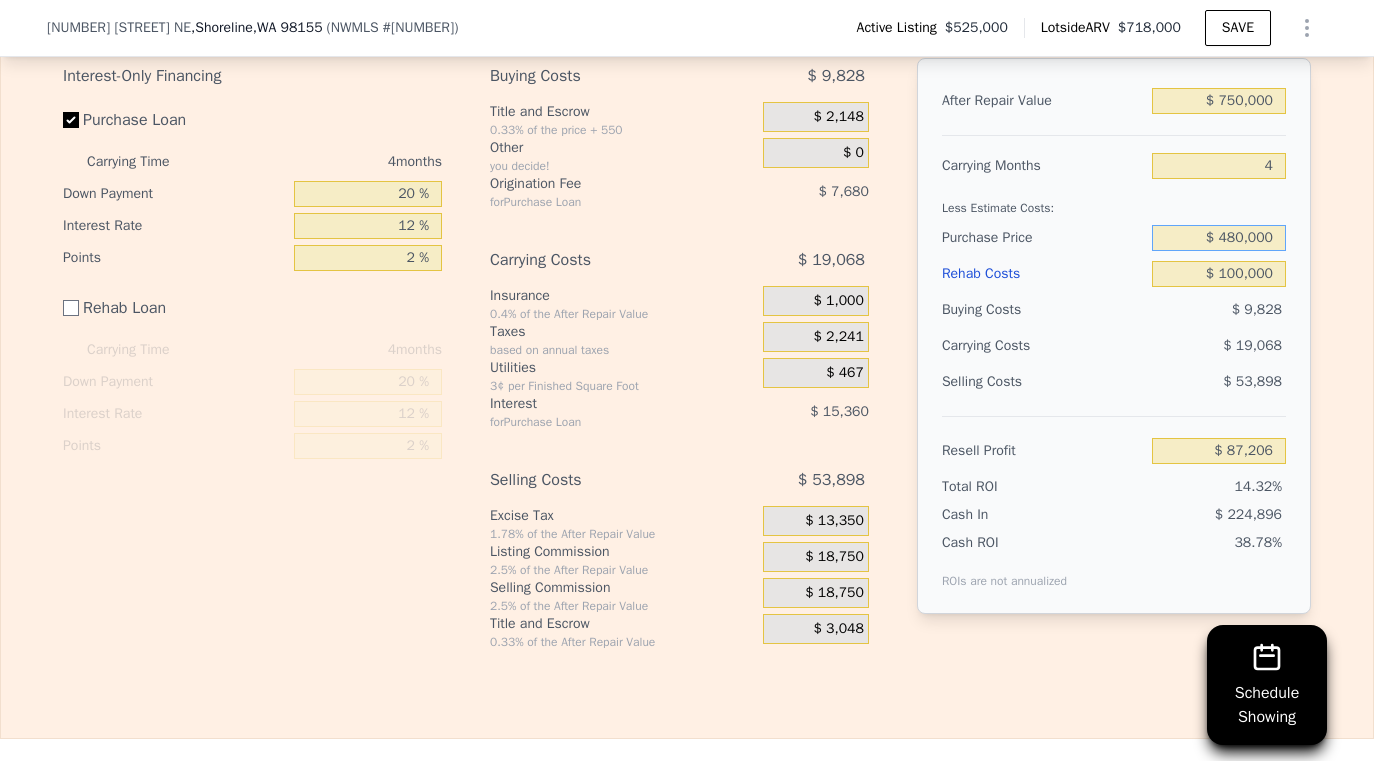 click on "$ 480,000" at bounding box center (1219, 238) 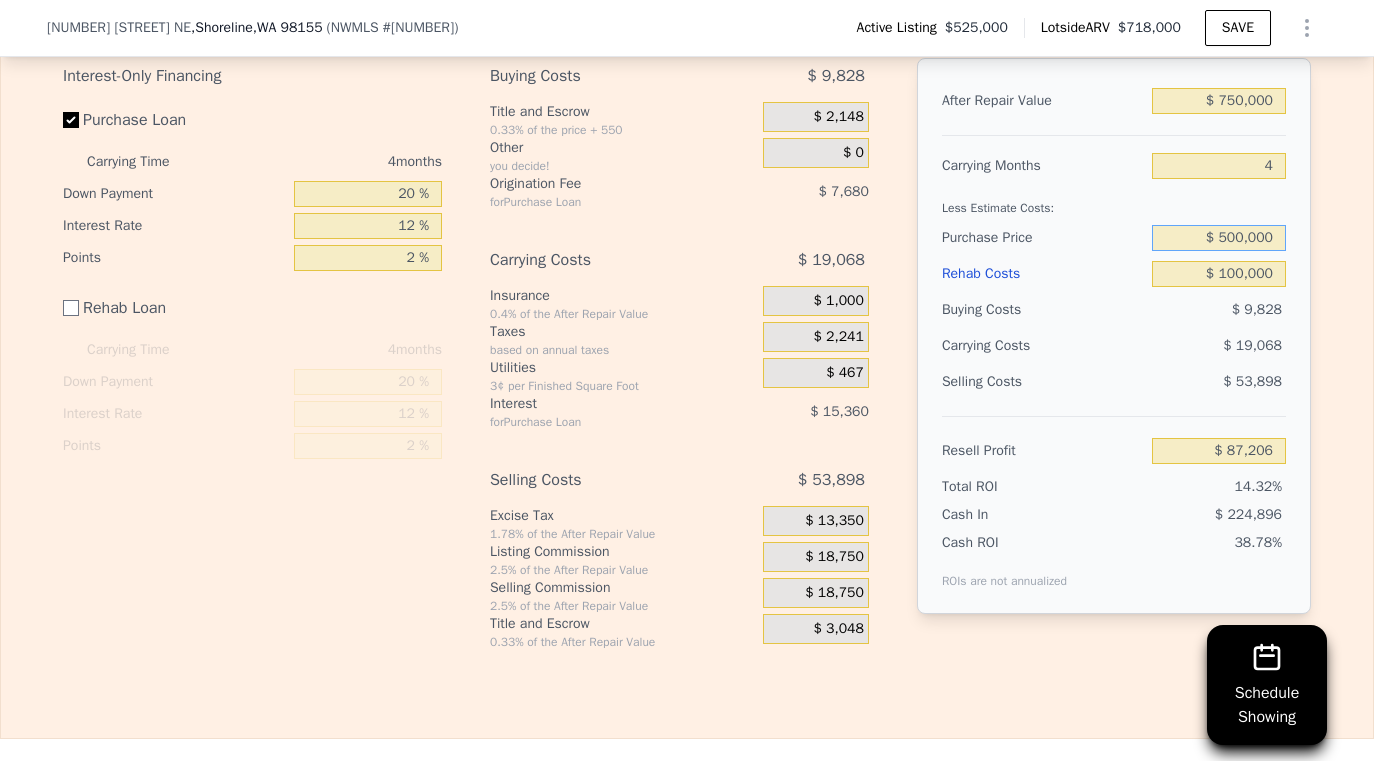 type on "$ 500,000" 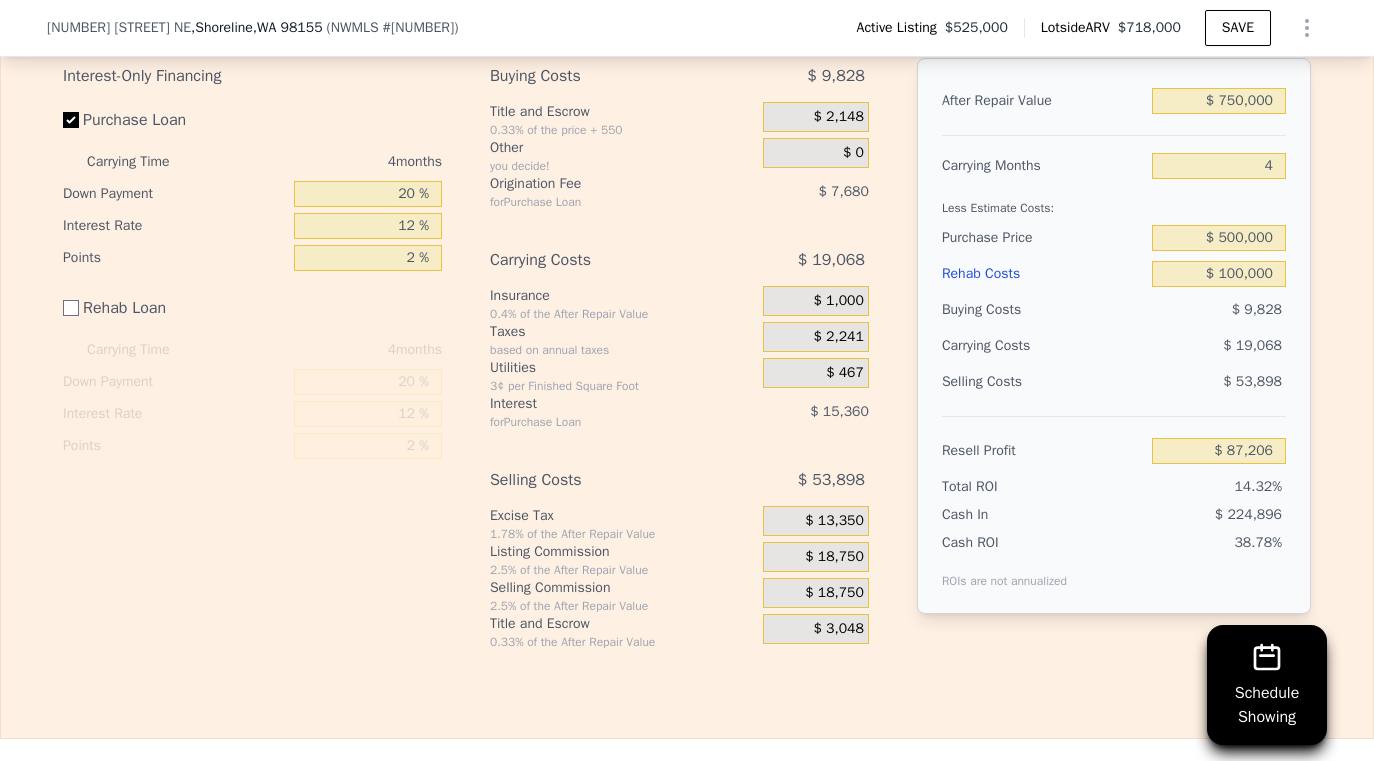 click on "Less Estimate Costs:" at bounding box center (1114, 202) 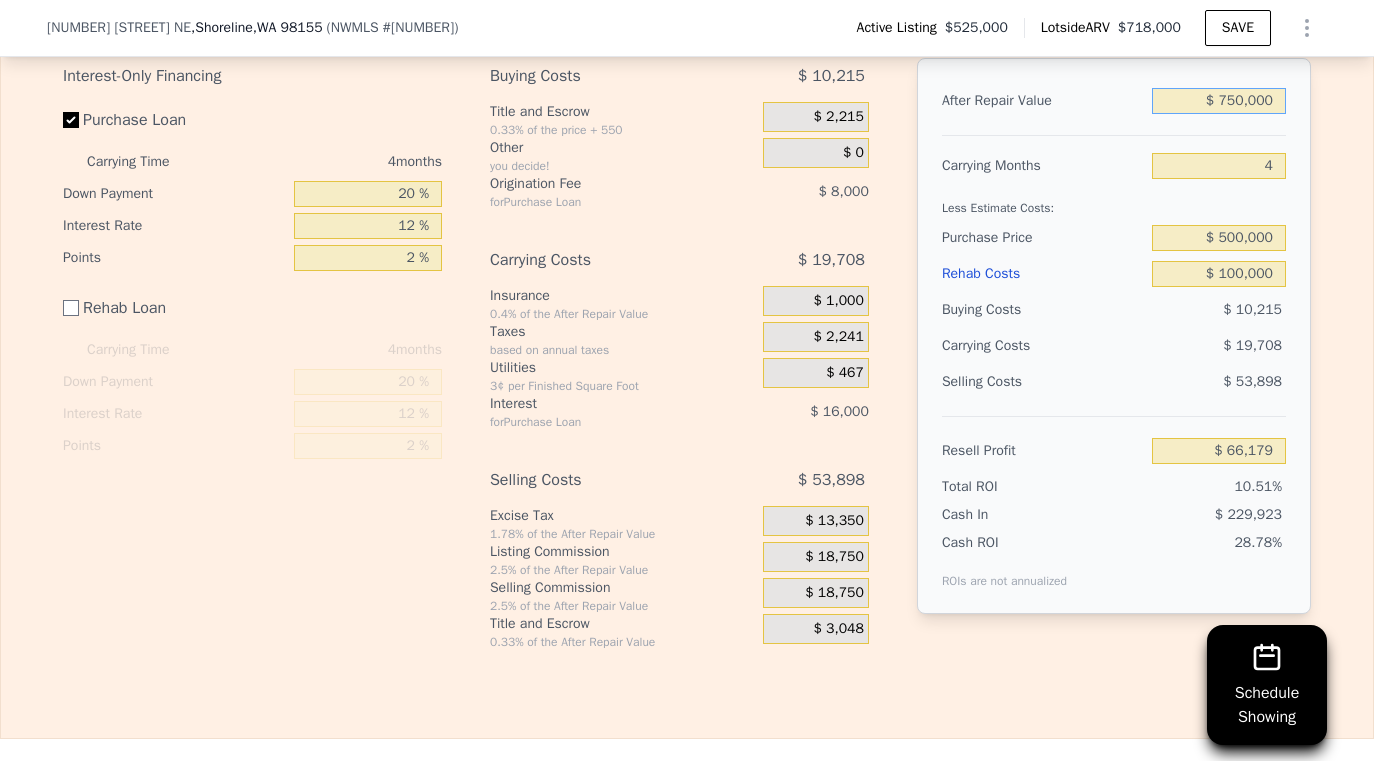click on "$ 750,000" at bounding box center (1219, 101) 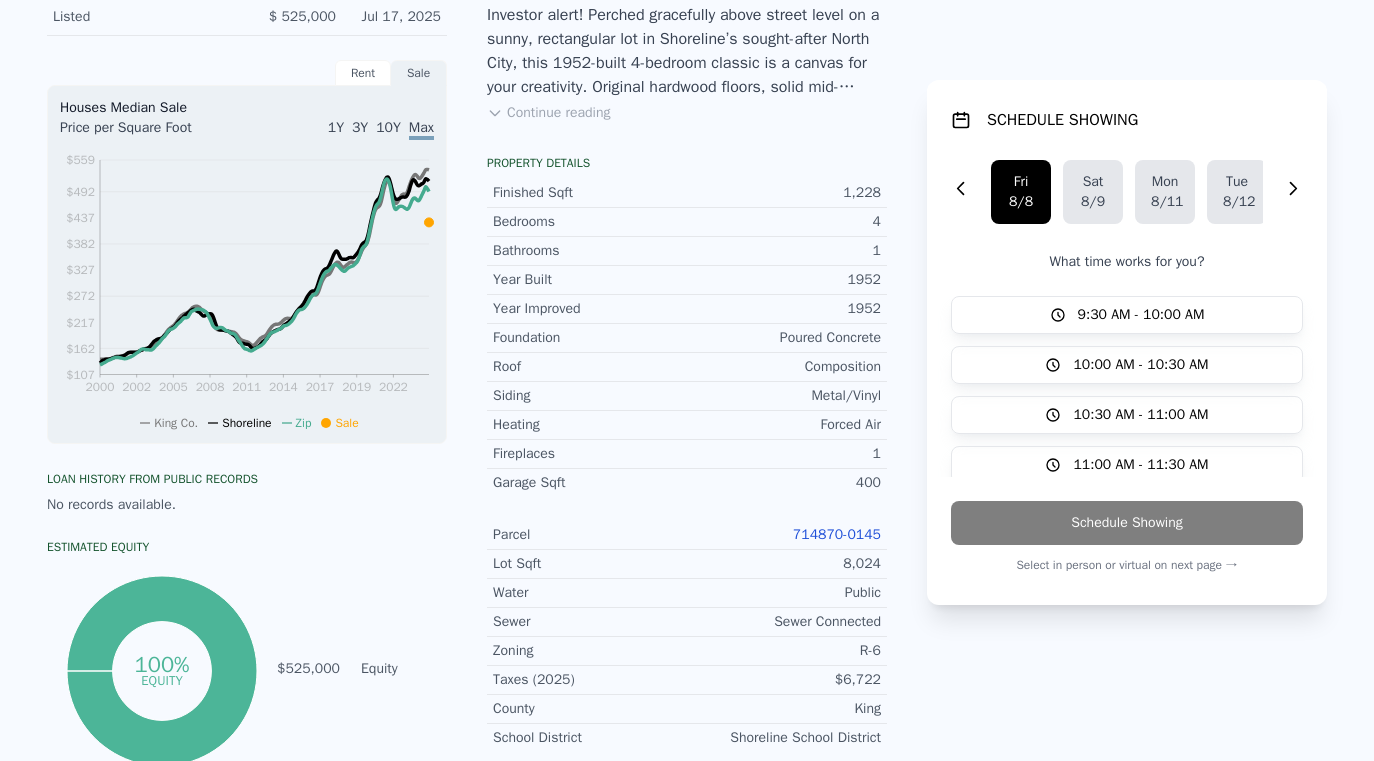 scroll, scrollTop: 0, scrollLeft: 0, axis: both 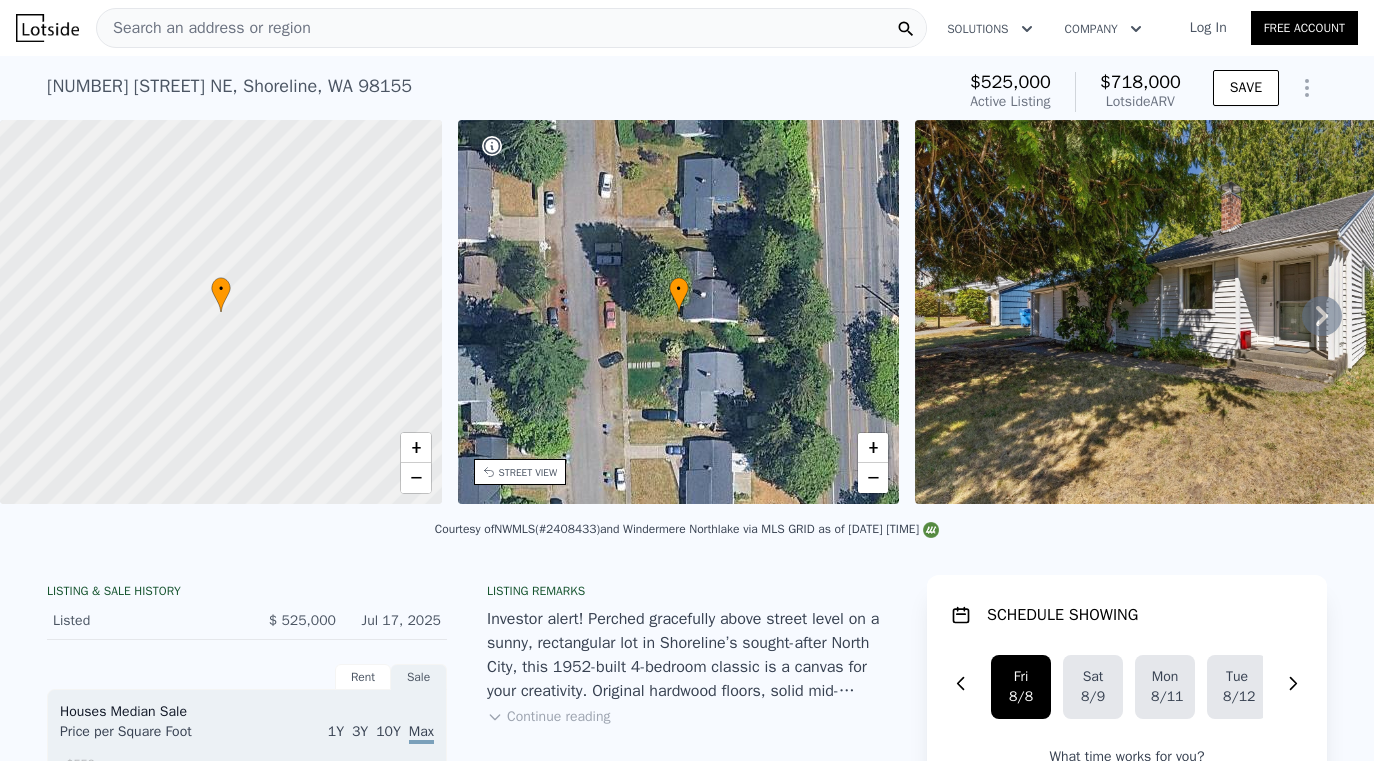 click 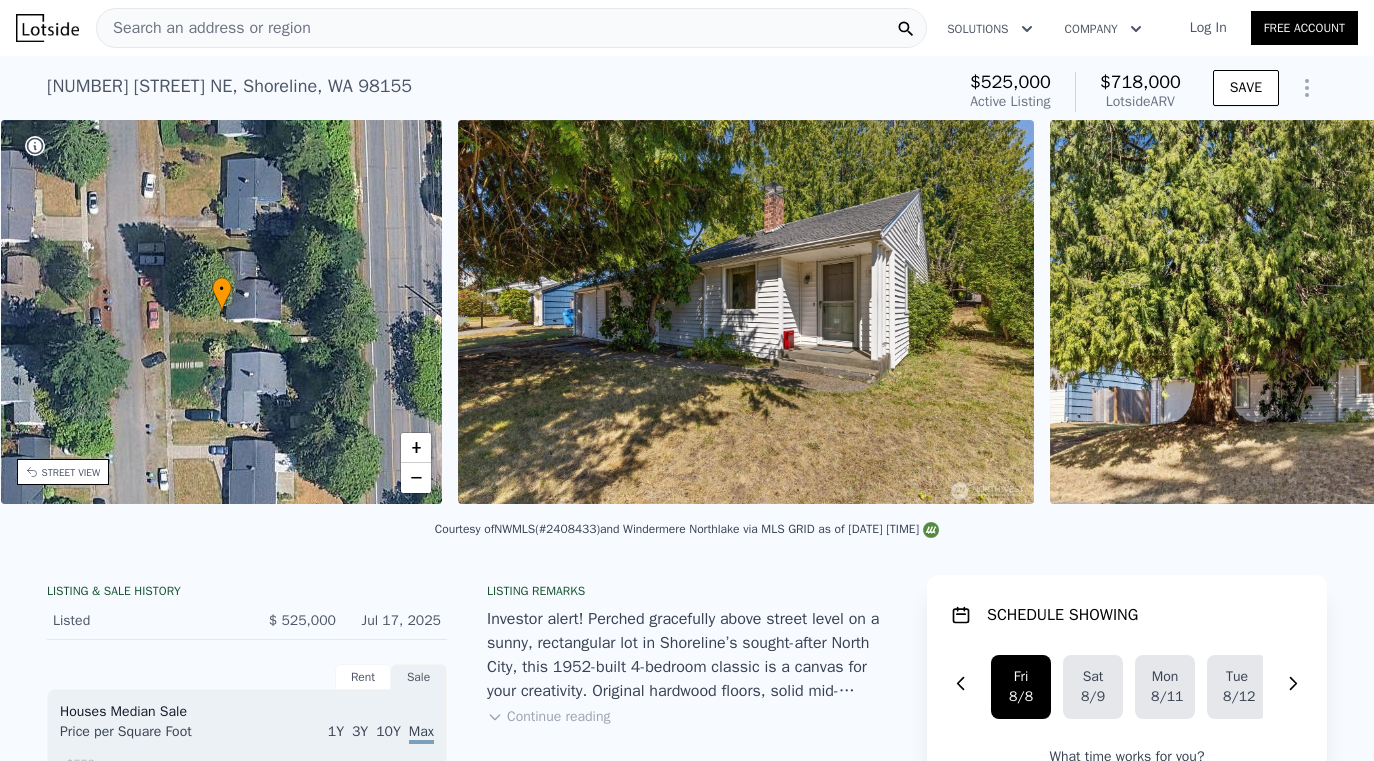 scroll, scrollTop: 0, scrollLeft: 465, axis: horizontal 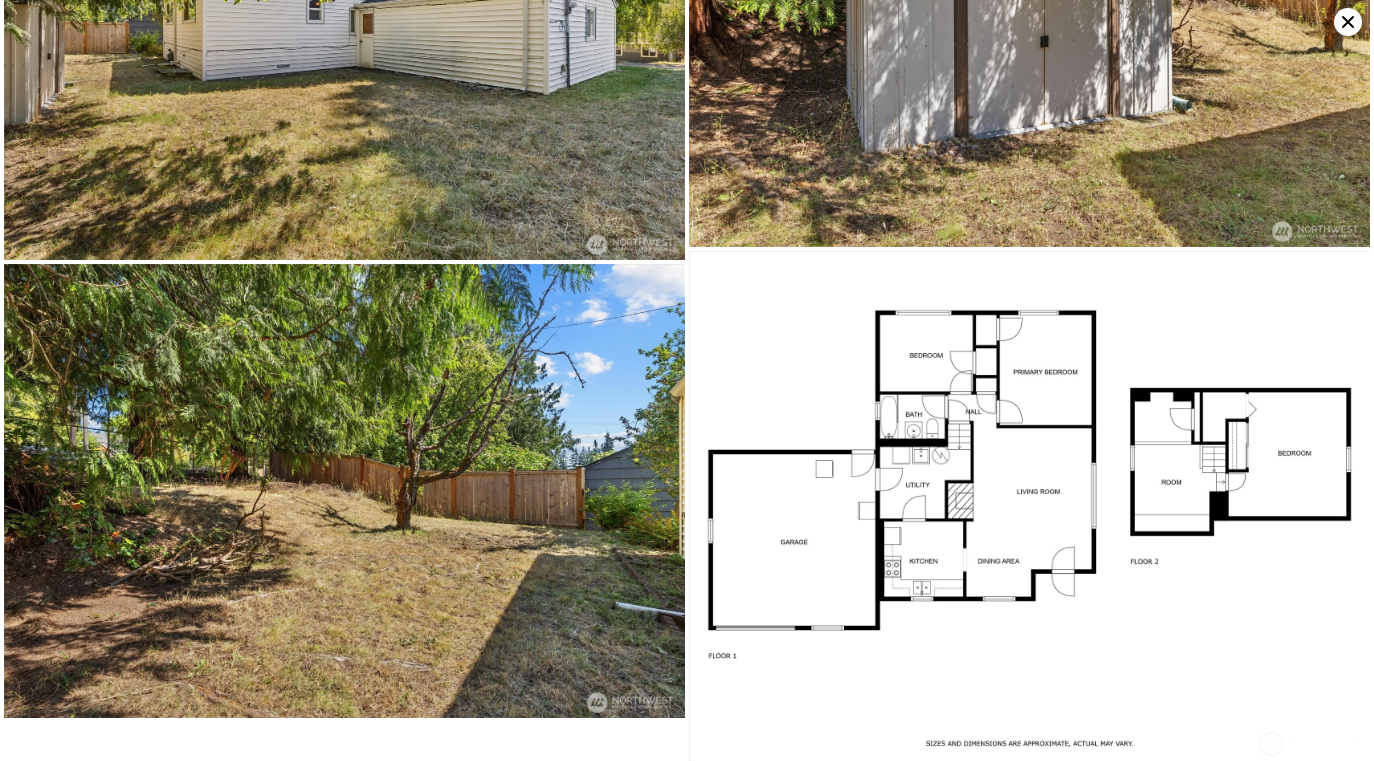 click 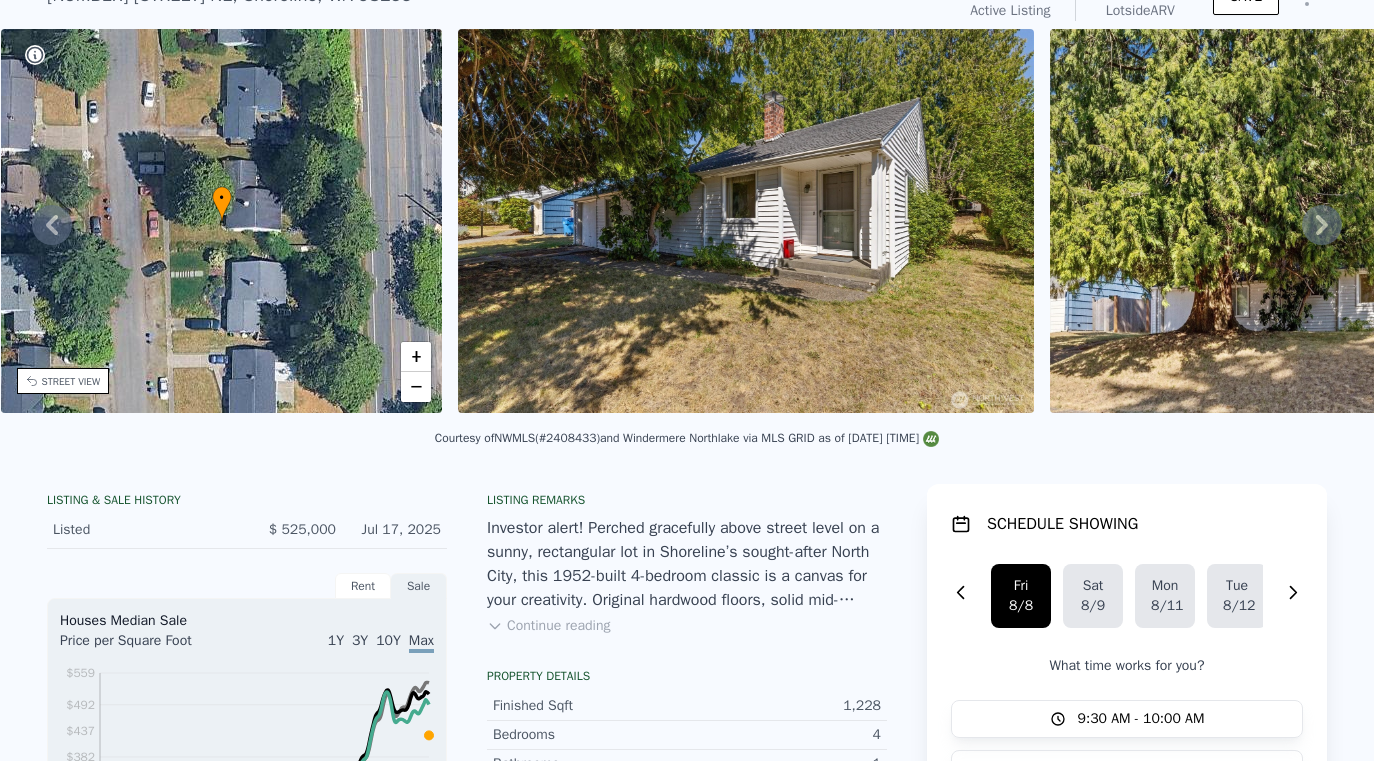 scroll, scrollTop: 0, scrollLeft: 0, axis: both 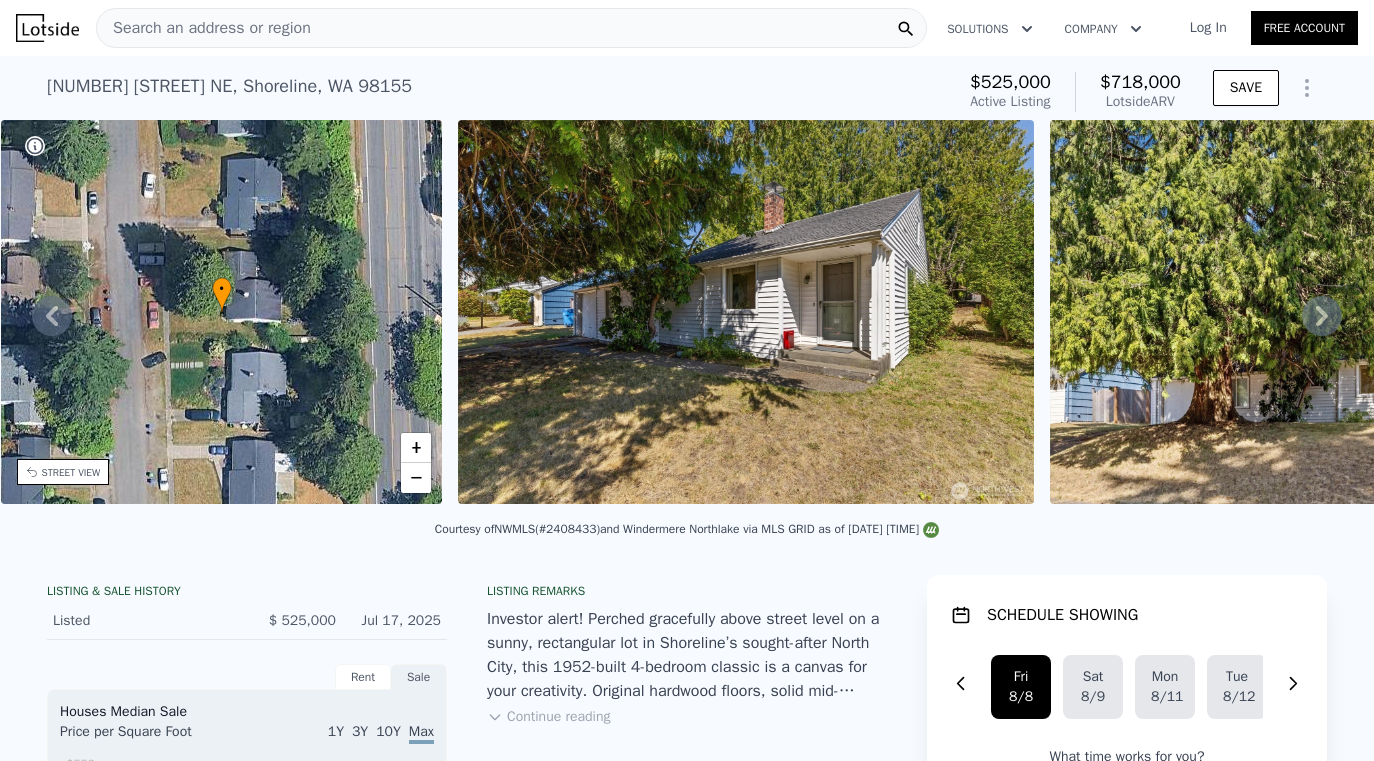 click 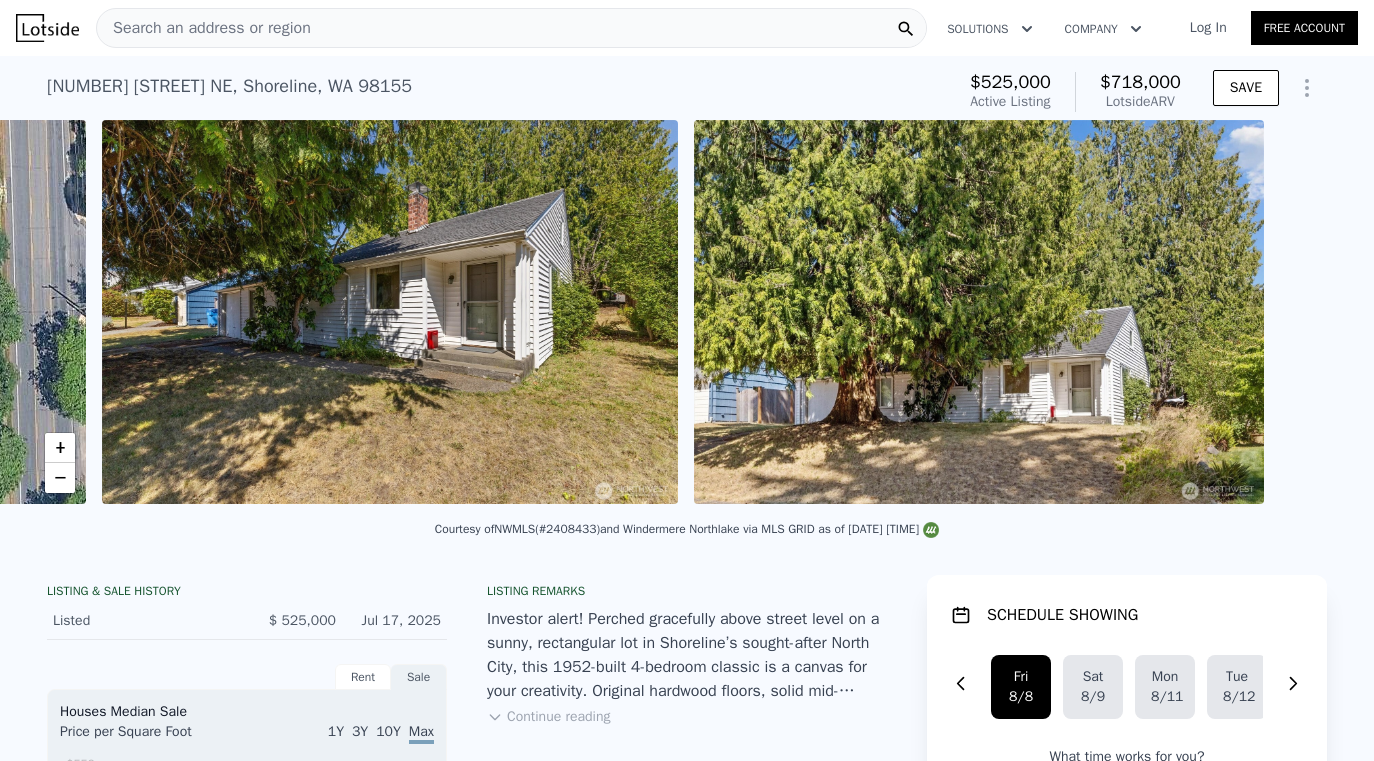 scroll, scrollTop: 0, scrollLeft: 915, axis: horizontal 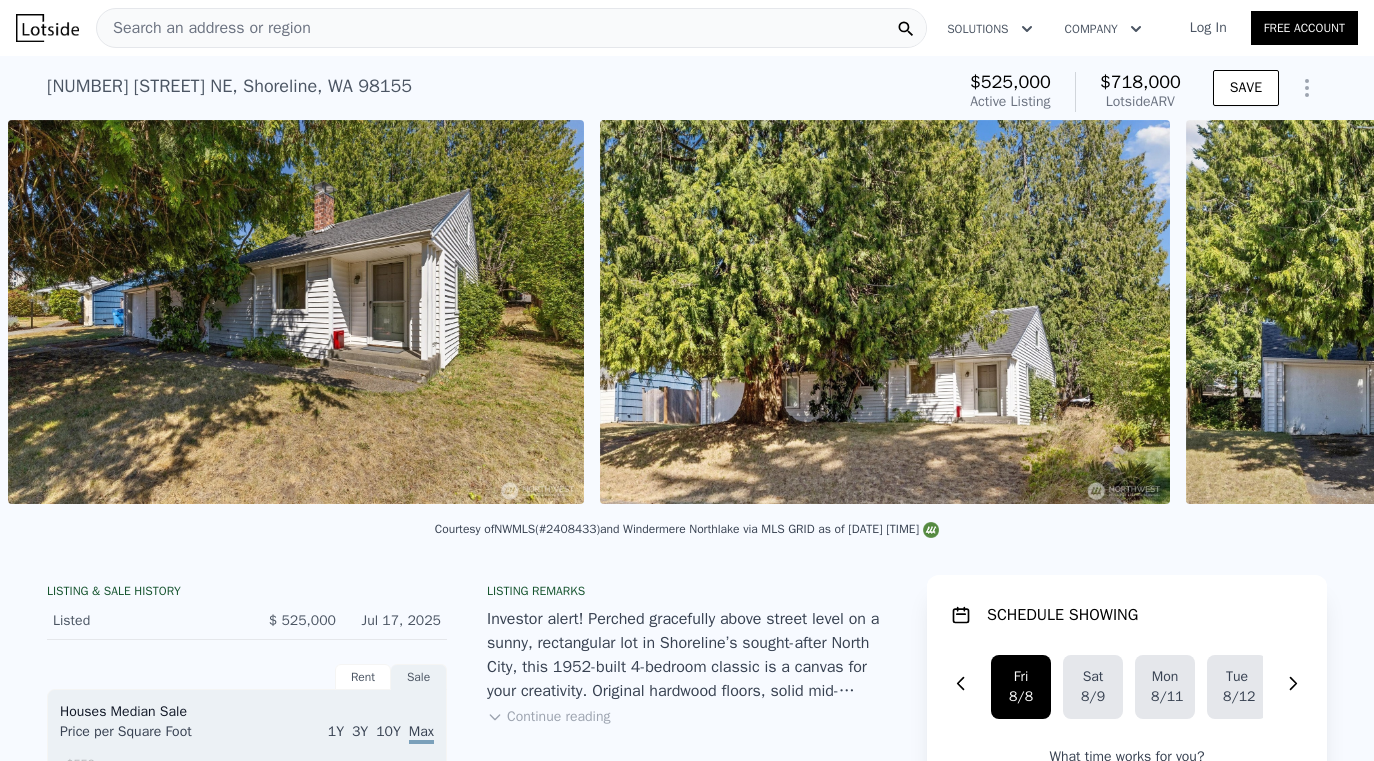 click on "•
+ −
•
+ − STREET VIEW Loading...   SATELLITE VIEW" at bounding box center [687, 315] 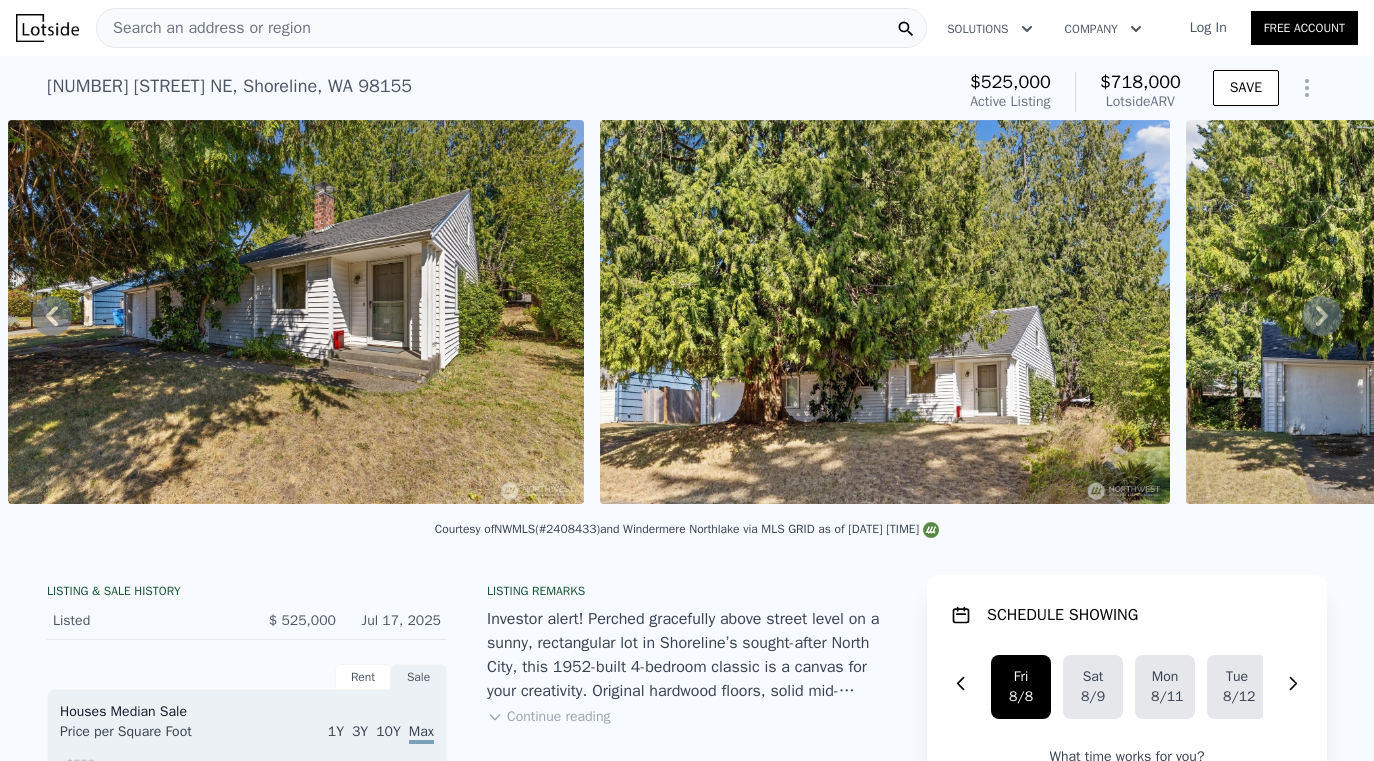 click 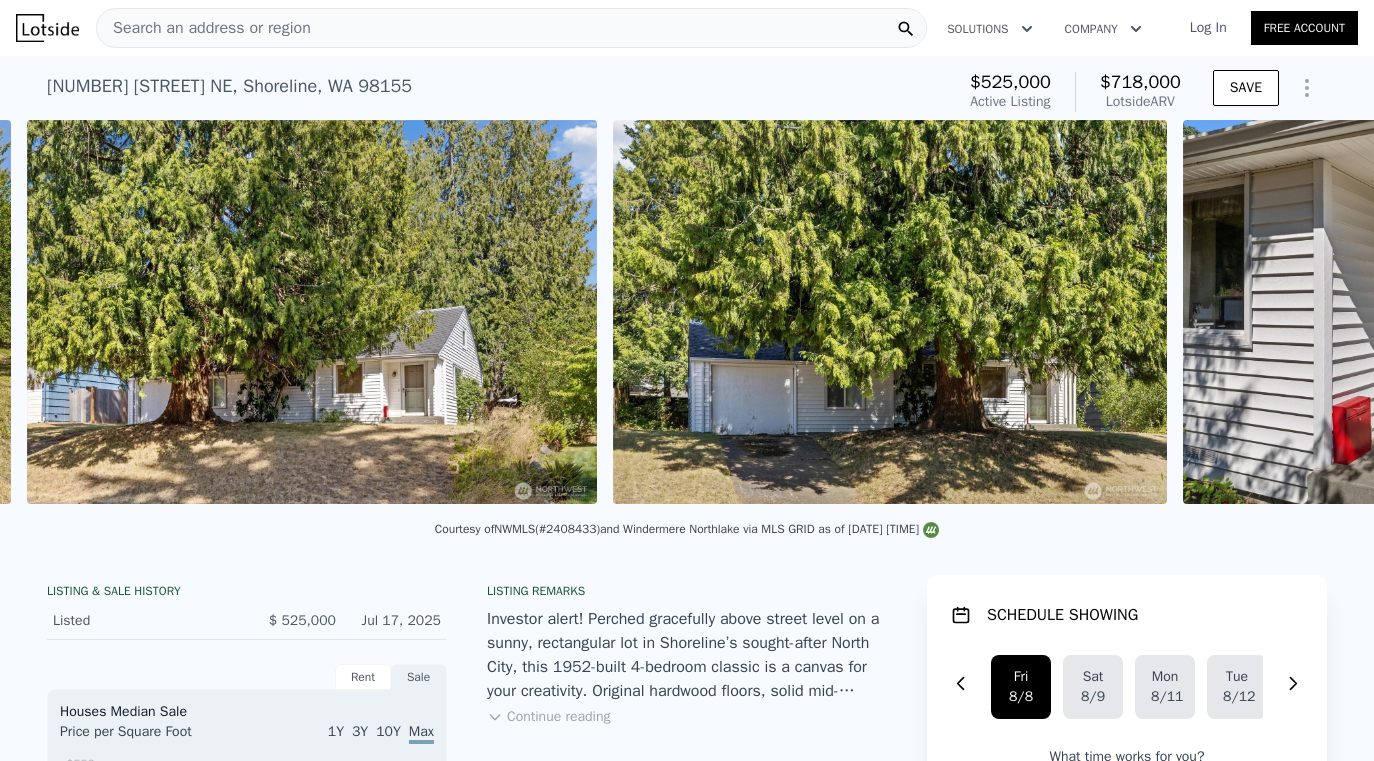 scroll, scrollTop: 0, scrollLeft: 1507, axis: horizontal 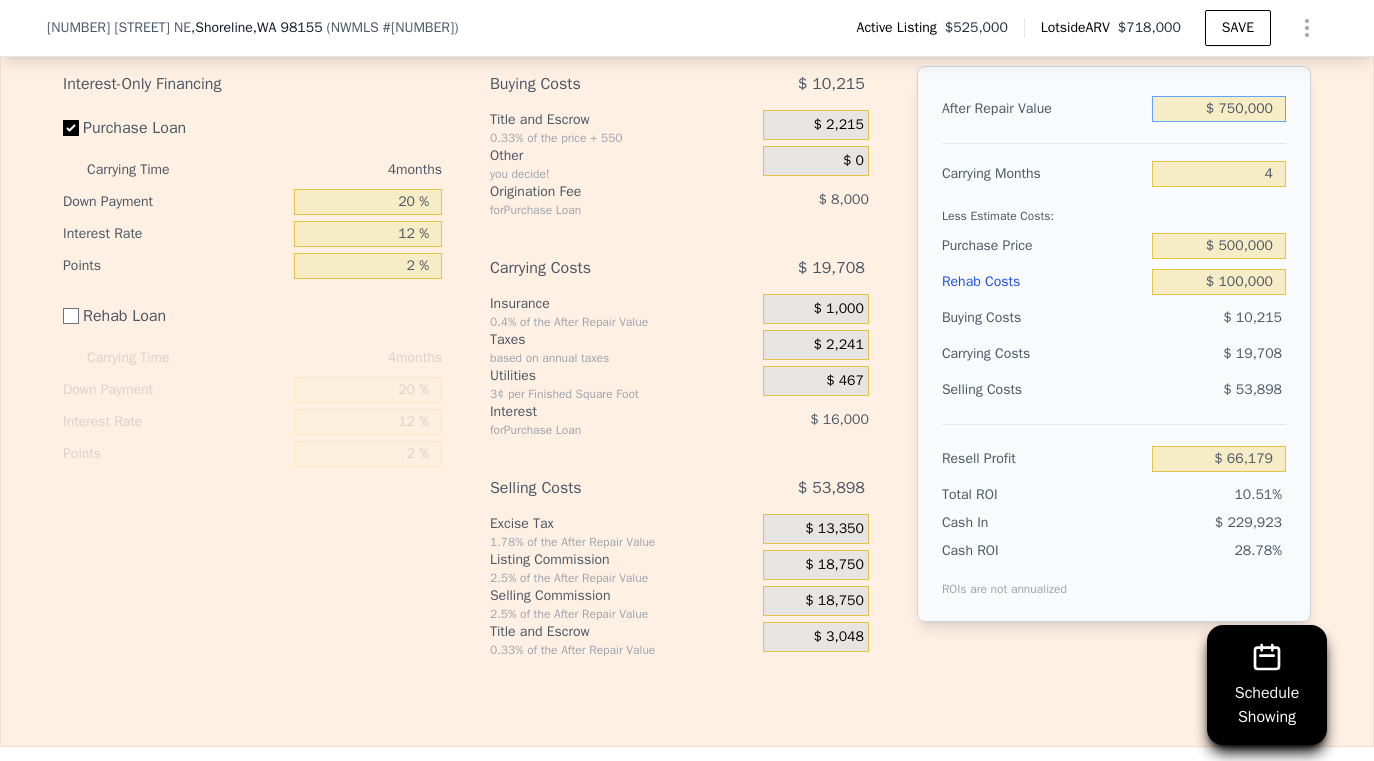click on "$ 750,000" at bounding box center [1219, 109] 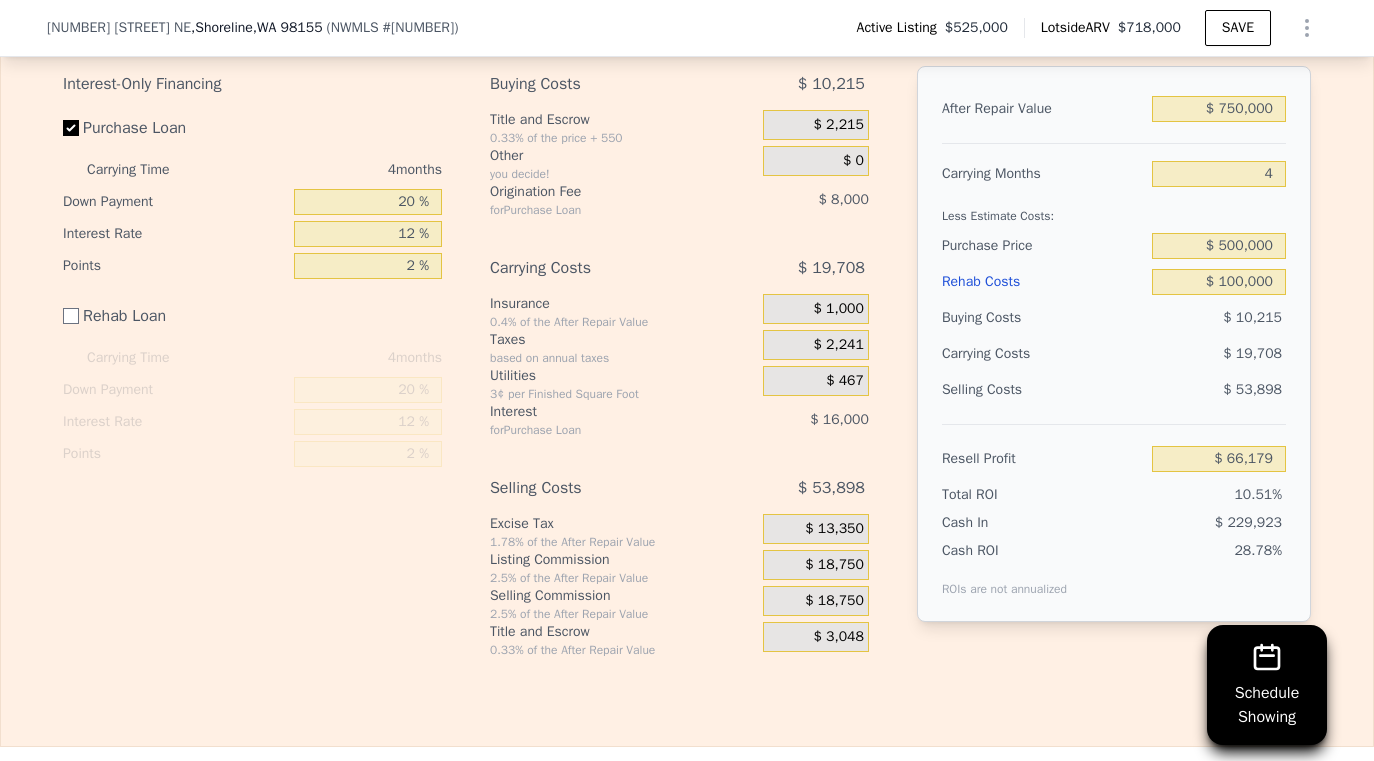 click on "Rehab Costs" at bounding box center (1043, 282) 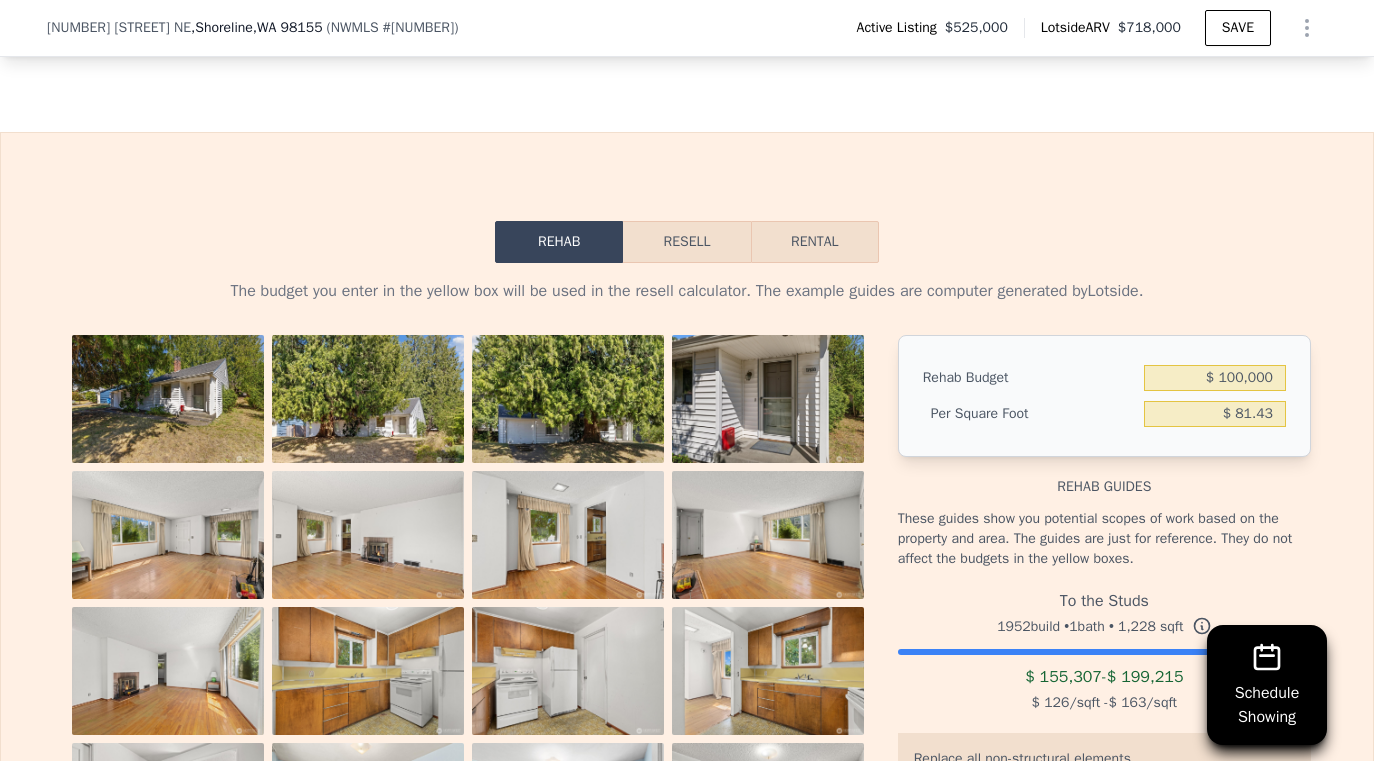 scroll, scrollTop: 2599, scrollLeft: 0, axis: vertical 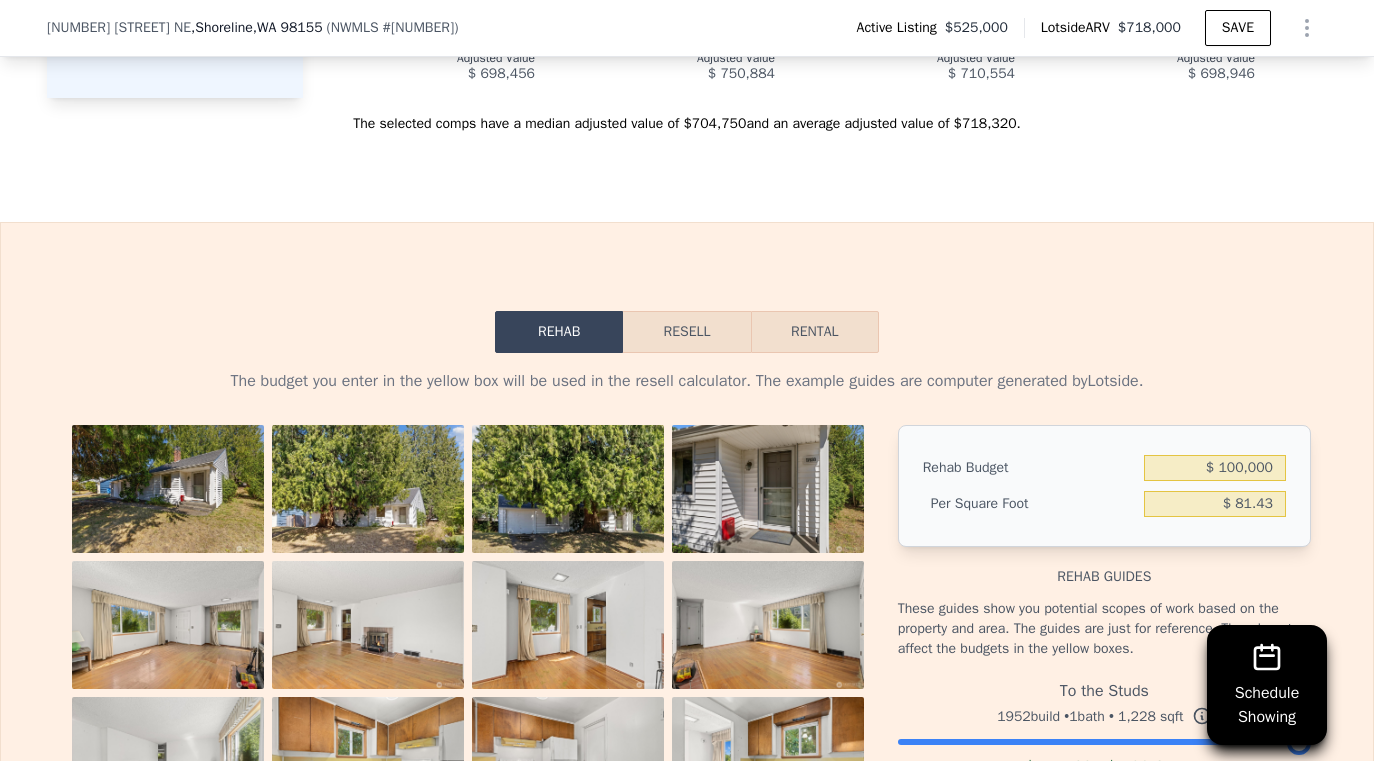 click on "Resell" at bounding box center (686, 332) 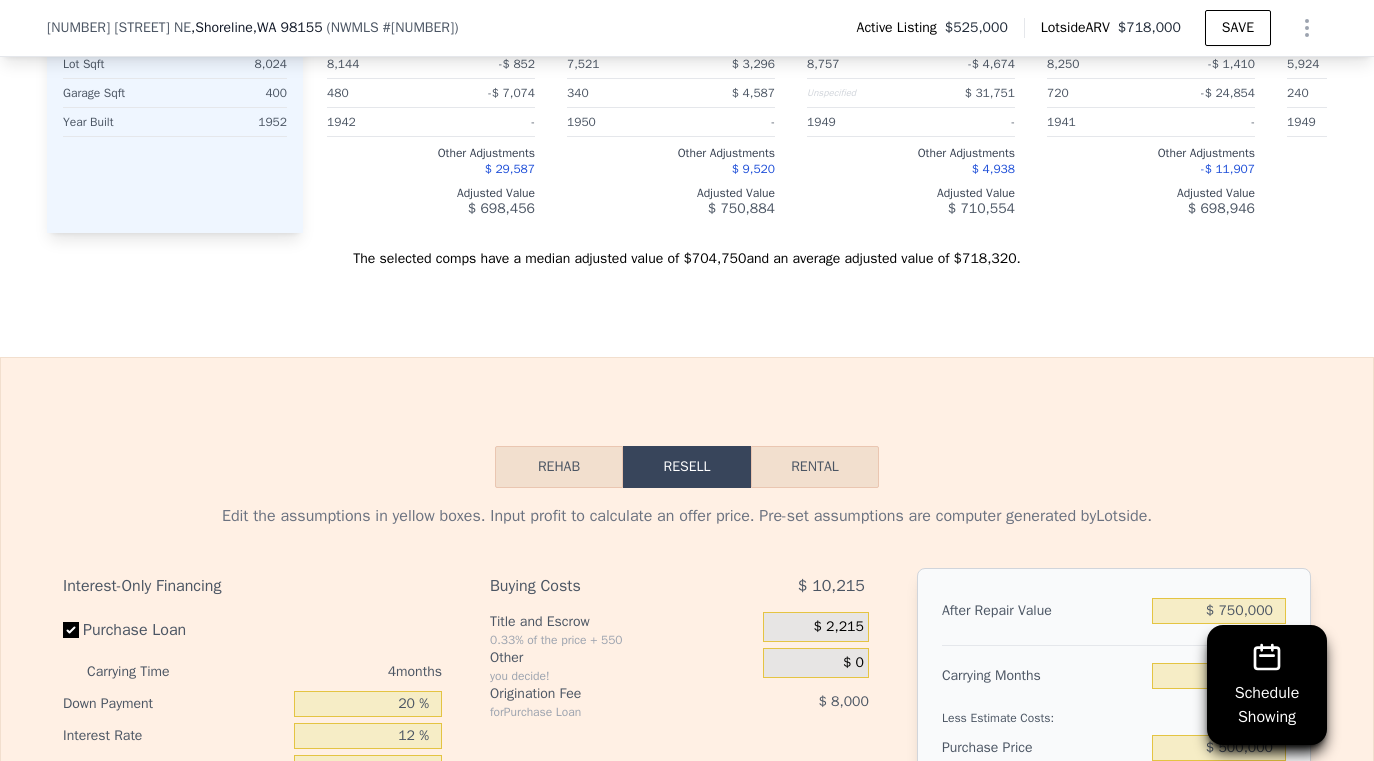 scroll, scrollTop: 2339, scrollLeft: 0, axis: vertical 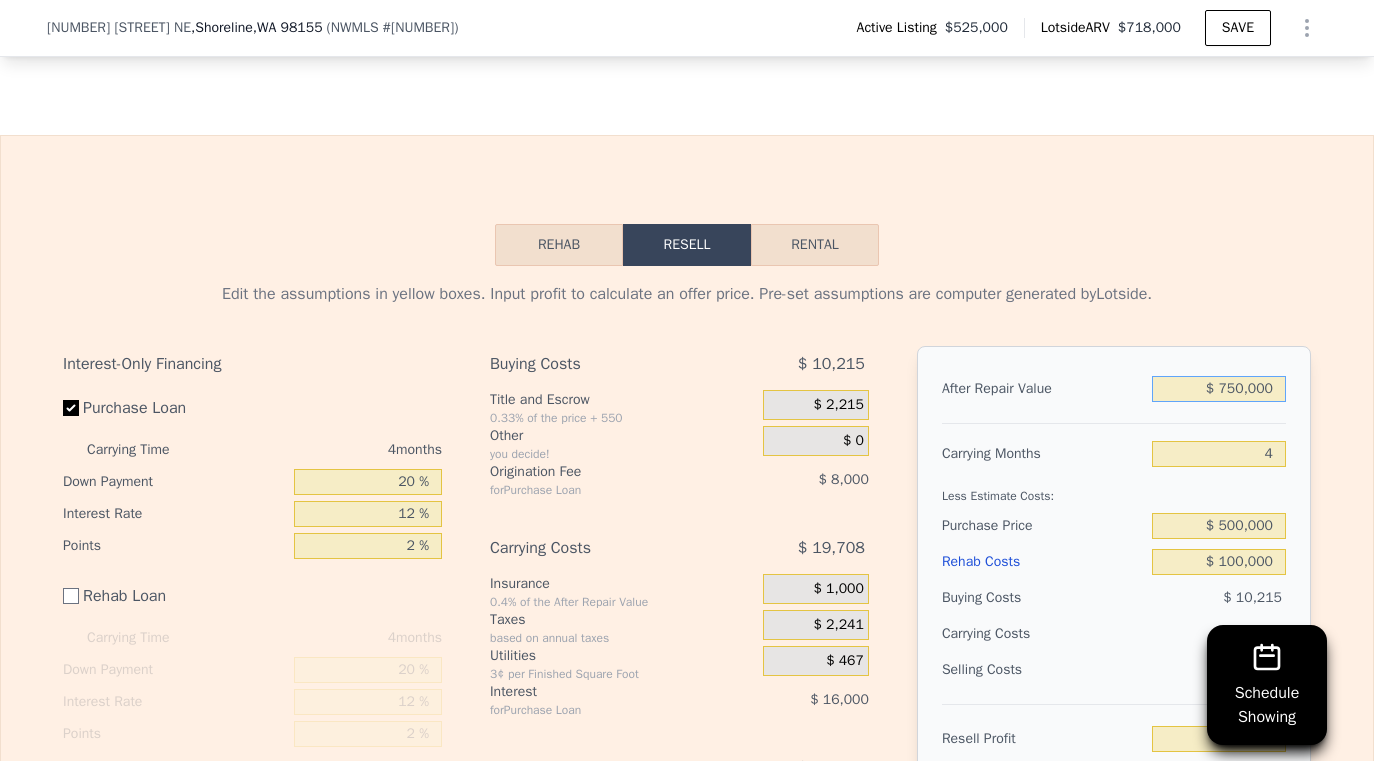 click on "$ 750,000" at bounding box center (1219, 389) 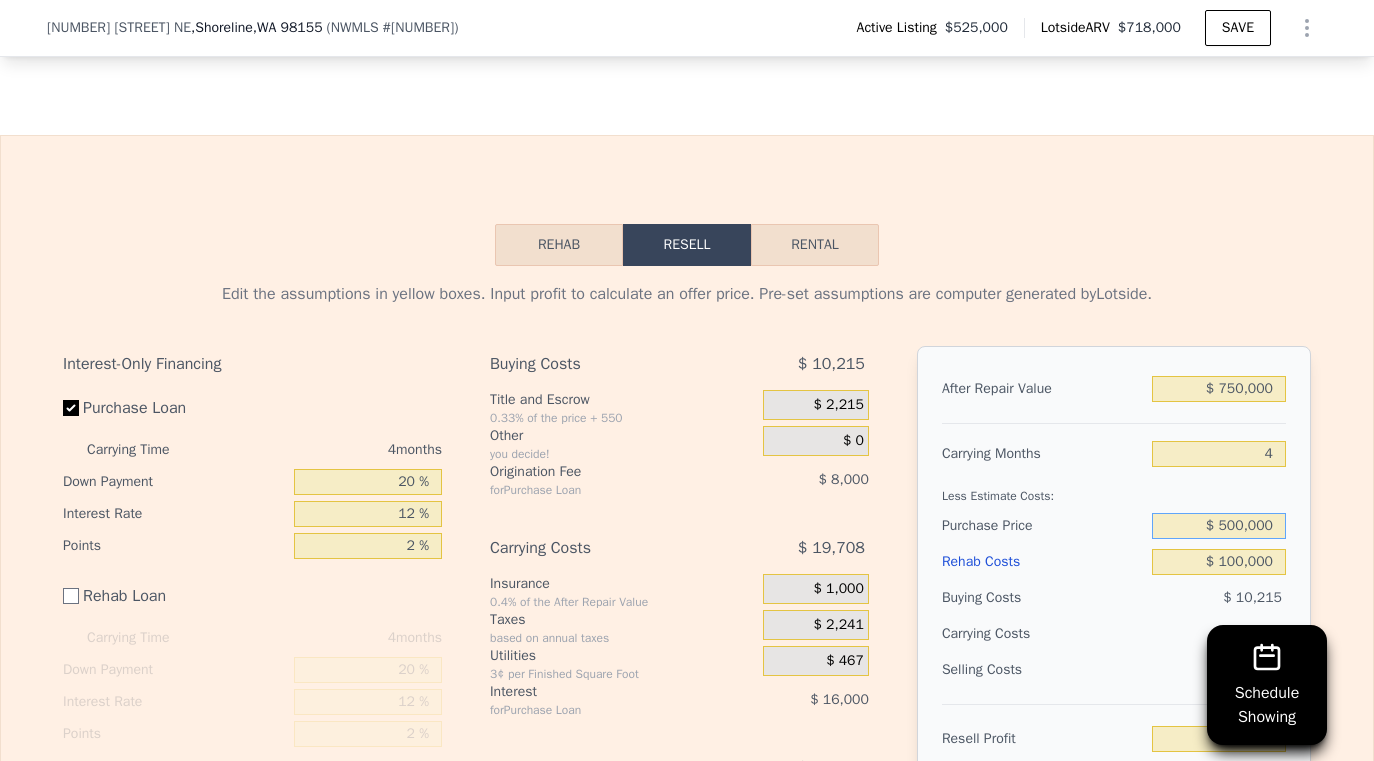 click on "$ 500,000" at bounding box center [1219, 526] 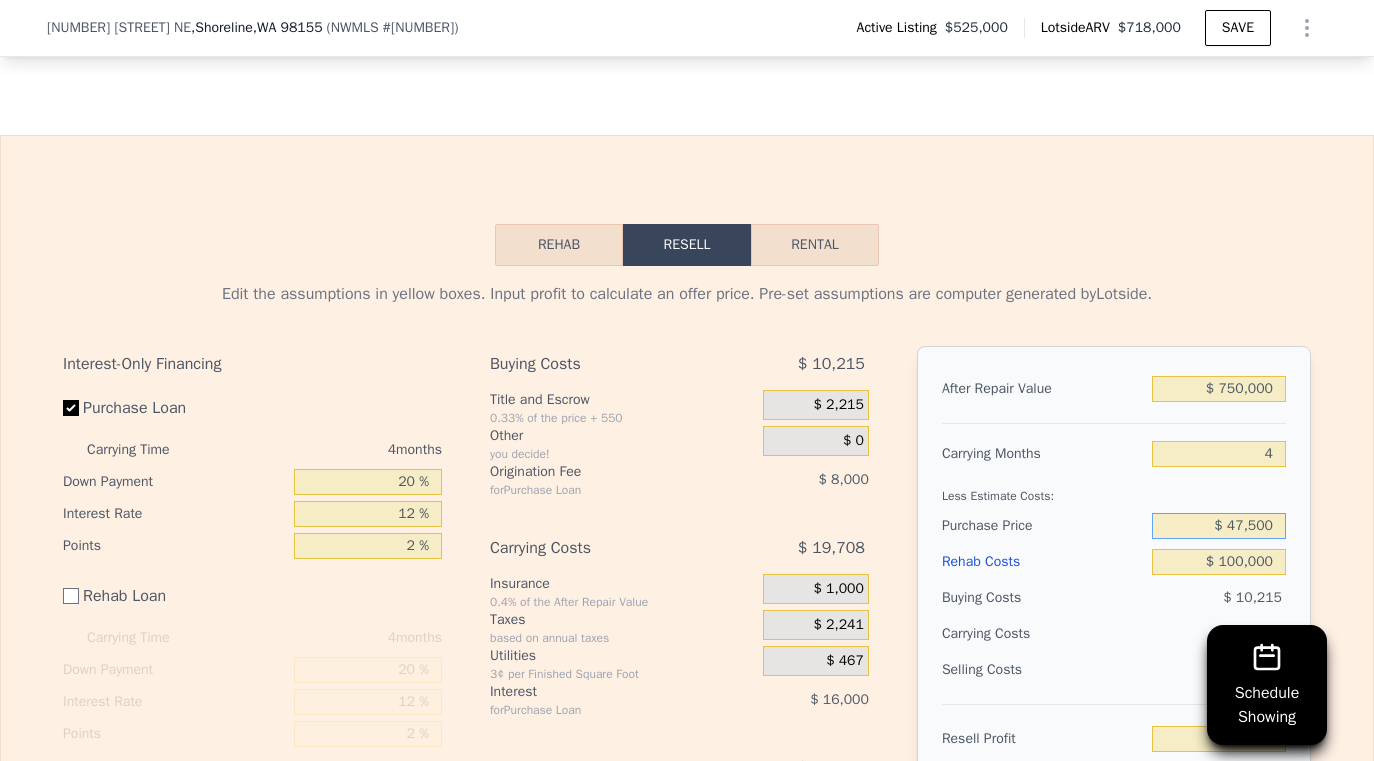 type on "$ 475,000" 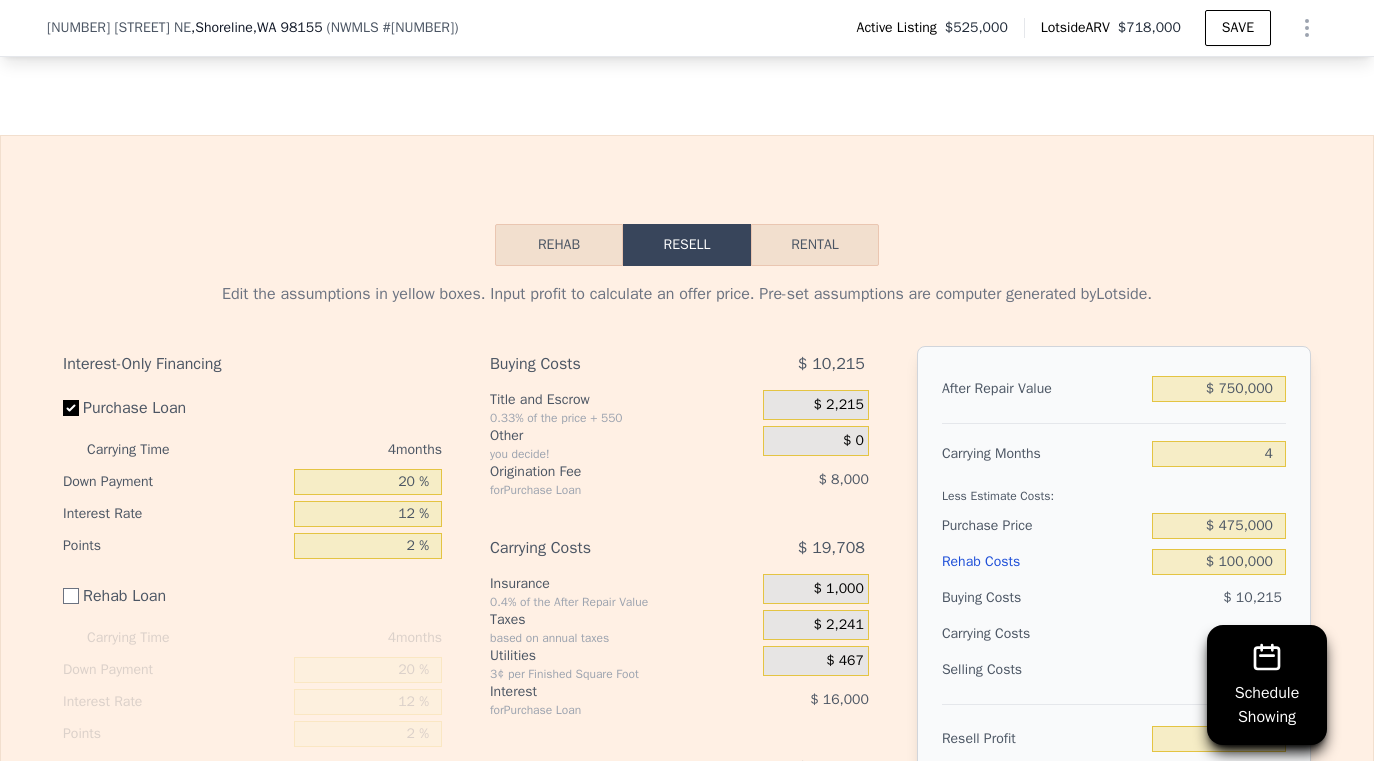 click on "Rehab Costs" at bounding box center [1043, 562] 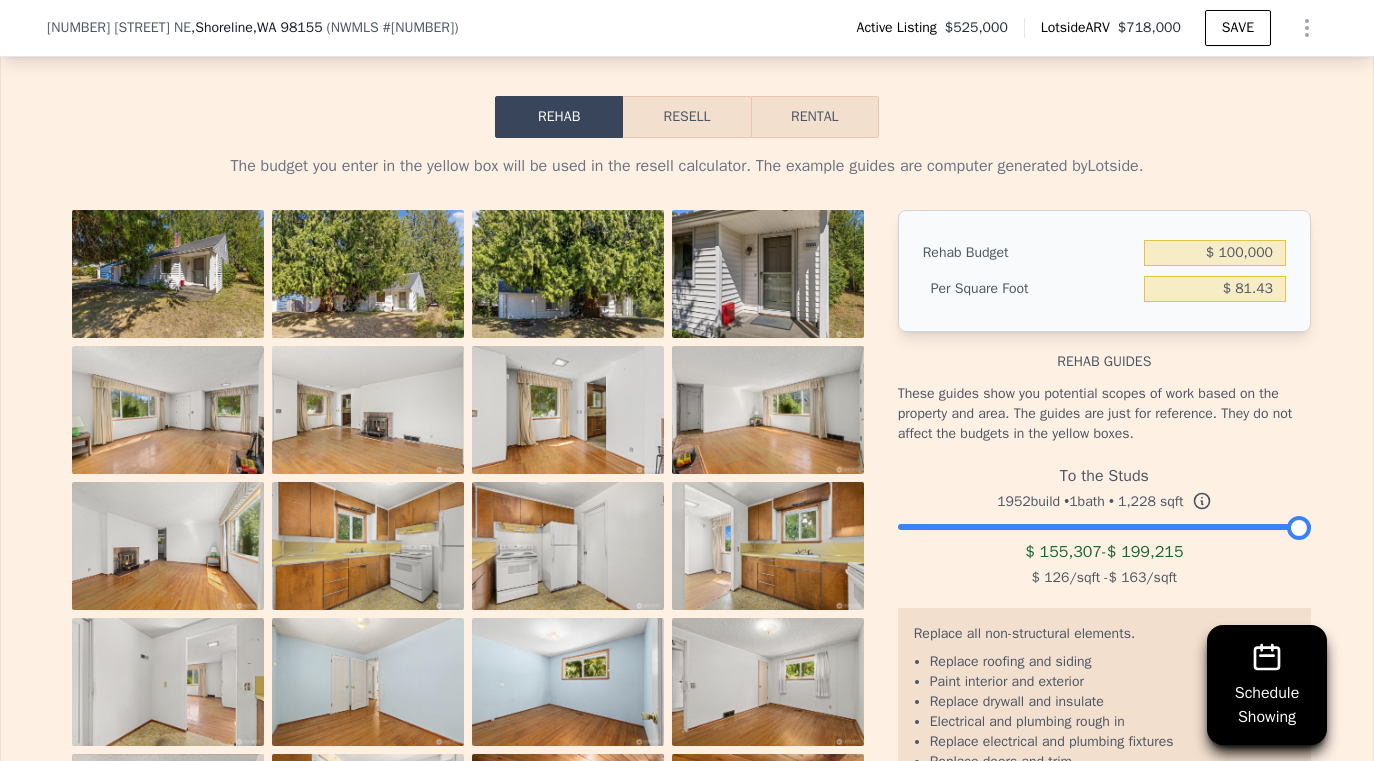 scroll, scrollTop: 2812, scrollLeft: 0, axis: vertical 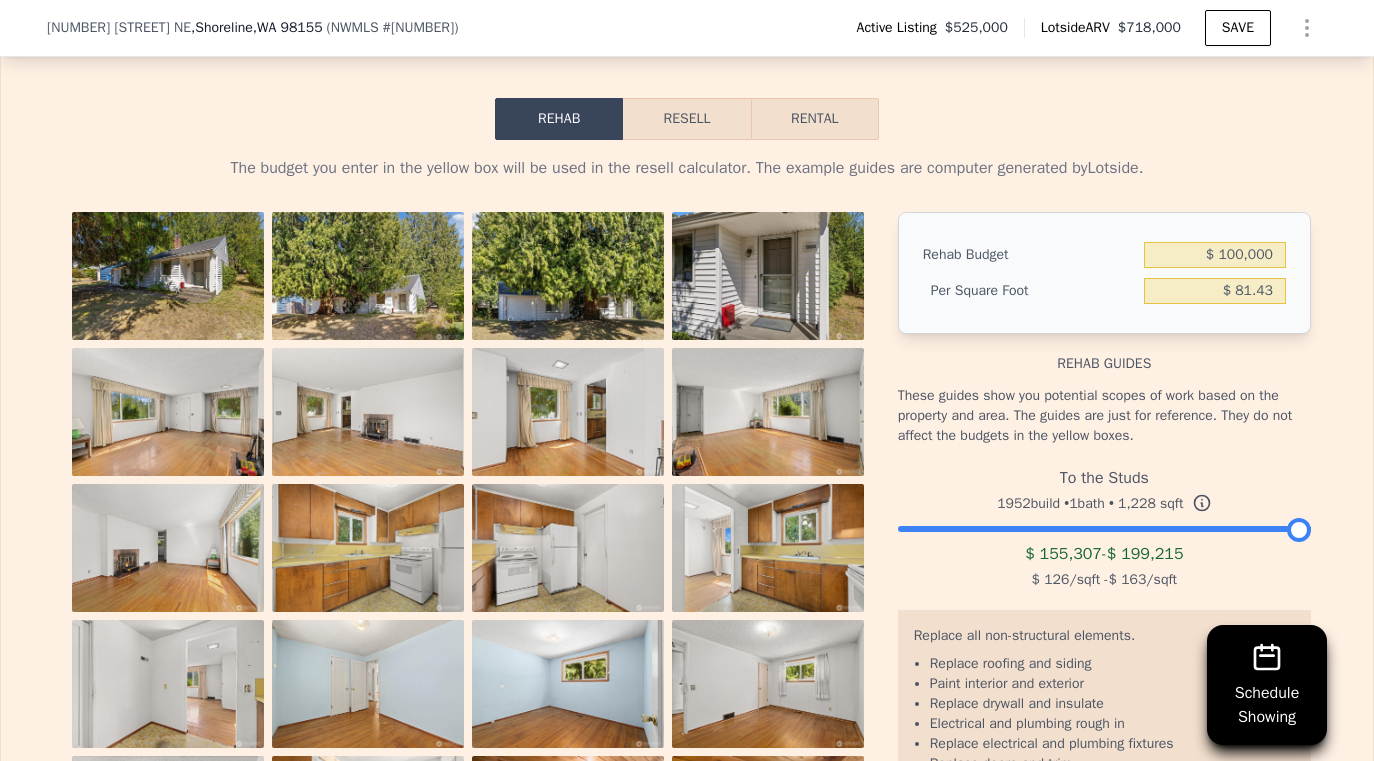 click on "Resell" at bounding box center [686, 119] 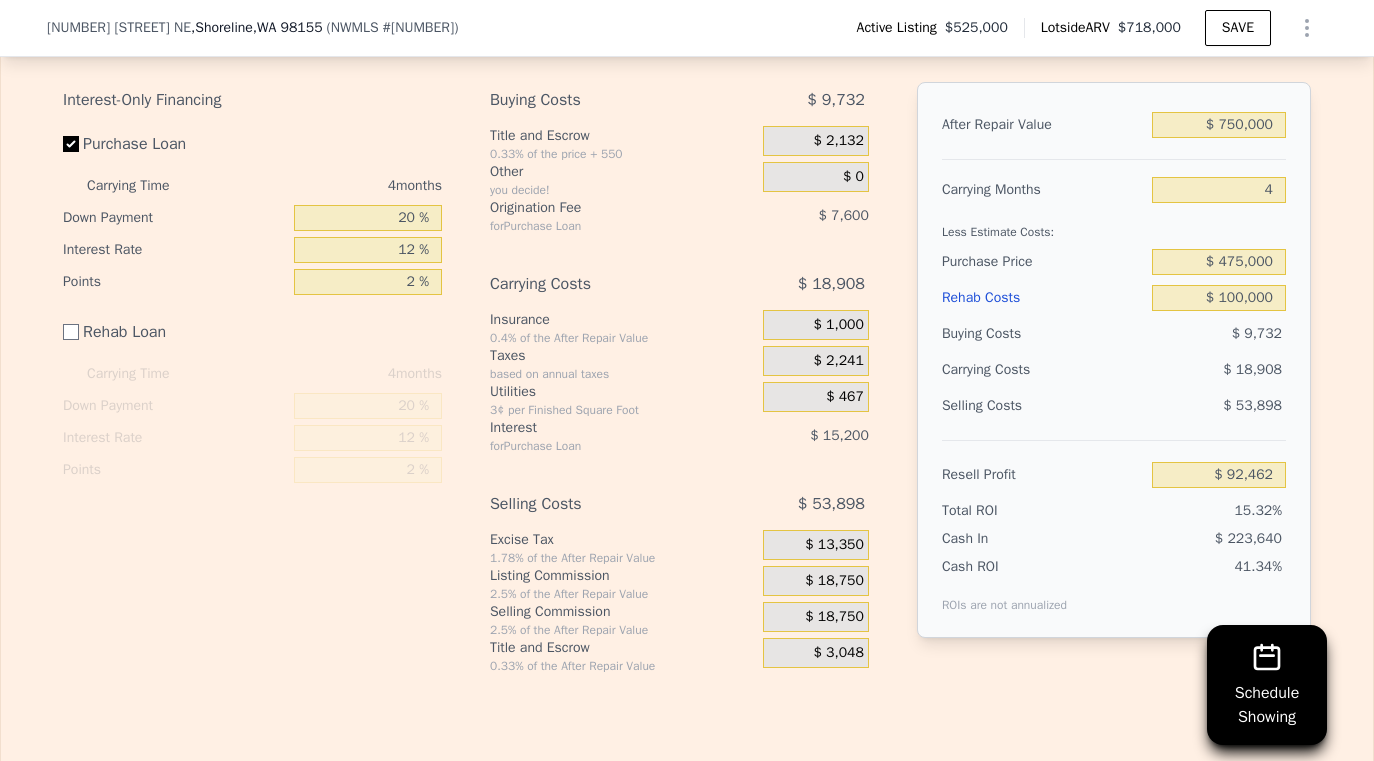 scroll, scrollTop: 2947, scrollLeft: 0, axis: vertical 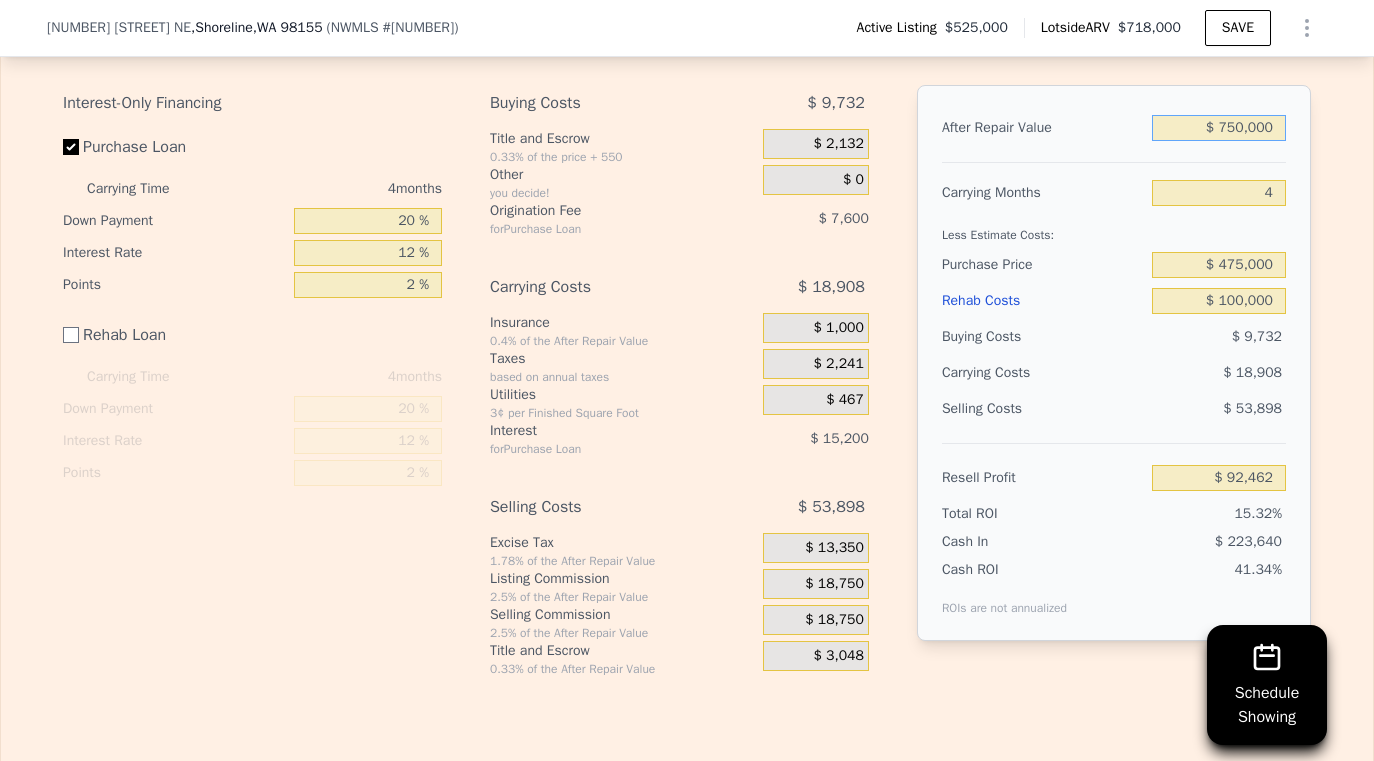 click on "$ 750,000" at bounding box center [1219, 128] 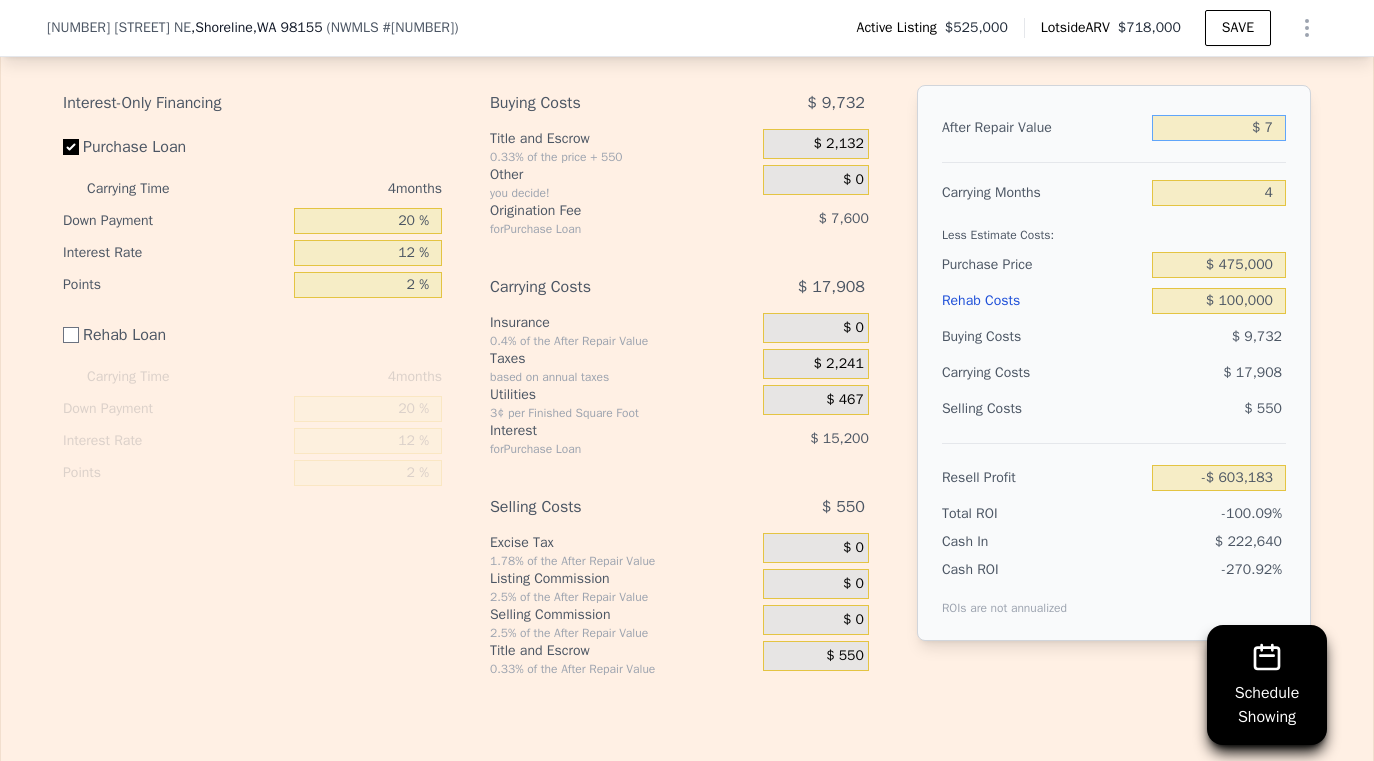 type on "-$ 603,183" 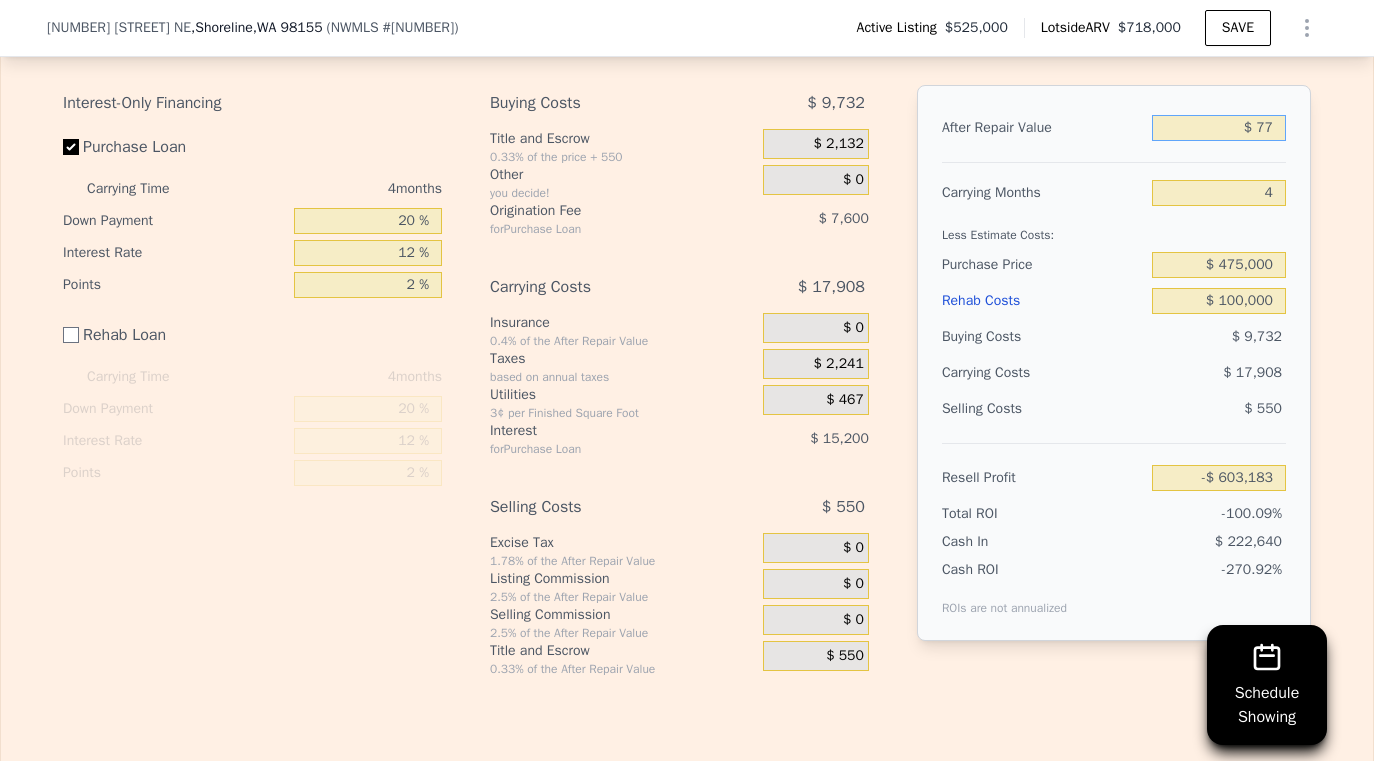 type on "-$ 603,118" 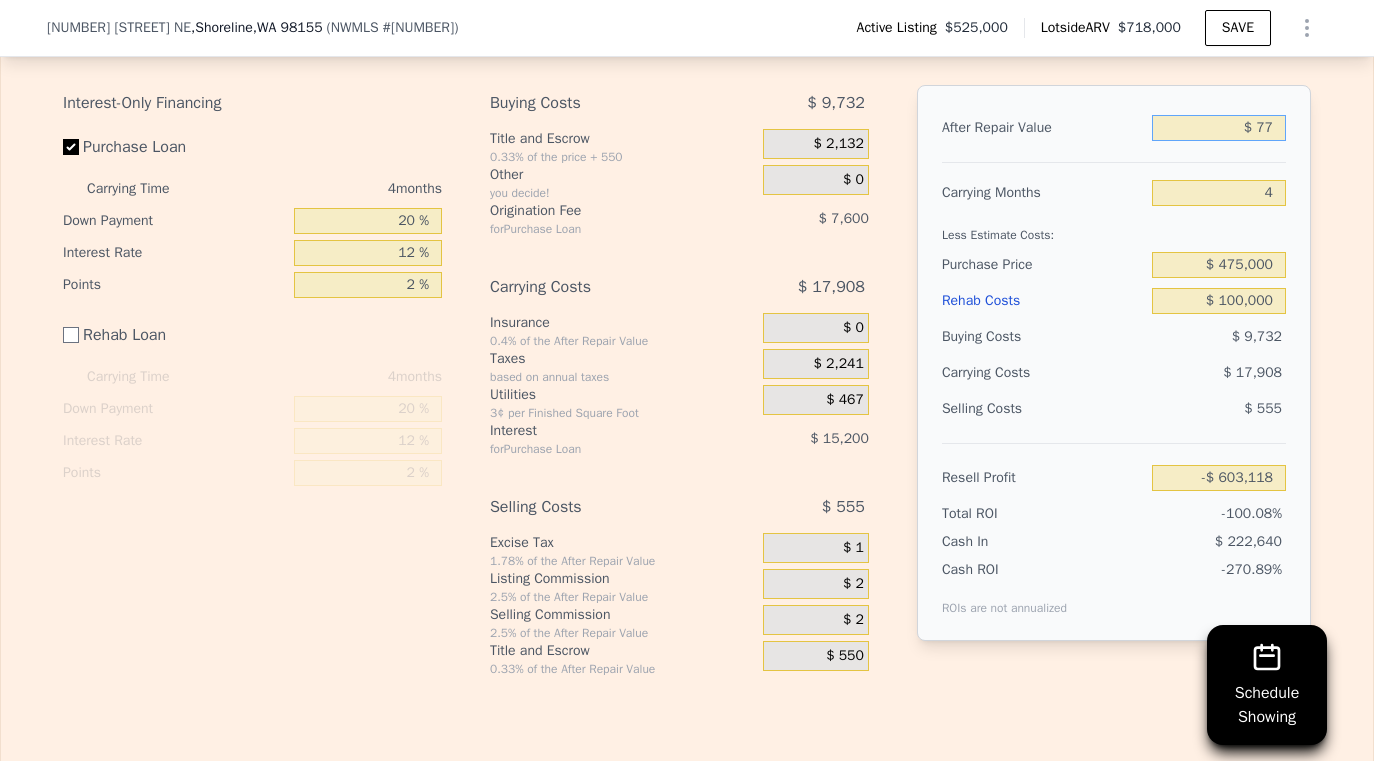 type on "$ 775" 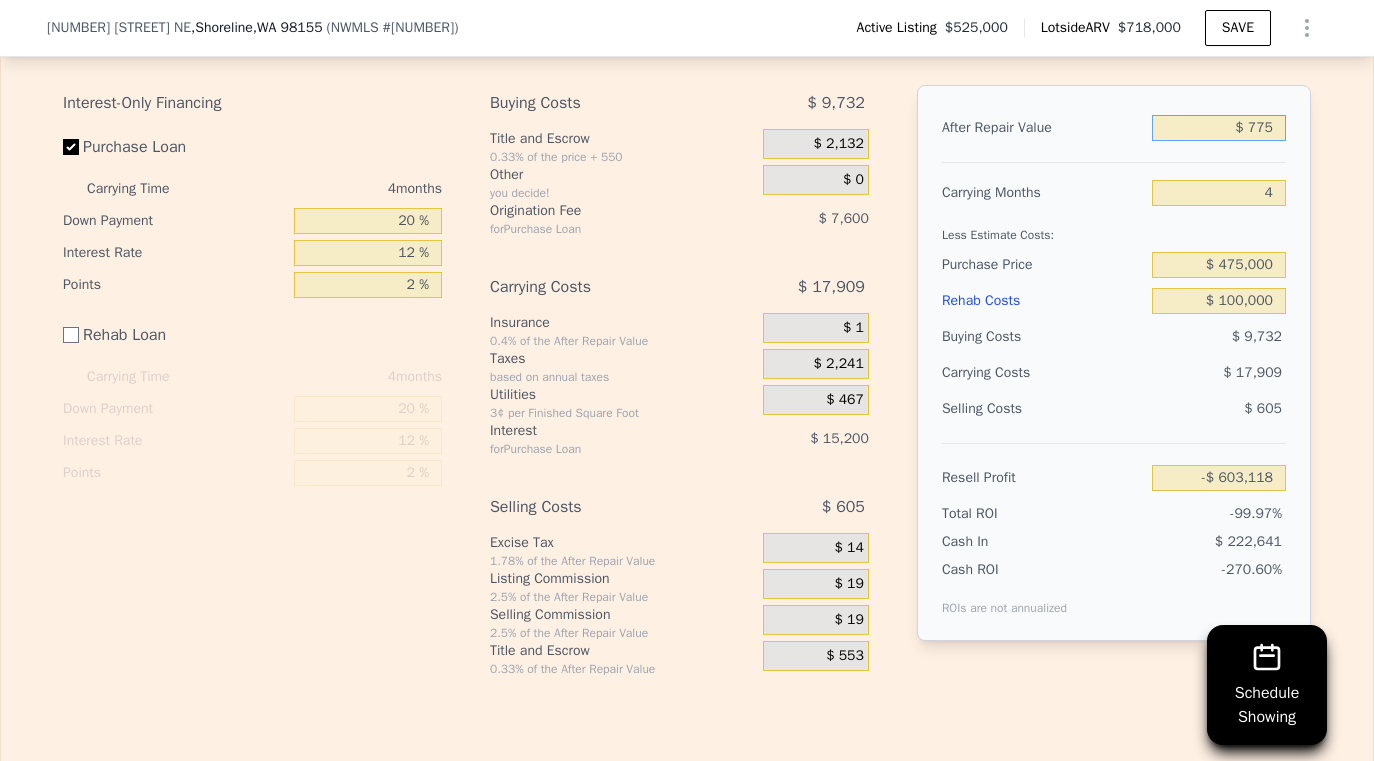 type on "-$ 602,471" 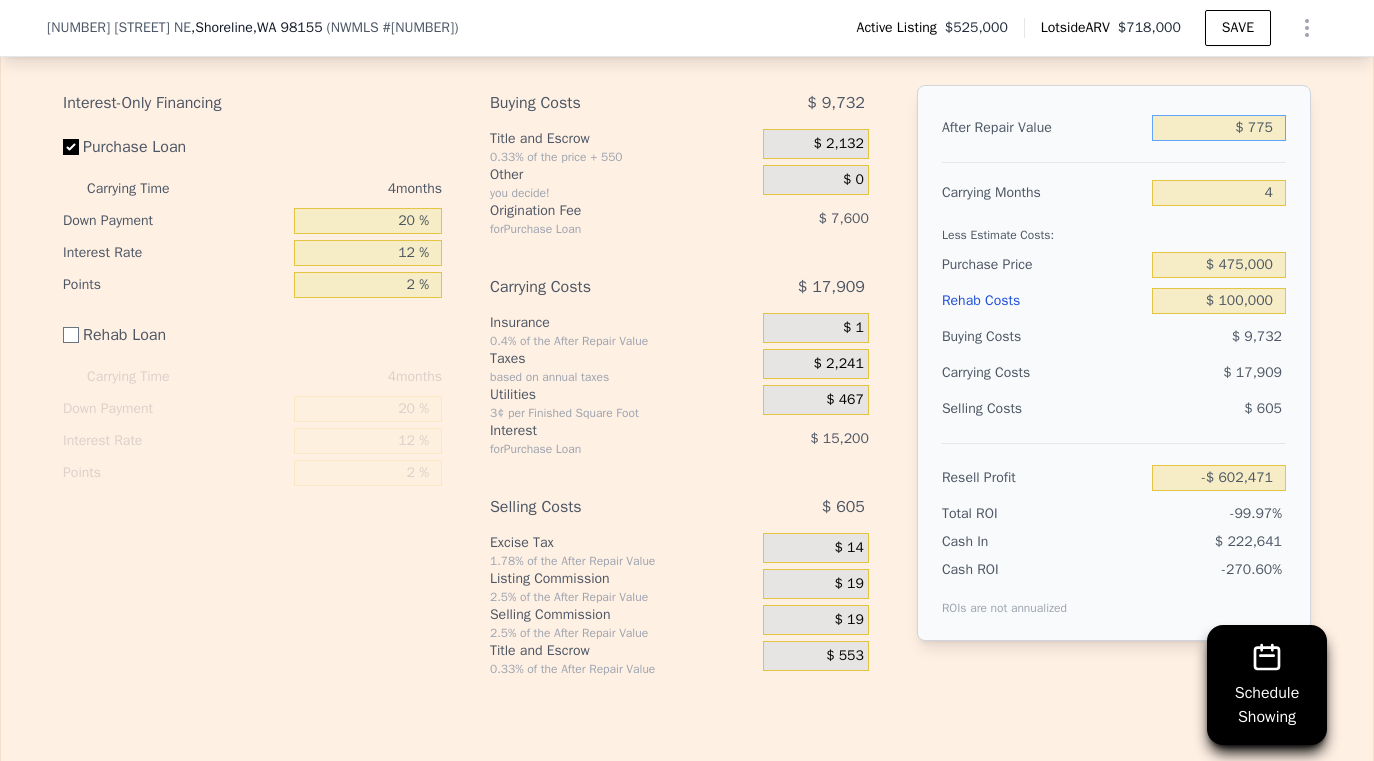 type on "$ 7,750" 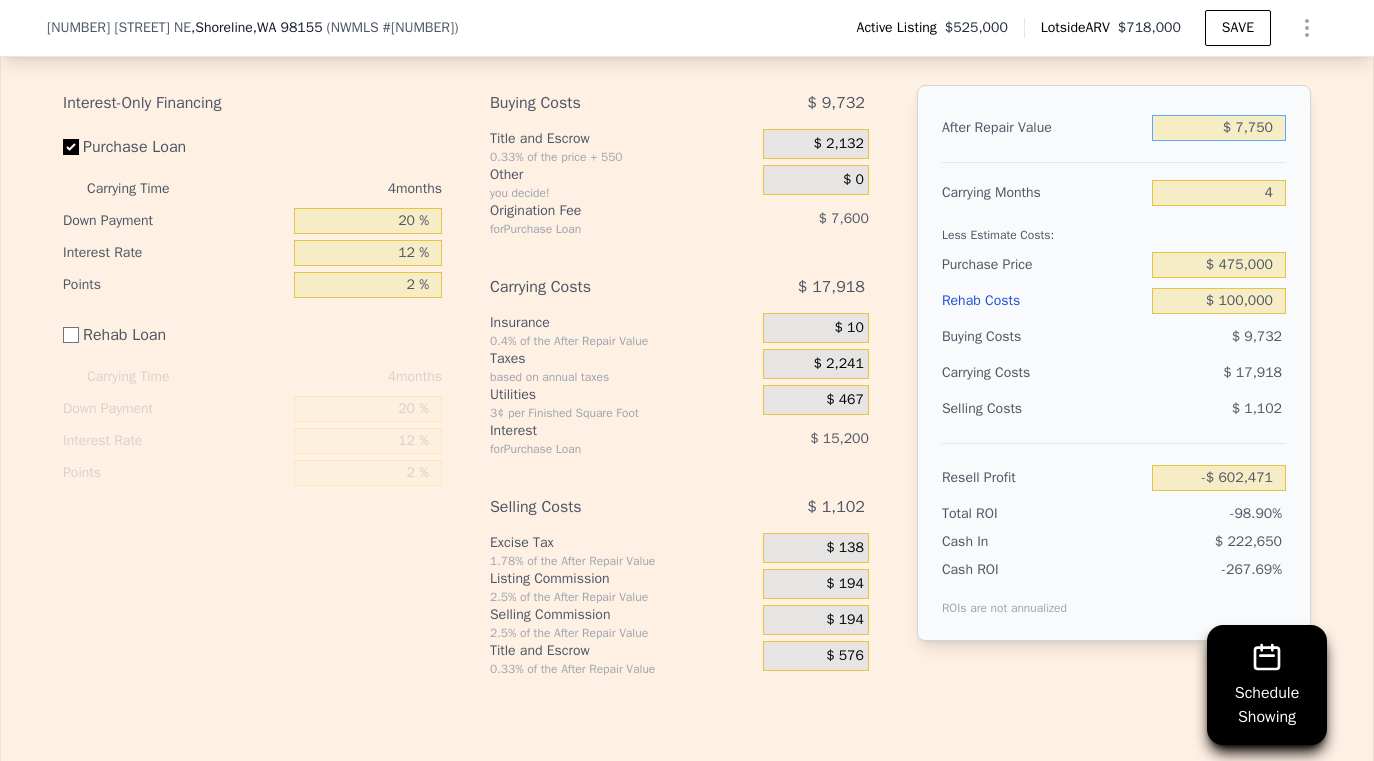 type on "-$ 596,002" 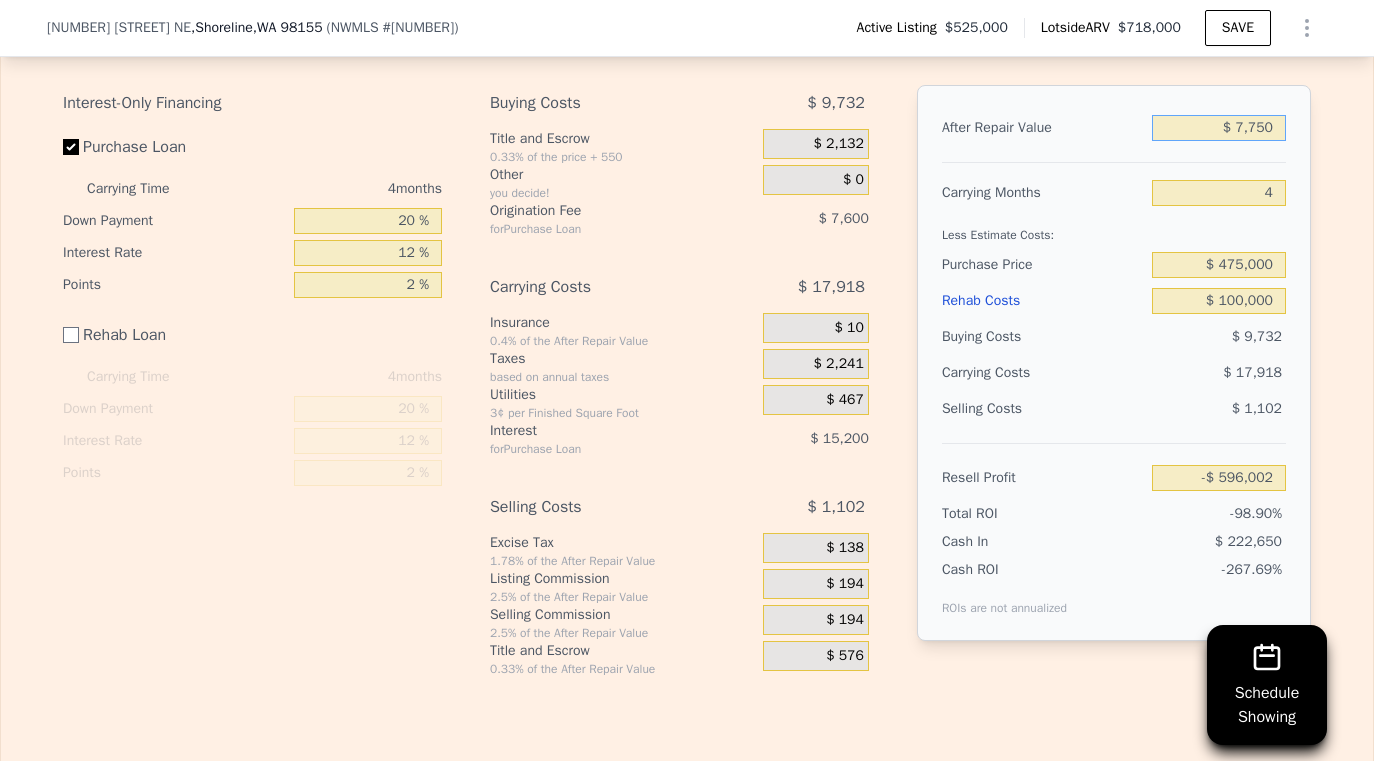 type on "$ 77,500" 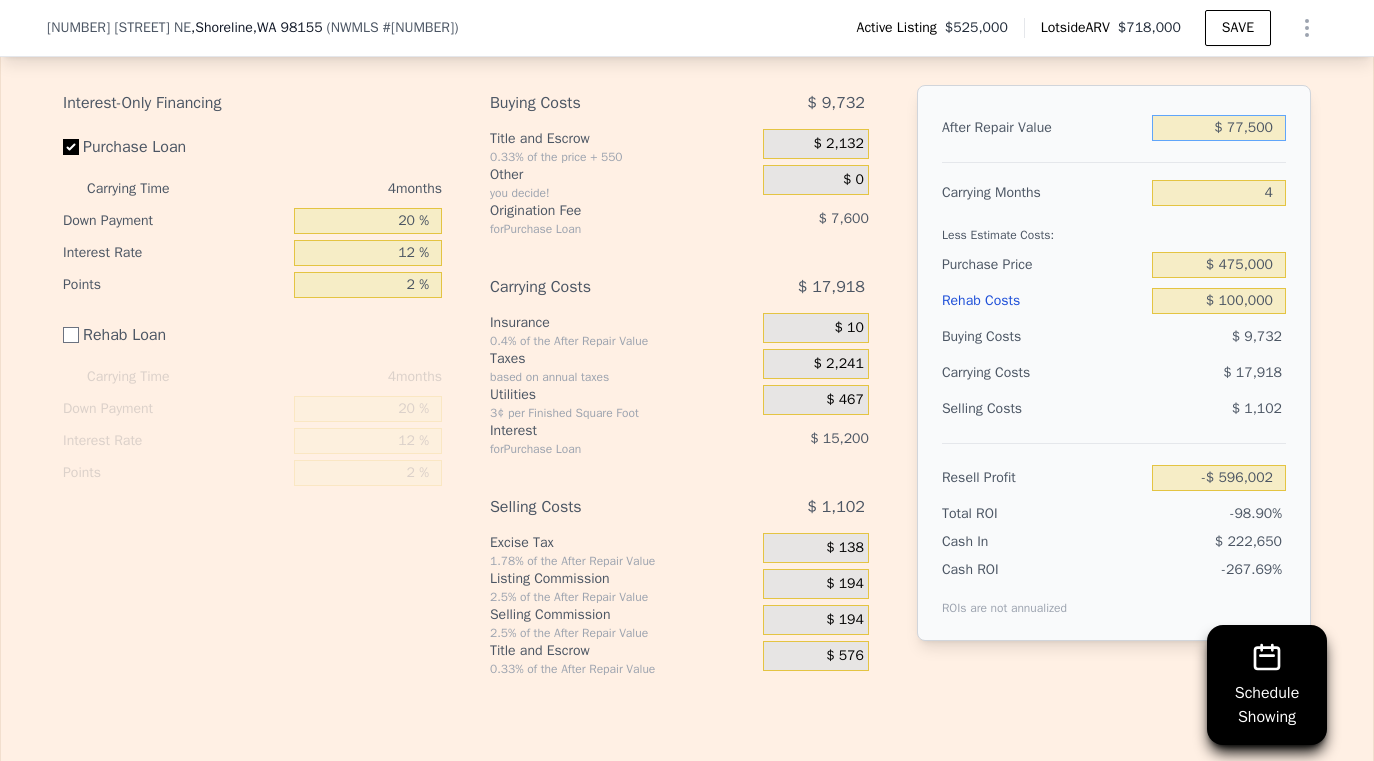 type on "-$ 531,307" 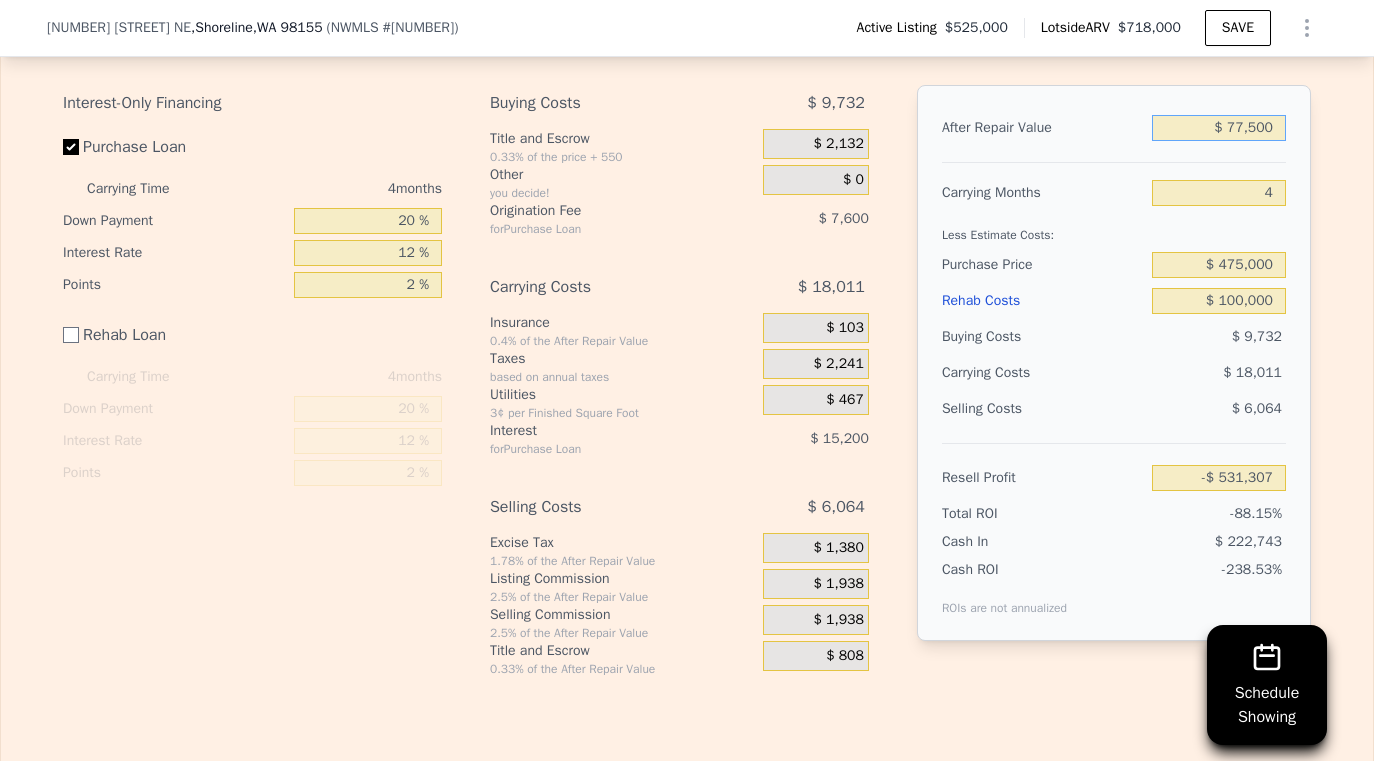 click on "$ 77,500" at bounding box center (1219, 128) 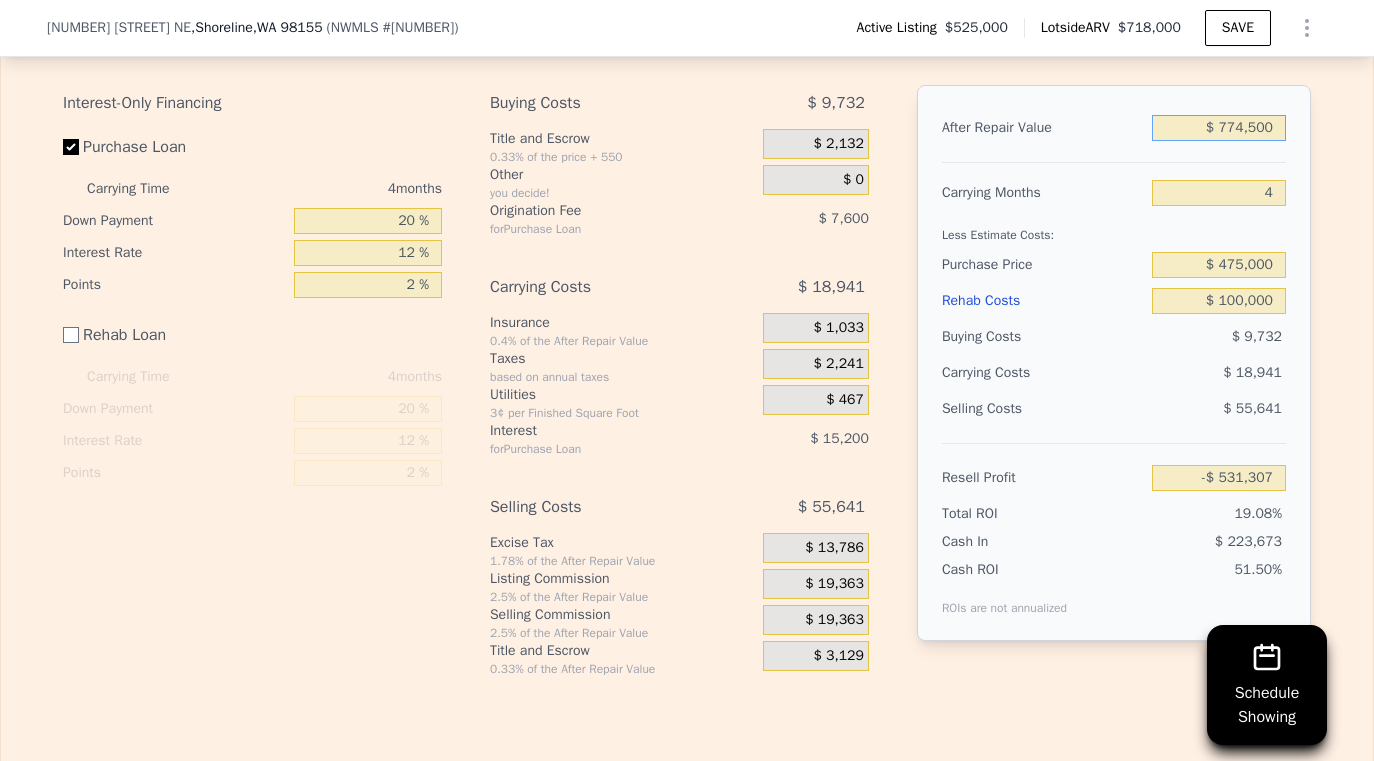type on "$ 115,186" 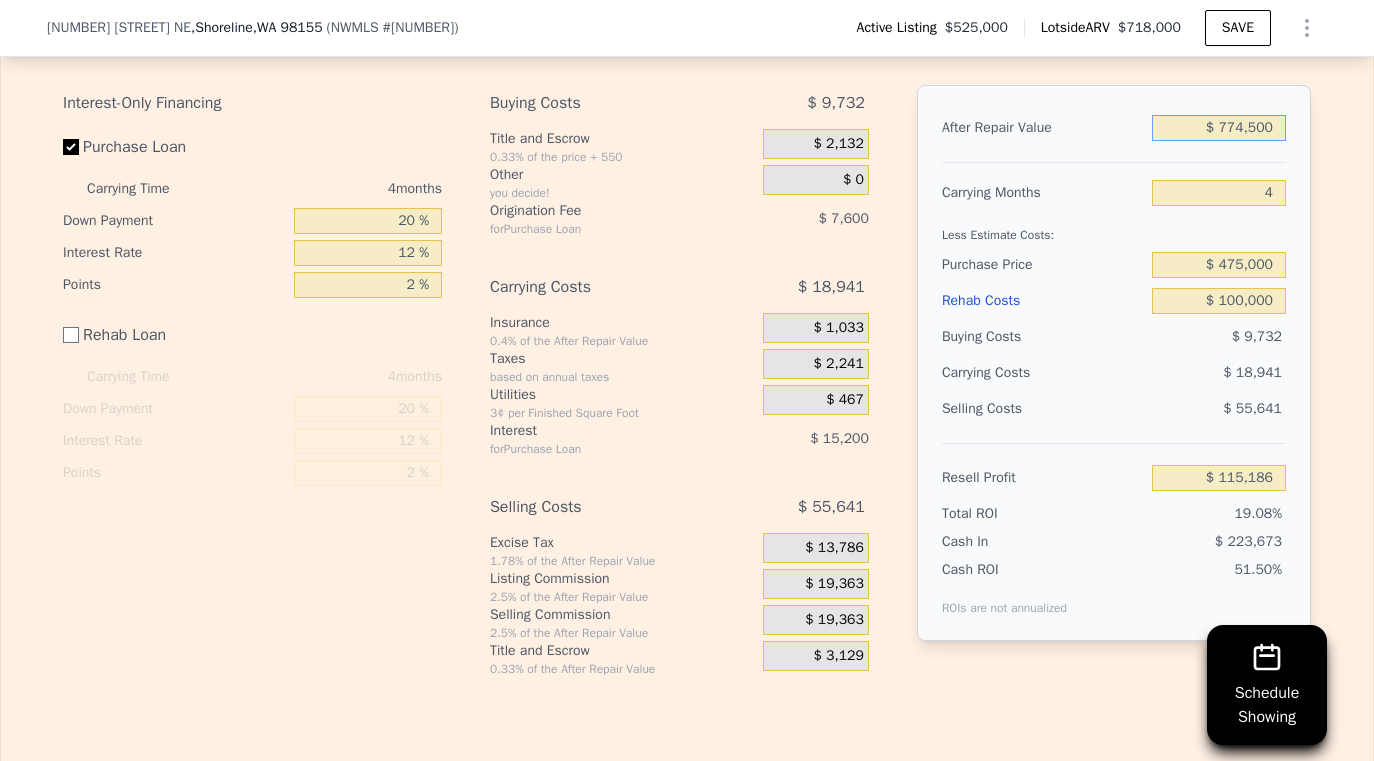 type on "$ 77,500" 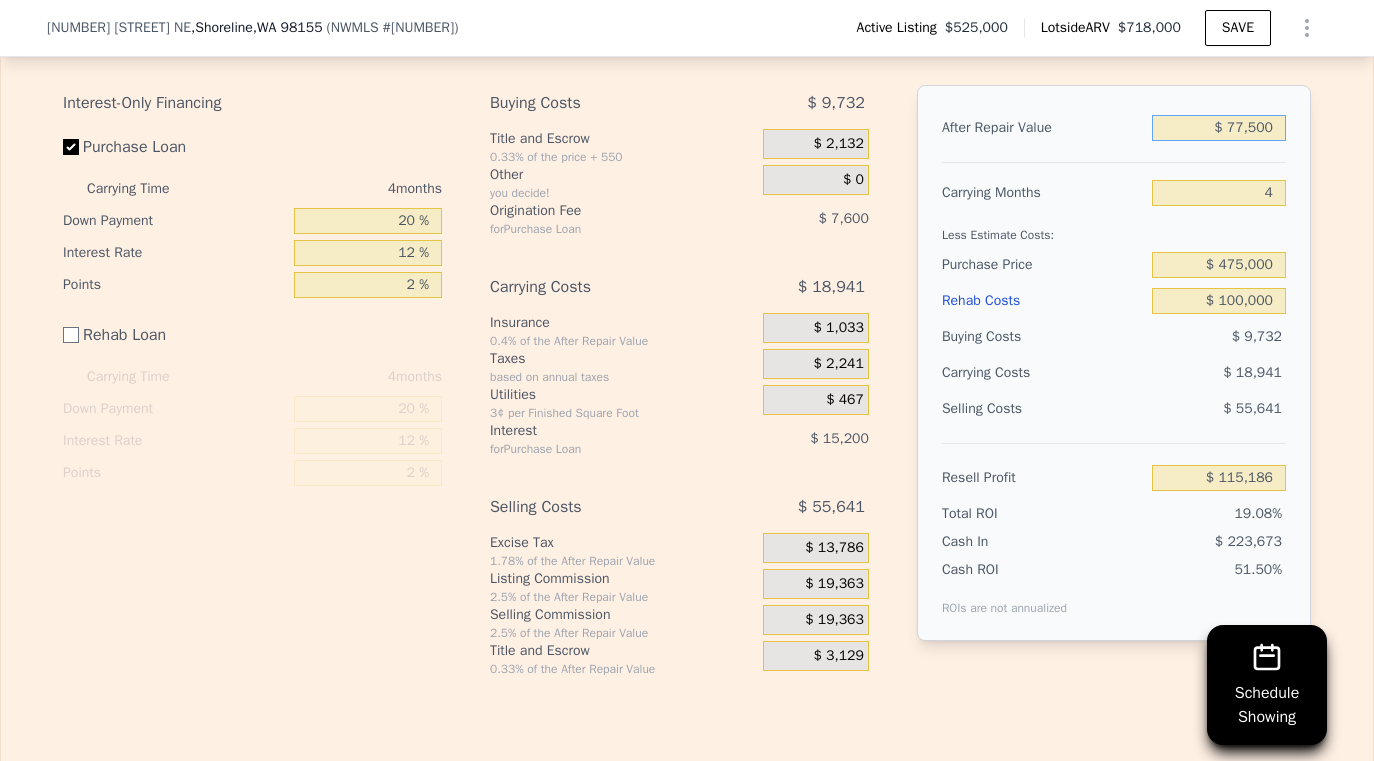 type on "-$ 531,307" 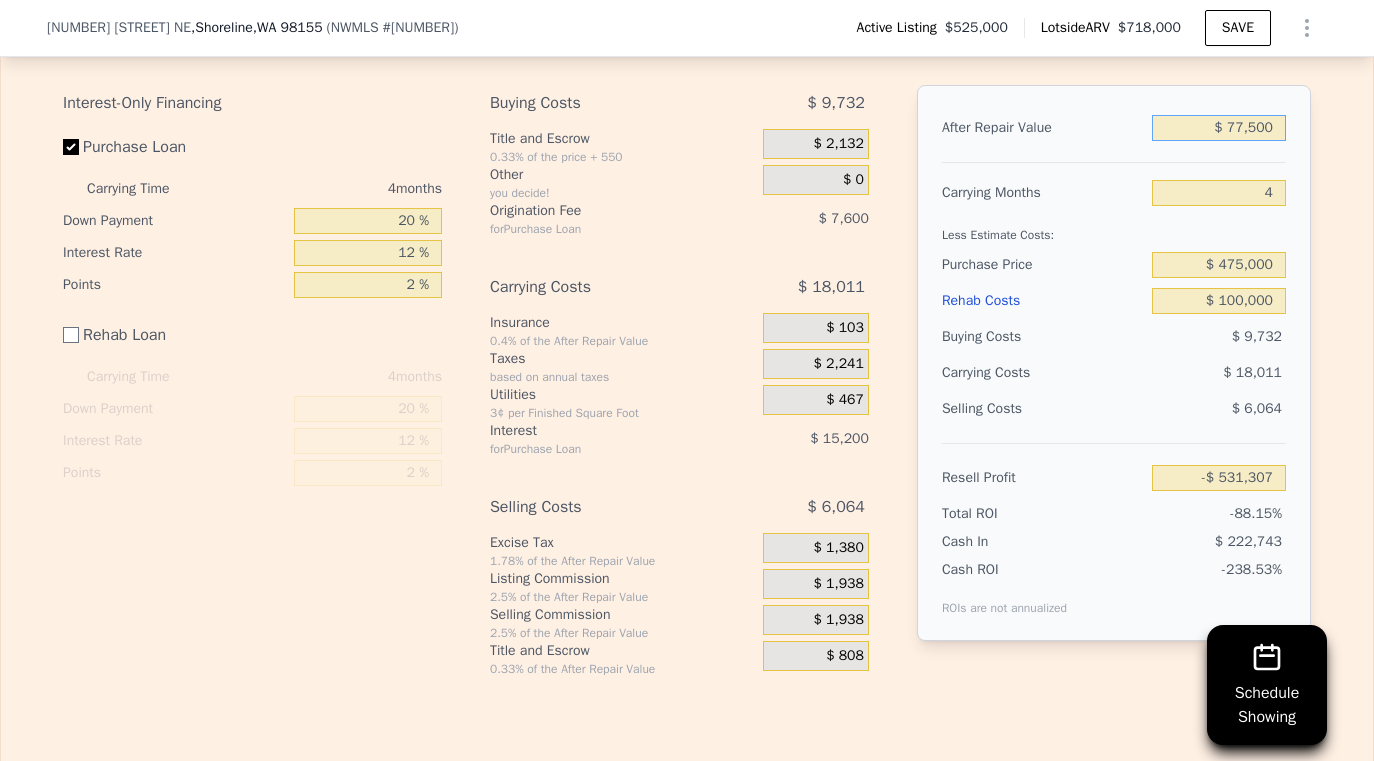 type on "$ 775,500" 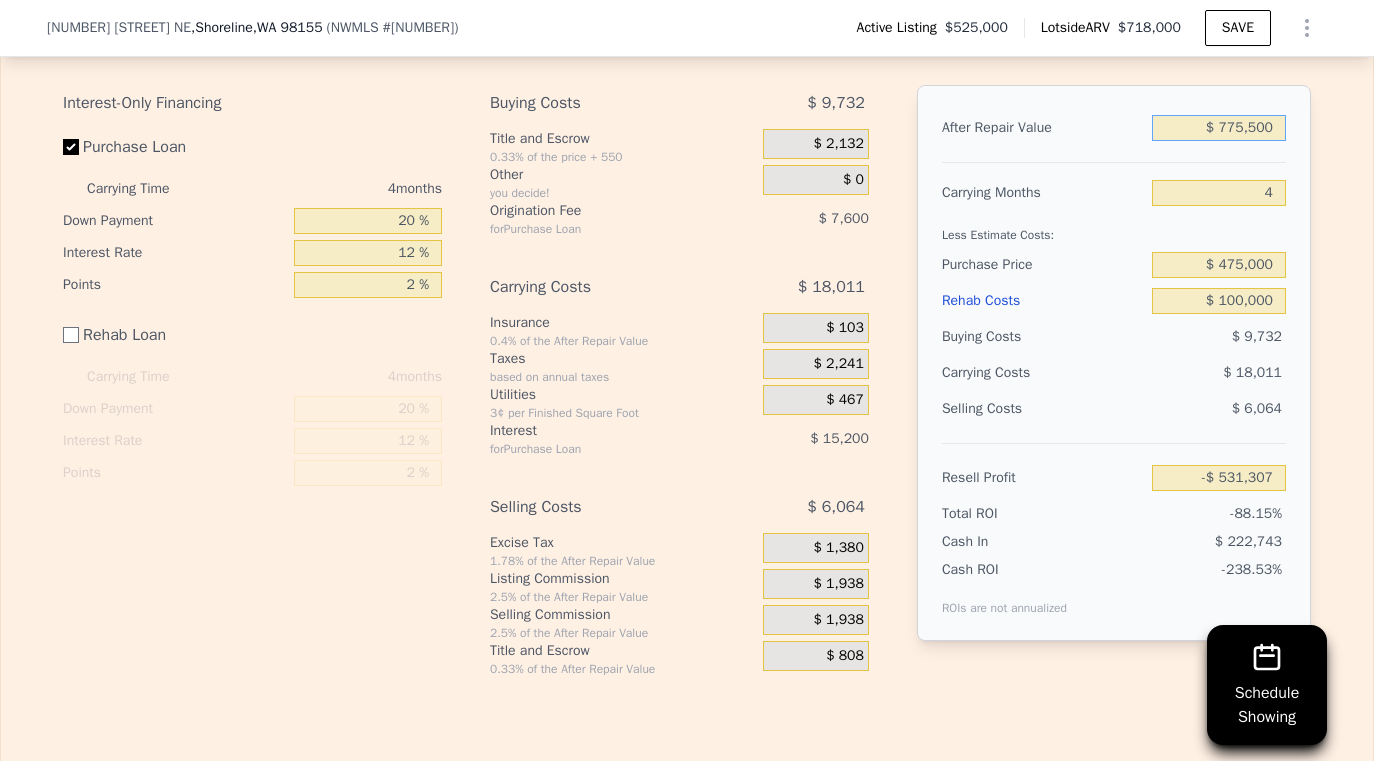 type on "$ 116,114" 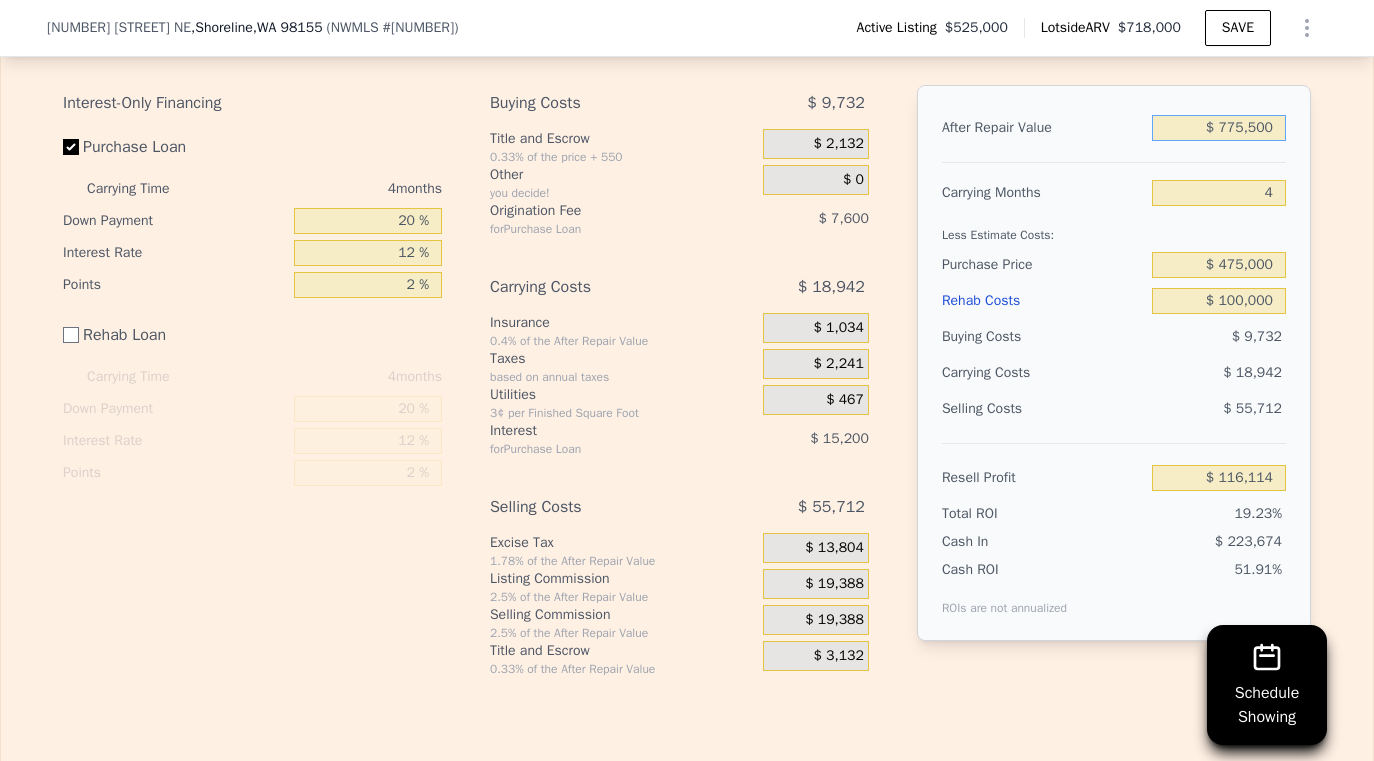 type on "$ 77,500" 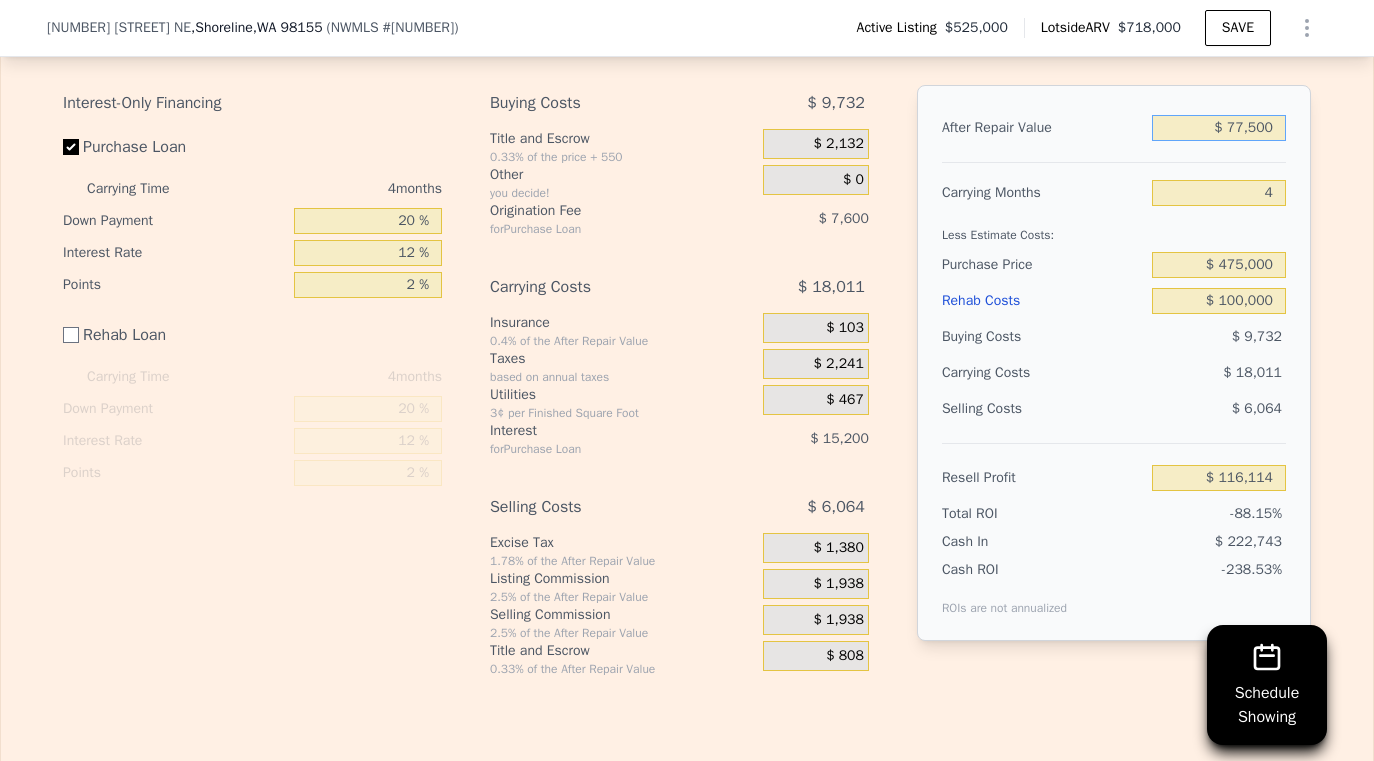 type on "-$ 531,307" 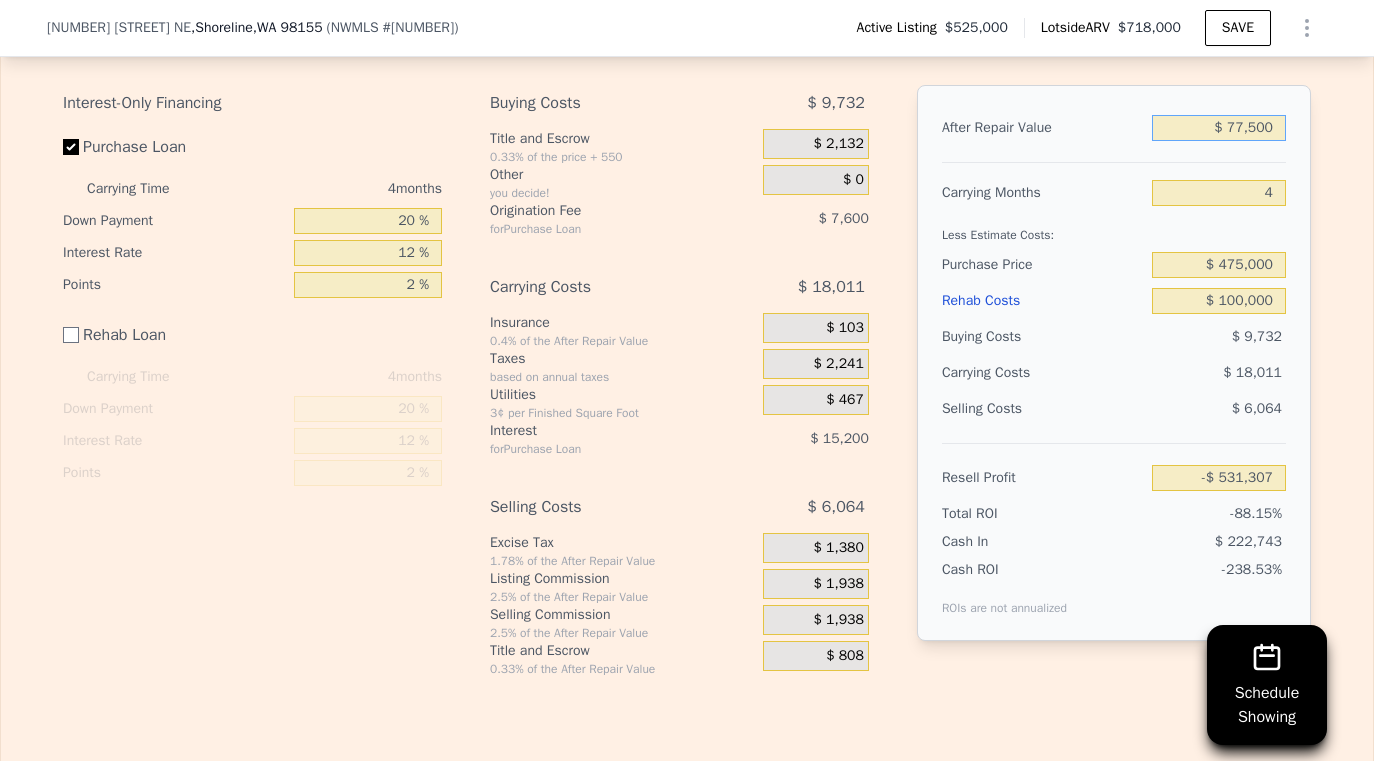 type on "$ 775,000" 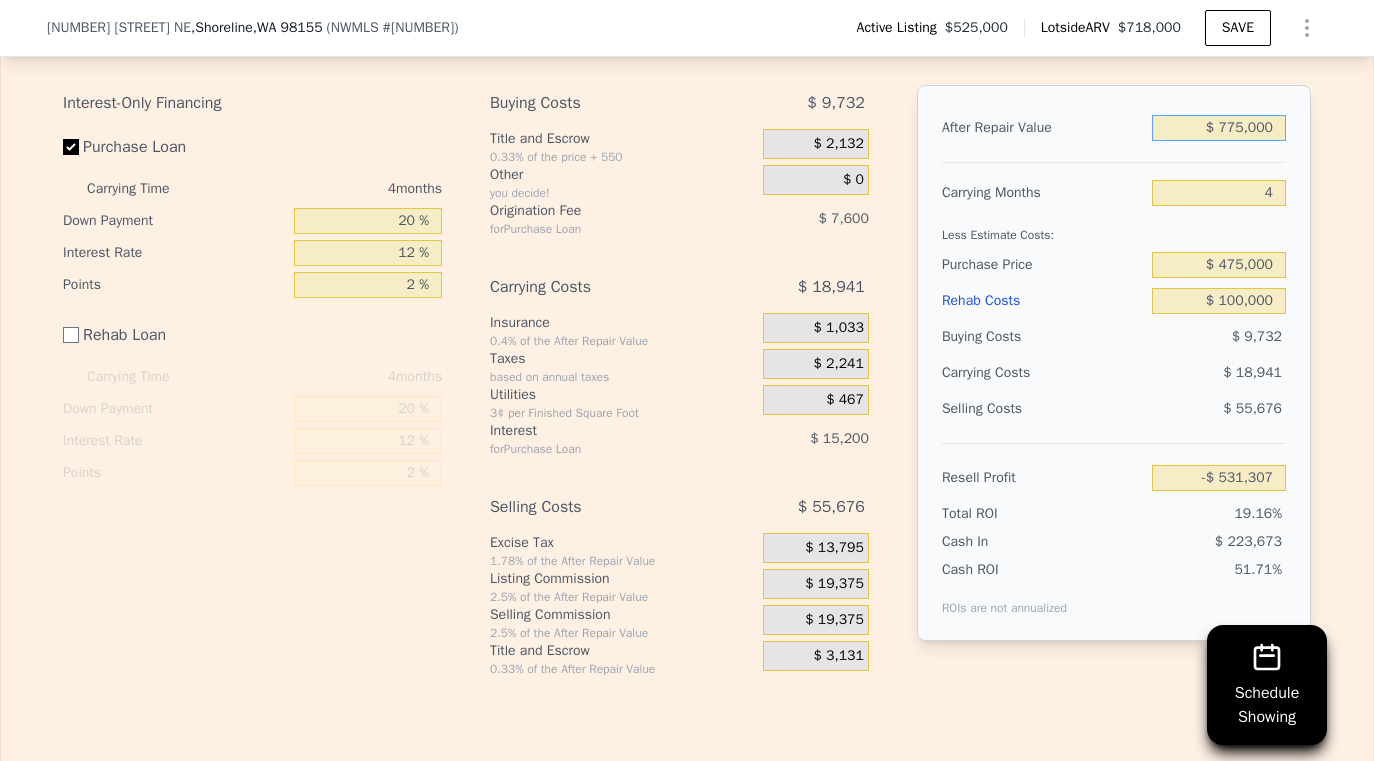 type on "$ 115,651" 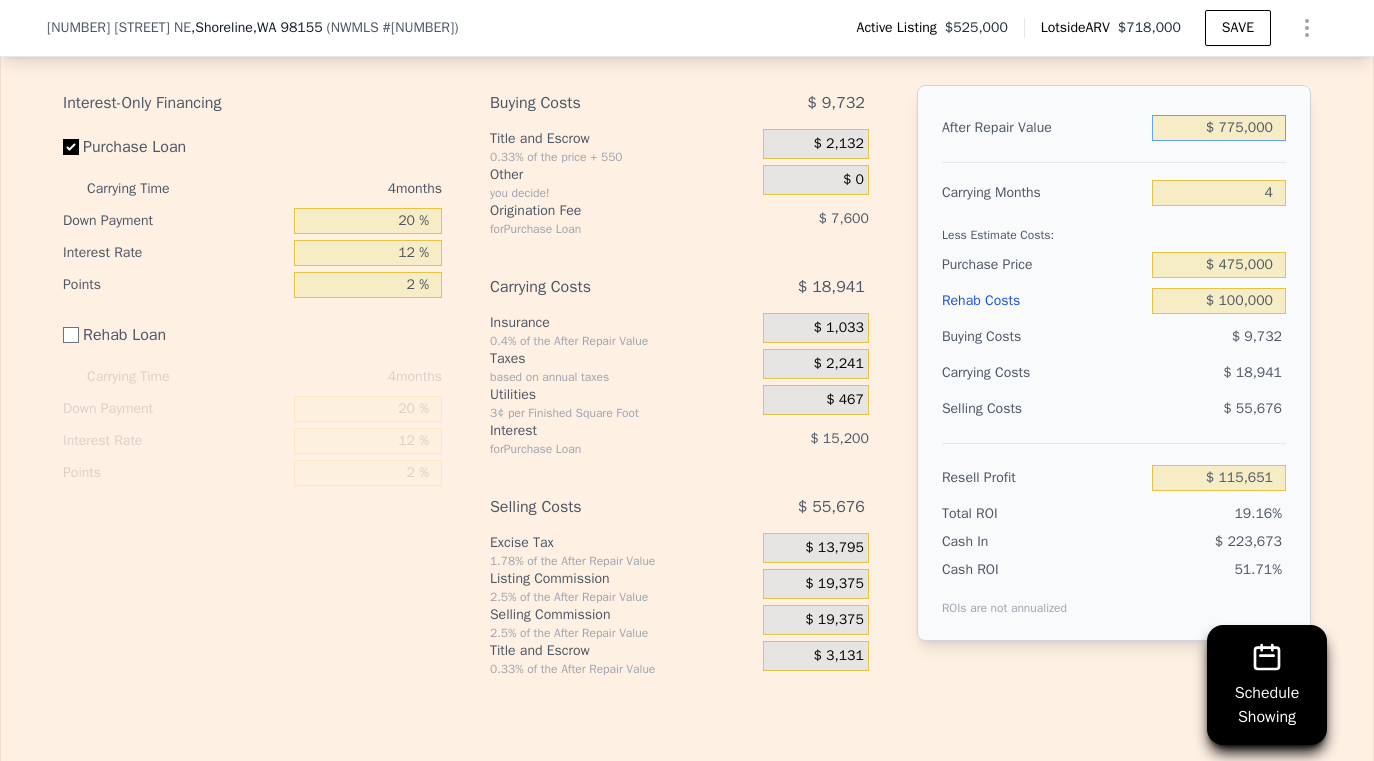 type on "$ 775,000" 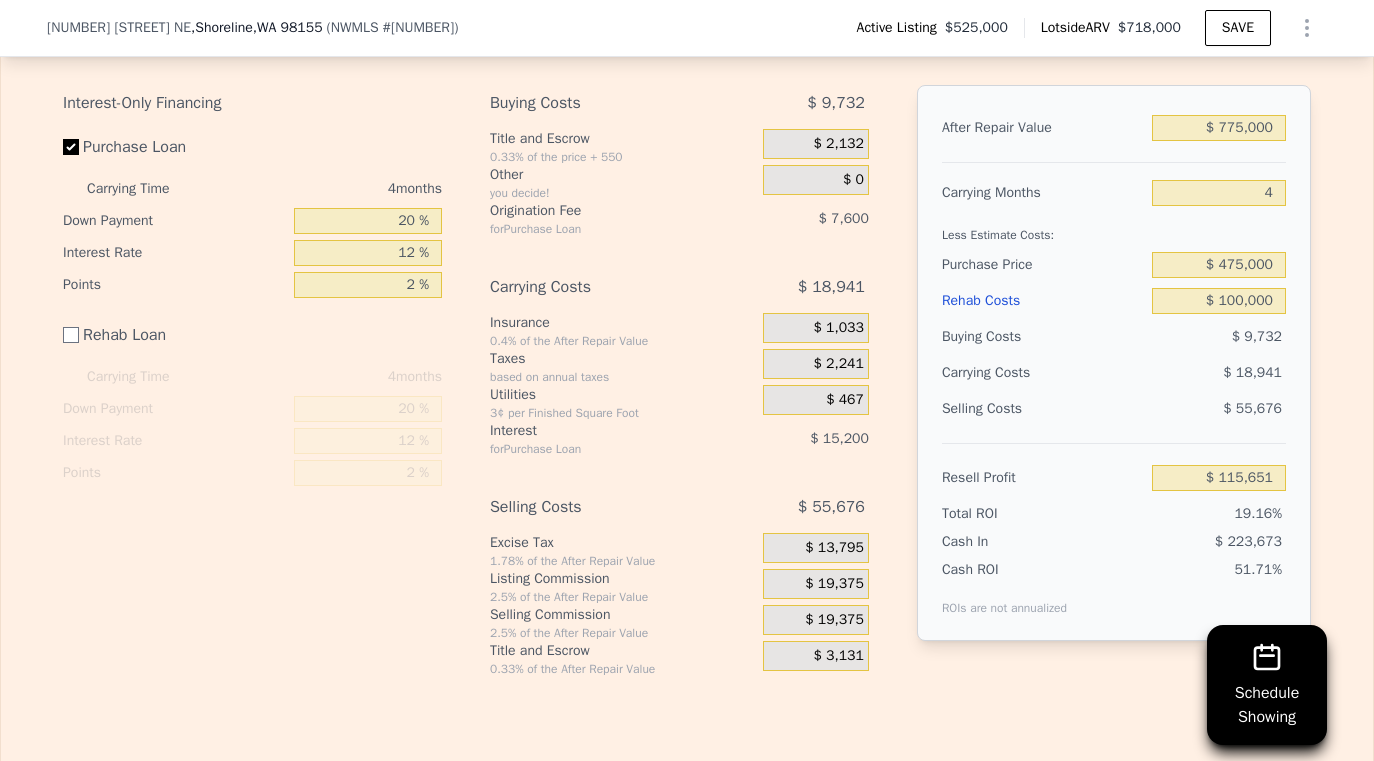 click on "Rehab Costs" at bounding box center (1043, 301) 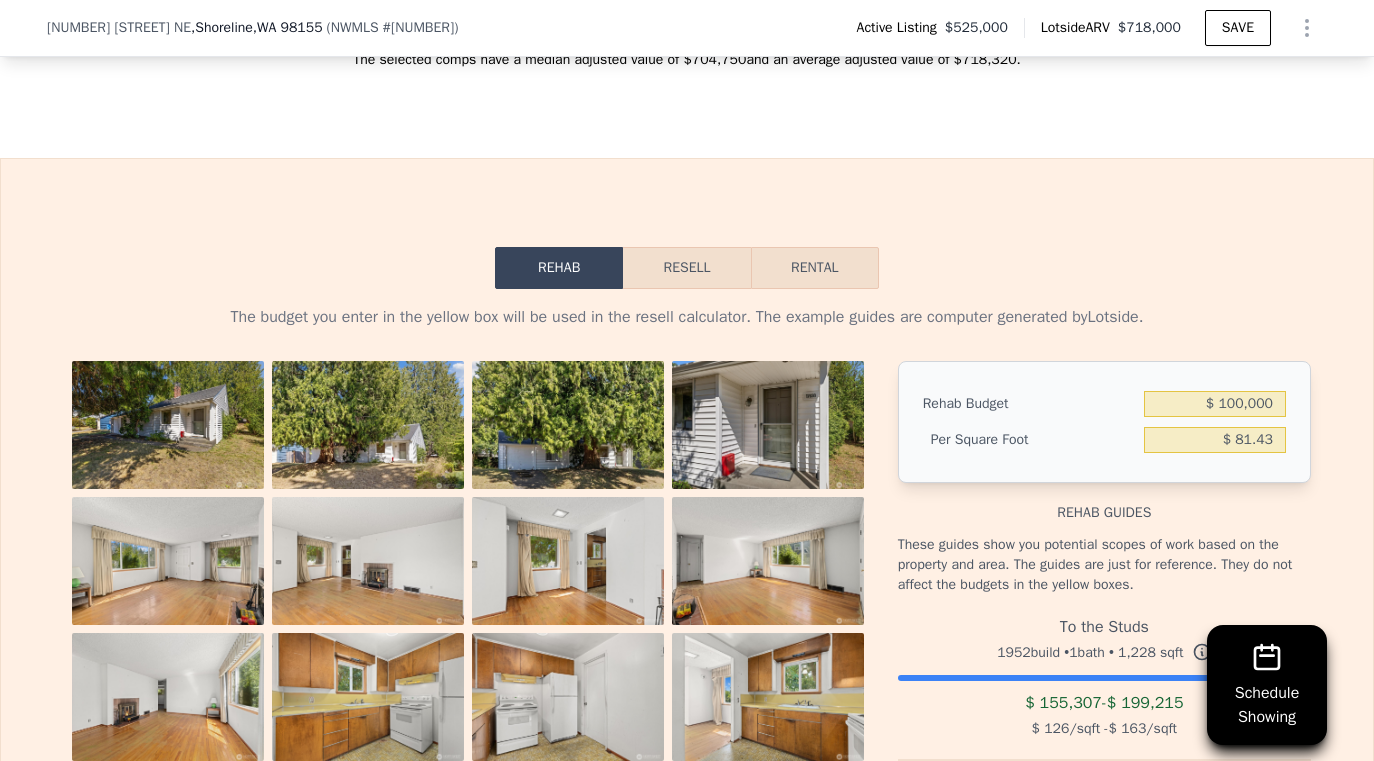 scroll, scrollTop: 2653, scrollLeft: 0, axis: vertical 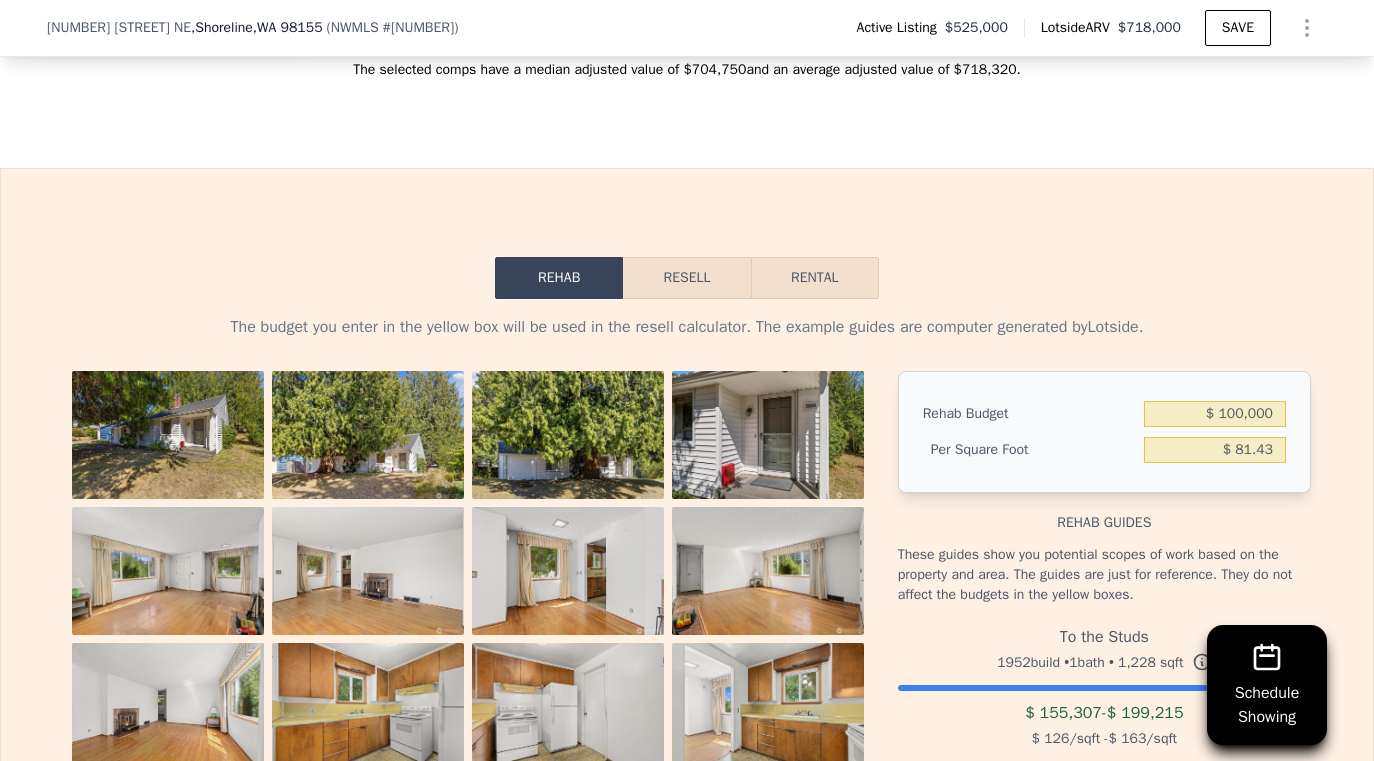 click on "Resell" at bounding box center (686, 278) 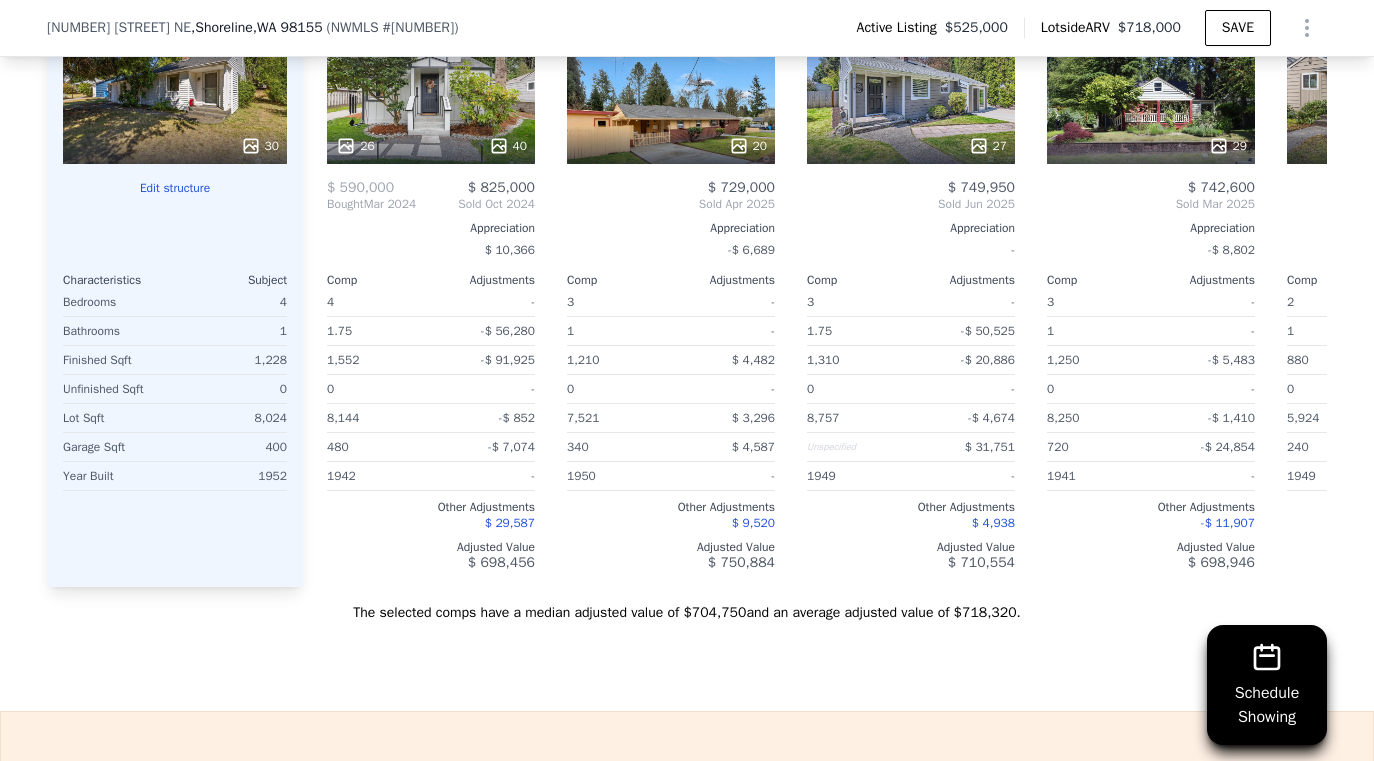 scroll, scrollTop: 2106, scrollLeft: 0, axis: vertical 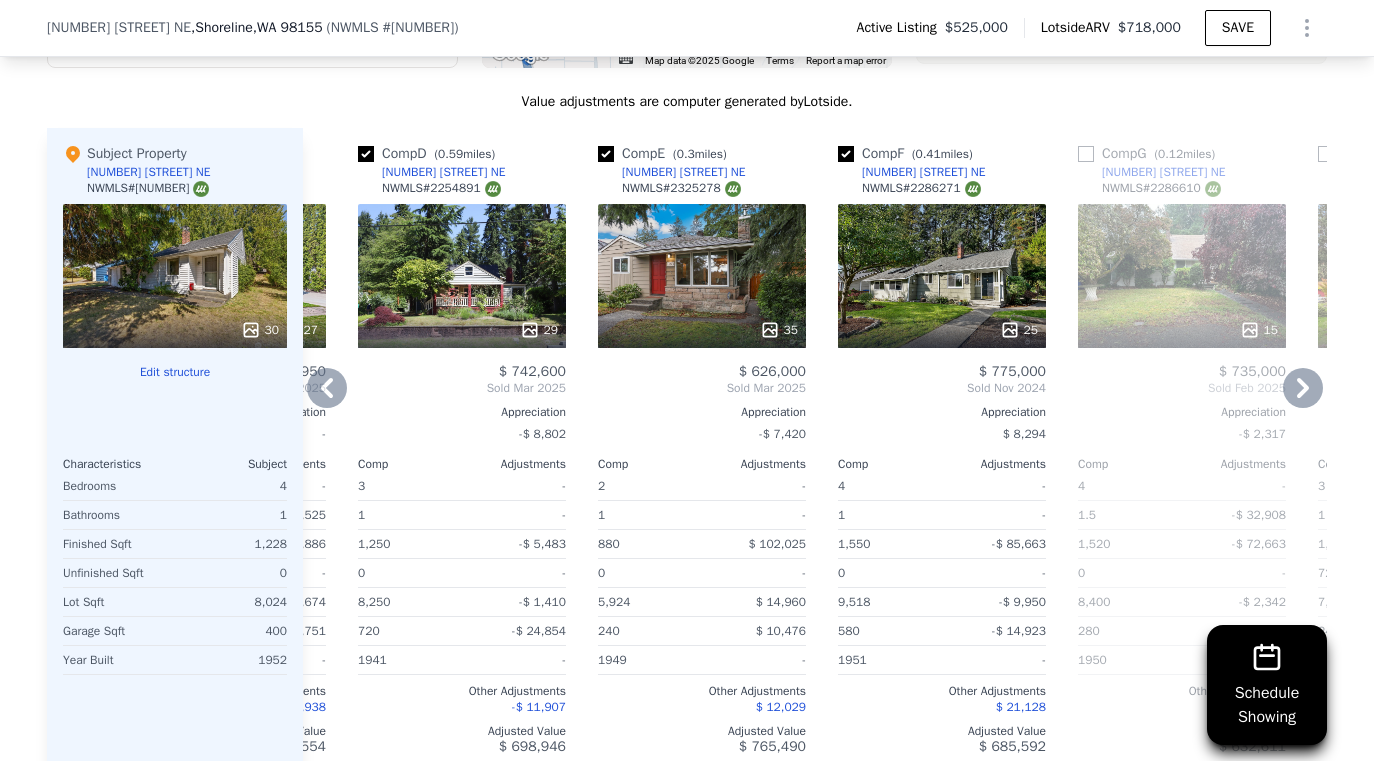 click 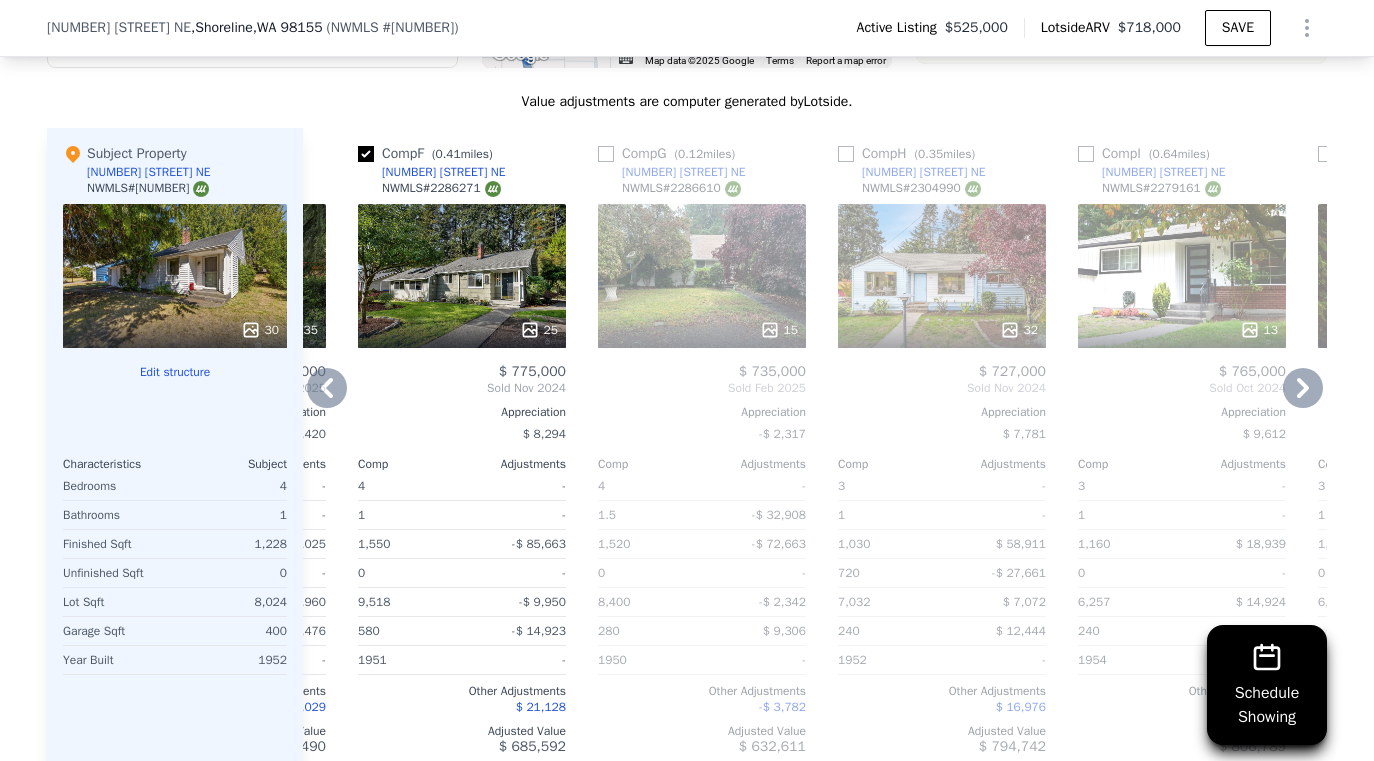 click 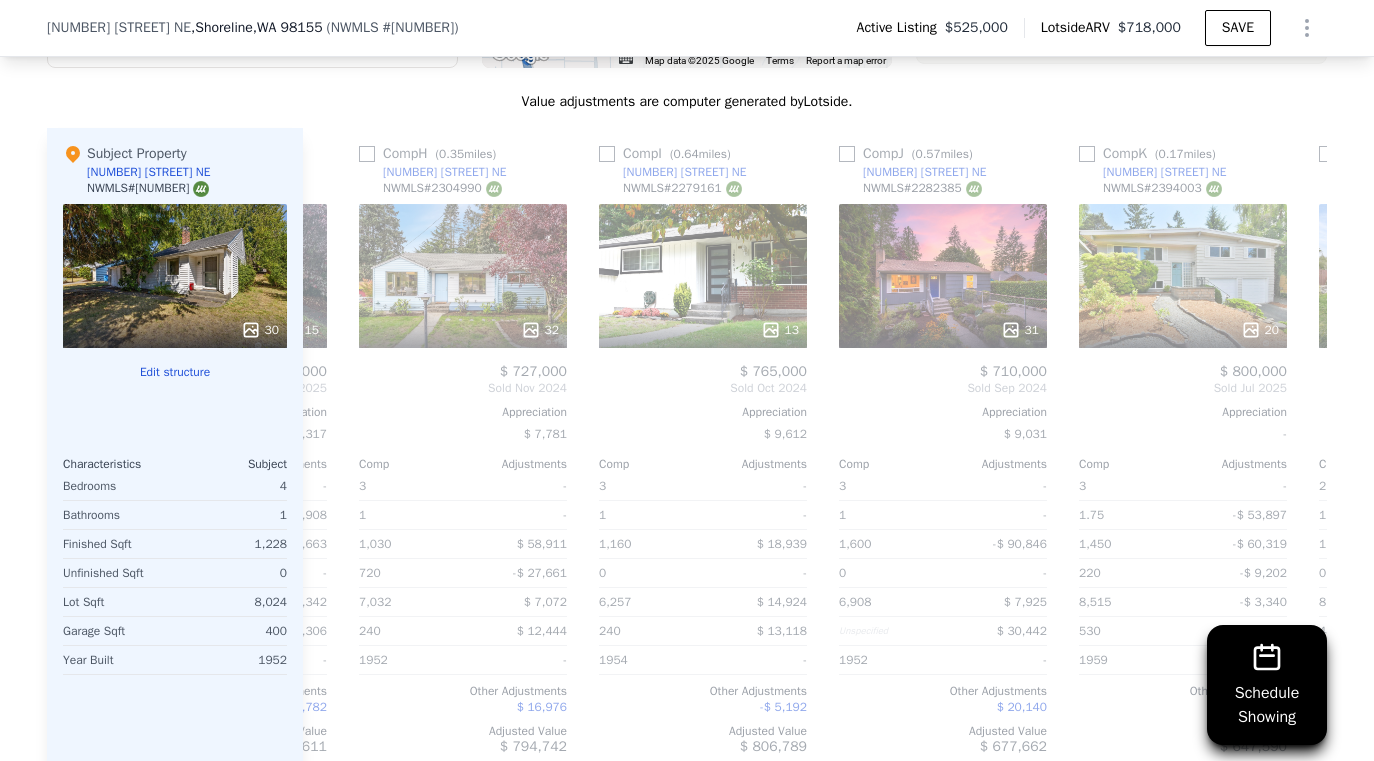 scroll, scrollTop: 0, scrollLeft: 1649, axis: horizontal 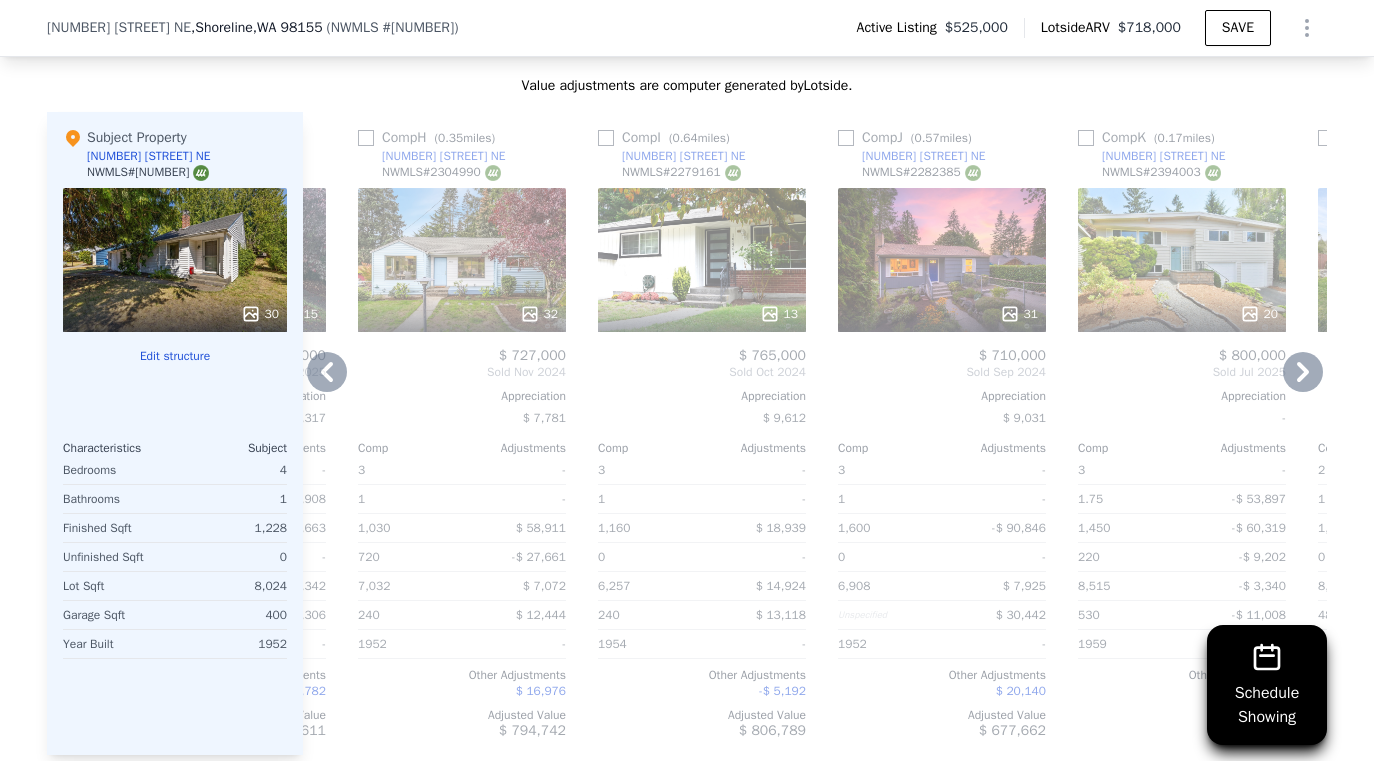 click 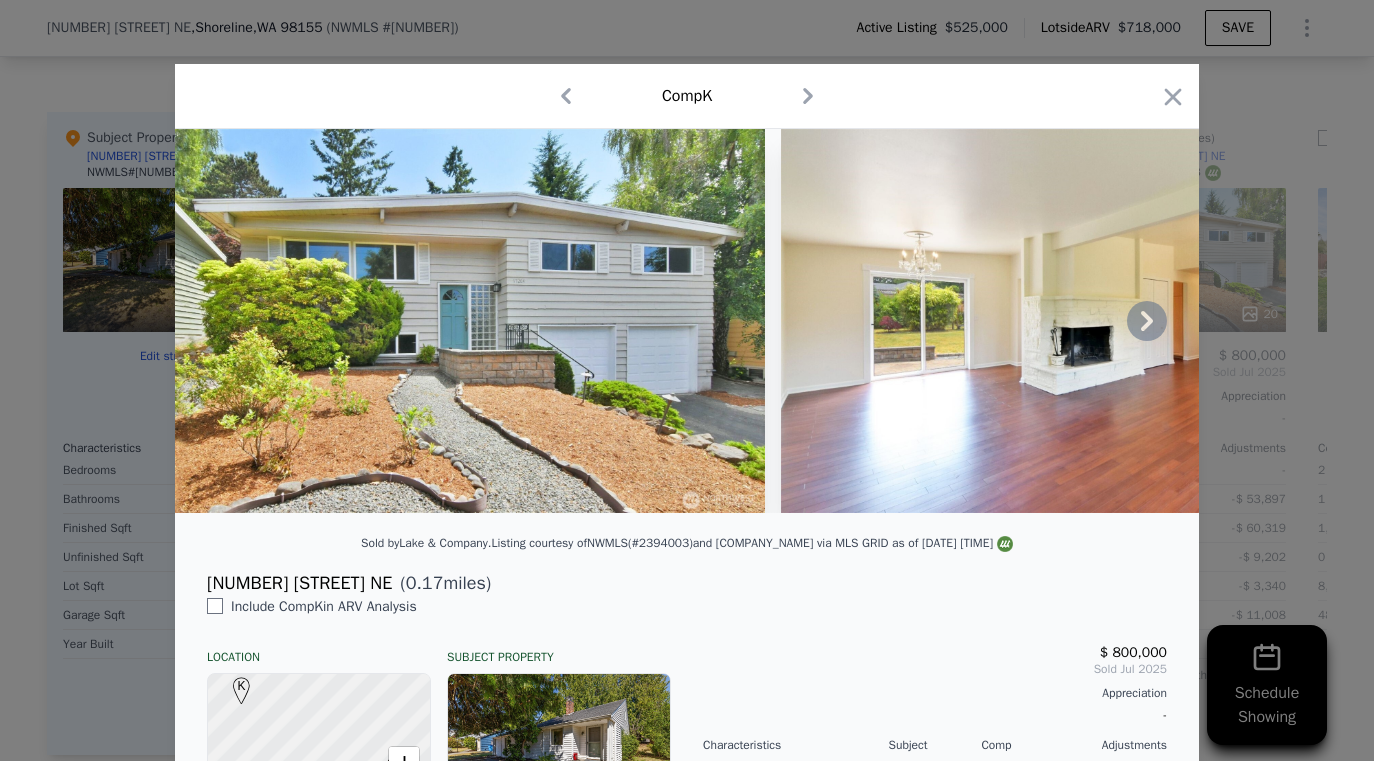 click 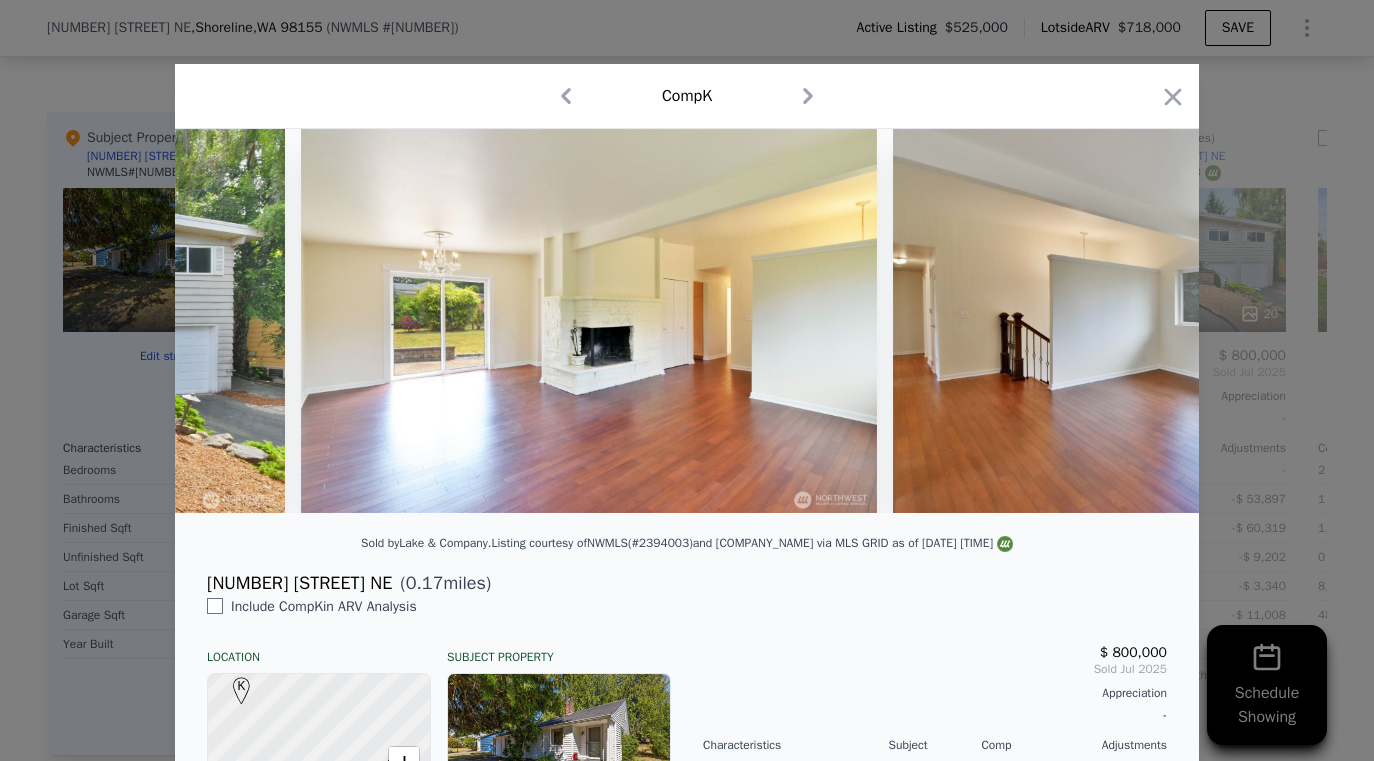 click at bounding box center (1181, 321) 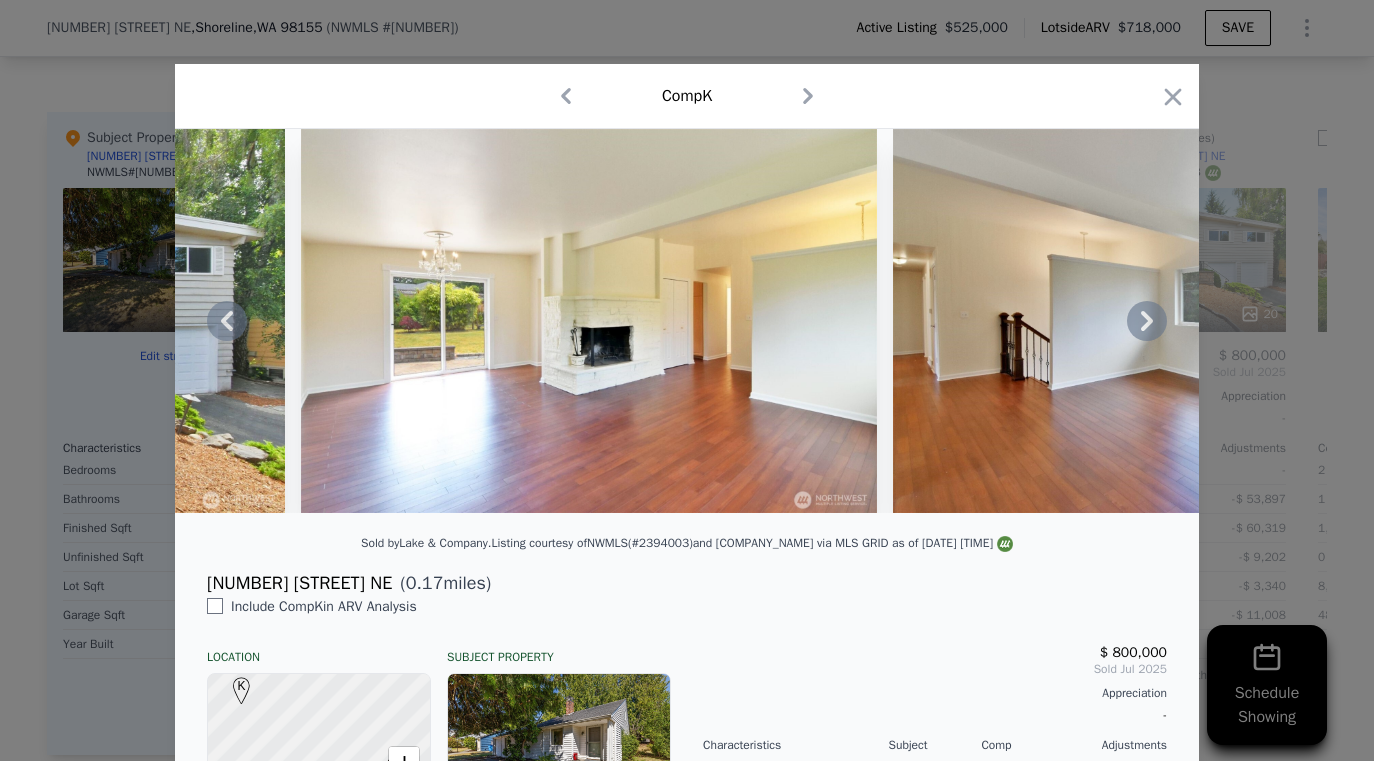 click 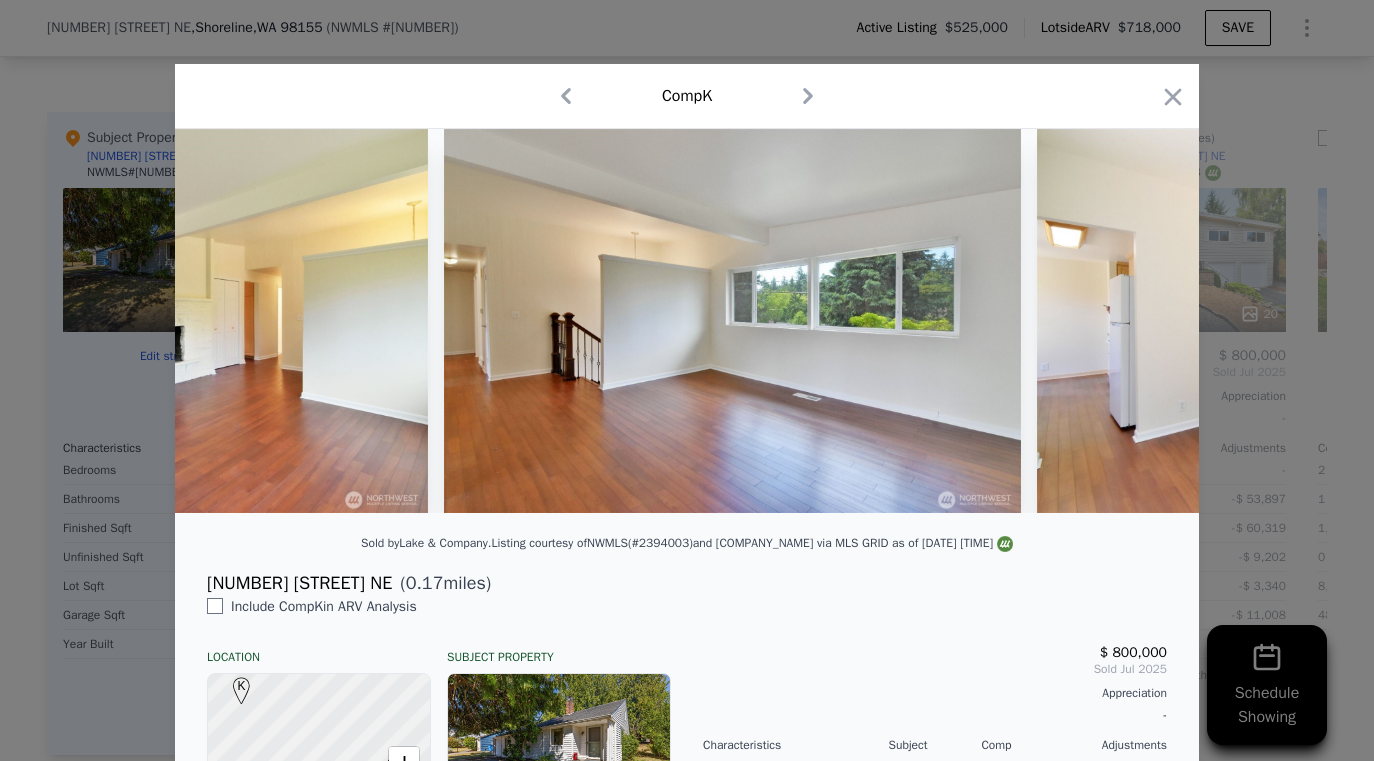 scroll, scrollTop: 0, scrollLeft: 960, axis: horizontal 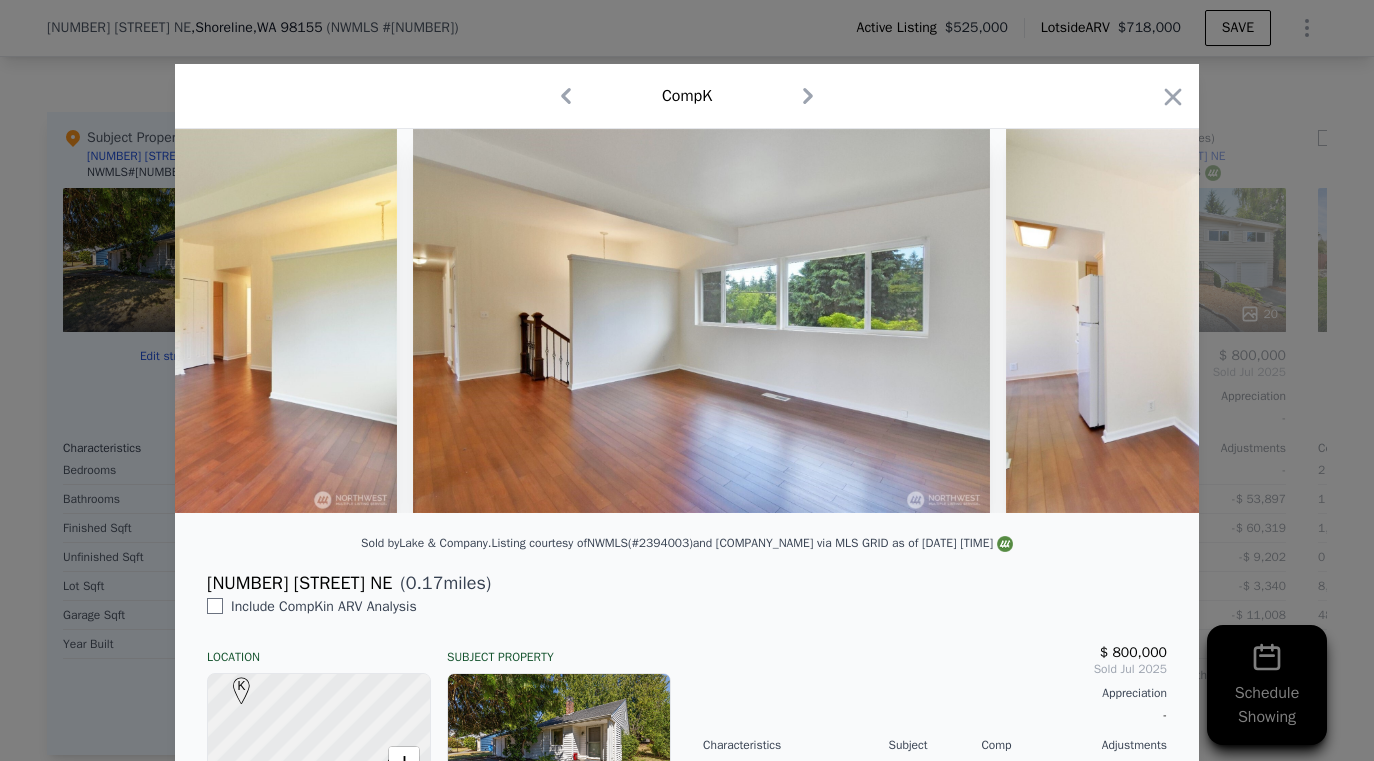 click at bounding box center [687, 321] 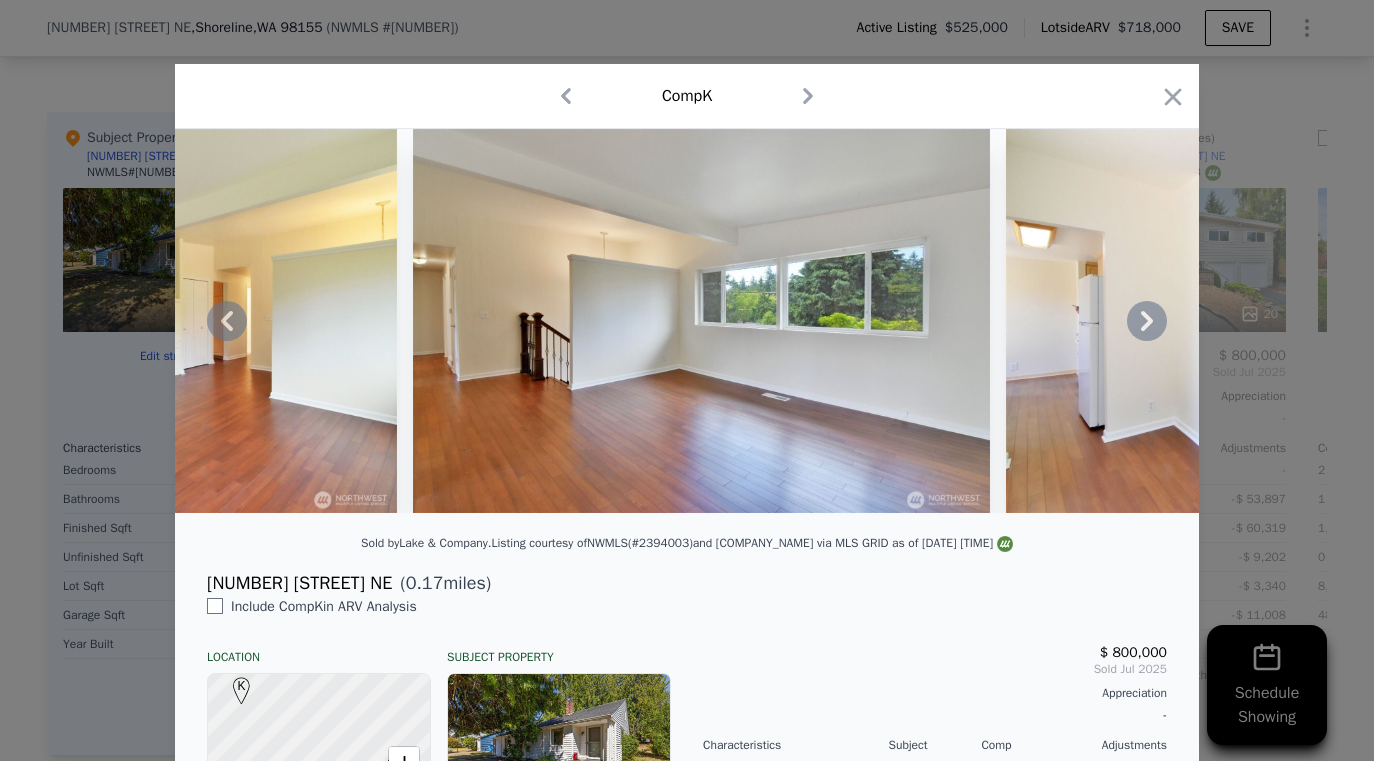 click 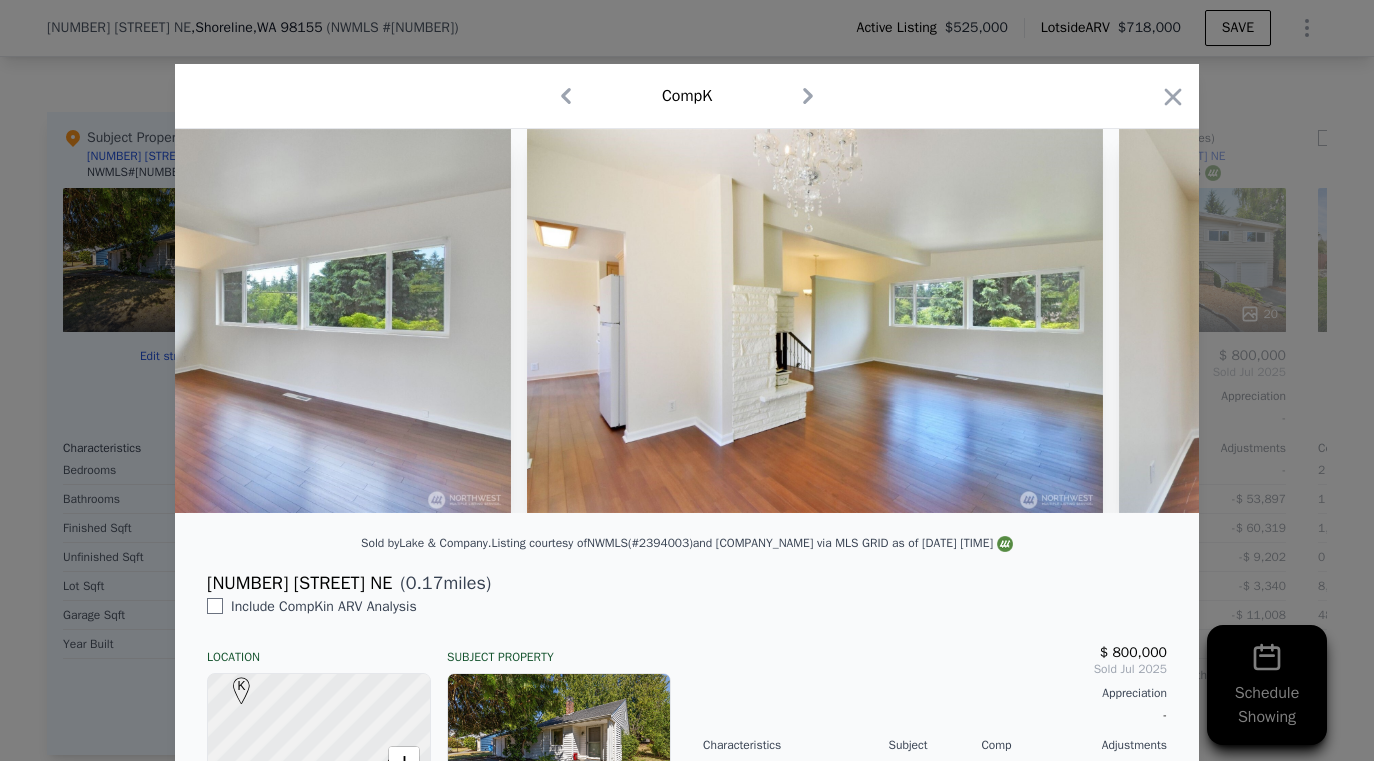 scroll, scrollTop: 0, scrollLeft: 1440, axis: horizontal 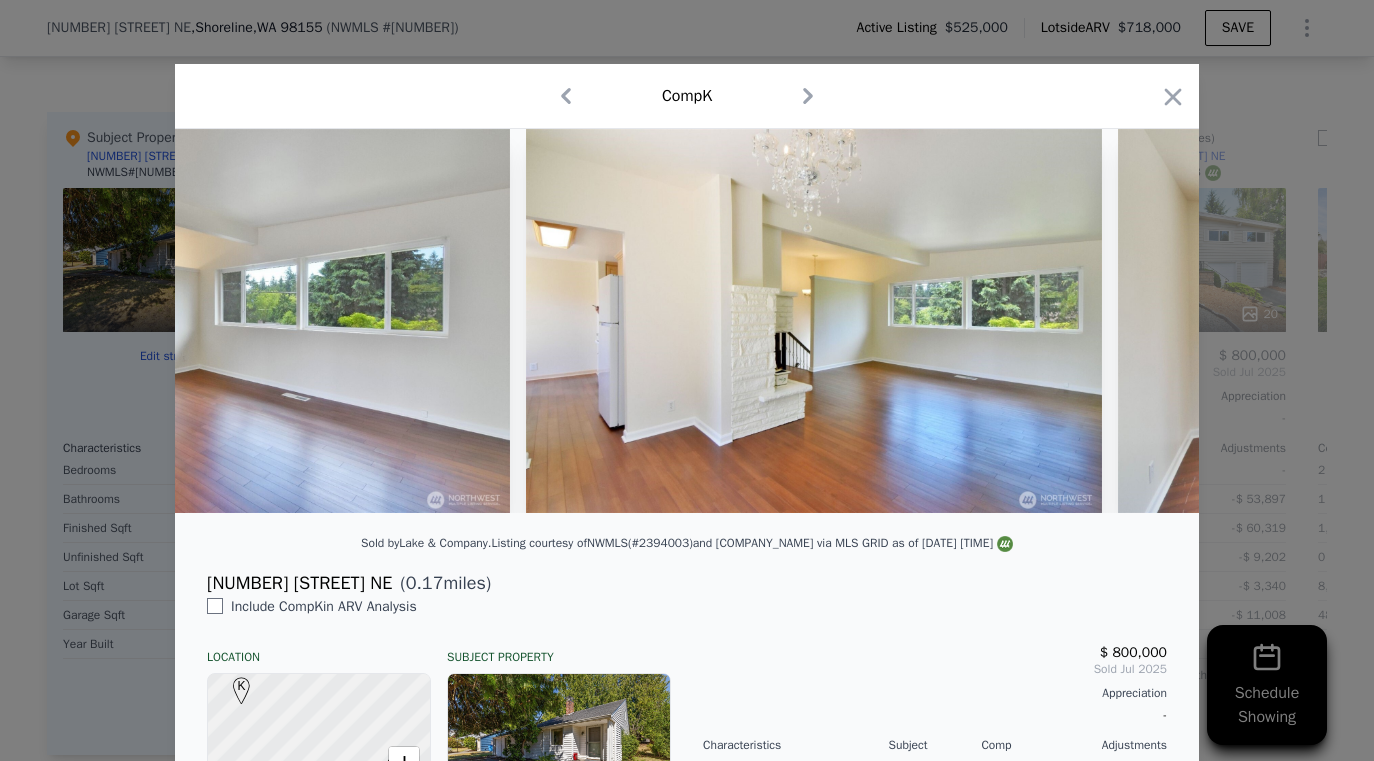 click at bounding box center [687, 321] 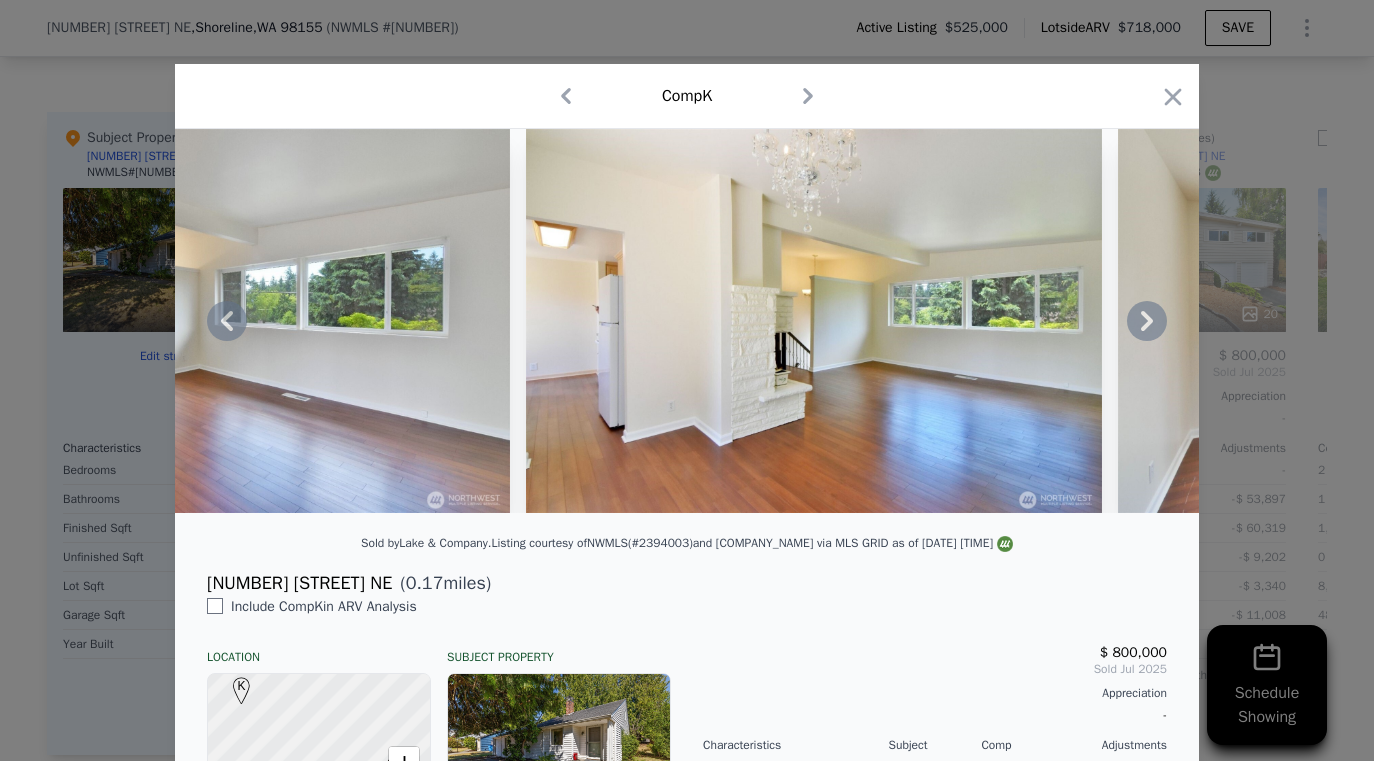 click 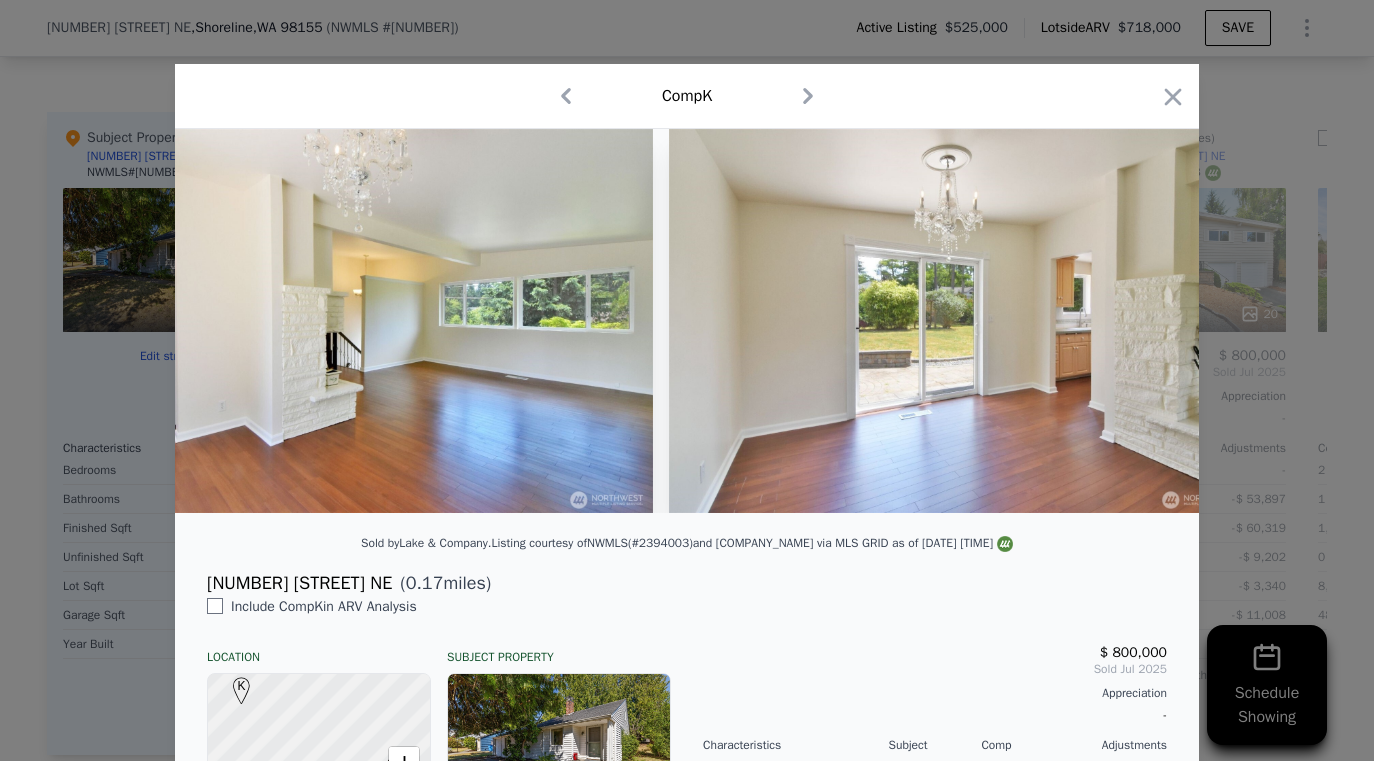scroll, scrollTop: 0, scrollLeft: 1920, axis: horizontal 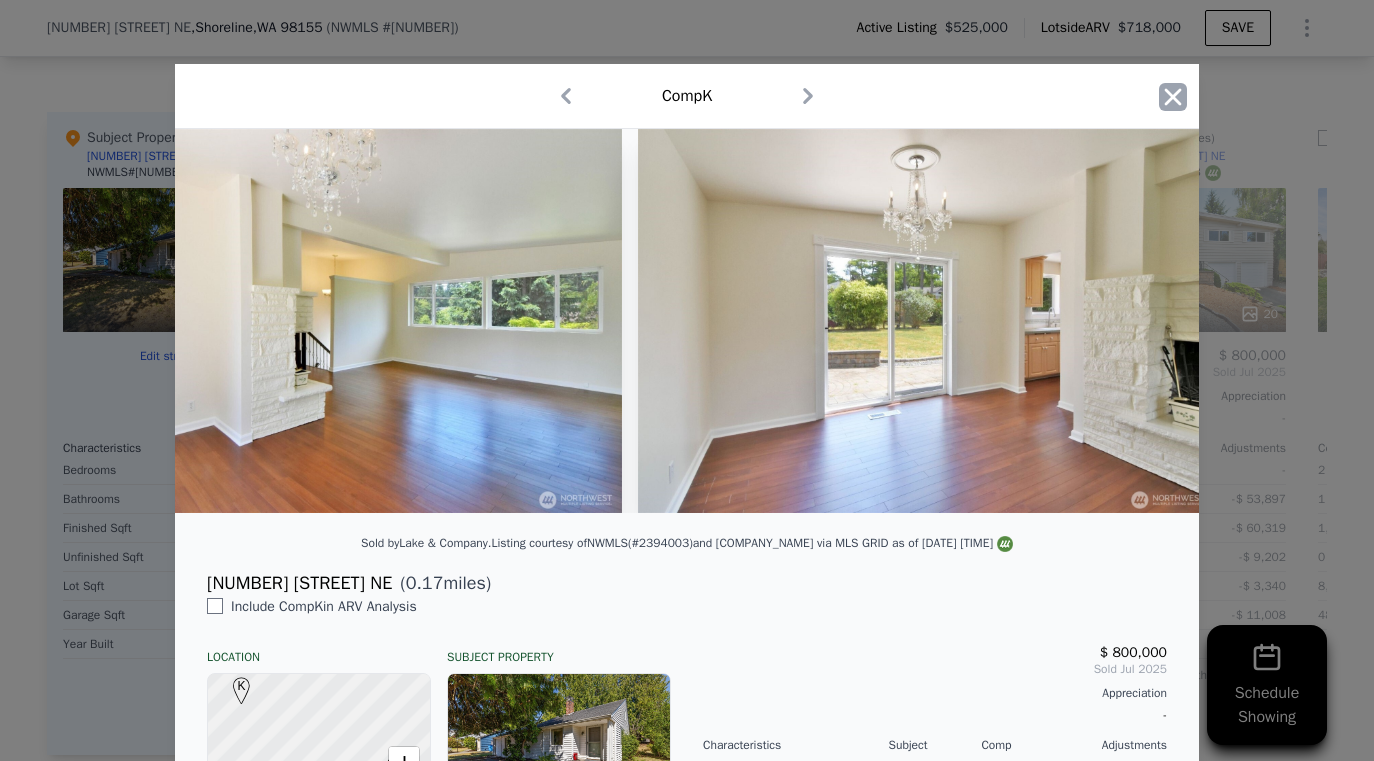 click 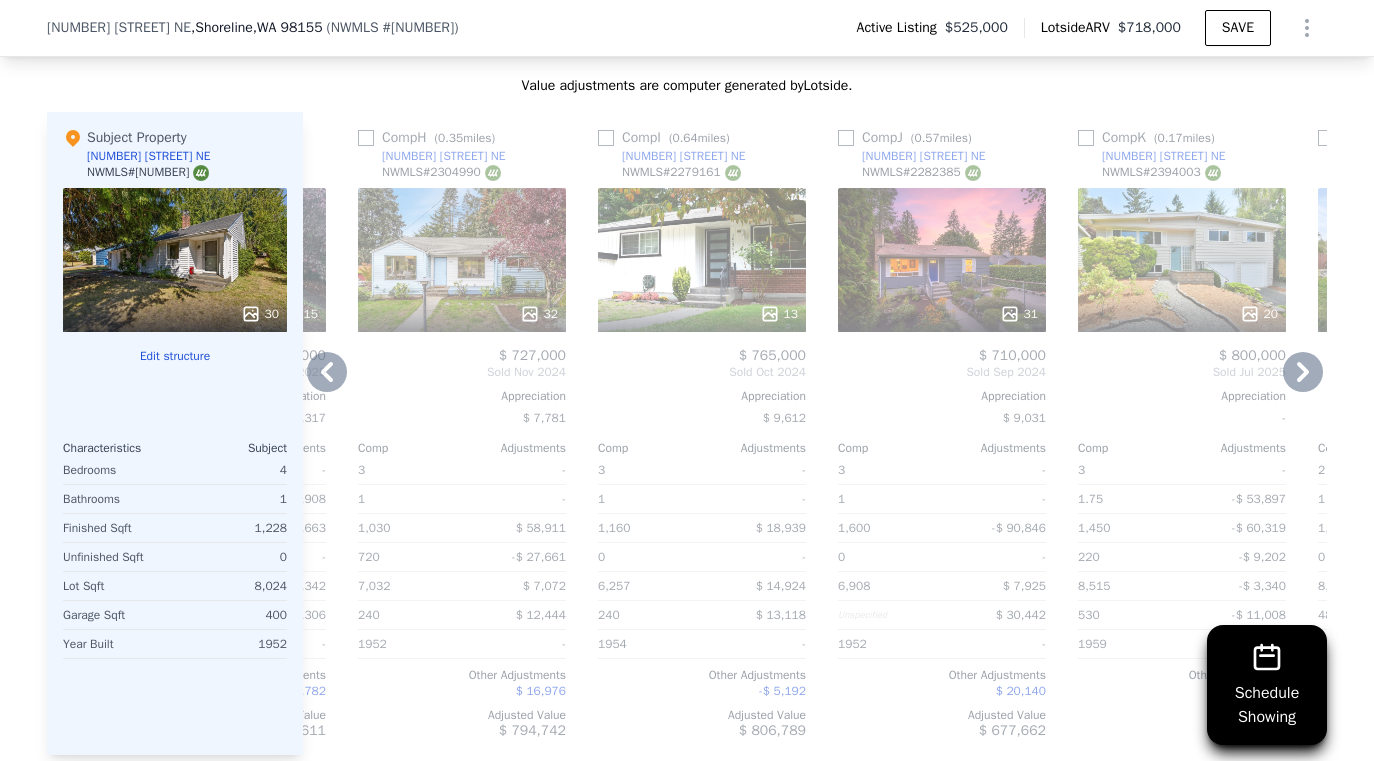 scroll, scrollTop: 1983, scrollLeft: 0, axis: vertical 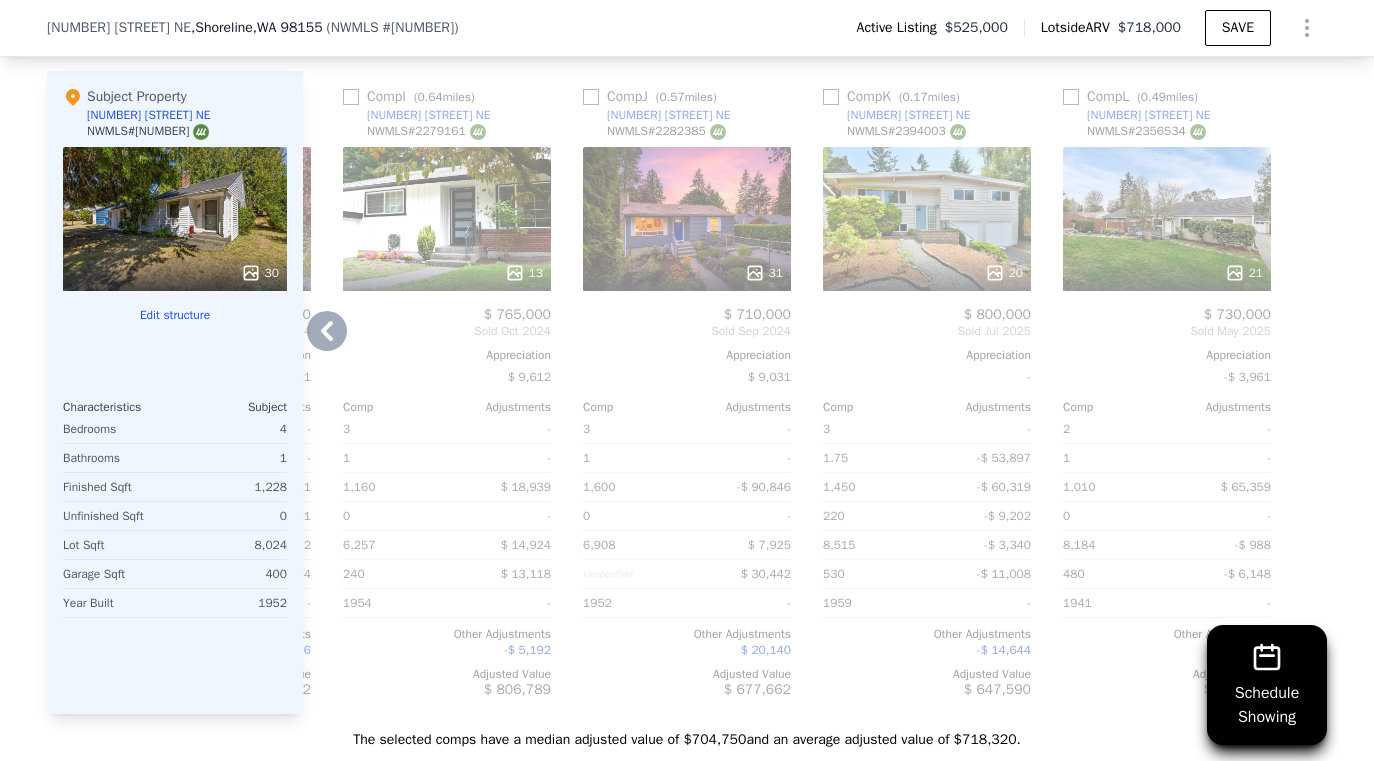 click on "21" at bounding box center (1167, 273) 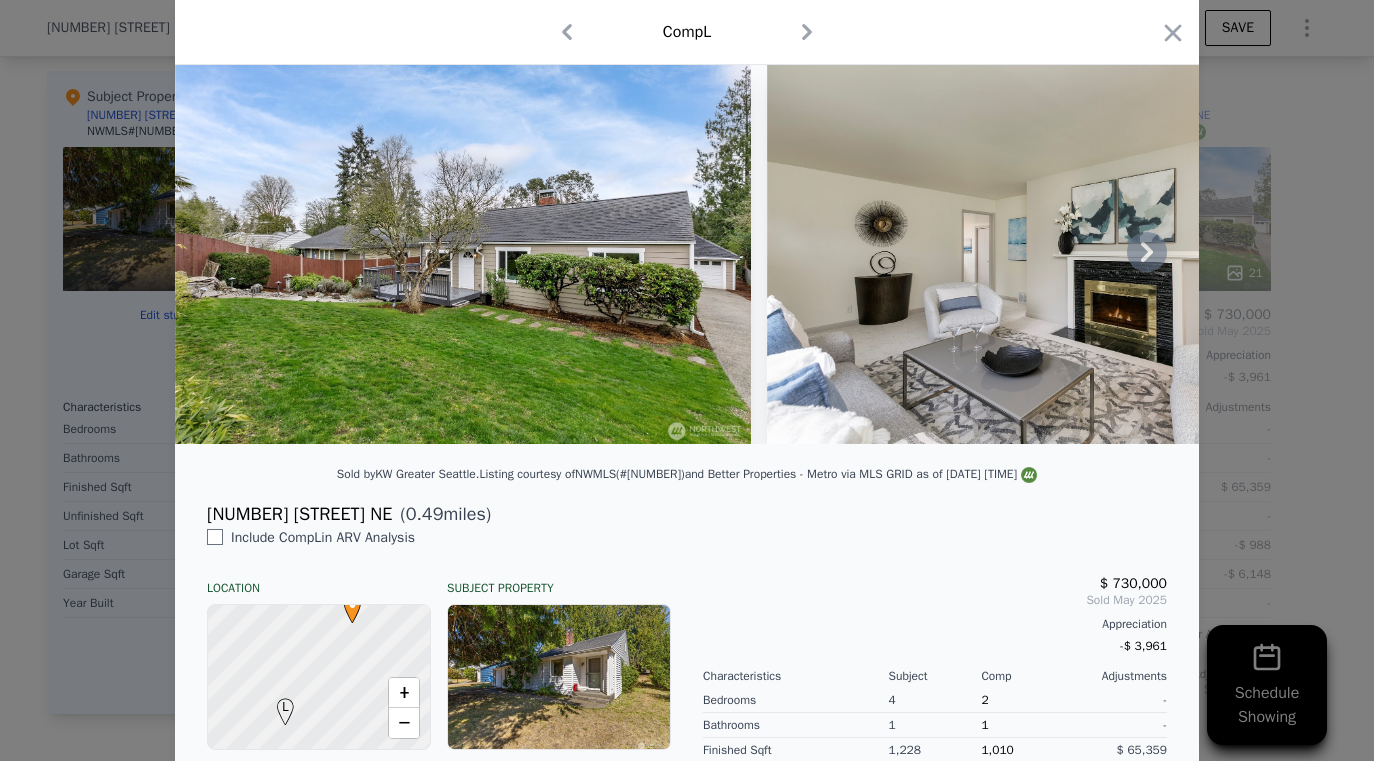 scroll, scrollTop: 70, scrollLeft: 0, axis: vertical 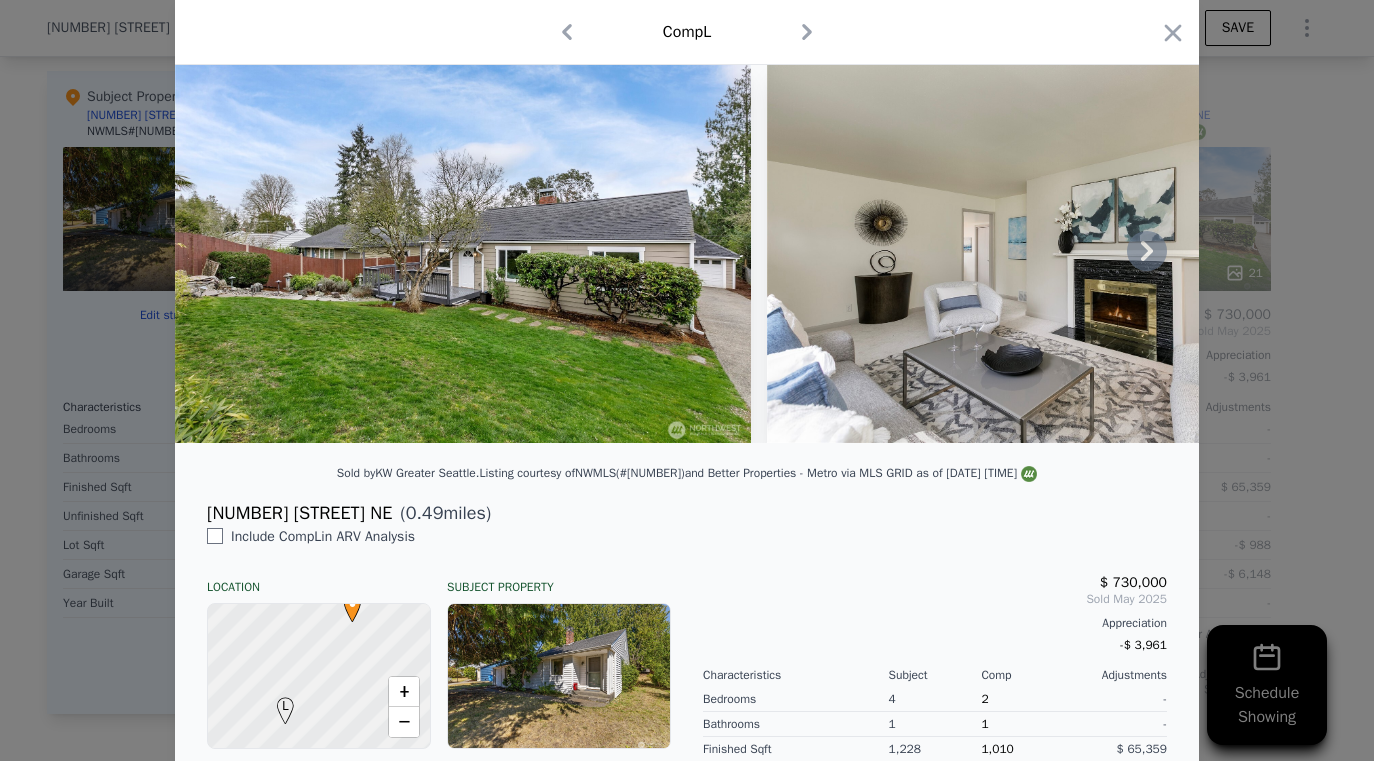 click 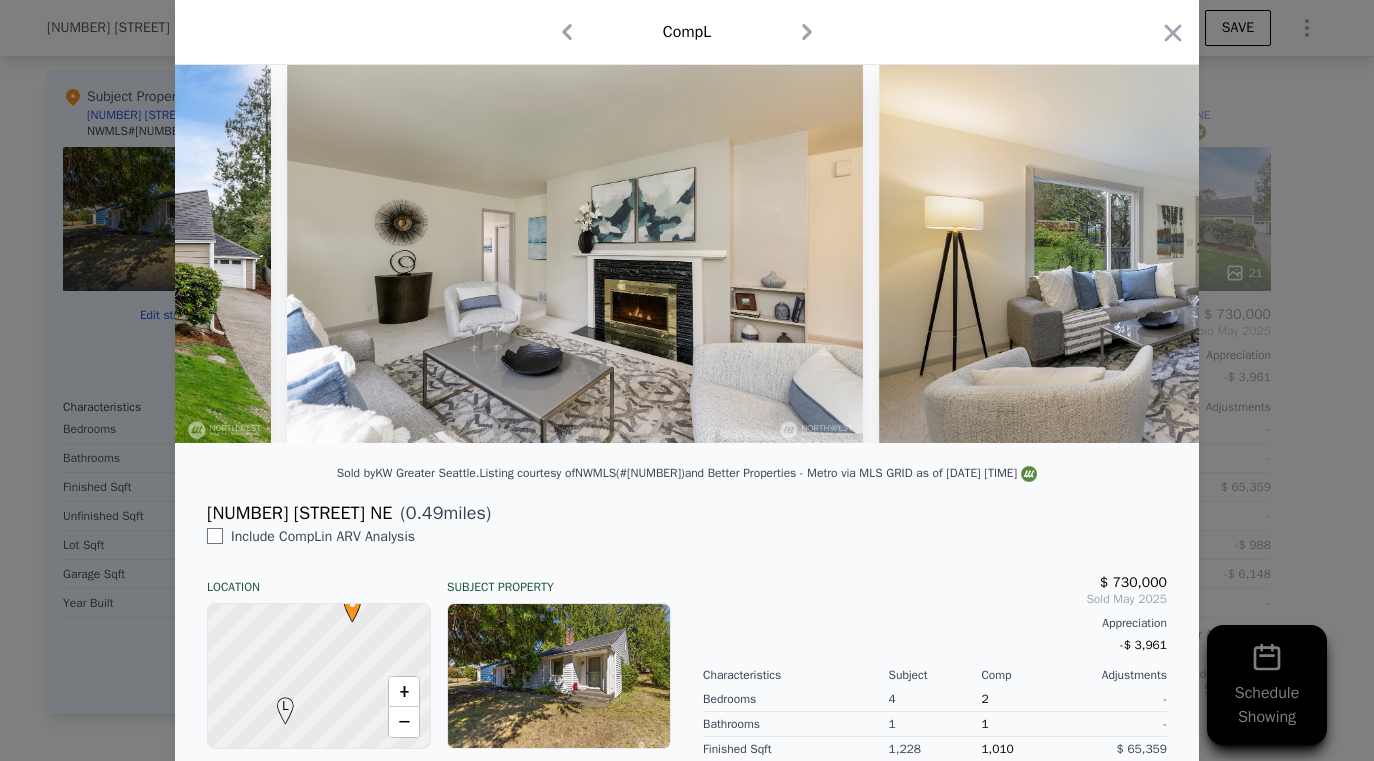 click at bounding box center [1167, 251] 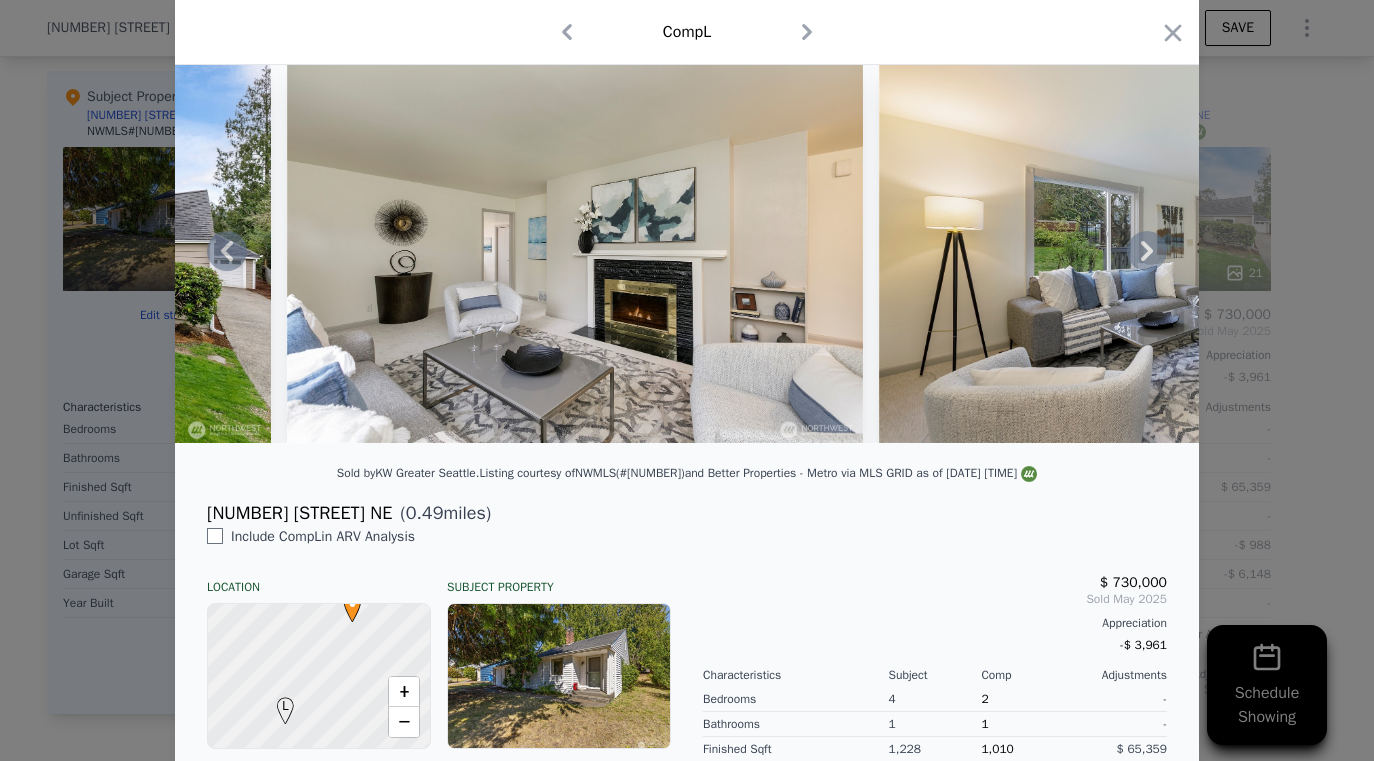 click 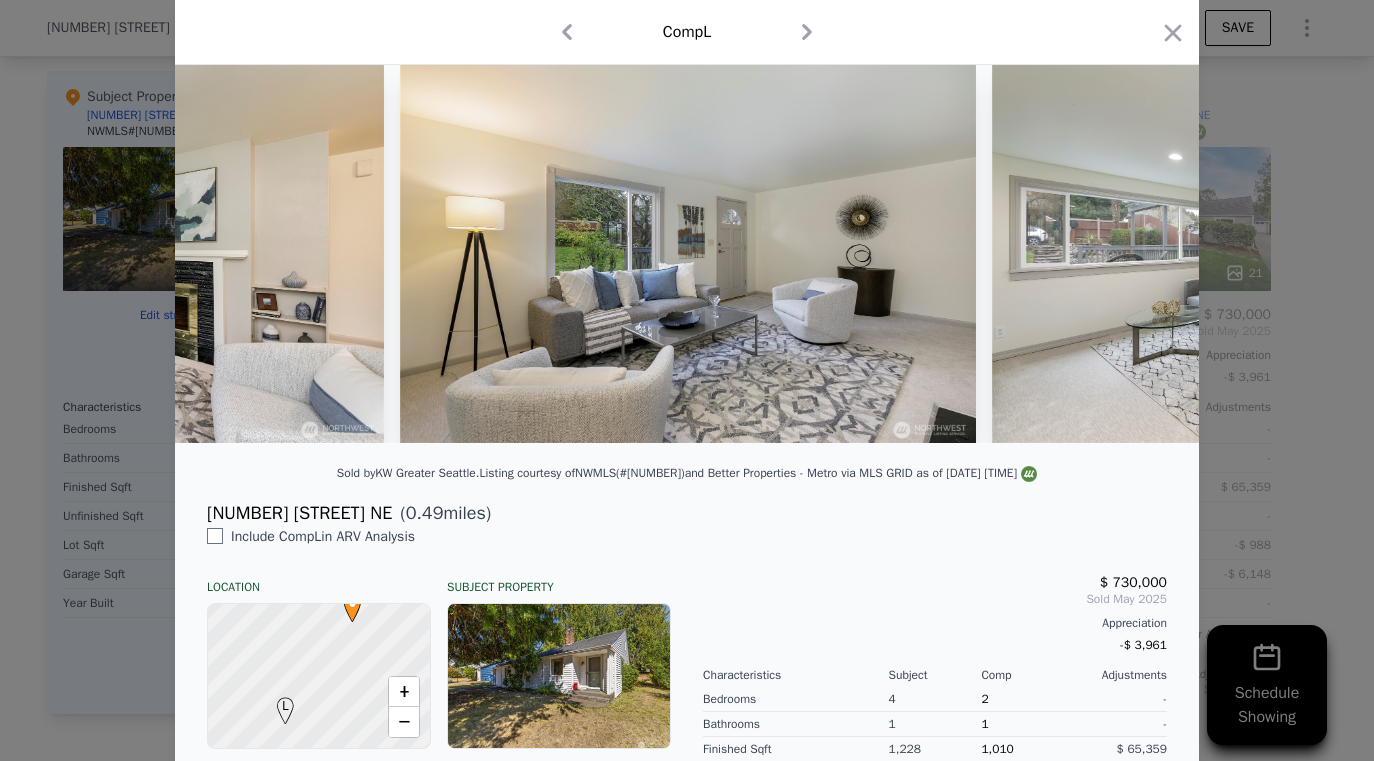 scroll, scrollTop: 0, scrollLeft: 960, axis: horizontal 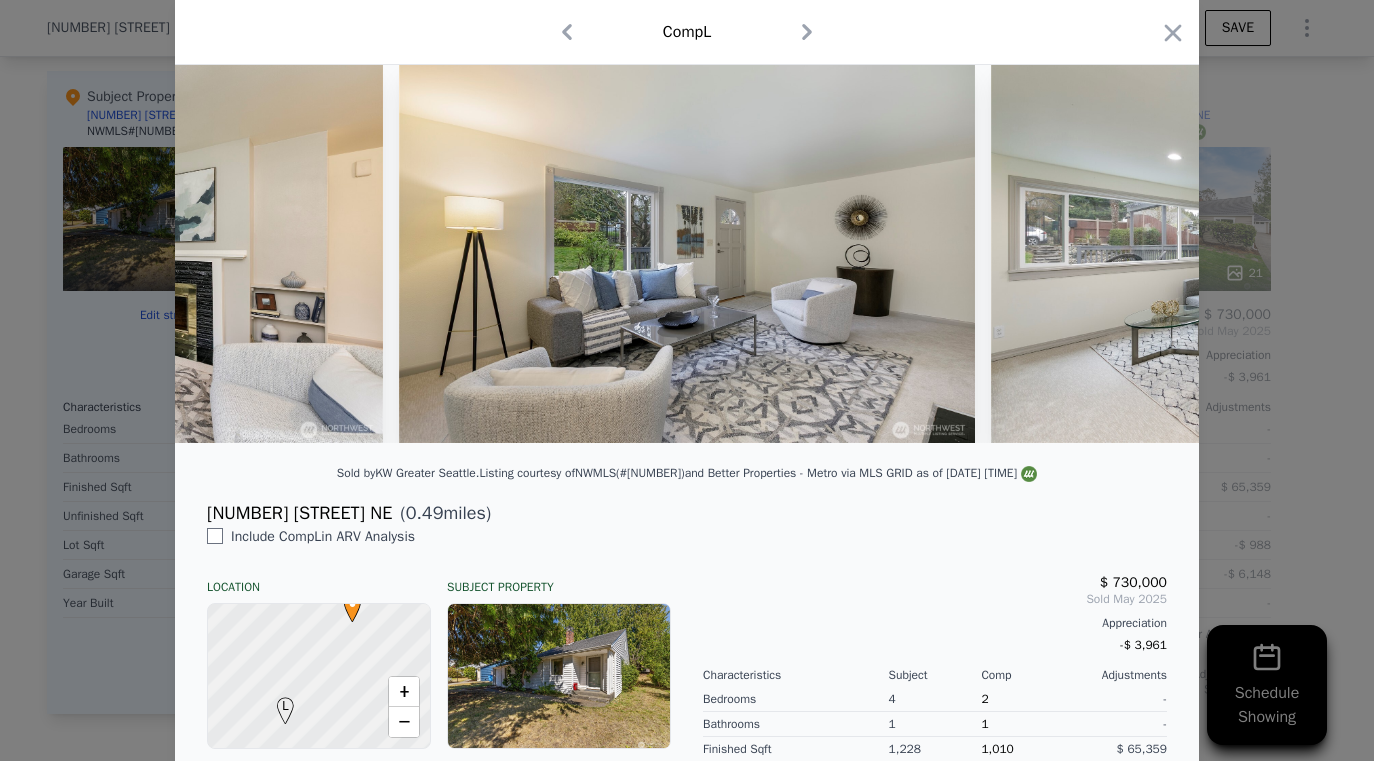 click at bounding box center (687, 251) 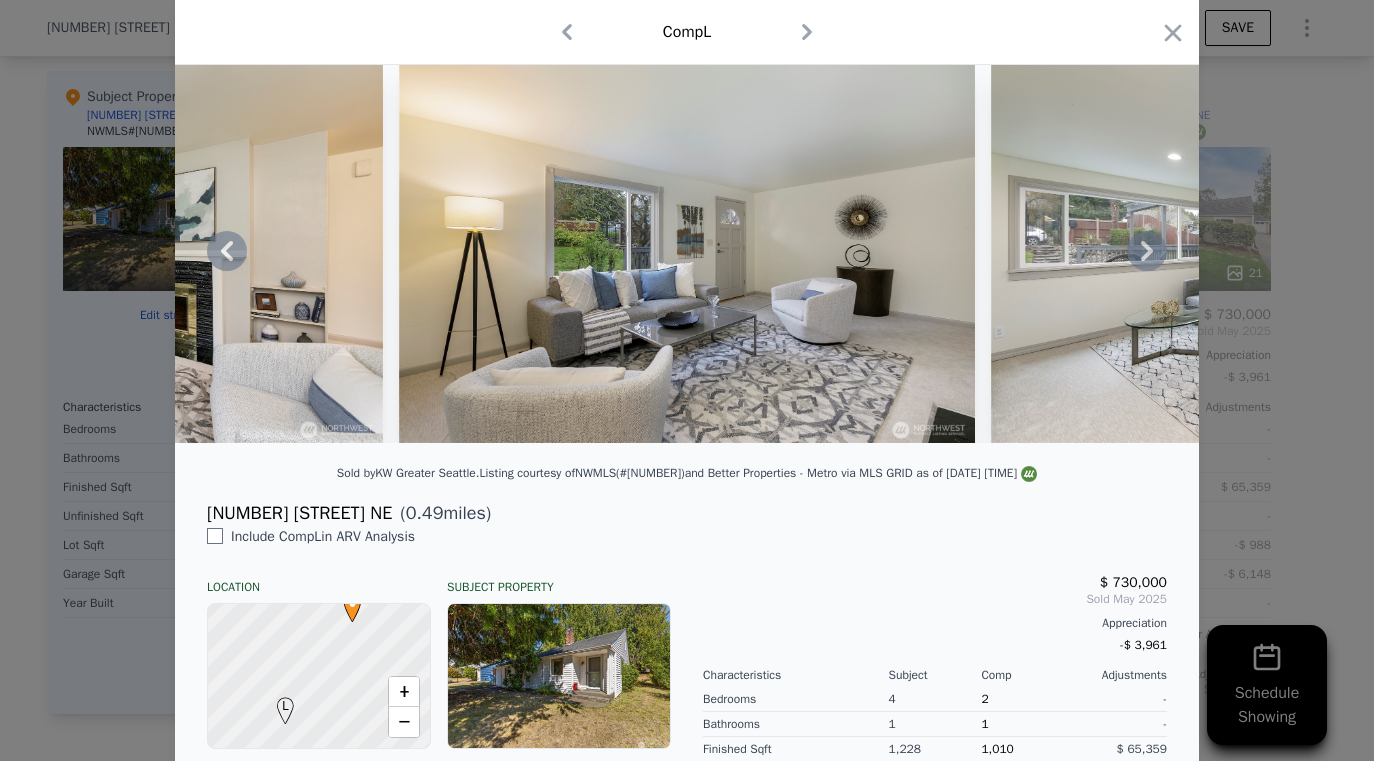 click 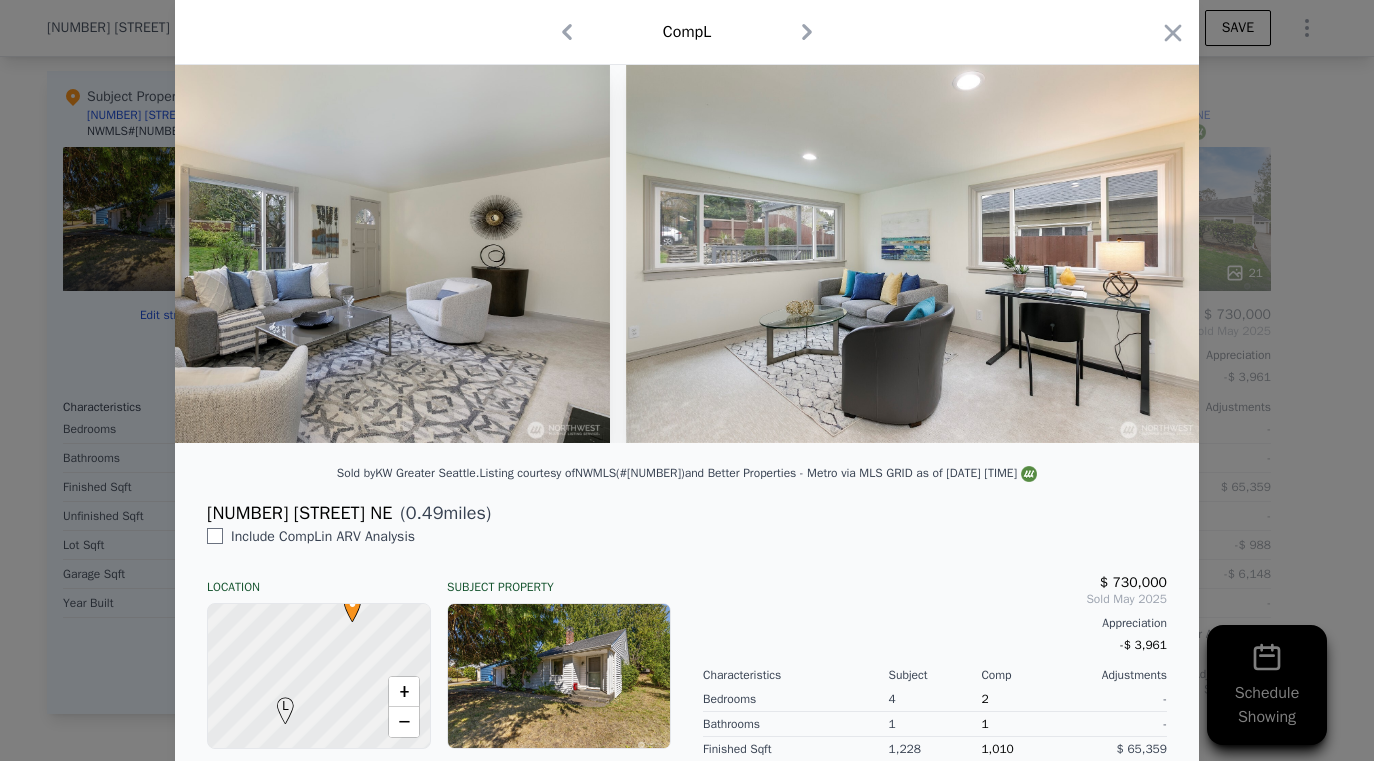 scroll, scrollTop: 0, scrollLeft: 1440, axis: horizontal 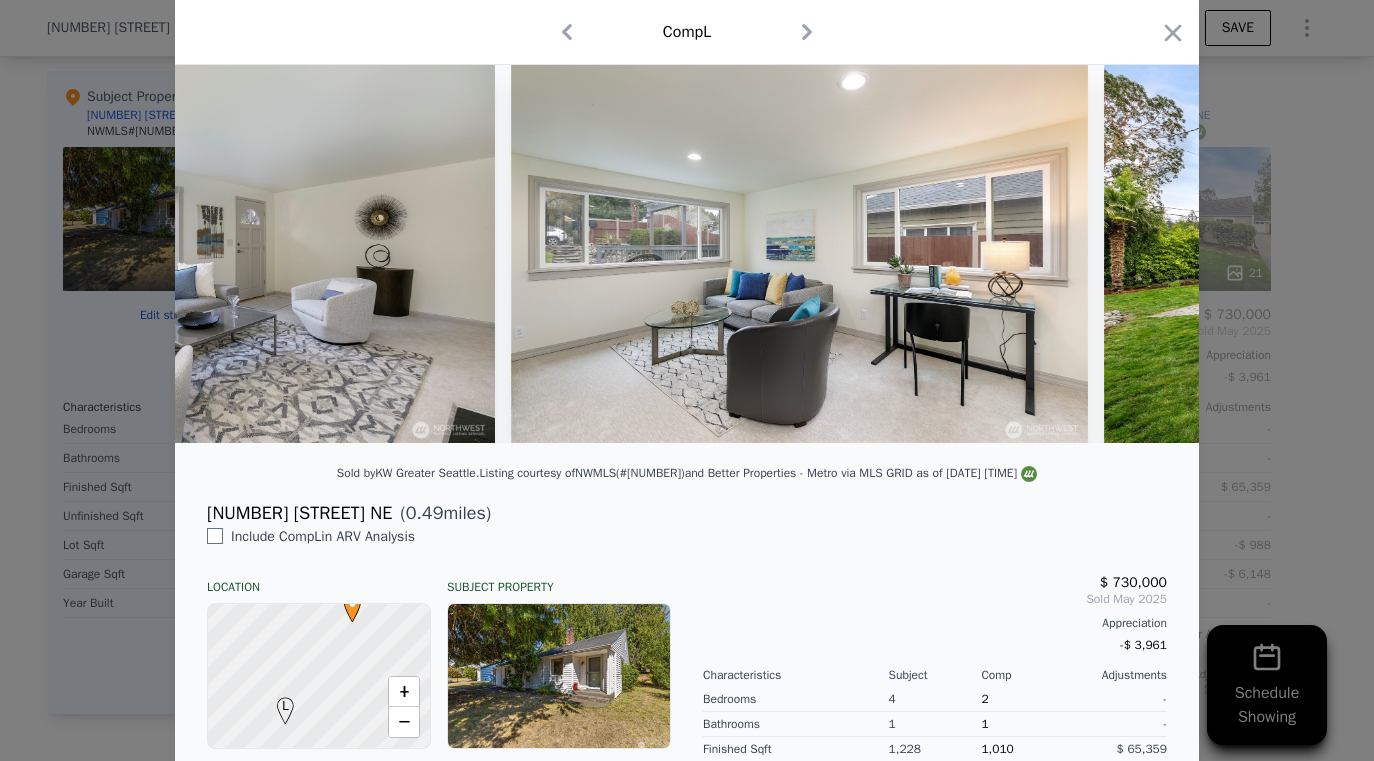 click at bounding box center [1392, 251] 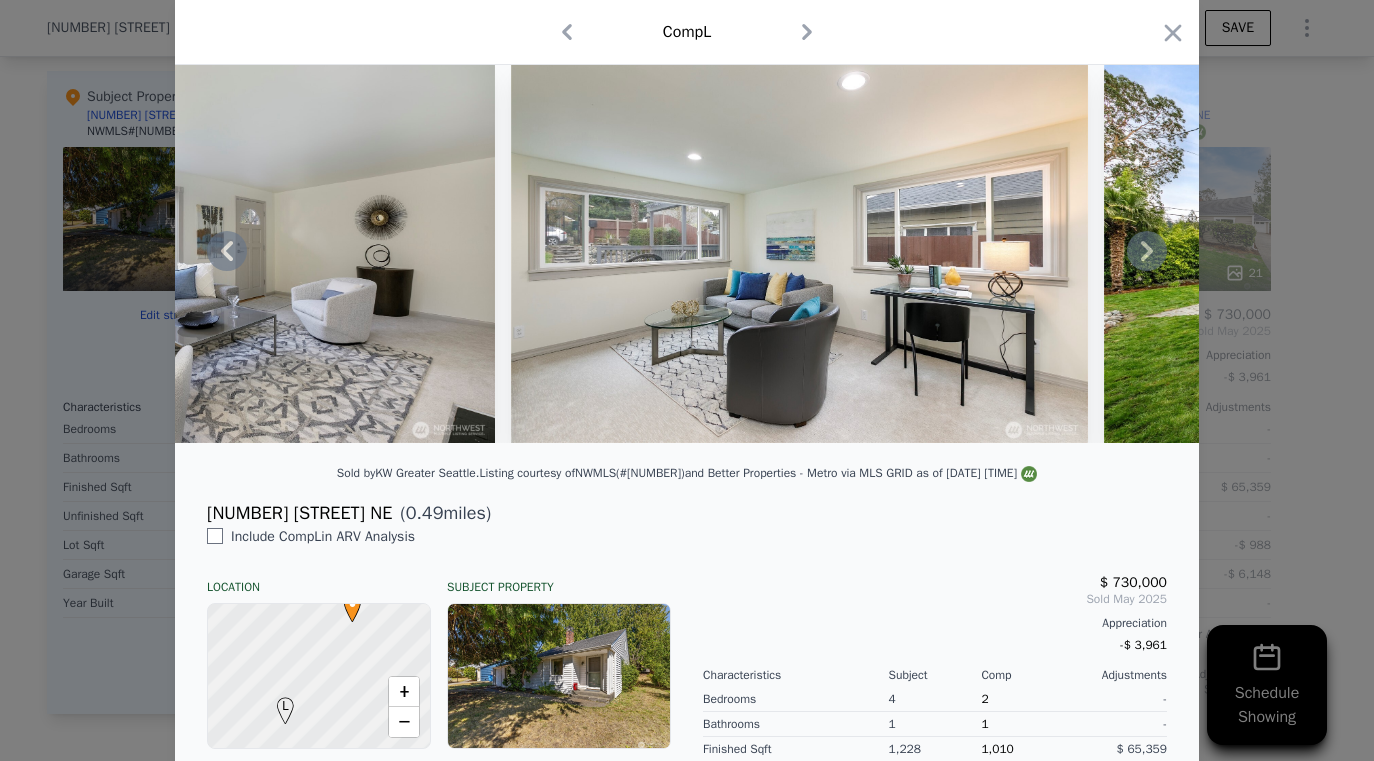 click 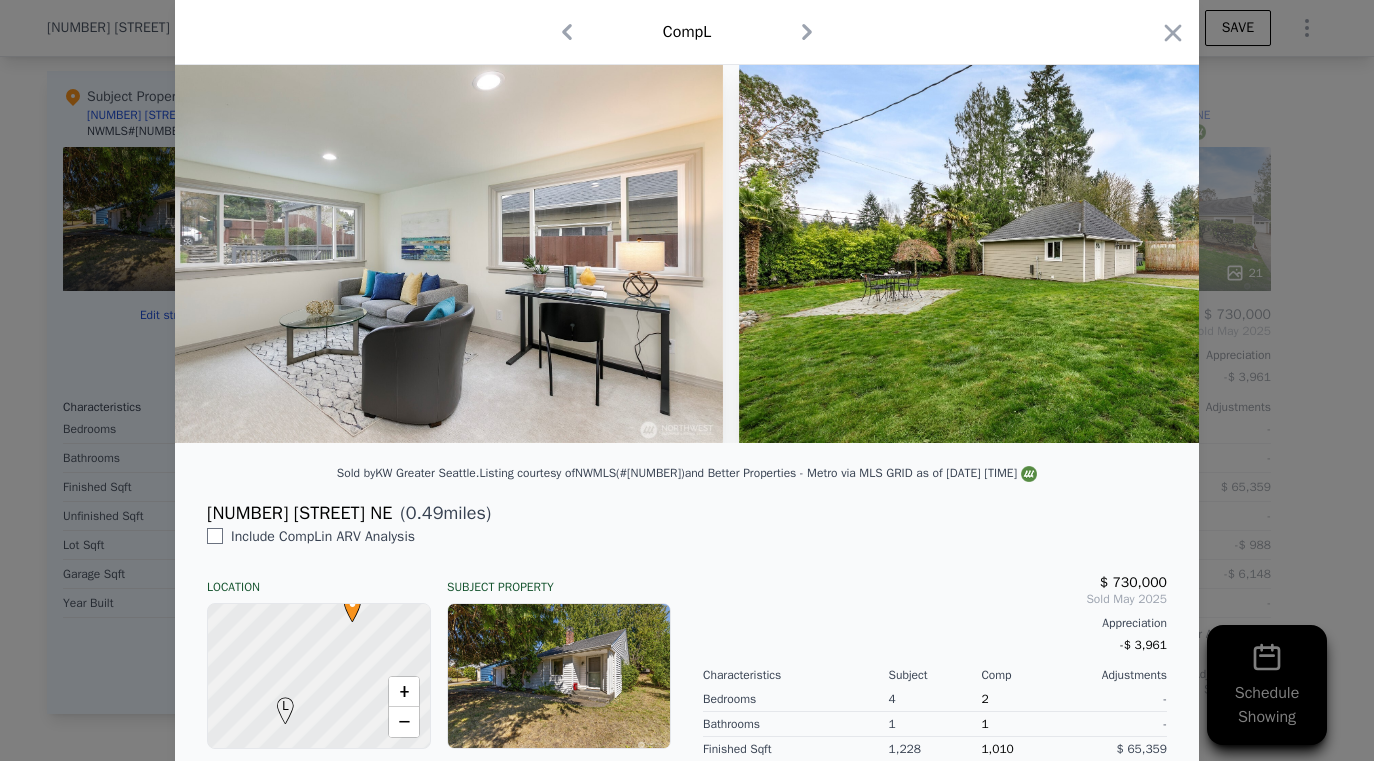 scroll, scrollTop: 0, scrollLeft: 1920, axis: horizontal 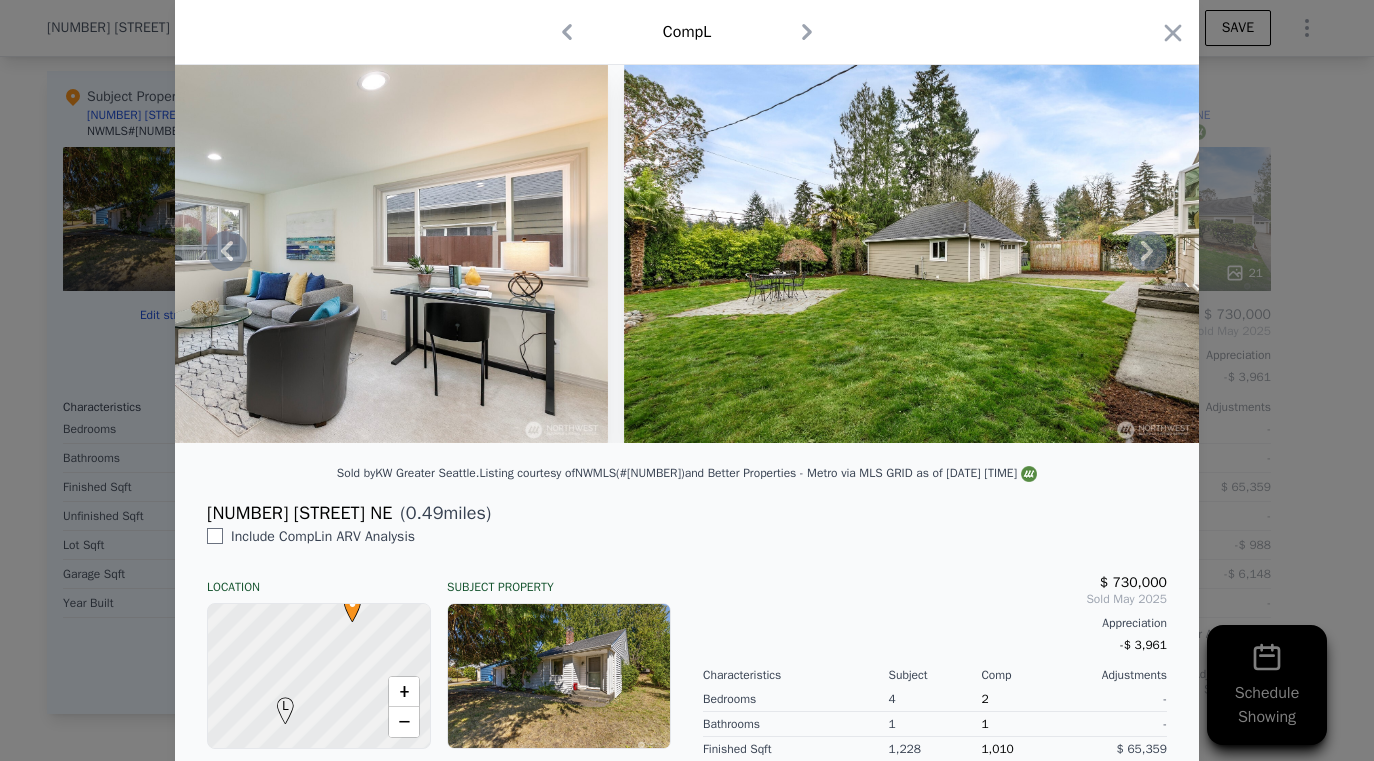 click at bounding box center (687, 251) 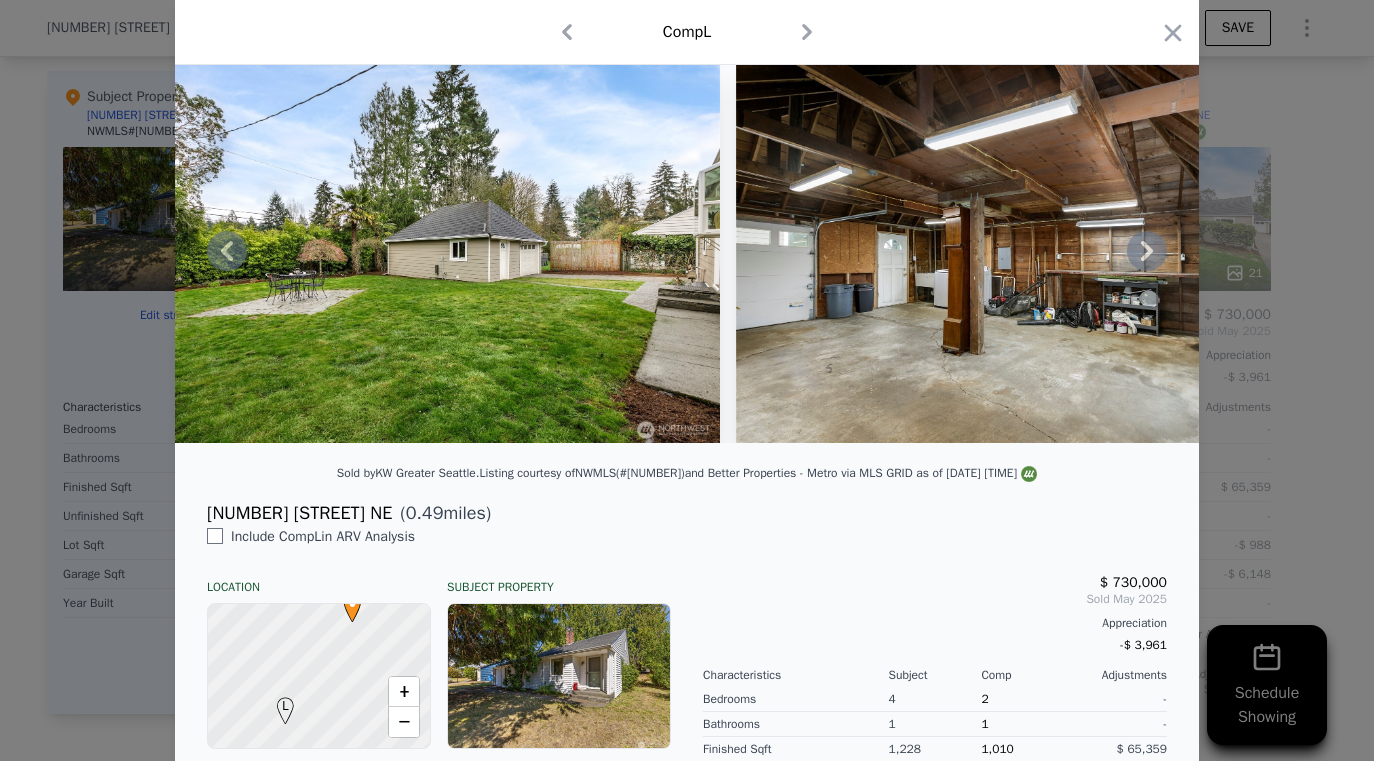 click 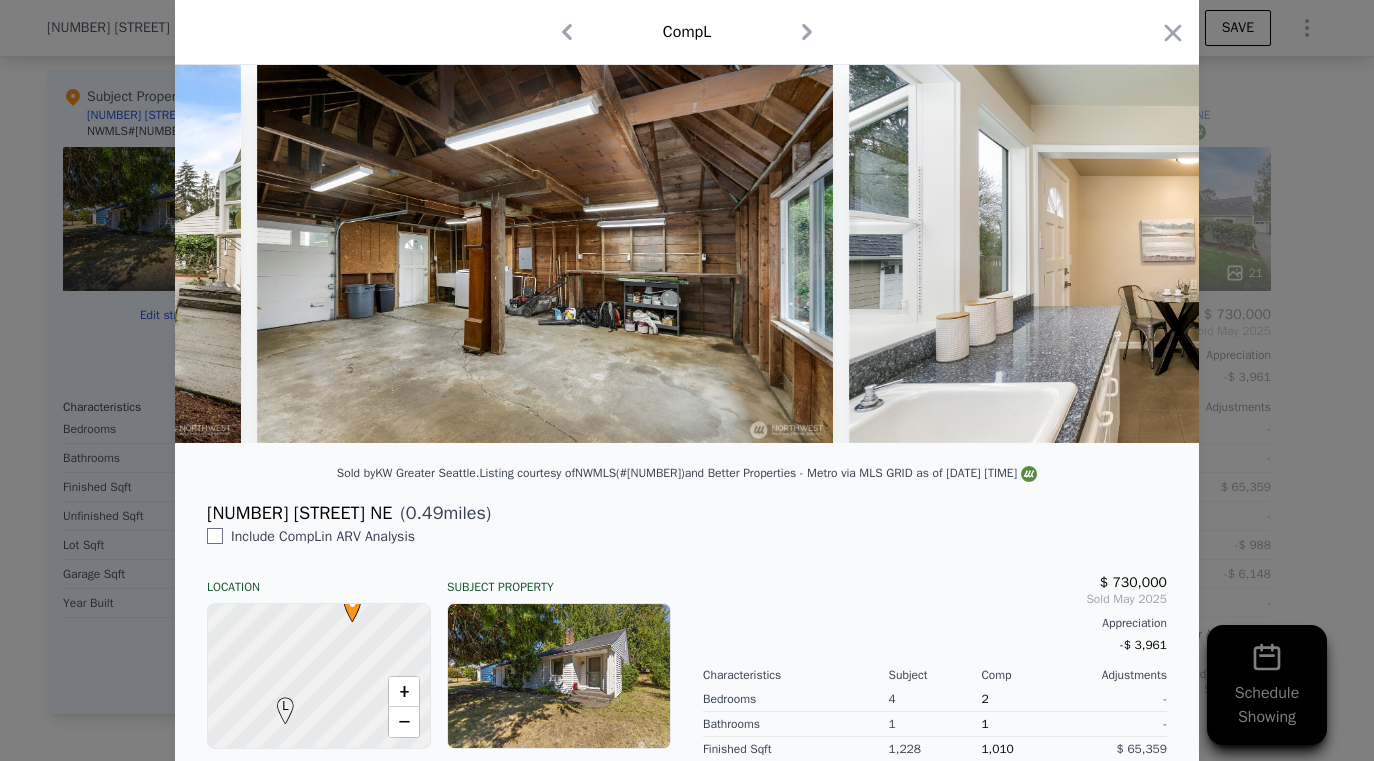scroll, scrollTop: 0, scrollLeft: 2880, axis: horizontal 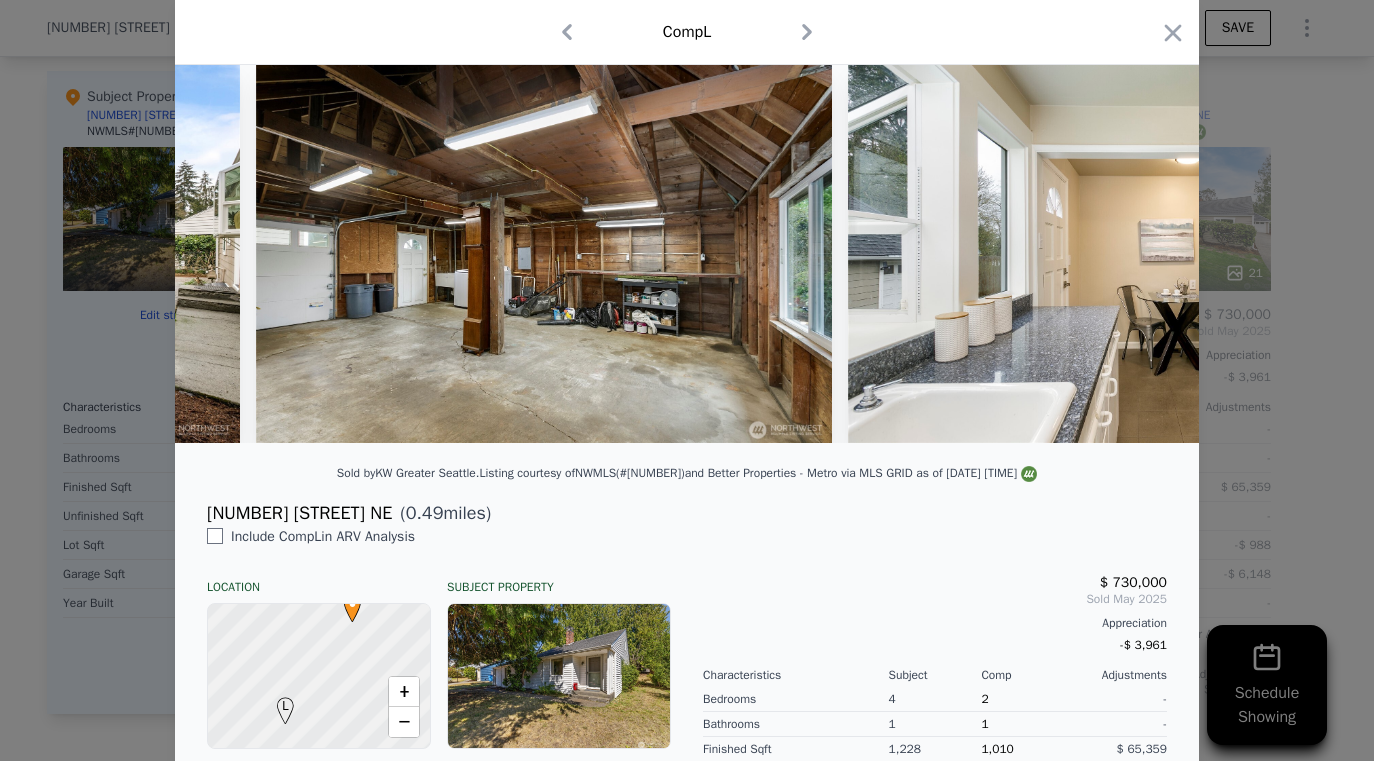 click at bounding box center [687, 251] 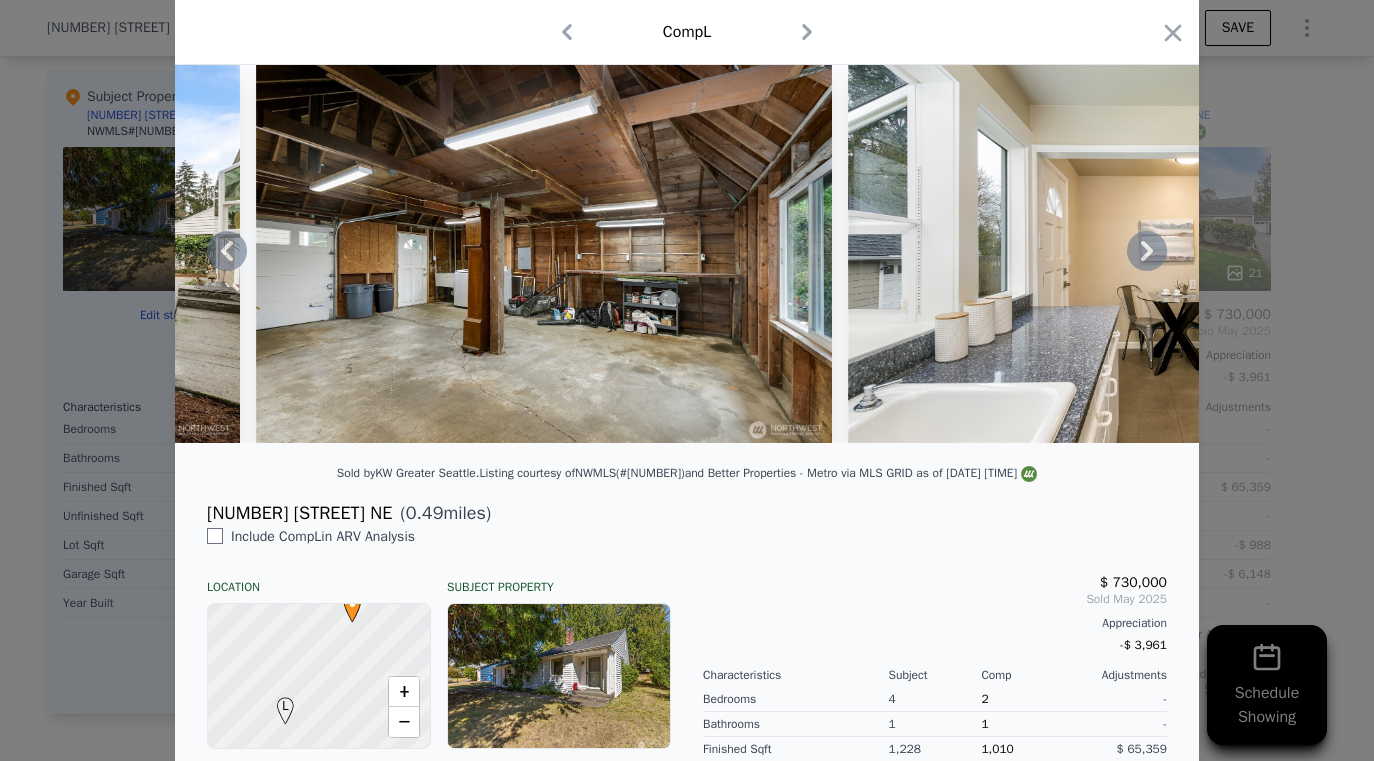 click 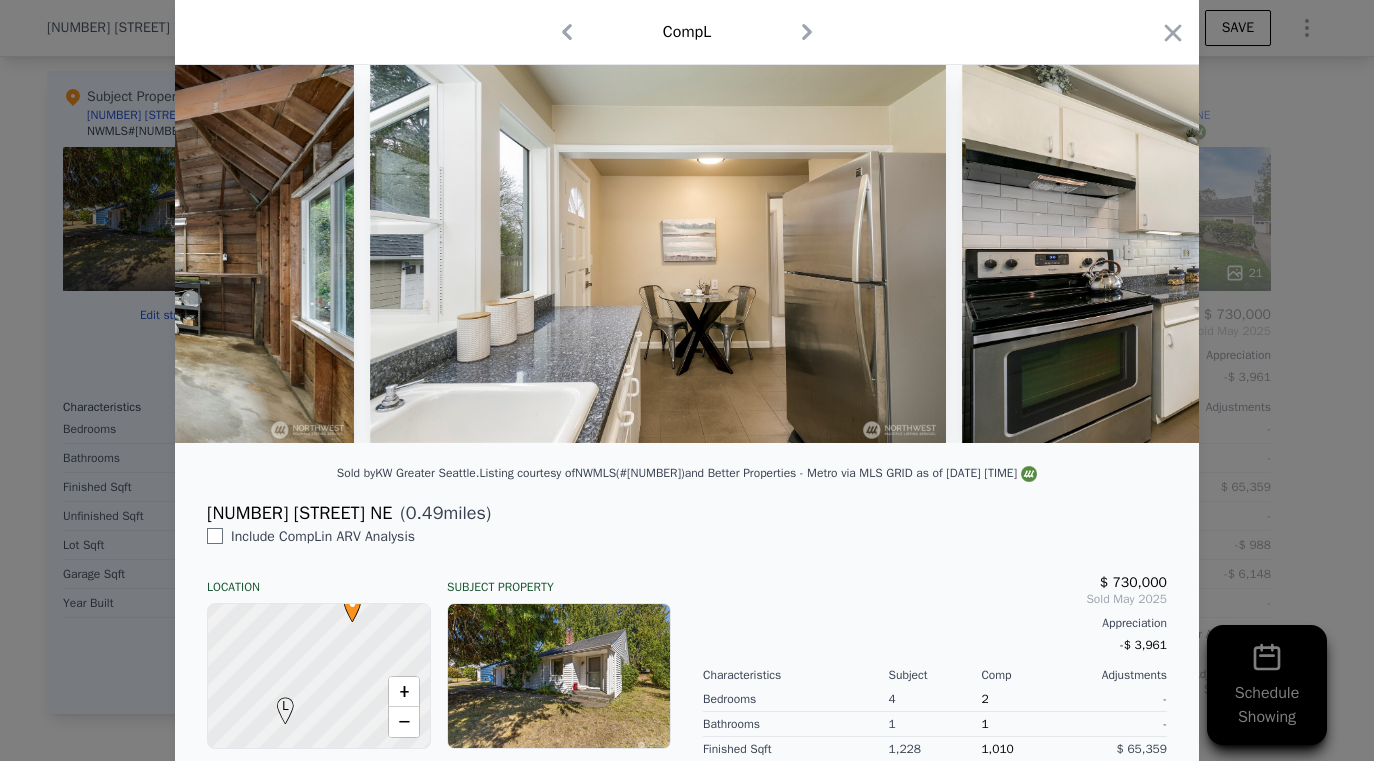 scroll, scrollTop: 0, scrollLeft: 3360, axis: horizontal 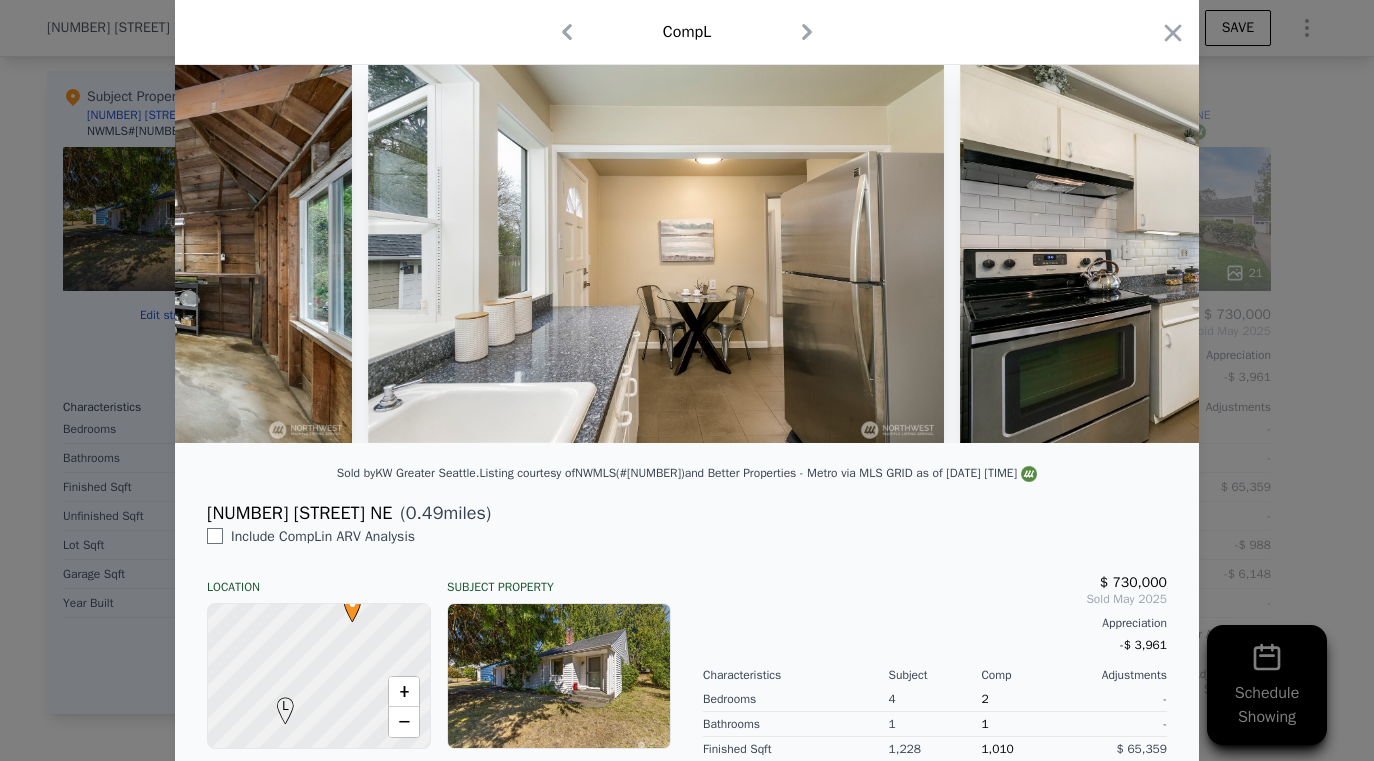 click at bounding box center (687, 251) 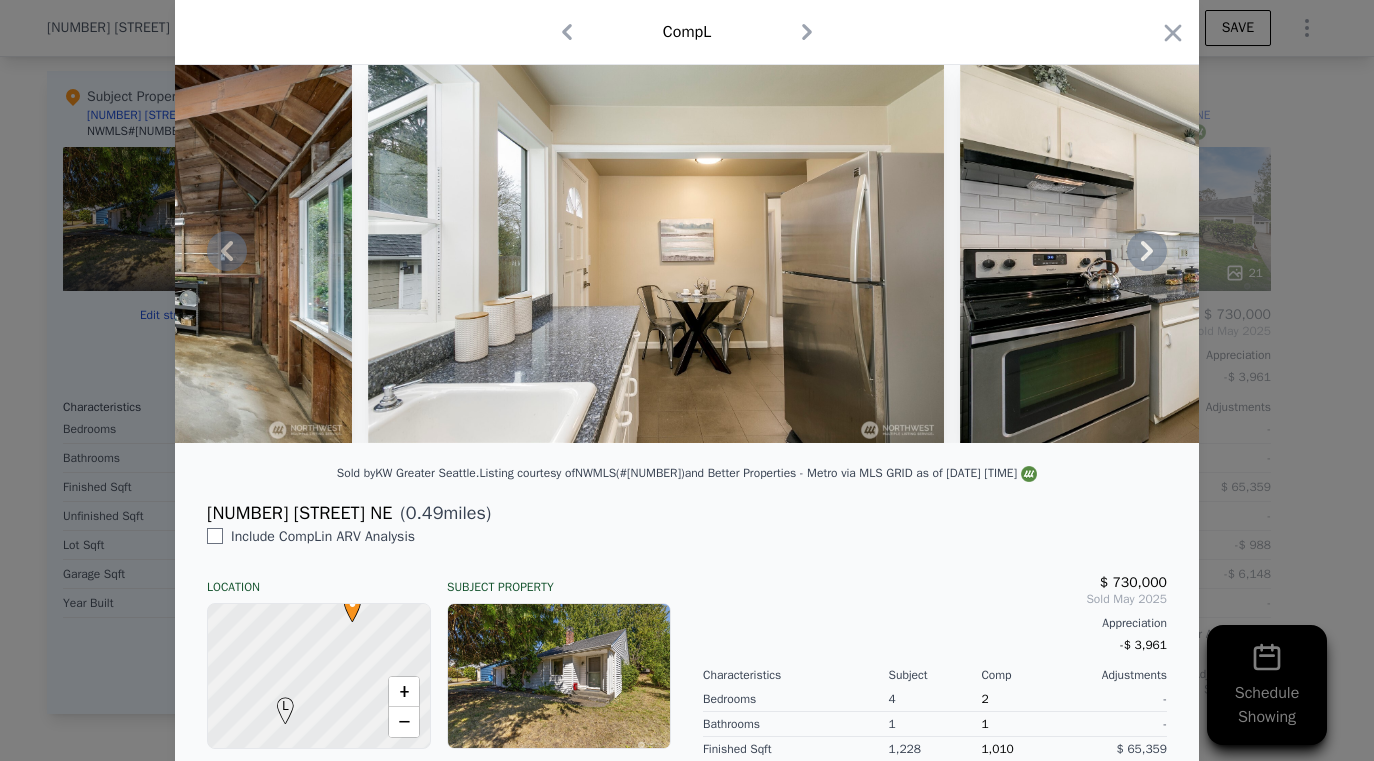 click 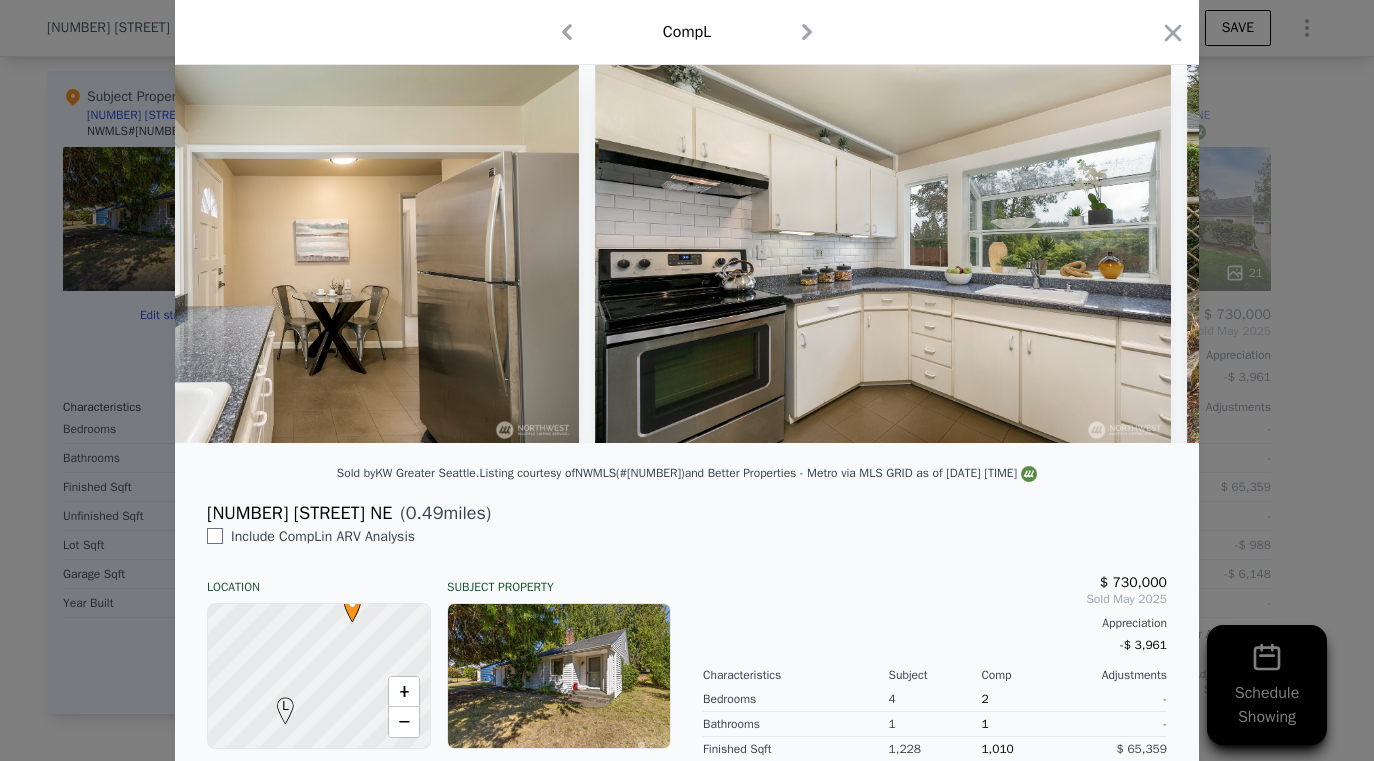 scroll, scrollTop: 0, scrollLeft: 3840, axis: horizontal 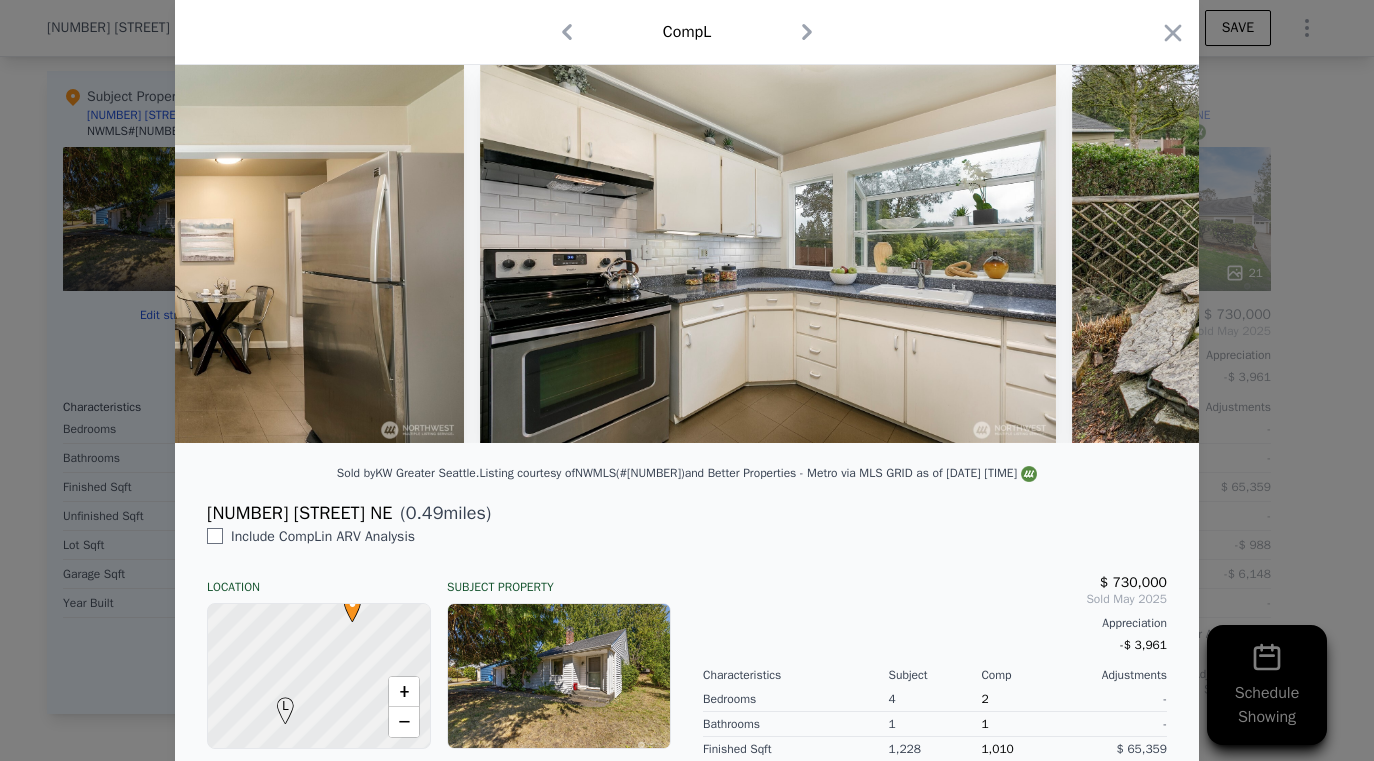 click at bounding box center [687, 251] 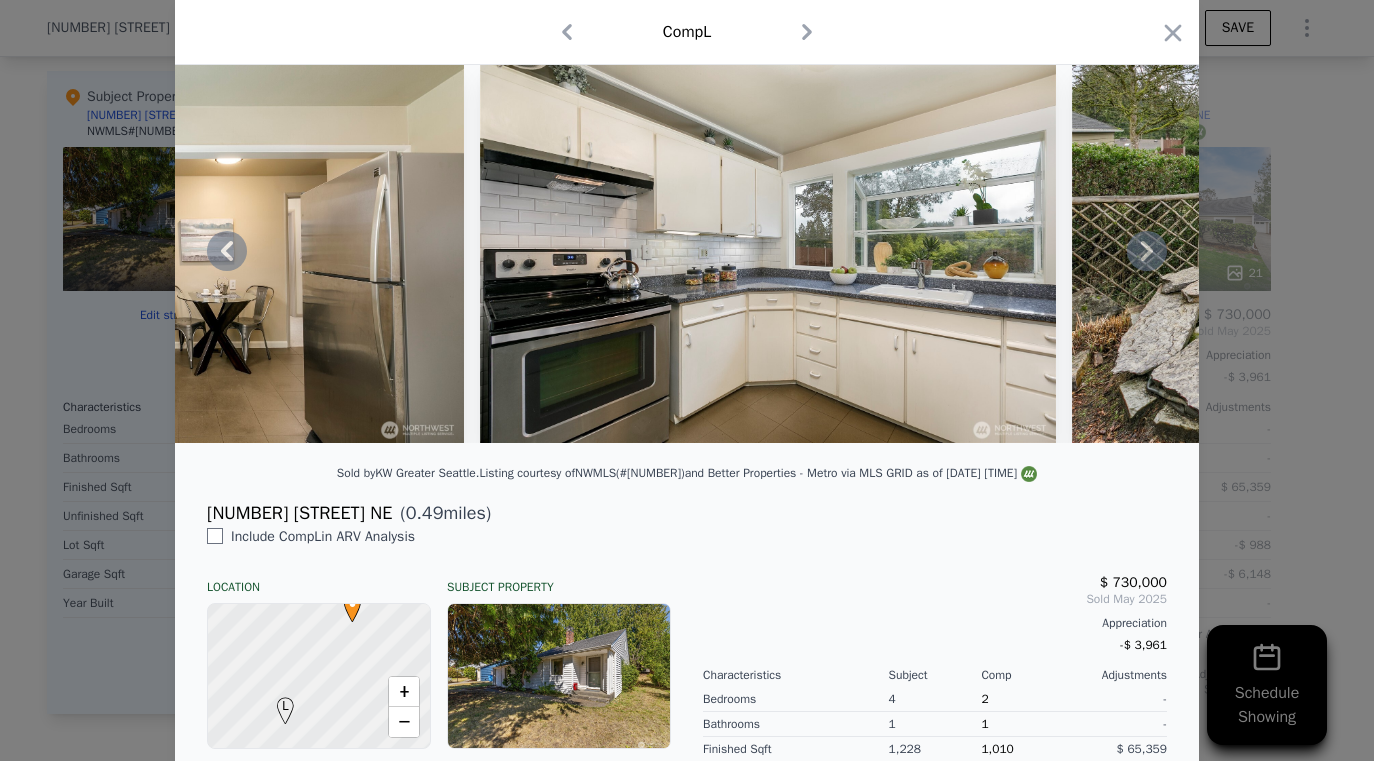 click 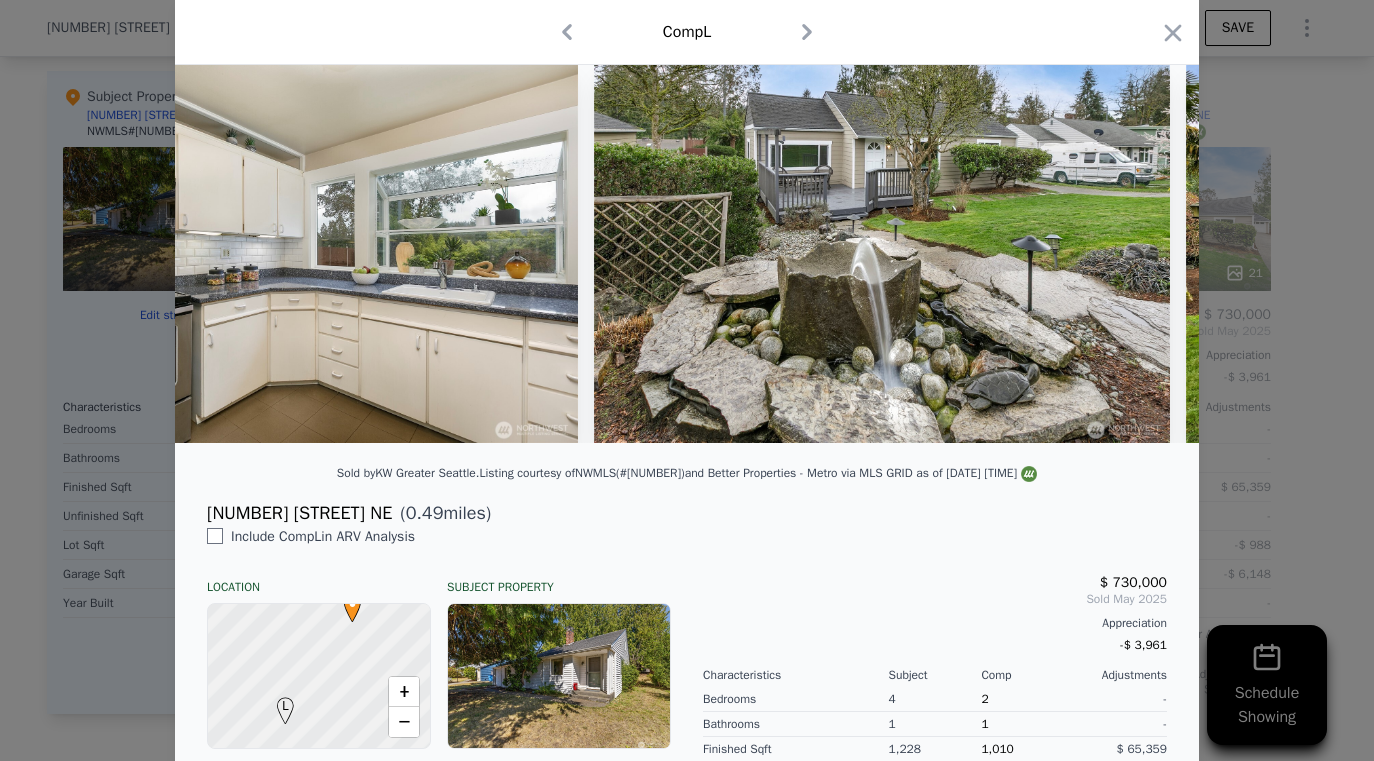 scroll, scrollTop: 0, scrollLeft: 4320, axis: horizontal 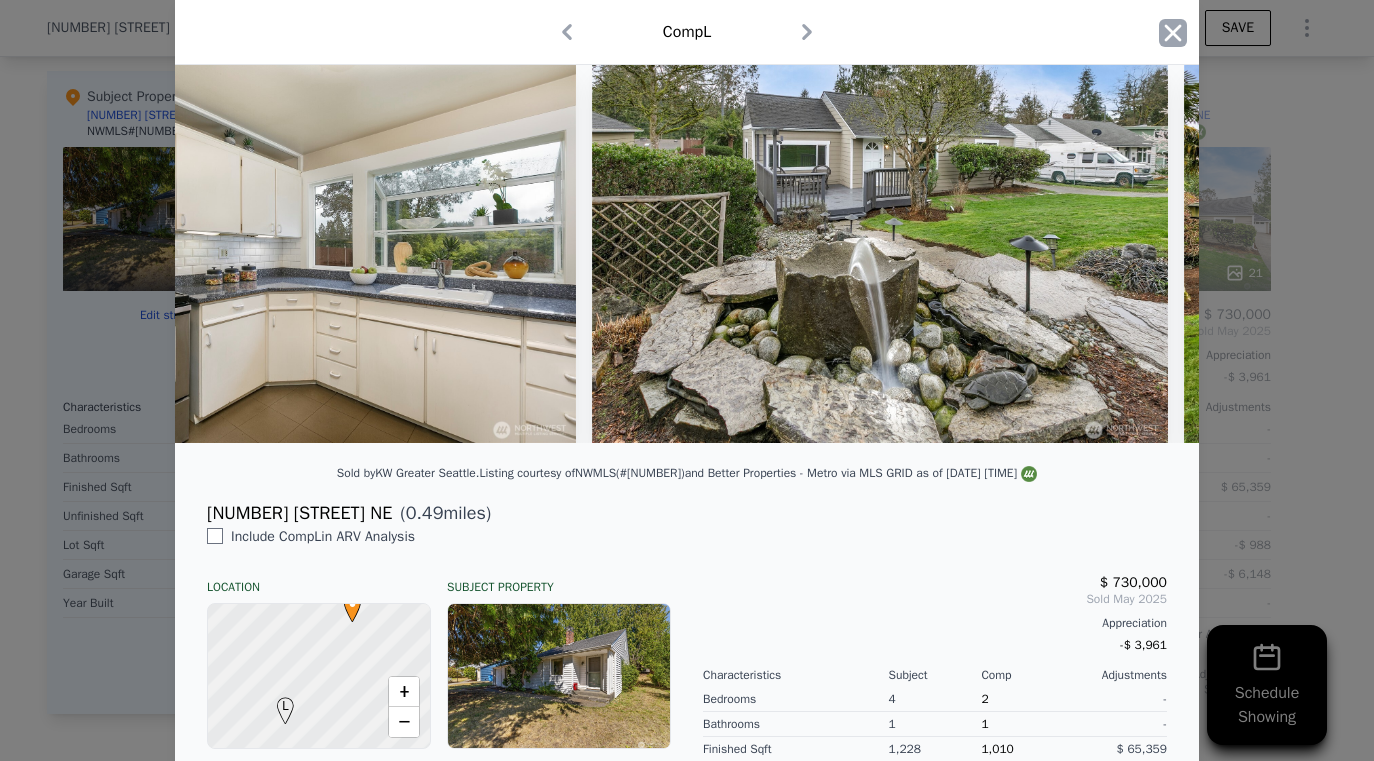 click 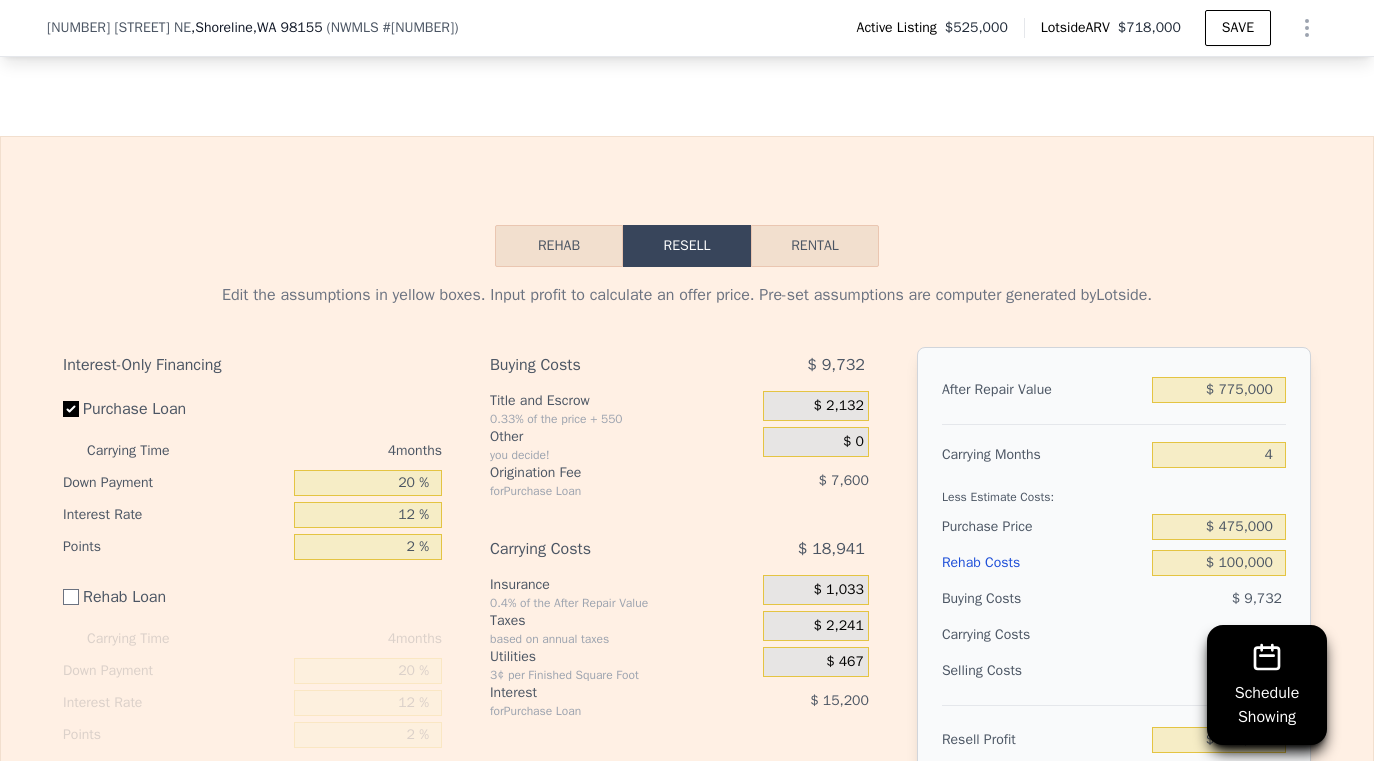scroll, scrollTop: 2708, scrollLeft: 0, axis: vertical 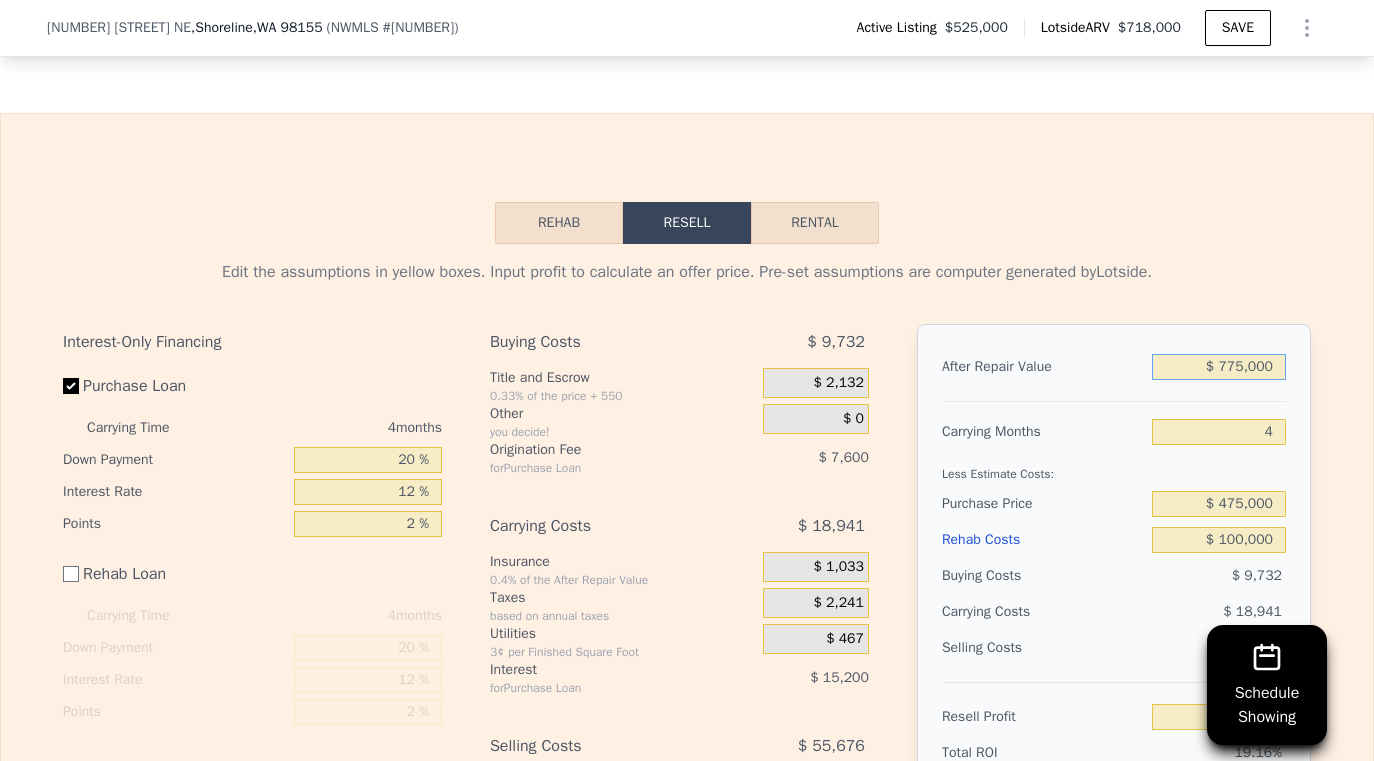 click on "$ 775,000" at bounding box center [1219, 367] 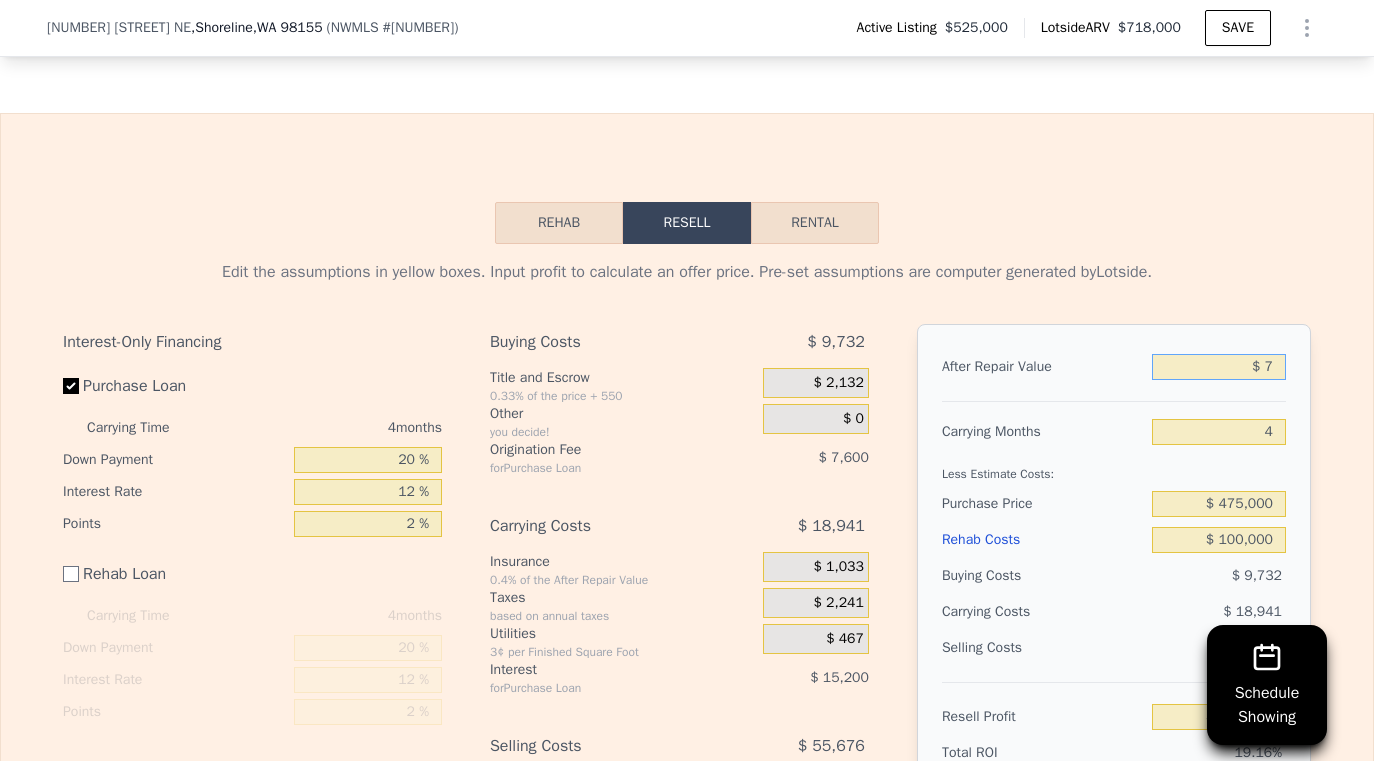 type on "-$ 603,183" 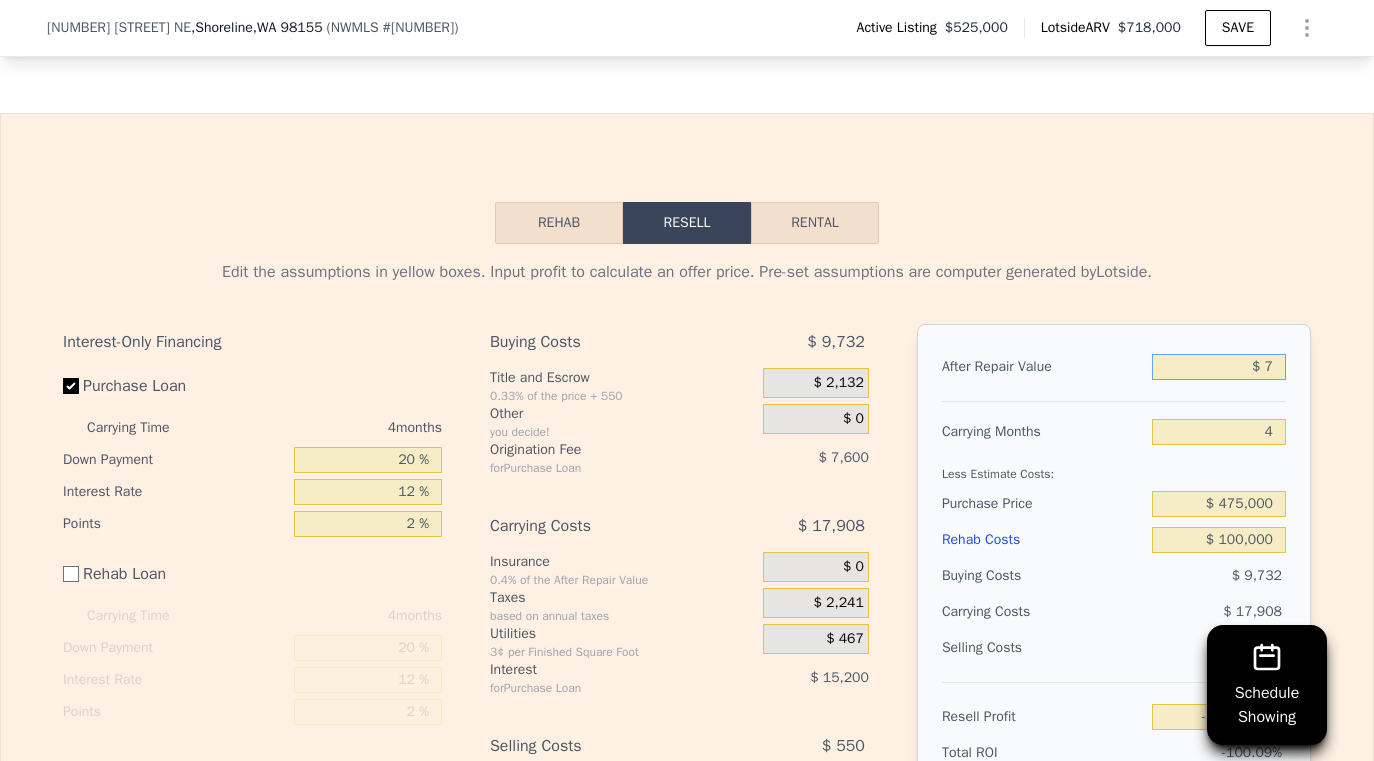 type on "$ 75" 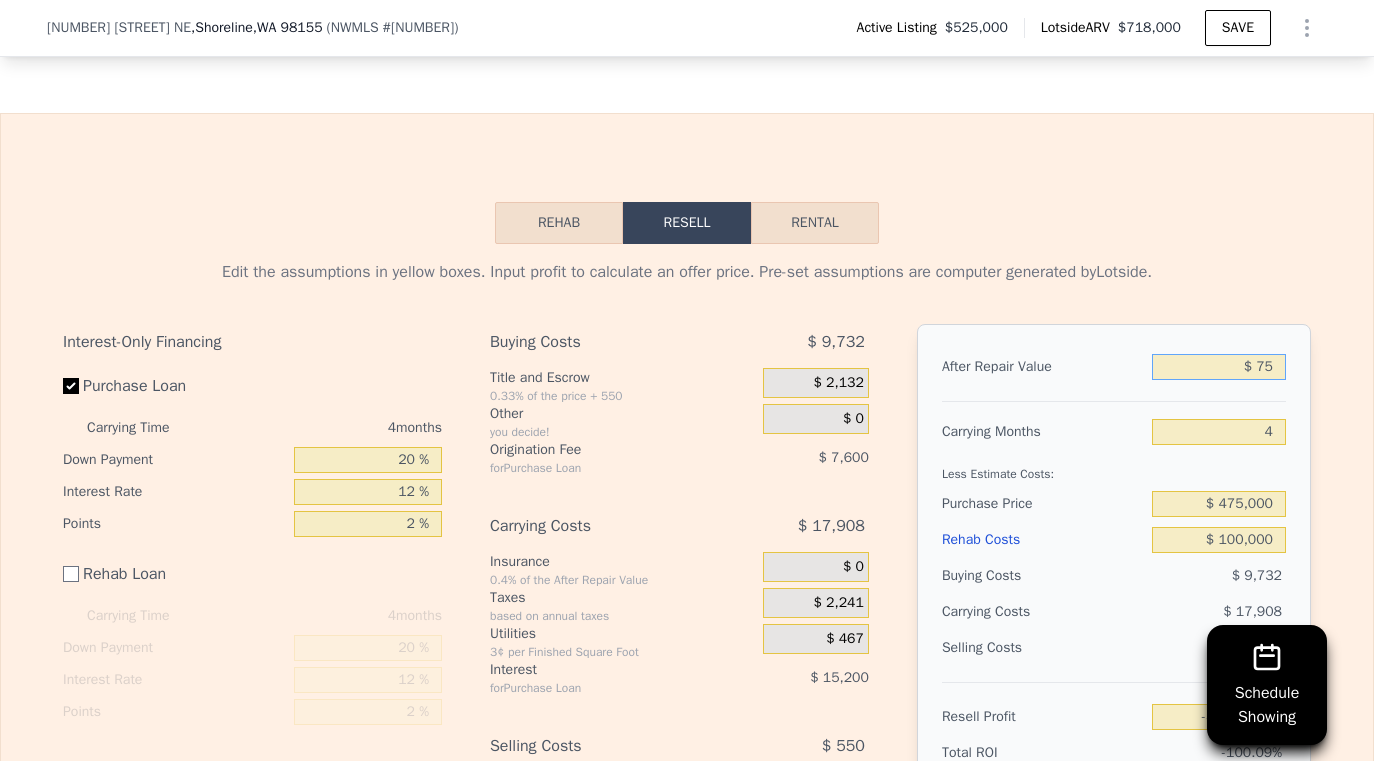 type on "-$ 603,120" 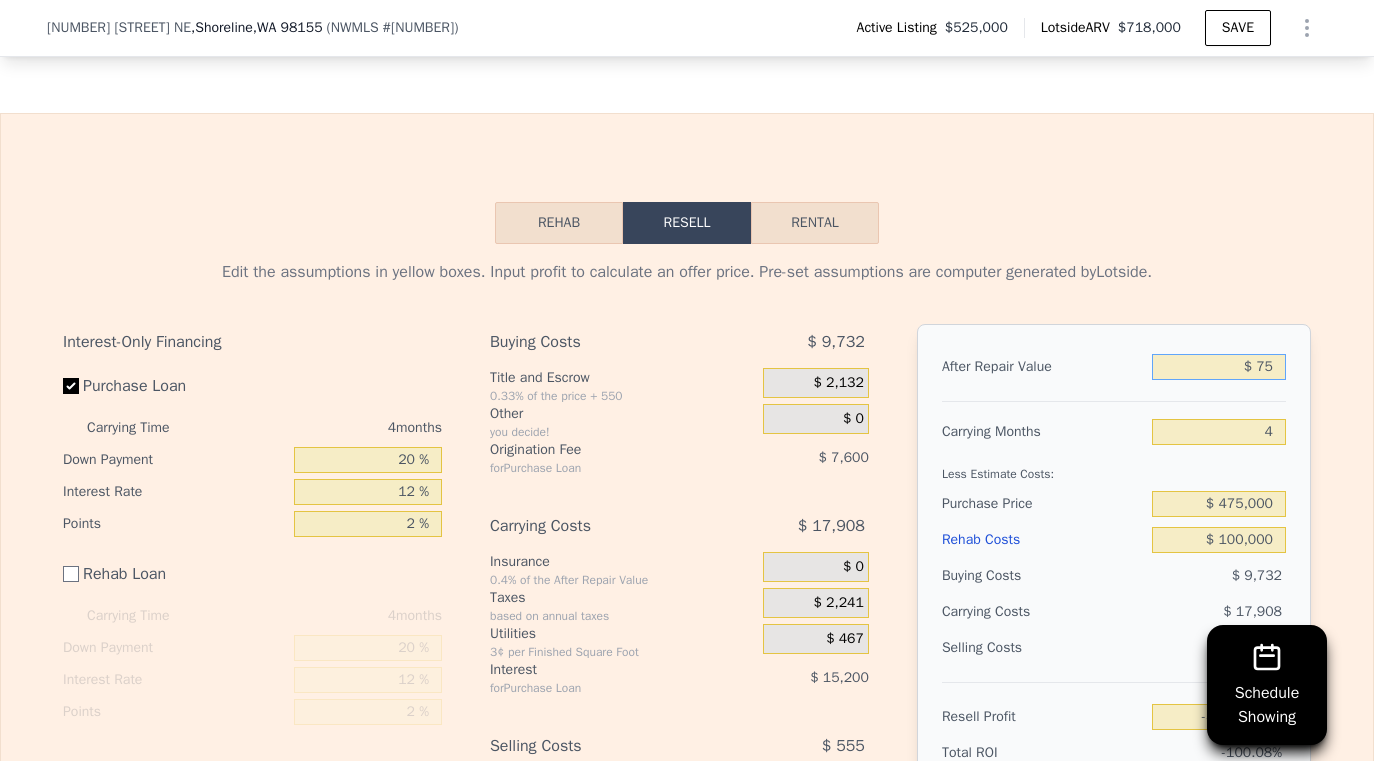 type on "$ 750" 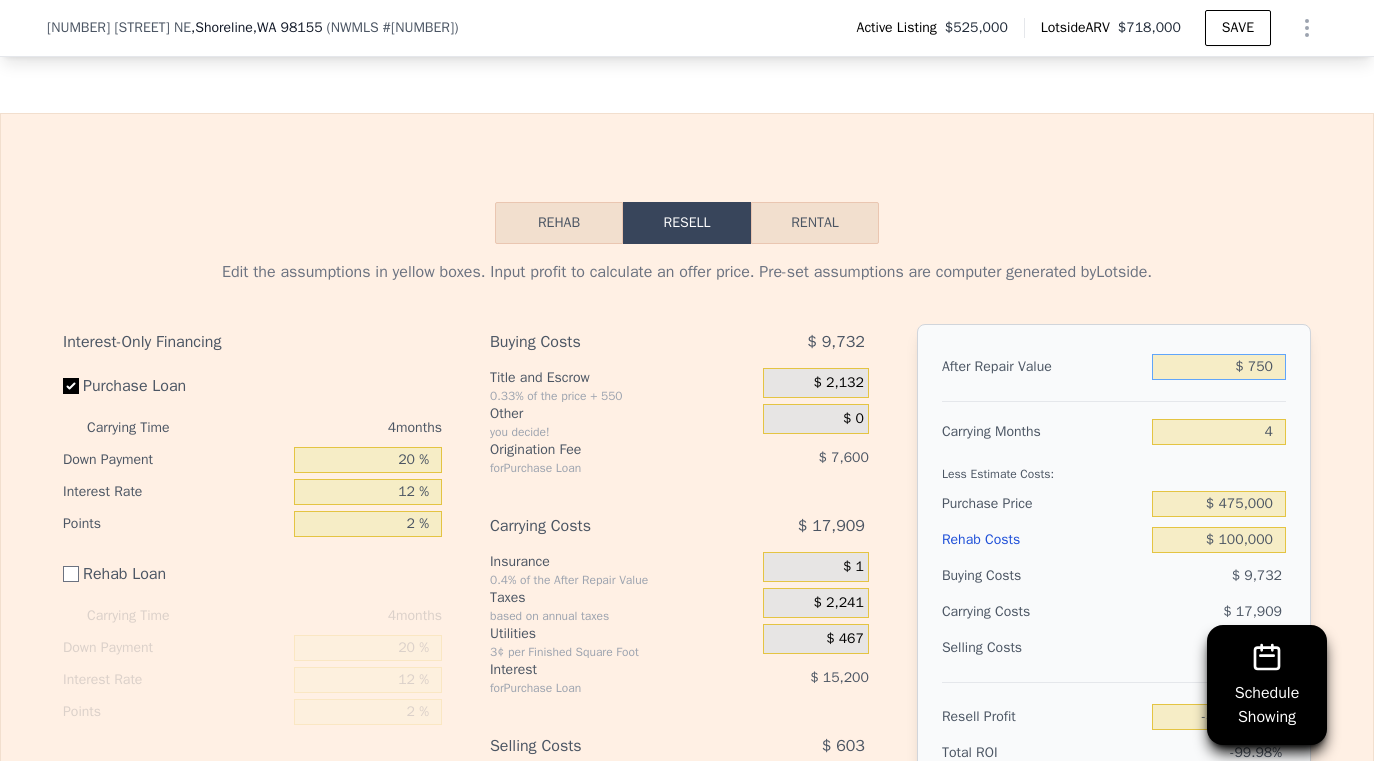 type on "-$ 602,494" 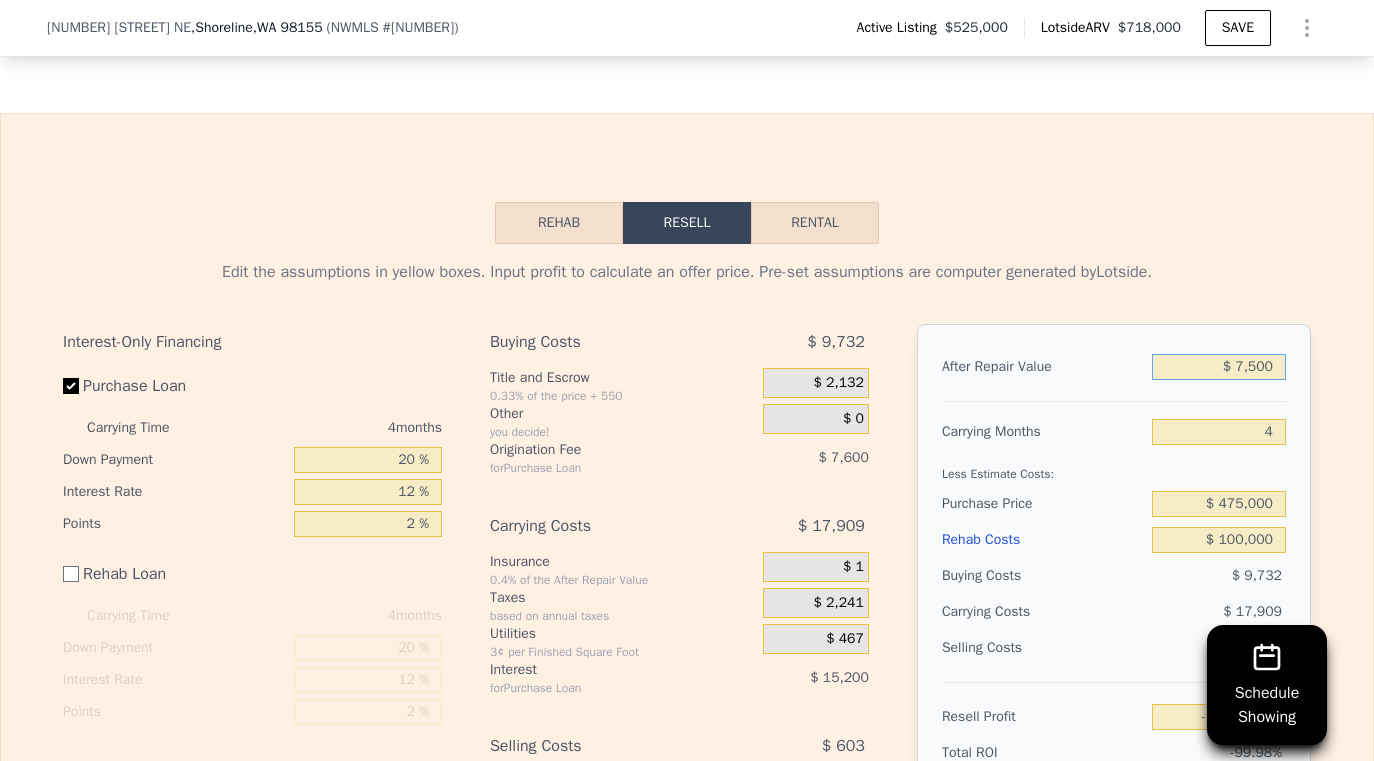type on "-$ 596,235" 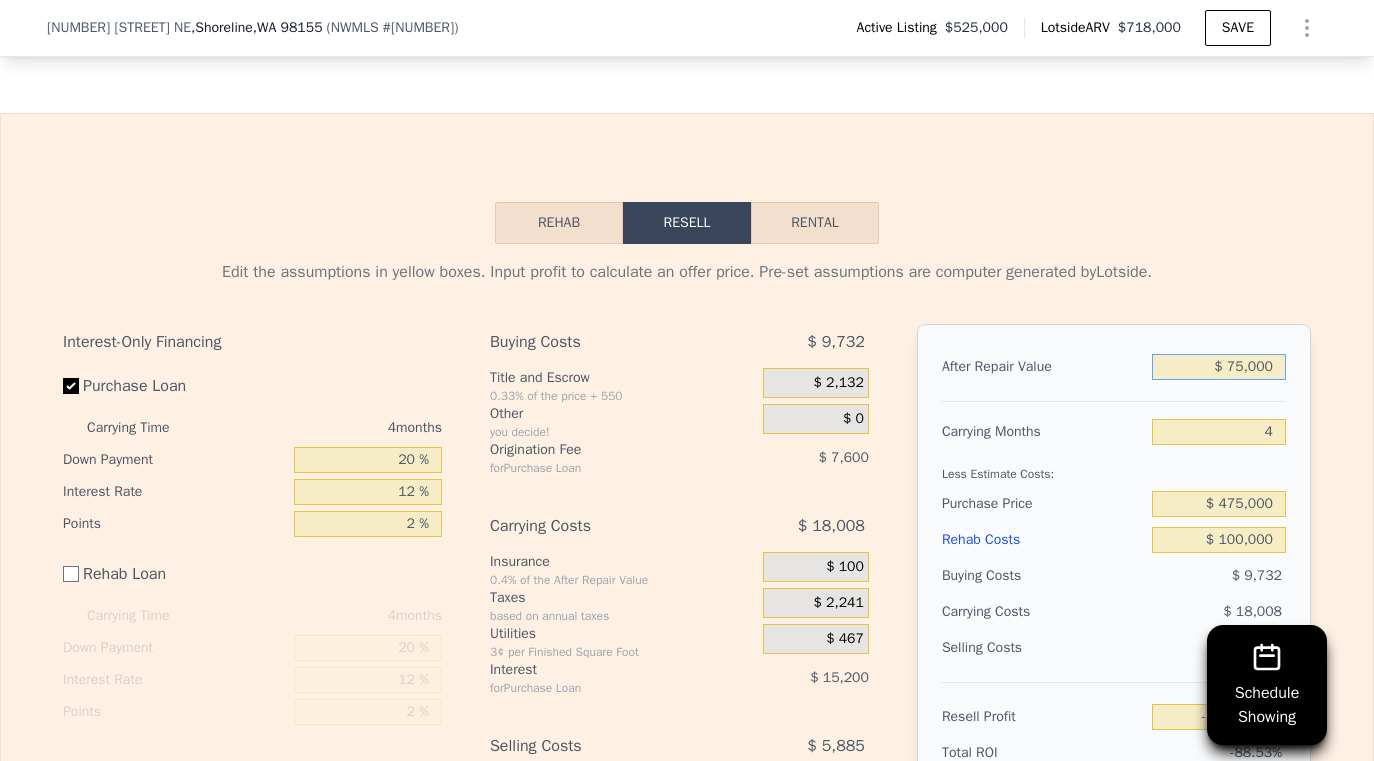 type on "-$ 533,625" 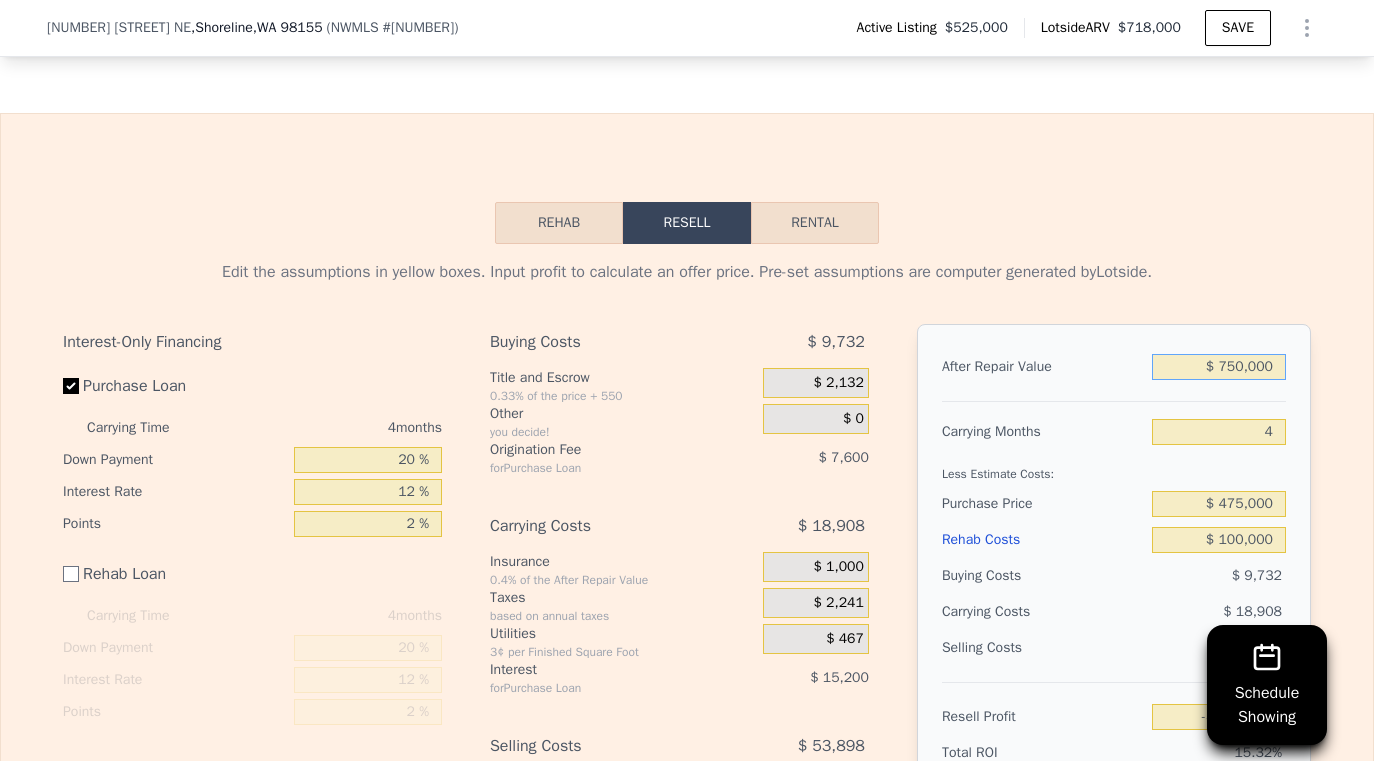 type on "$ 92,462" 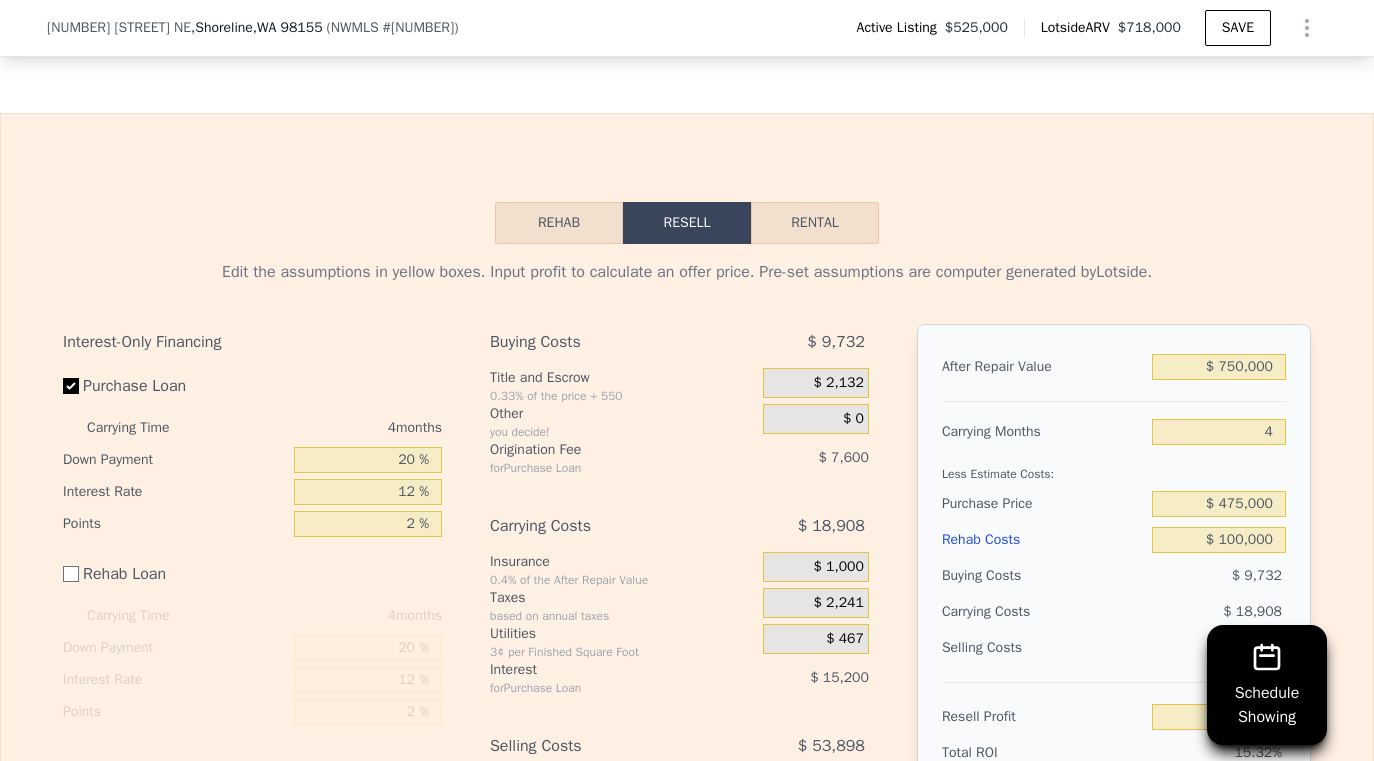 click on "Carrying Months" at bounding box center [1043, 432] 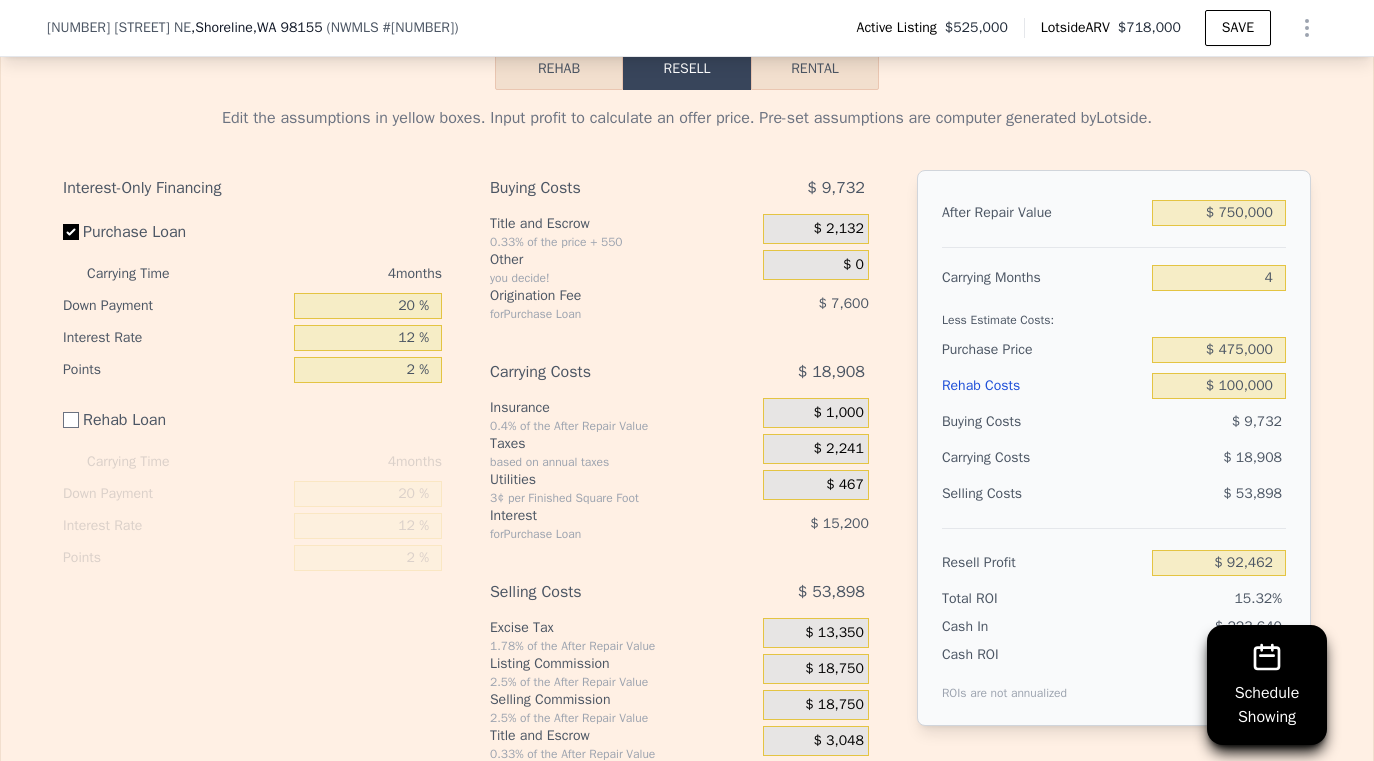 scroll, scrollTop: 2873, scrollLeft: 0, axis: vertical 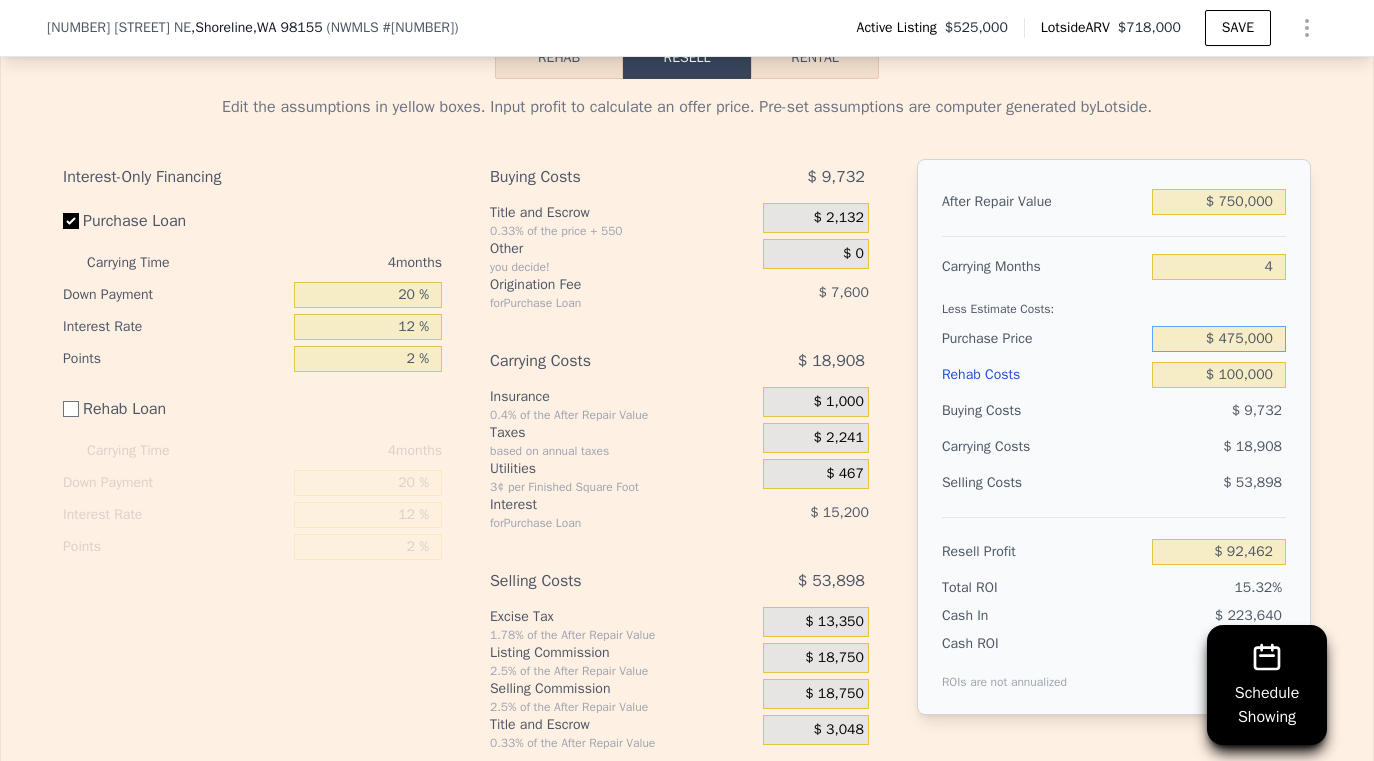 click on "$ 475,000" at bounding box center [1219, 339] 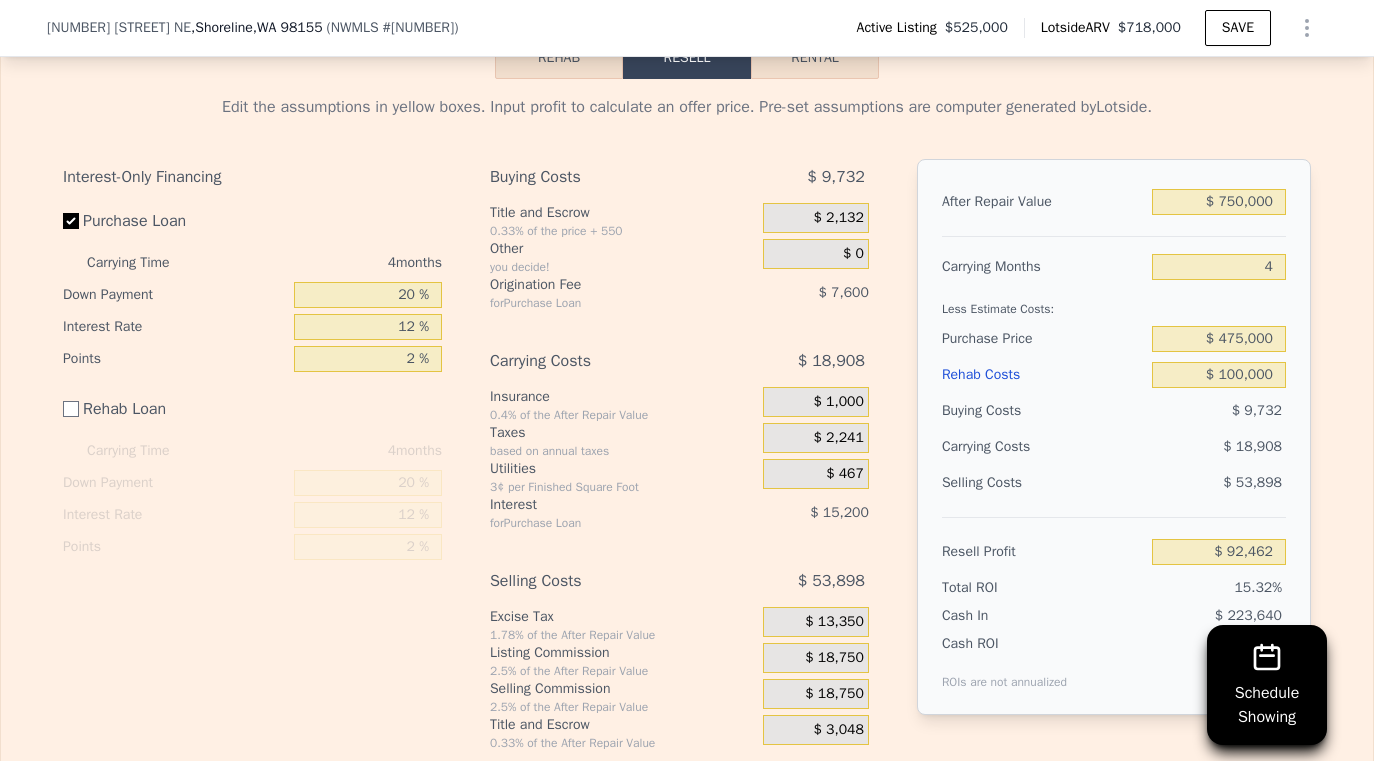 click on "$ 18,908" at bounding box center [1180, 447] 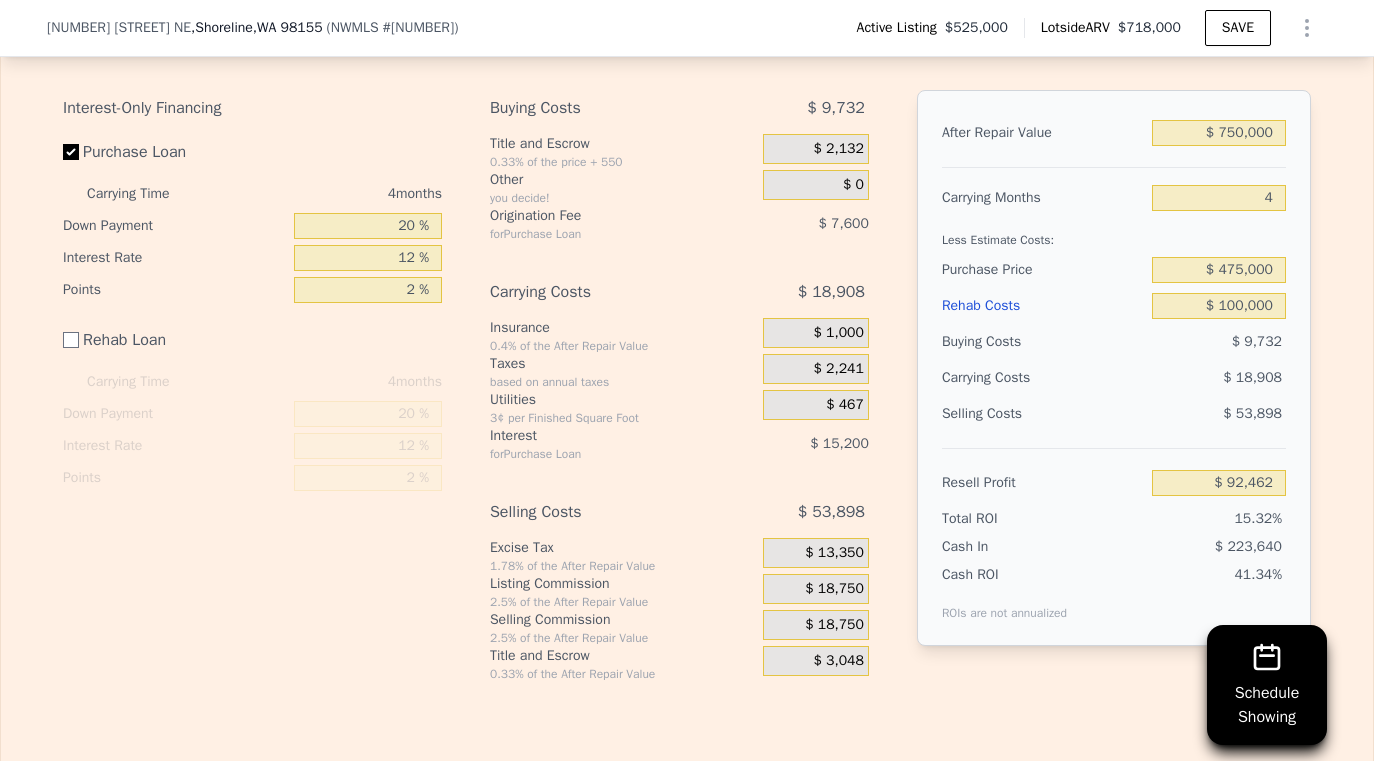 scroll, scrollTop: 2955, scrollLeft: 0, axis: vertical 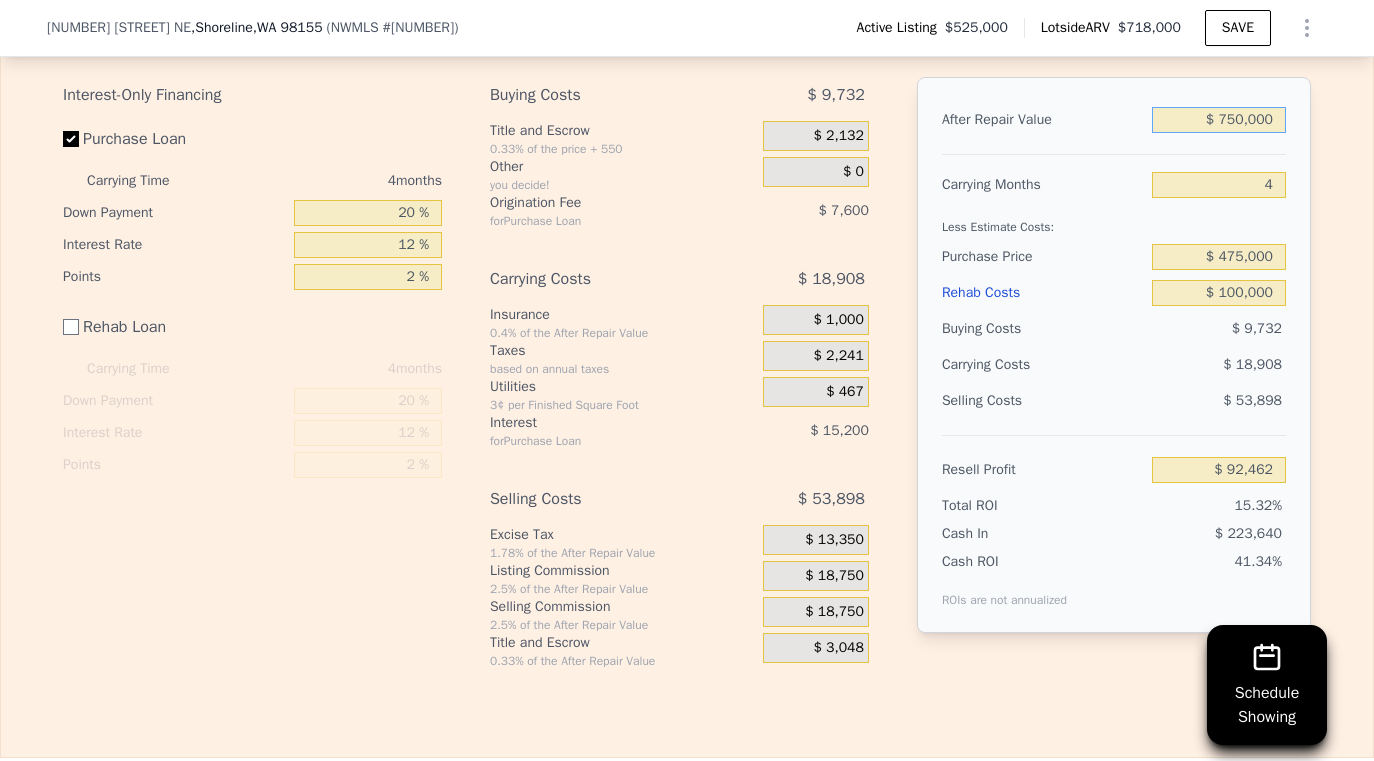 click on "$ 750,000" at bounding box center (1219, 120) 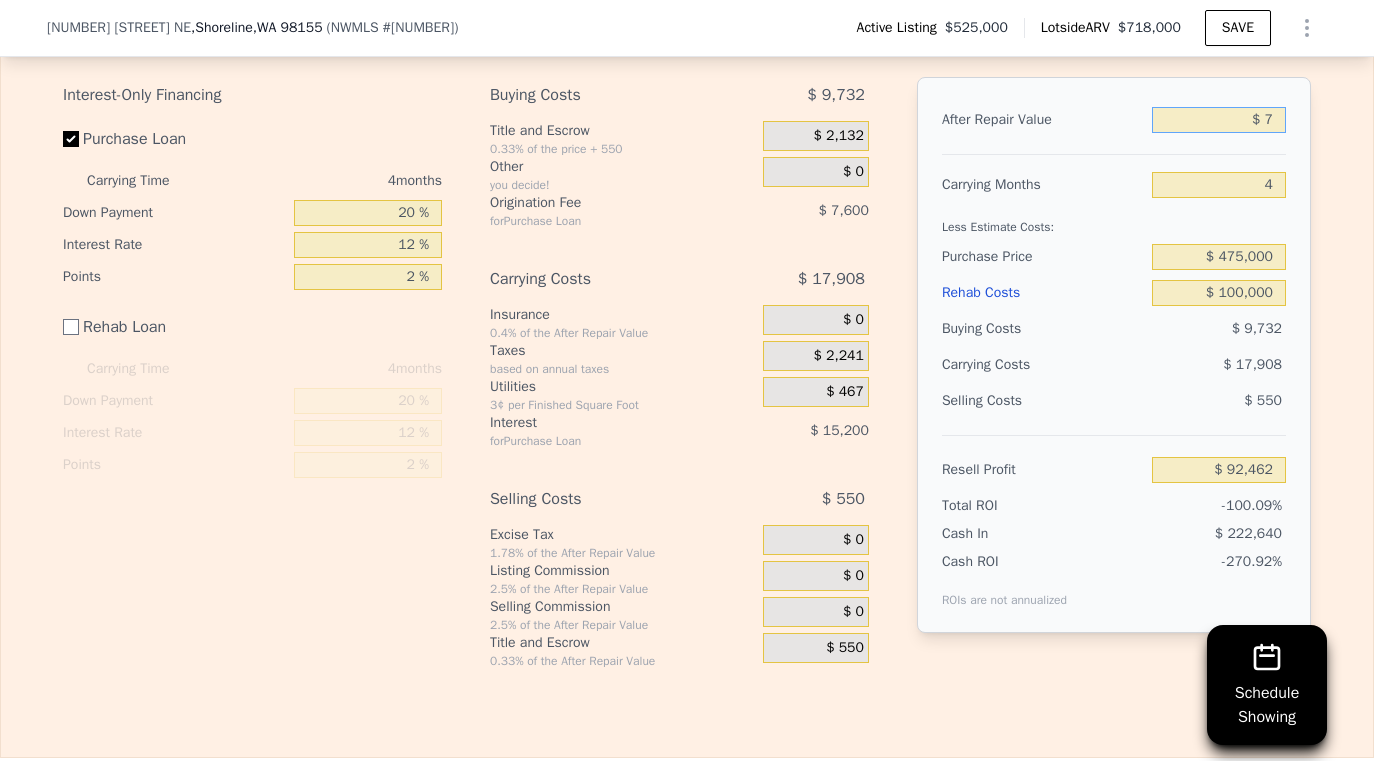 type on "-$ 603,183" 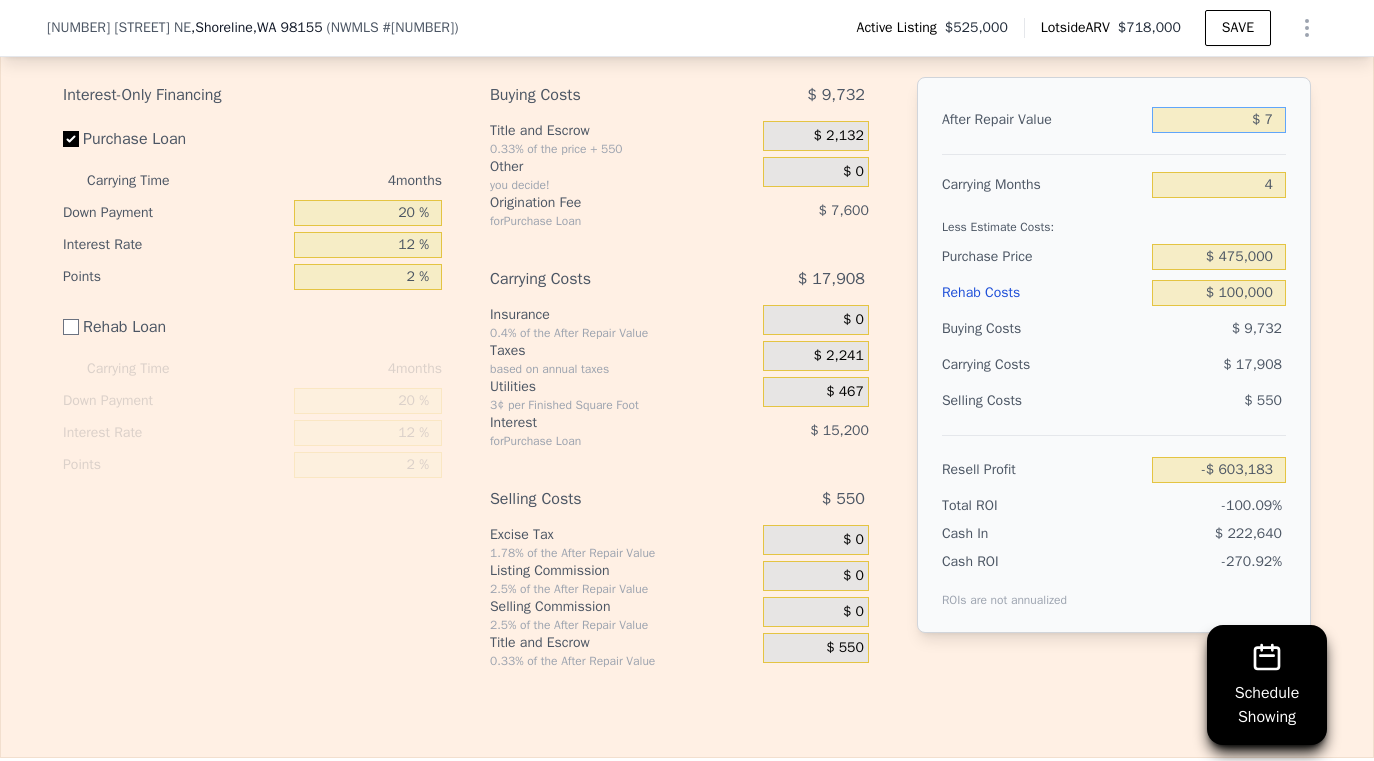 type on "$ 72" 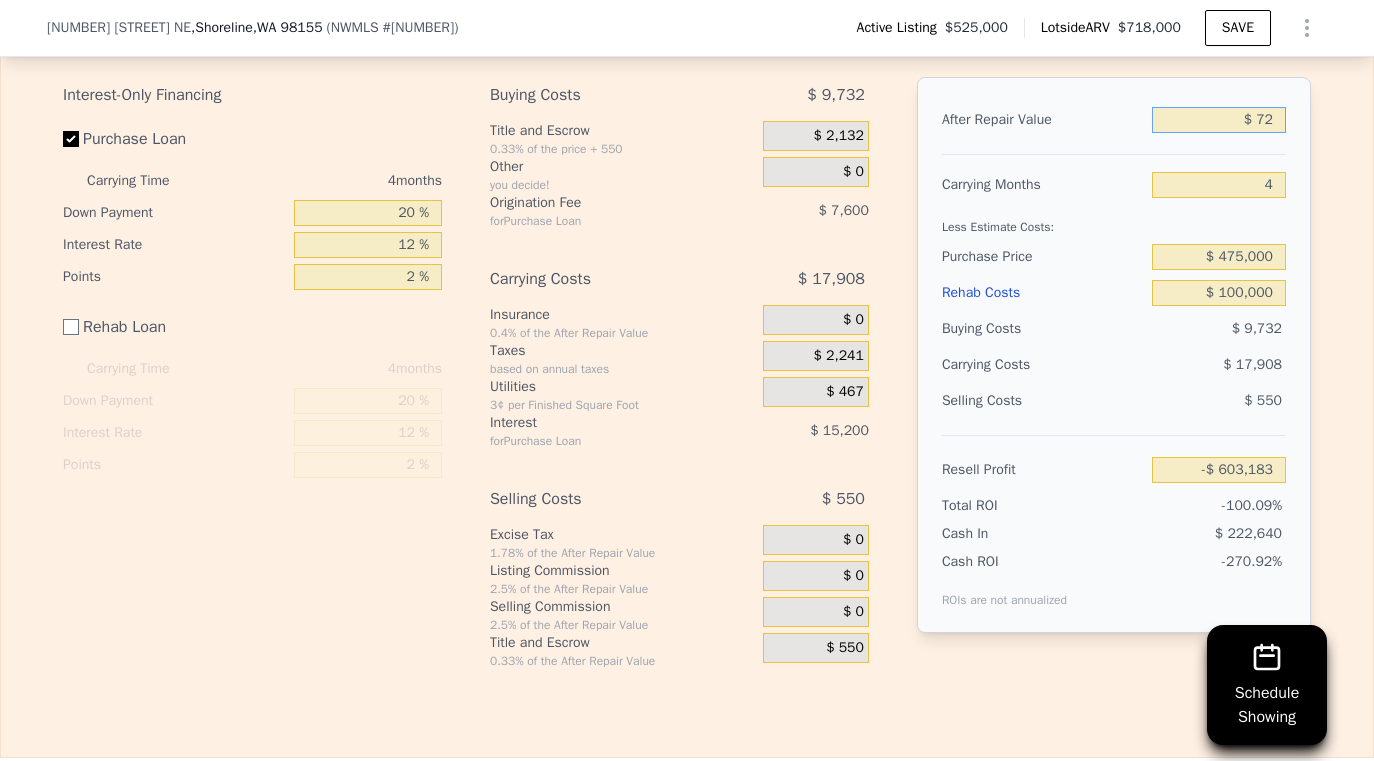 type on "-$ 603,123" 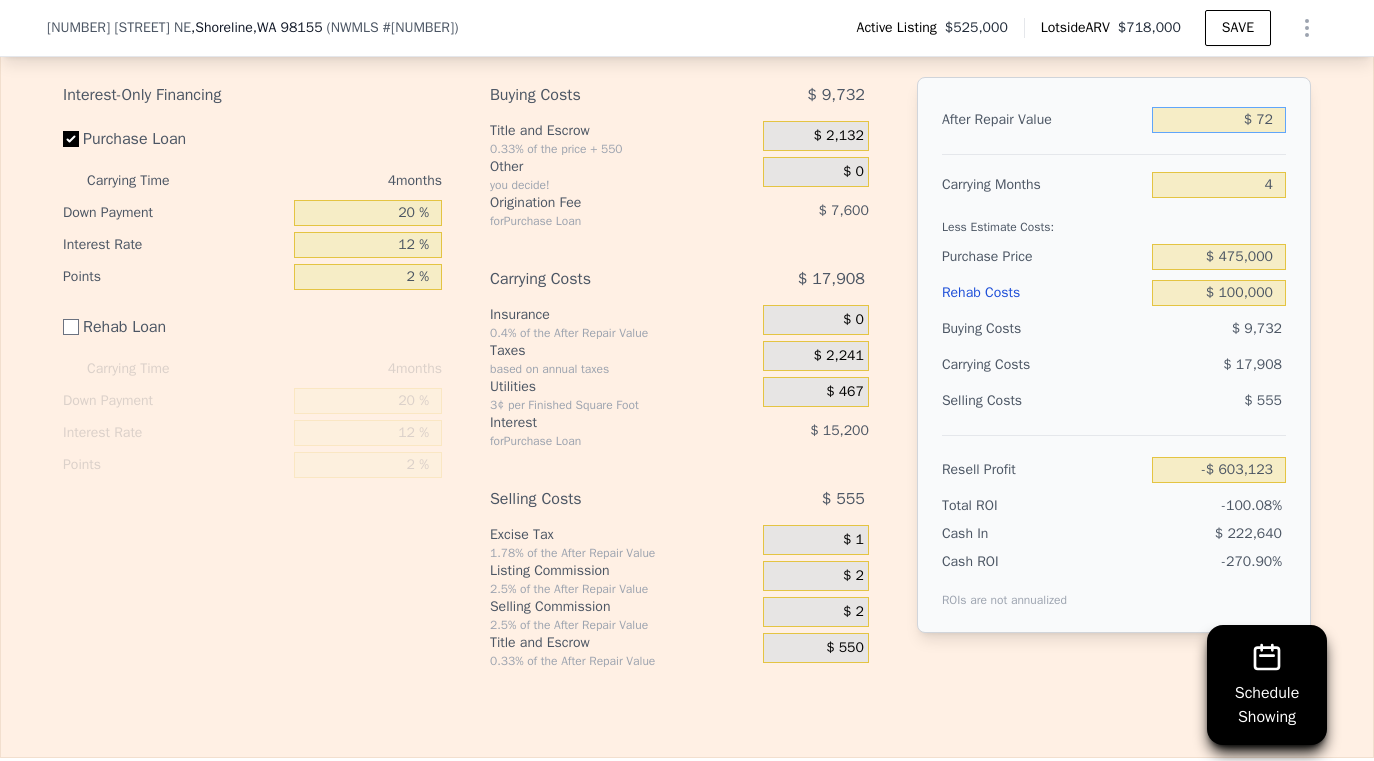 type on "$ 725" 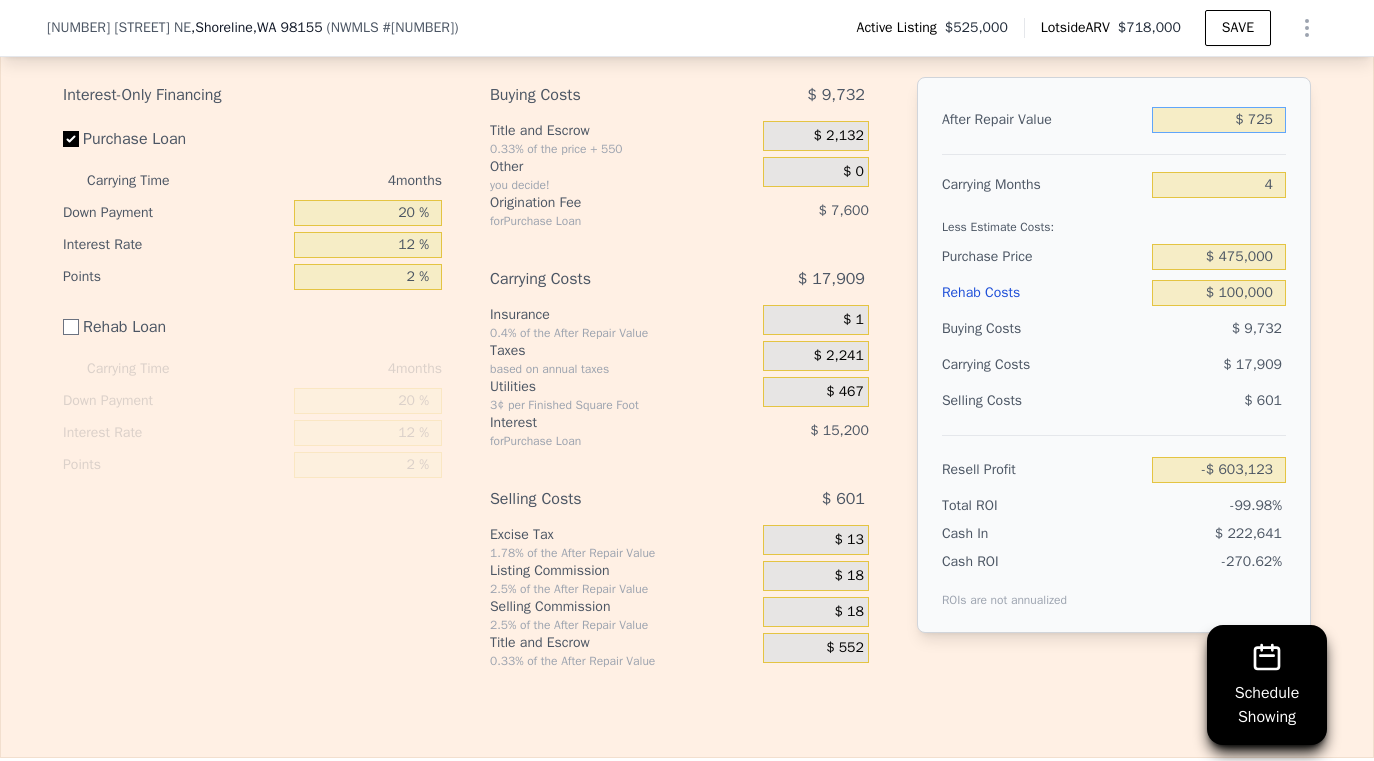 type on "-$ 602,517" 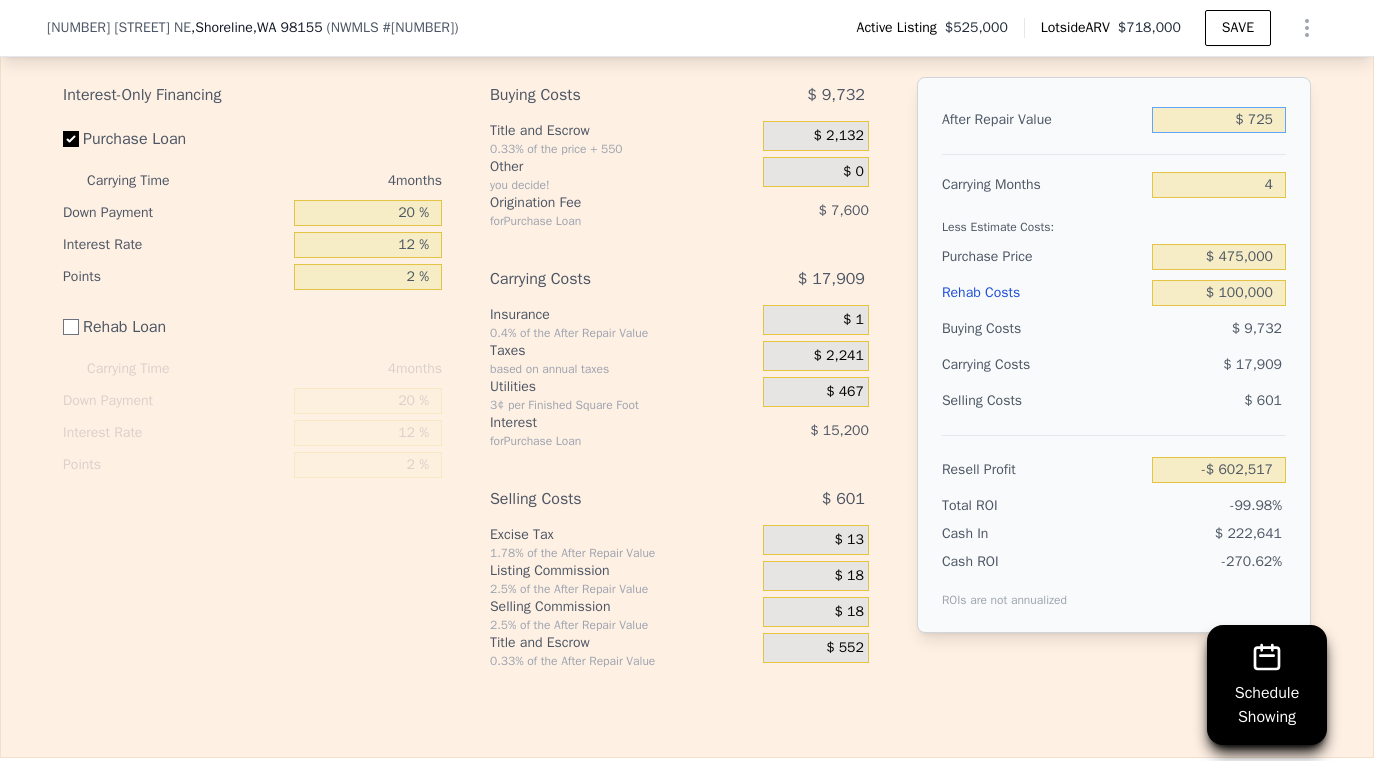 type on "$ 7,250" 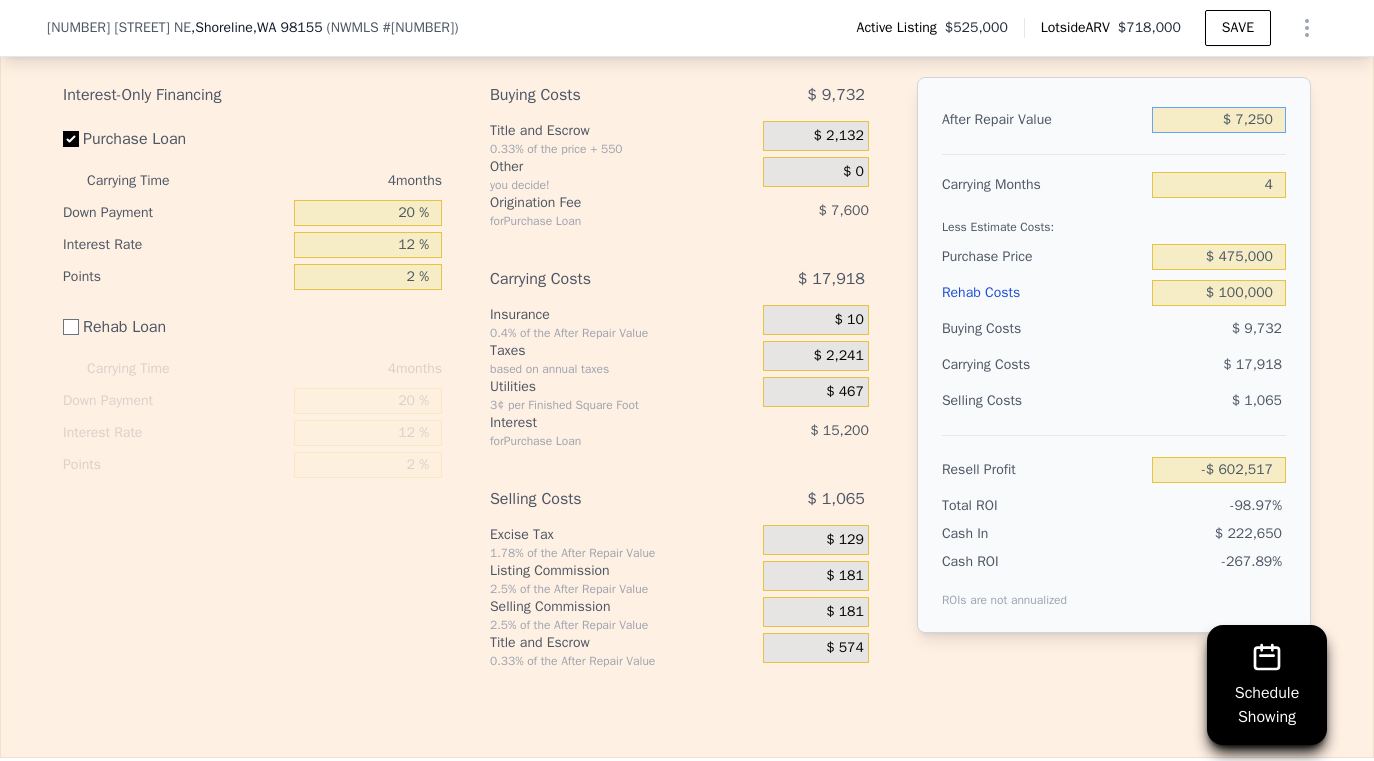 type on "-$ 596,465" 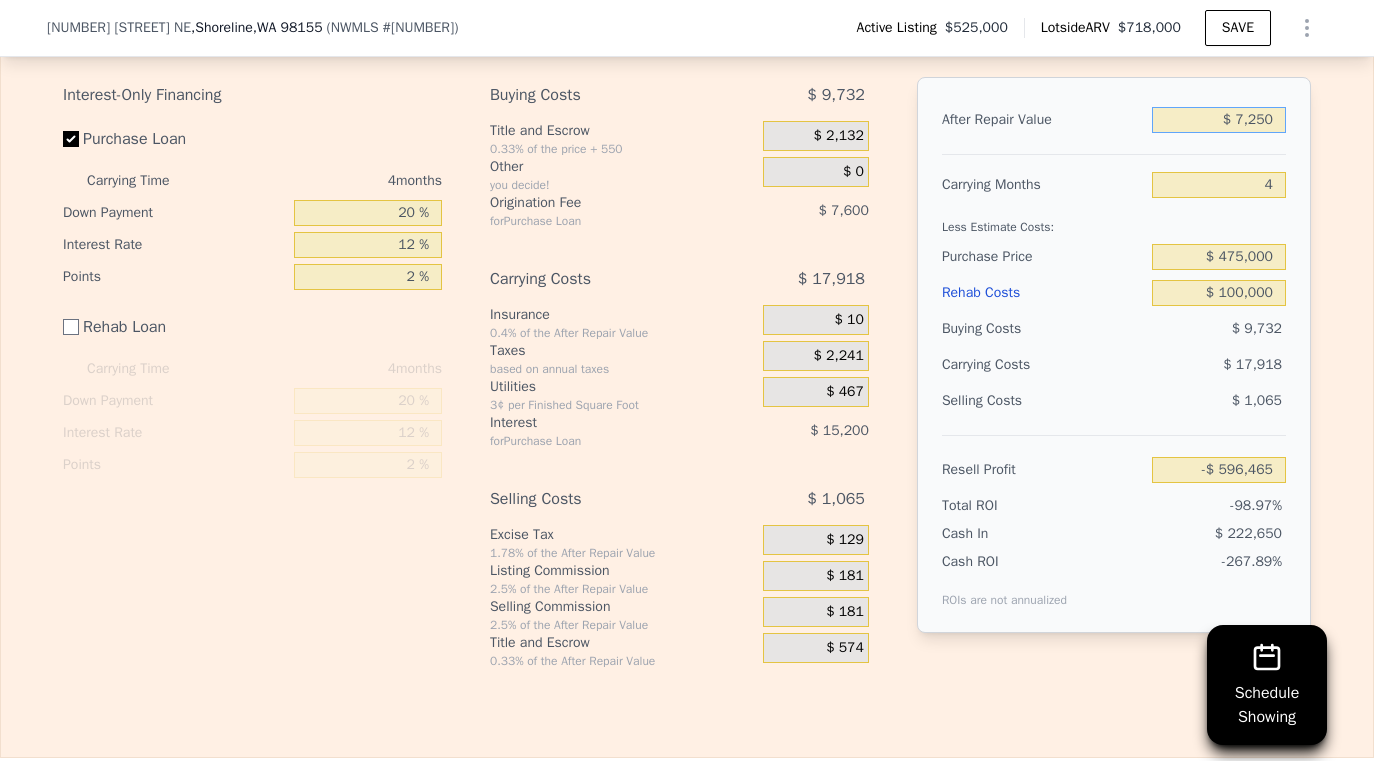 type on "$ 72,500" 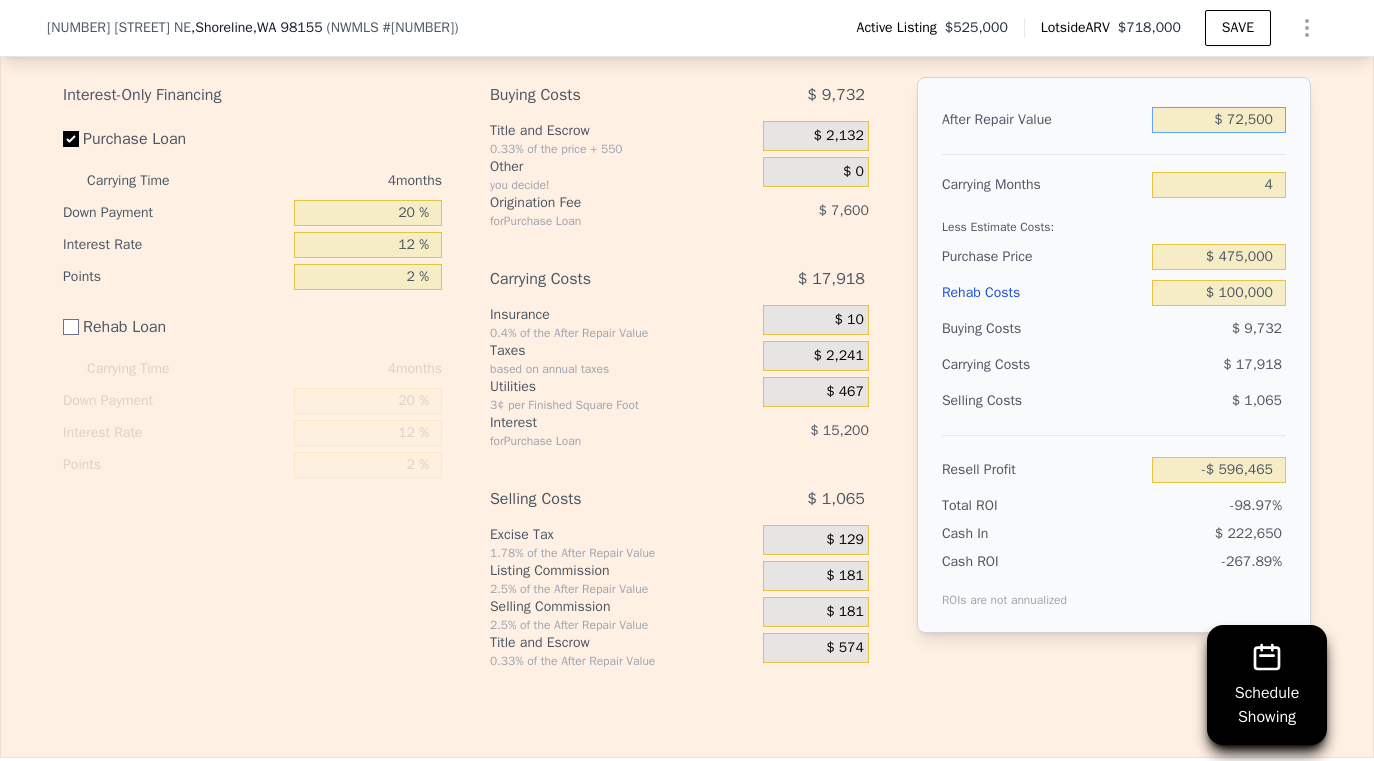 type on "-$ 535,945" 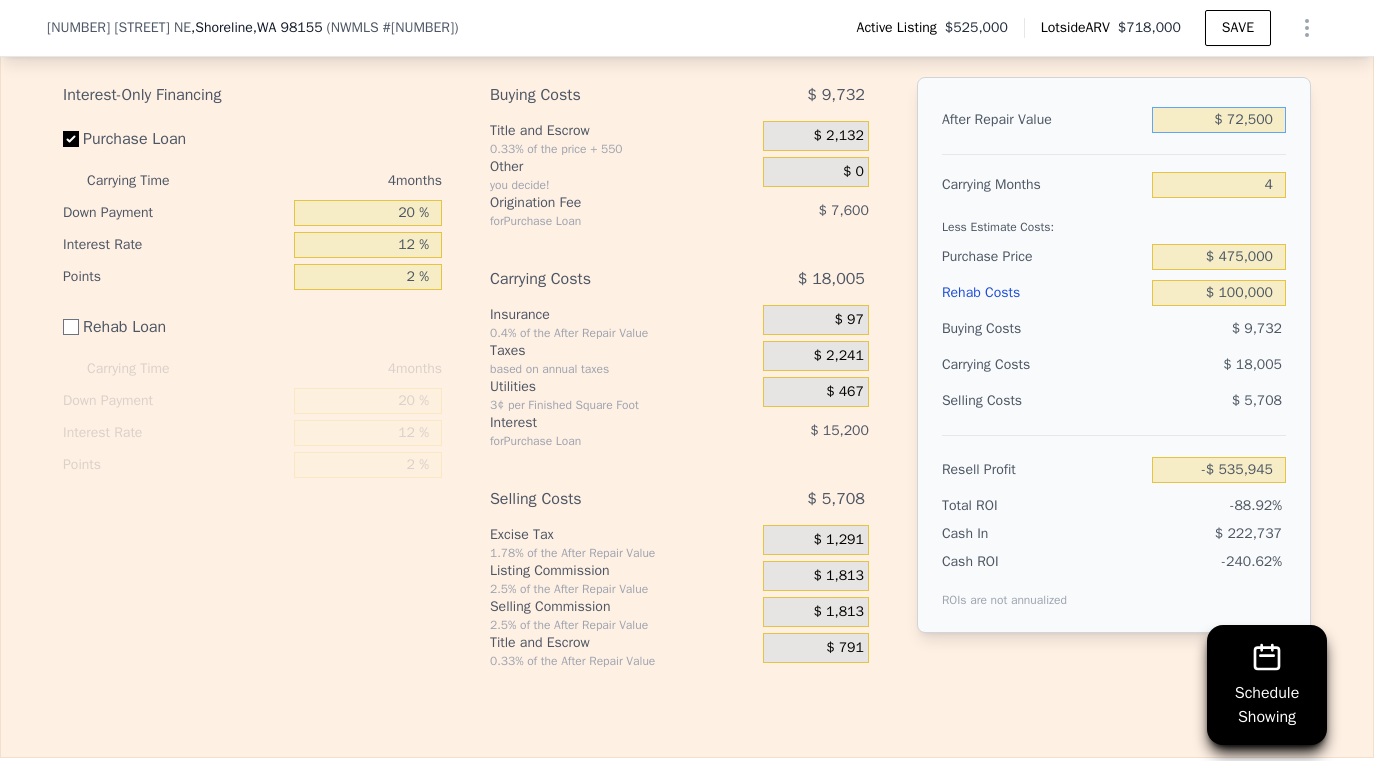 type on "$ 725,000" 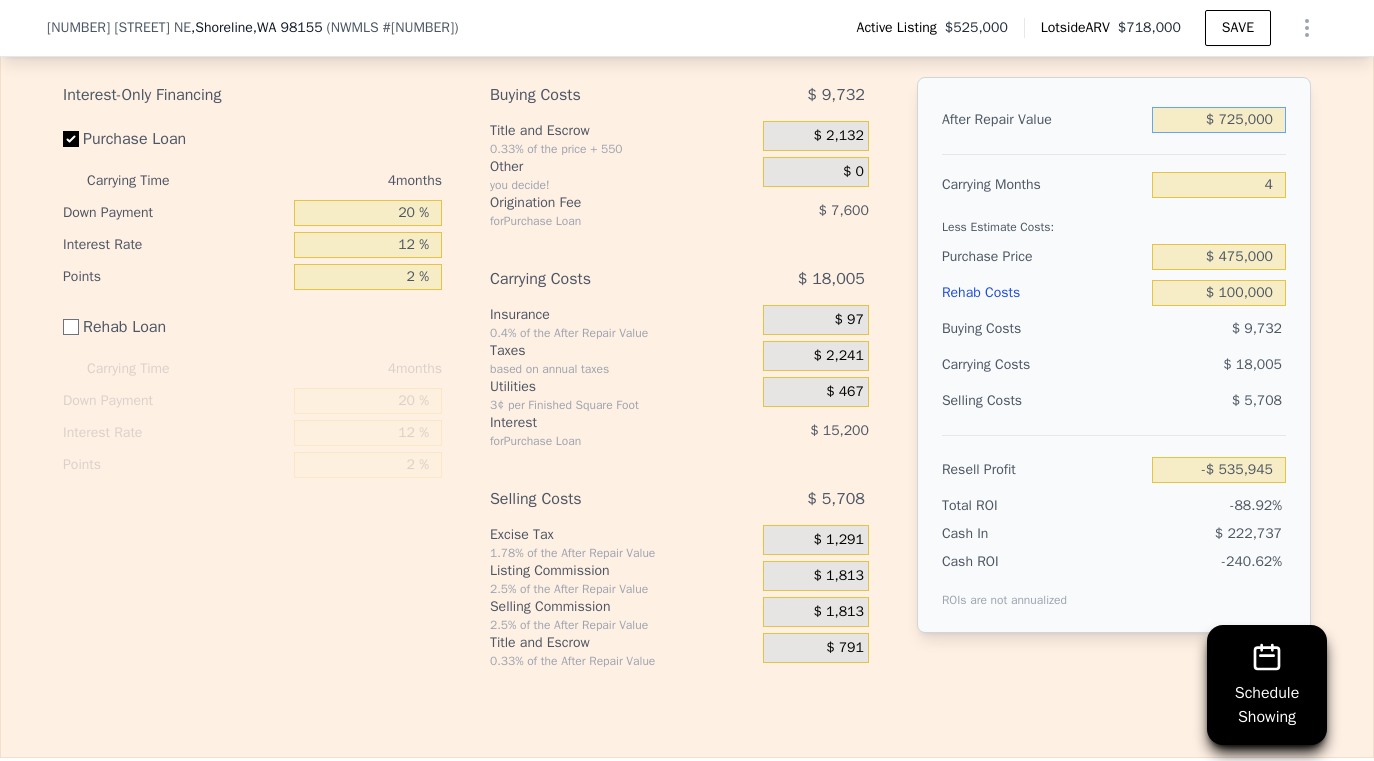type on "$ 69,274" 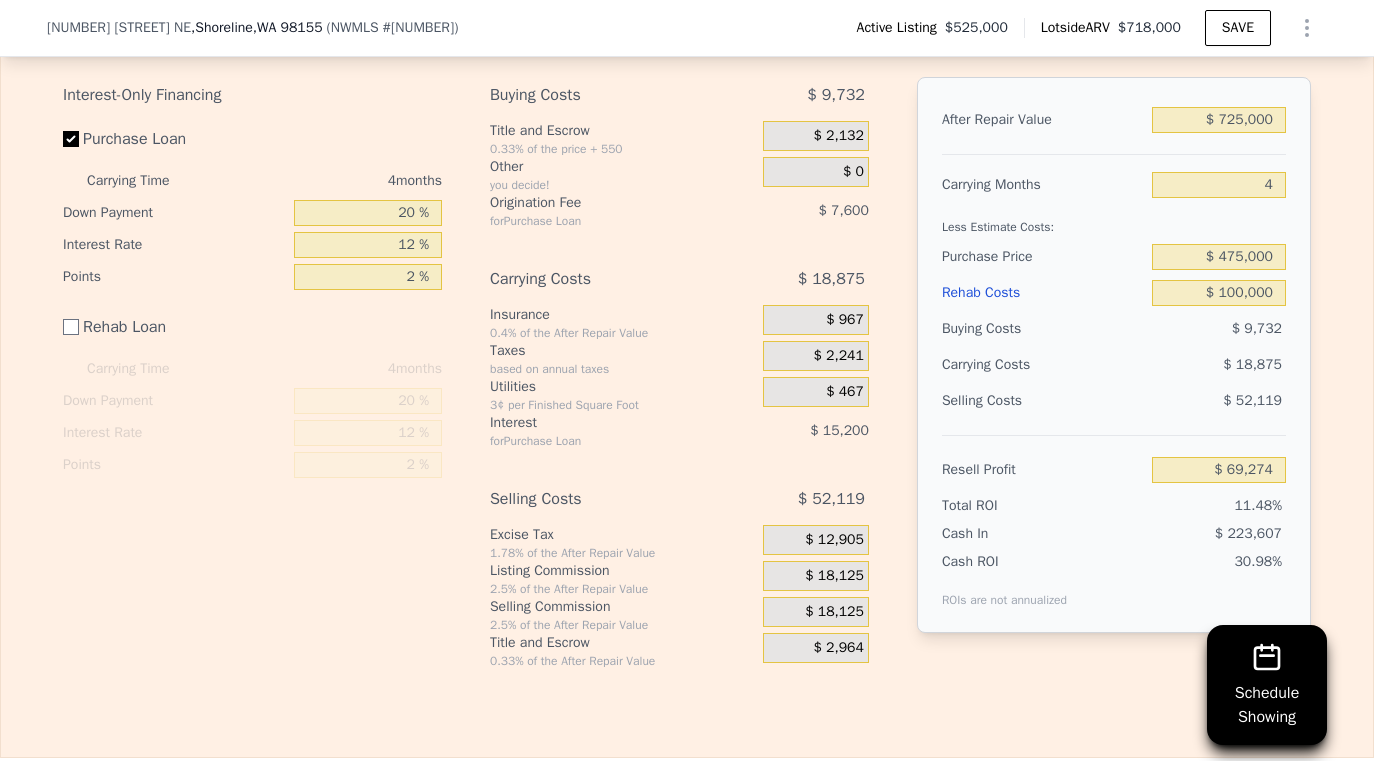 click on "Buying Costs" at bounding box center (1043, 329) 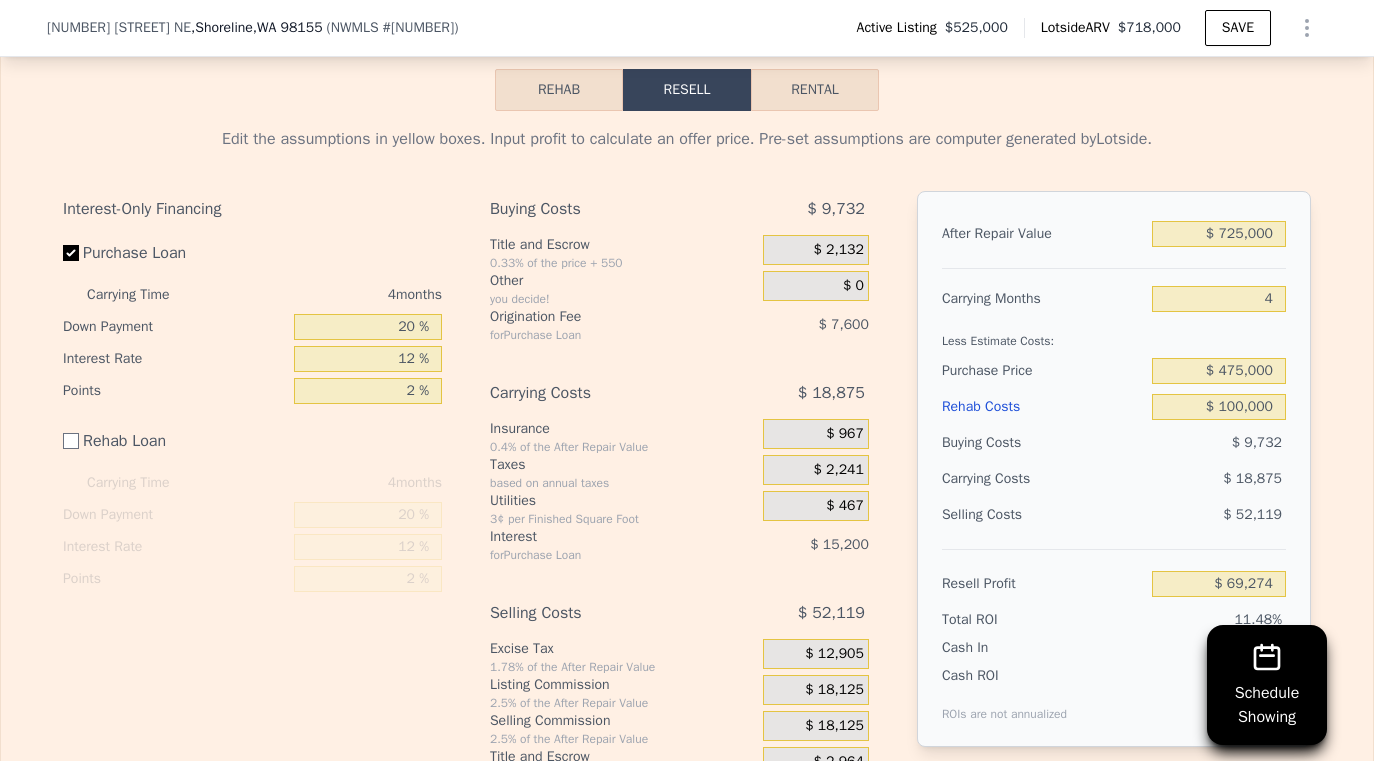 scroll, scrollTop: 2834, scrollLeft: 0, axis: vertical 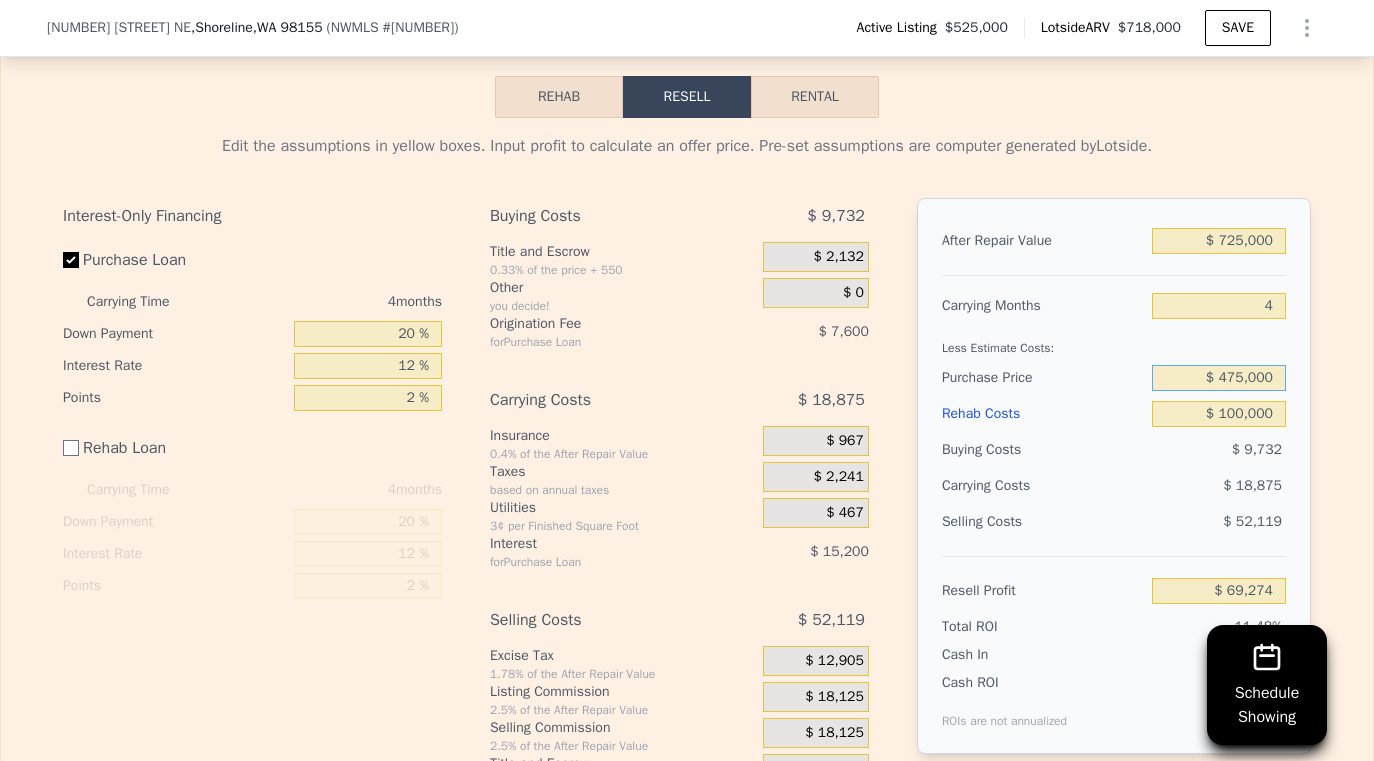 click on "$ 475,000" at bounding box center (1219, 378) 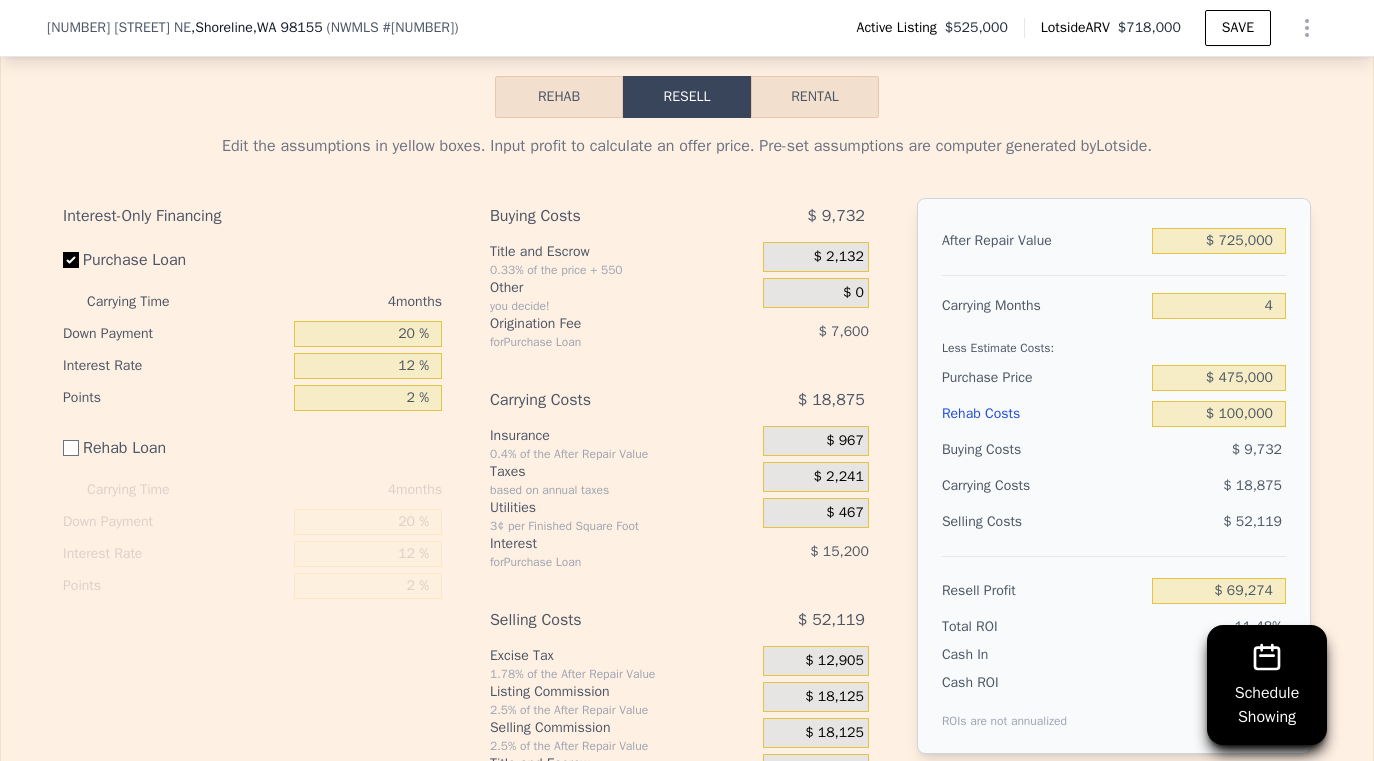 click on "Buying Costs" at bounding box center [1043, 450] 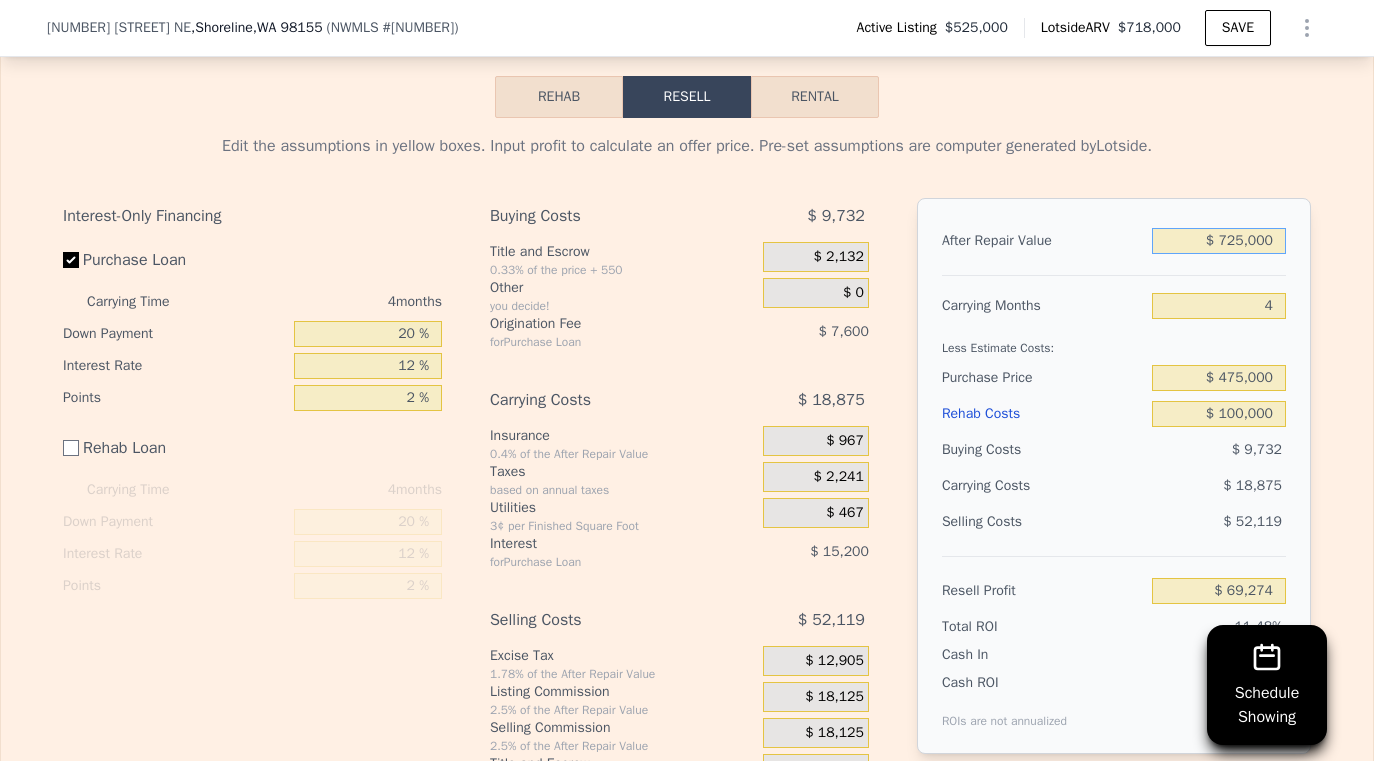 click on "$ 725,000" at bounding box center (1219, 241) 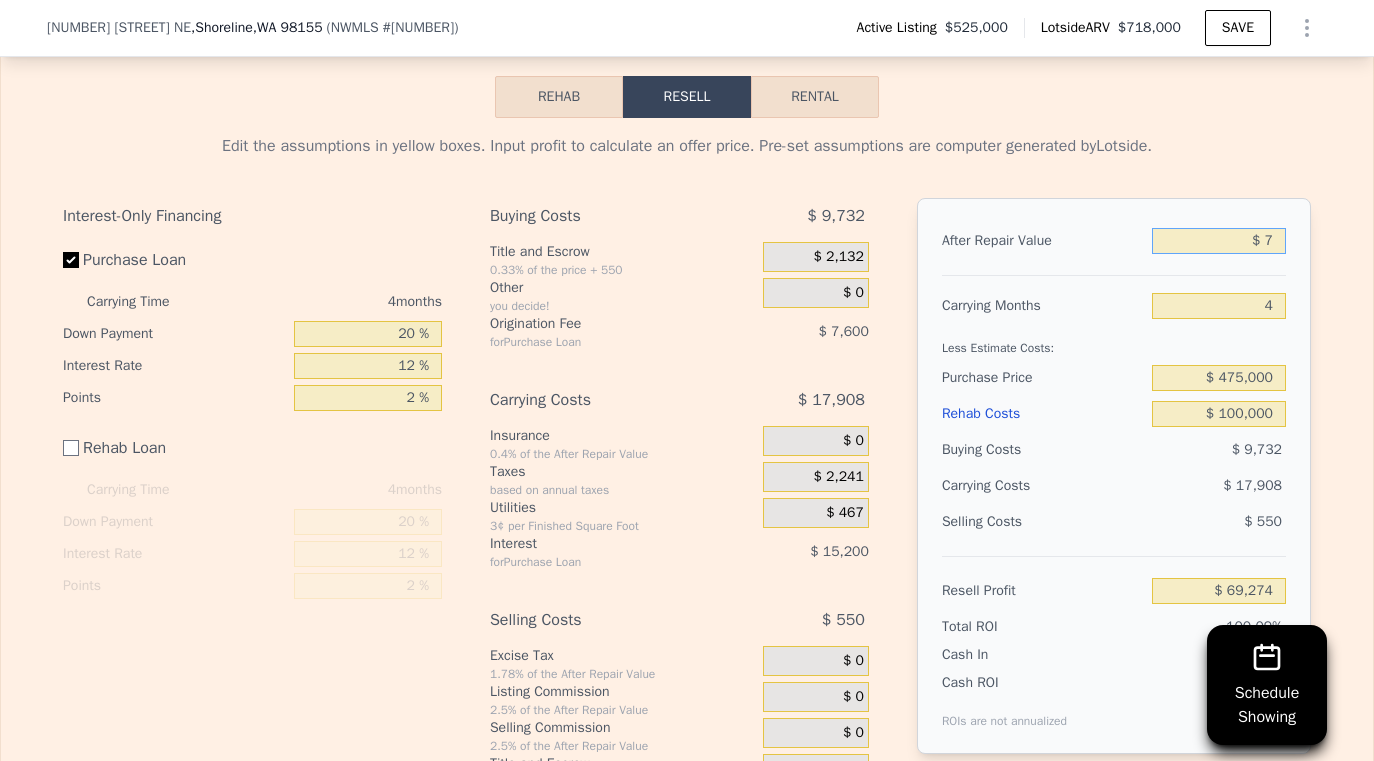 type on "-$ 603,183" 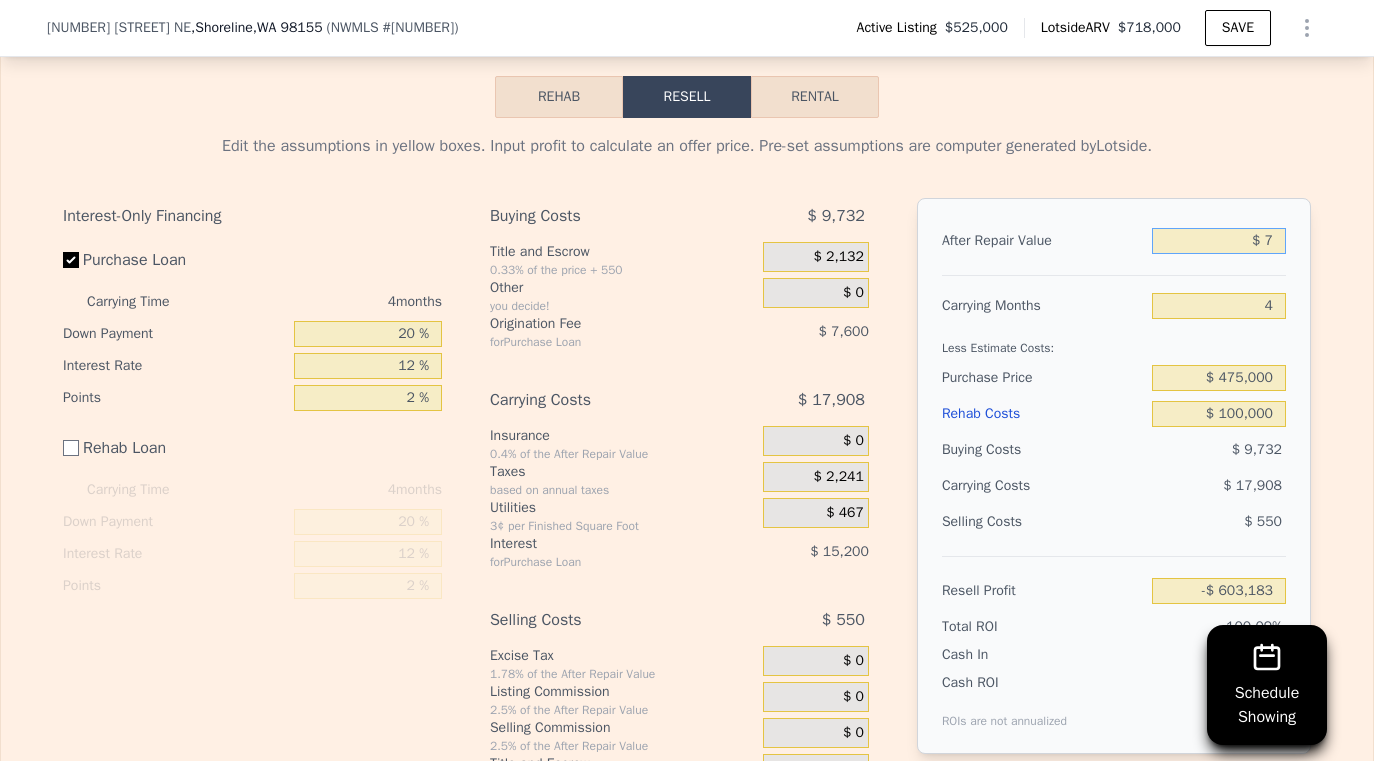 type on "$ 70" 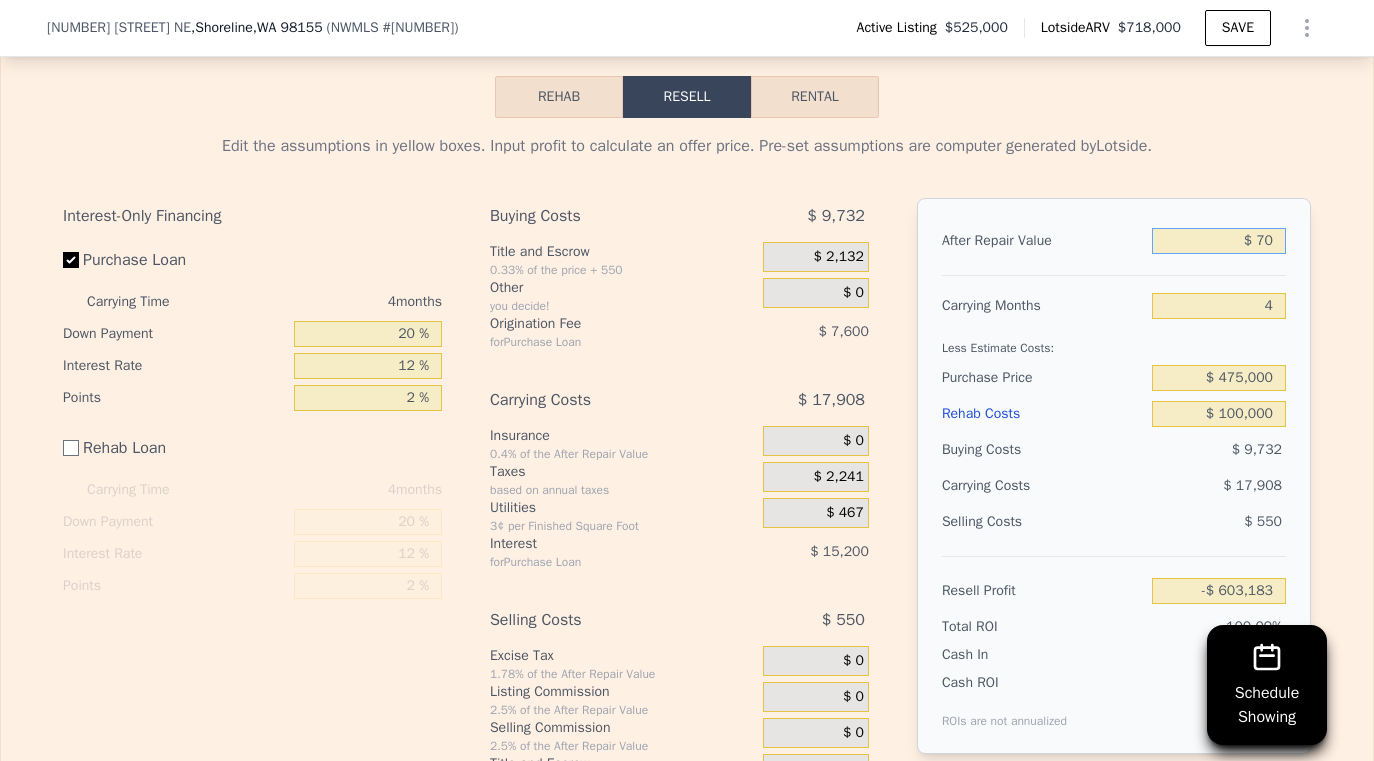 type on "-$ 603,125" 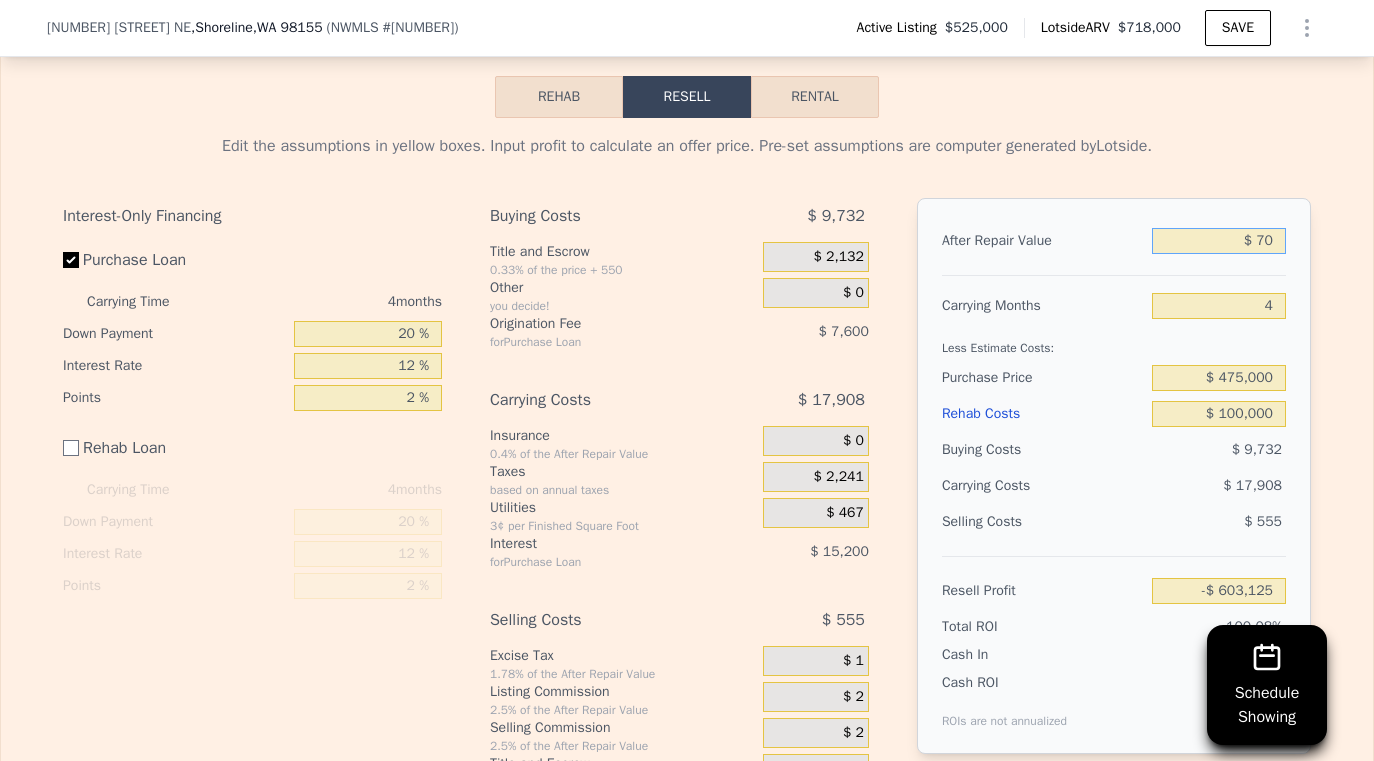 type on "$ 700" 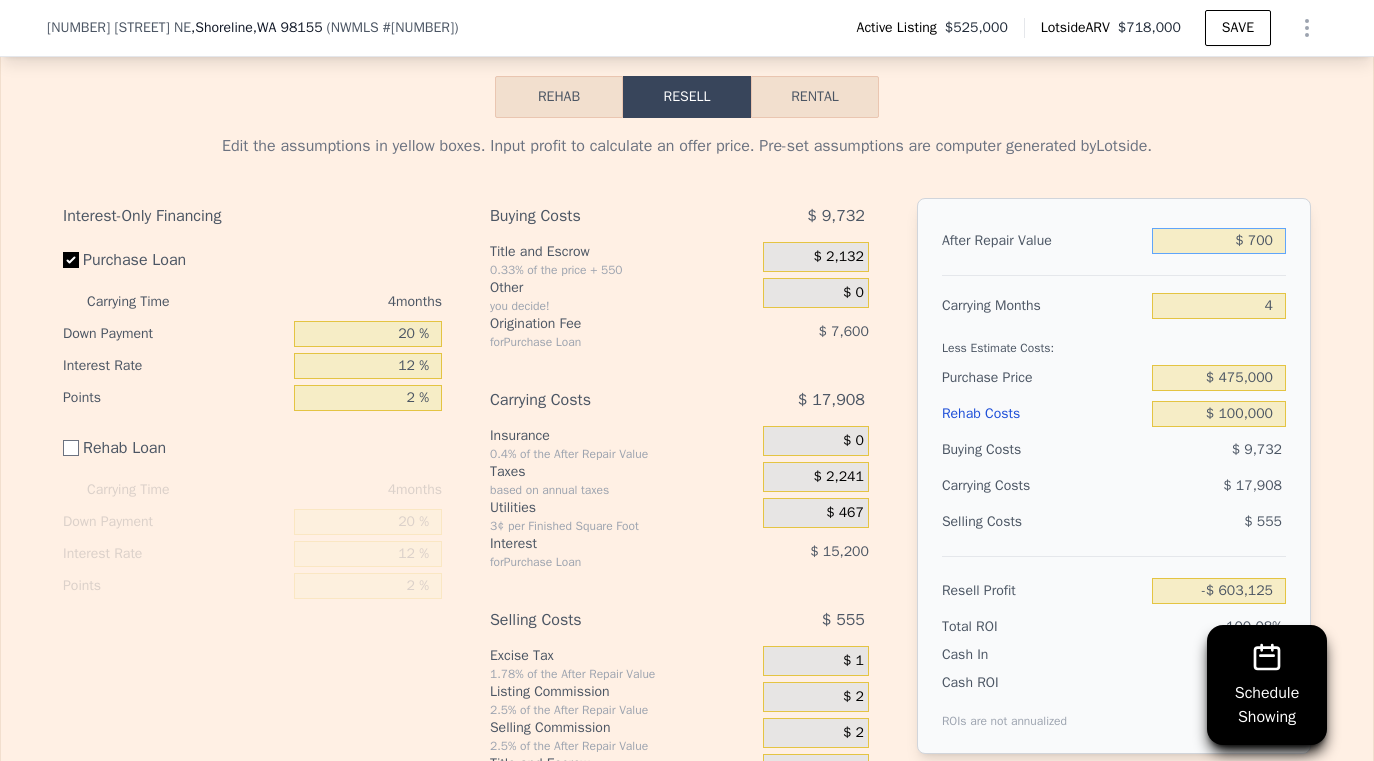 type on "-$ 602,541" 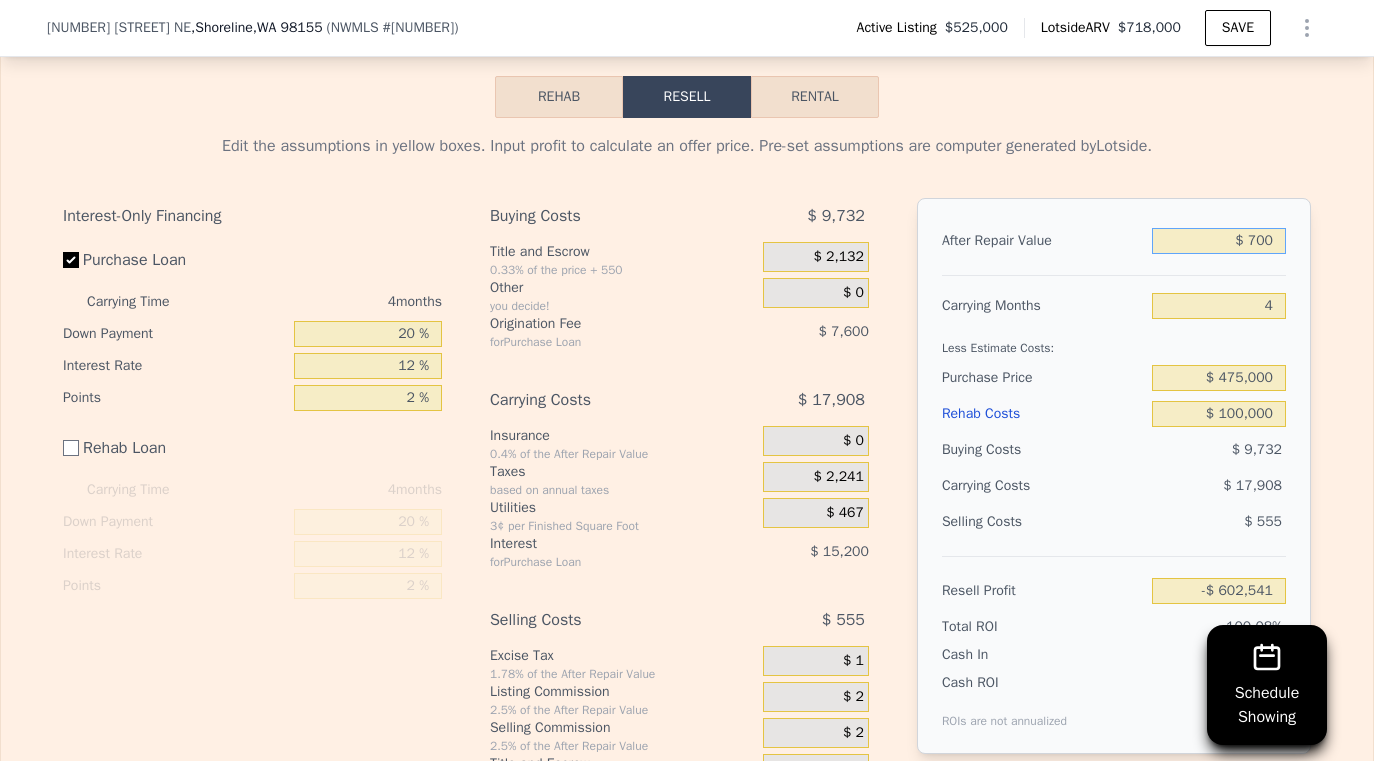 type on "$ 7,000" 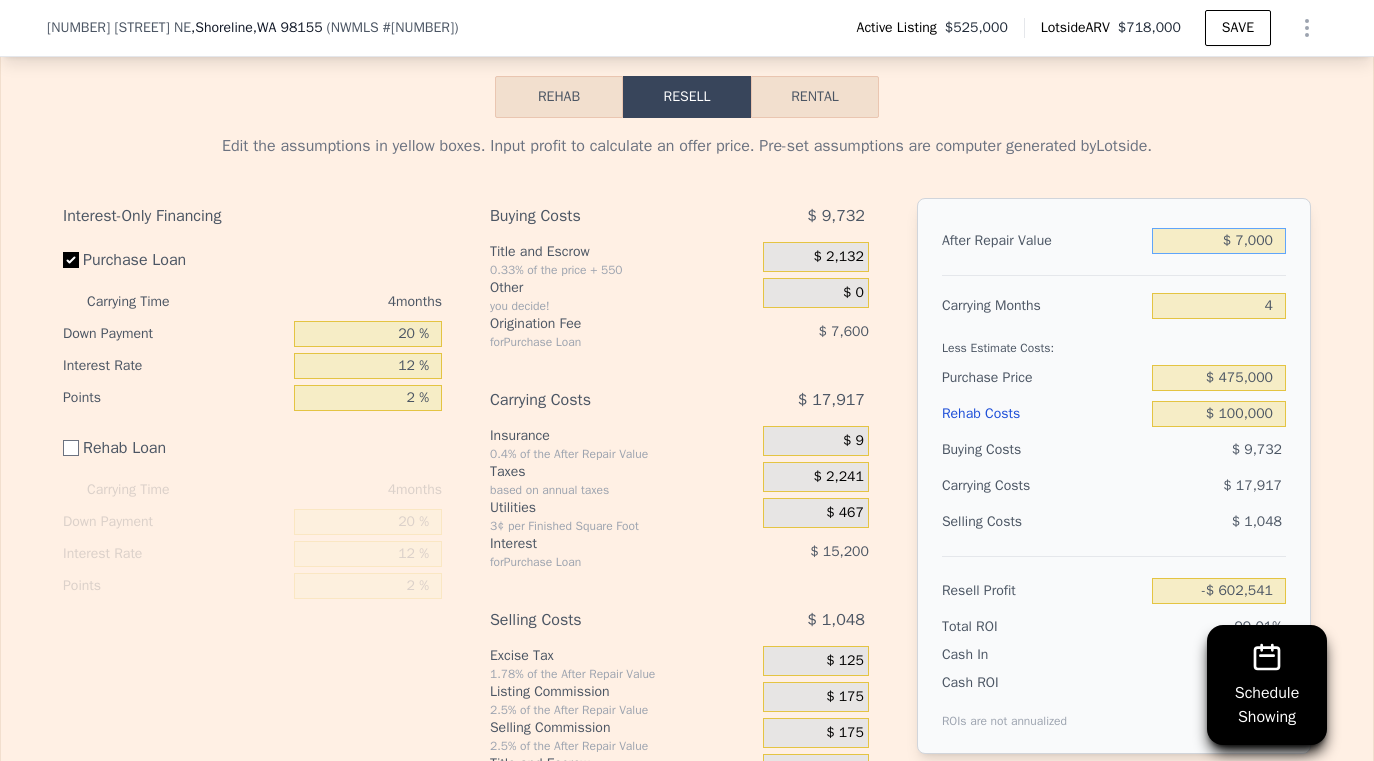 type on "-$ 596,697" 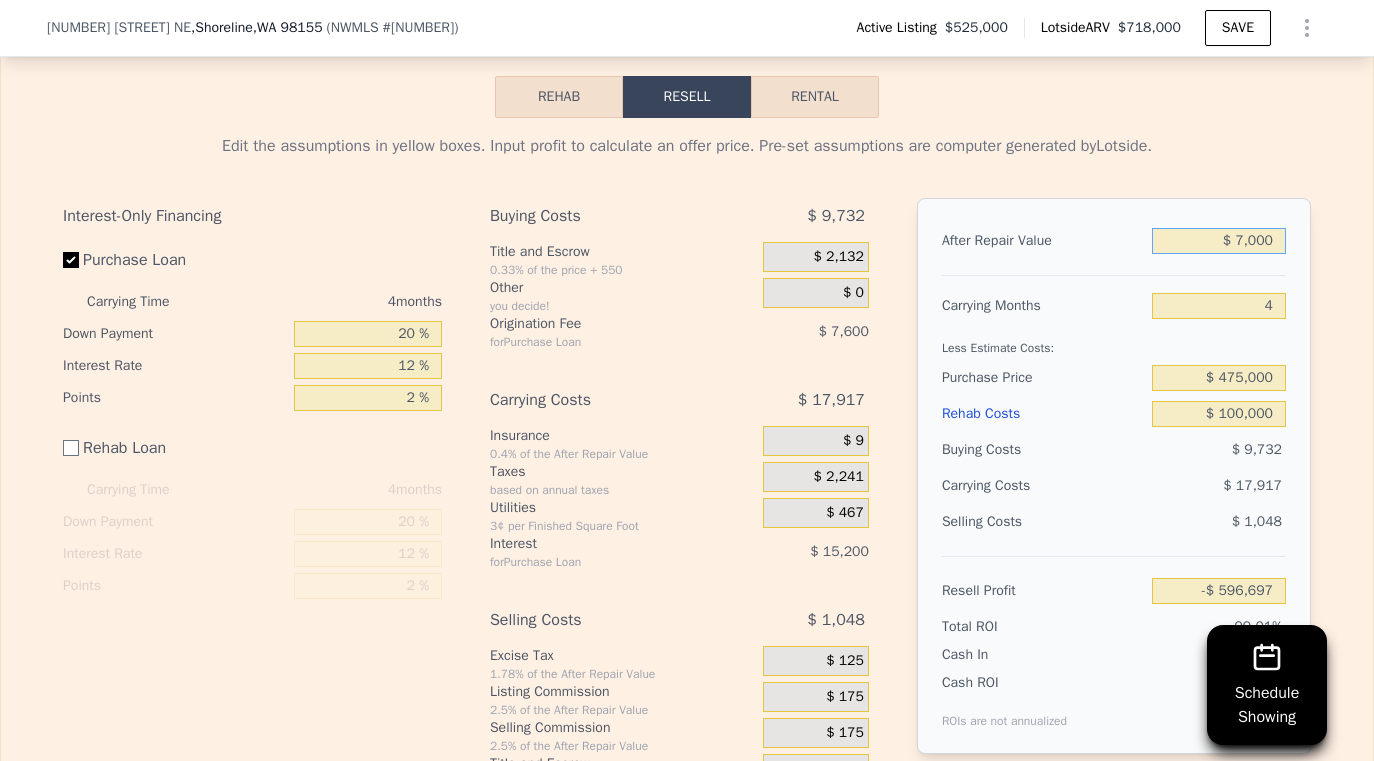type on "$ 70,000" 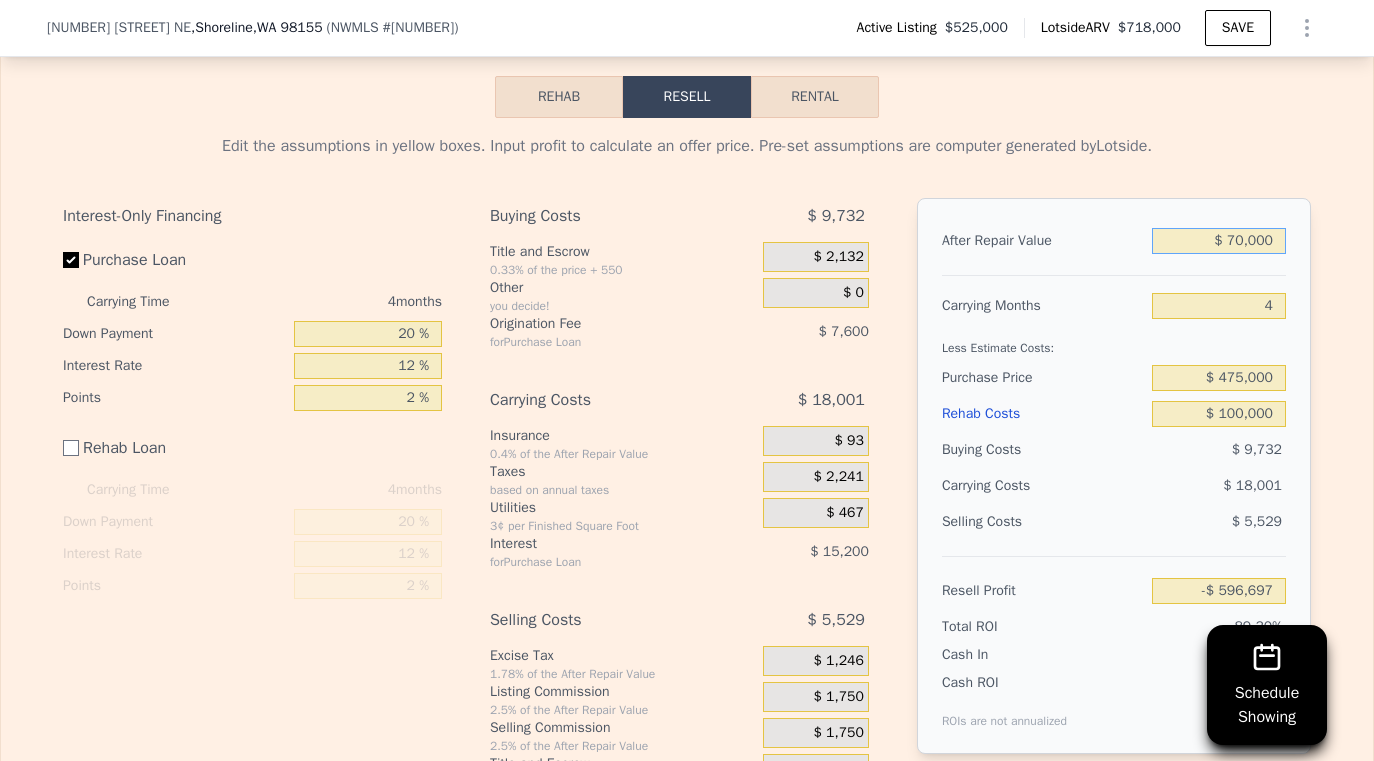 type on "-$ 538,262" 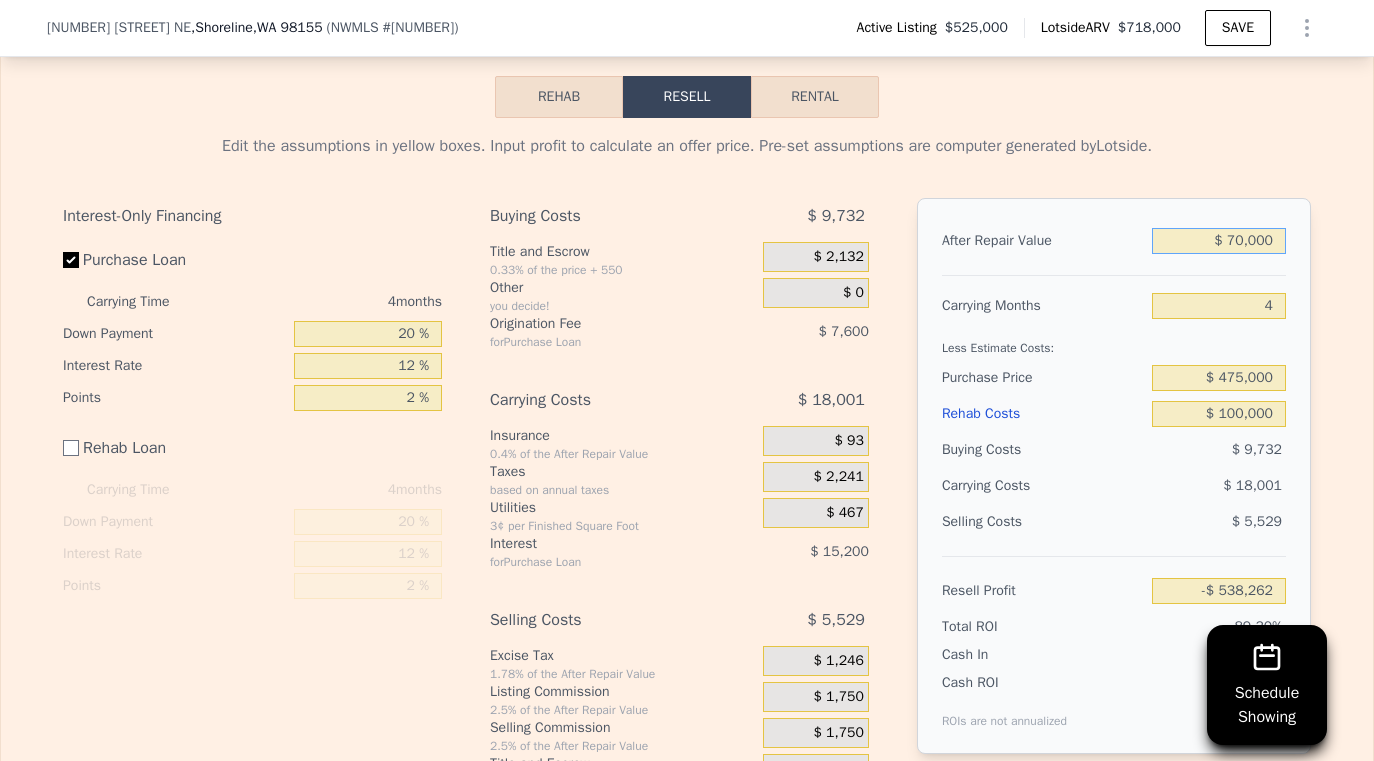 type on "$ 700,000" 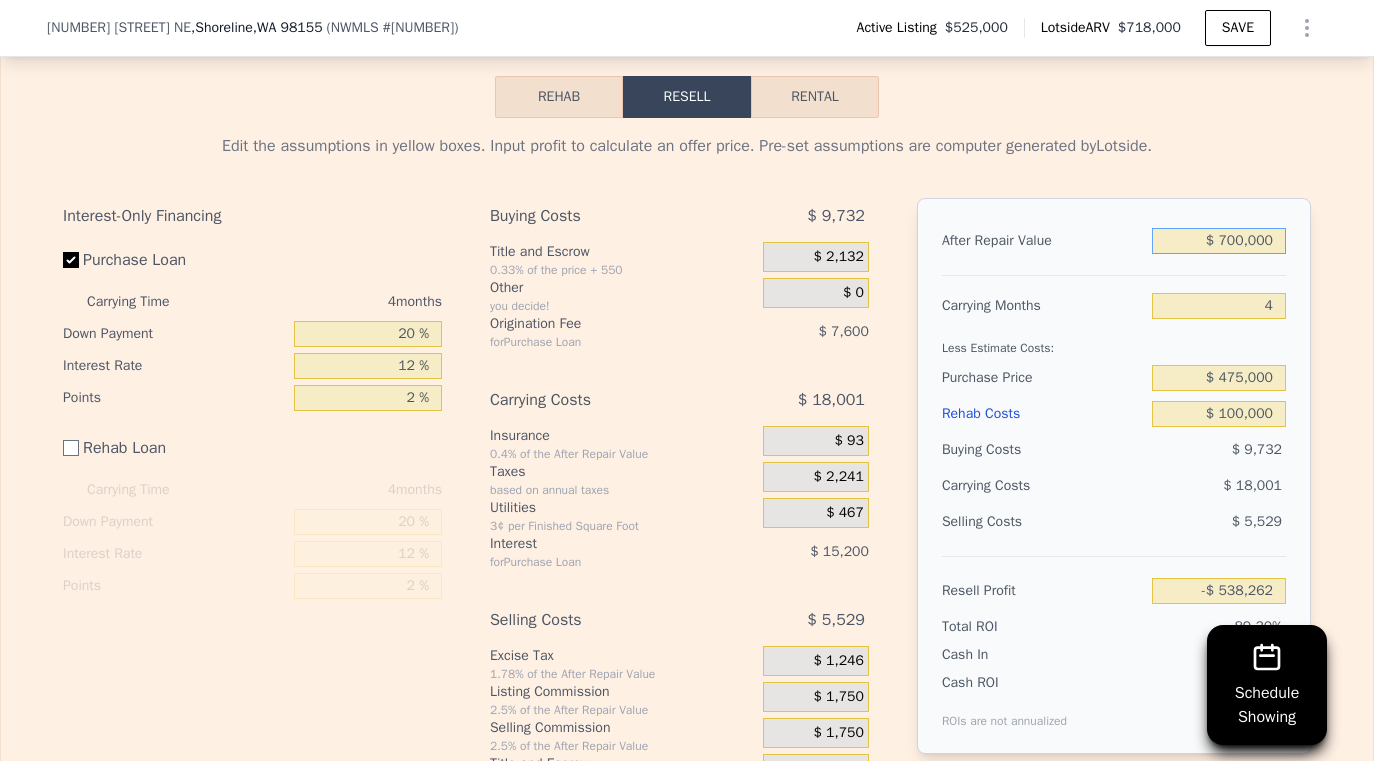 type on "$ 46,086" 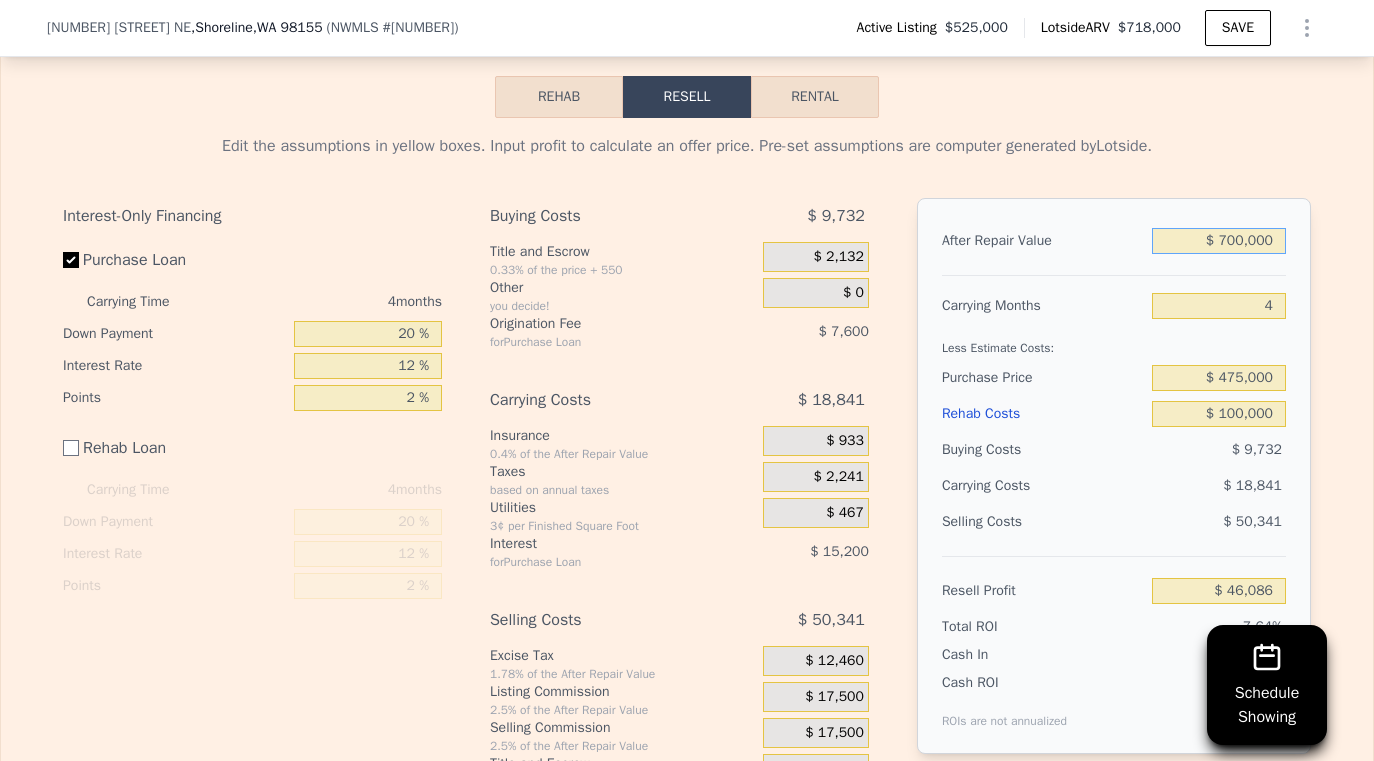 type on "$ 700,000" 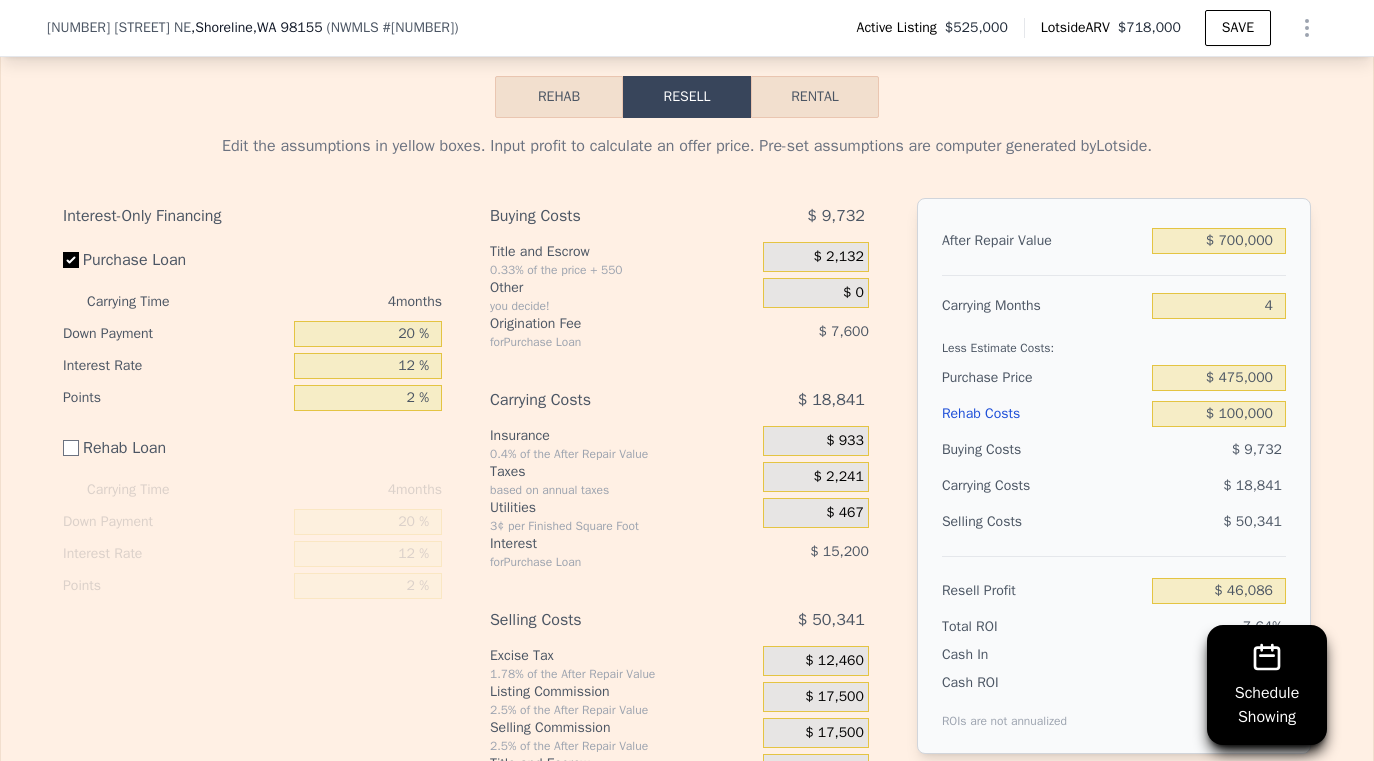 click on "Carrying Months" at bounding box center [1043, 306] 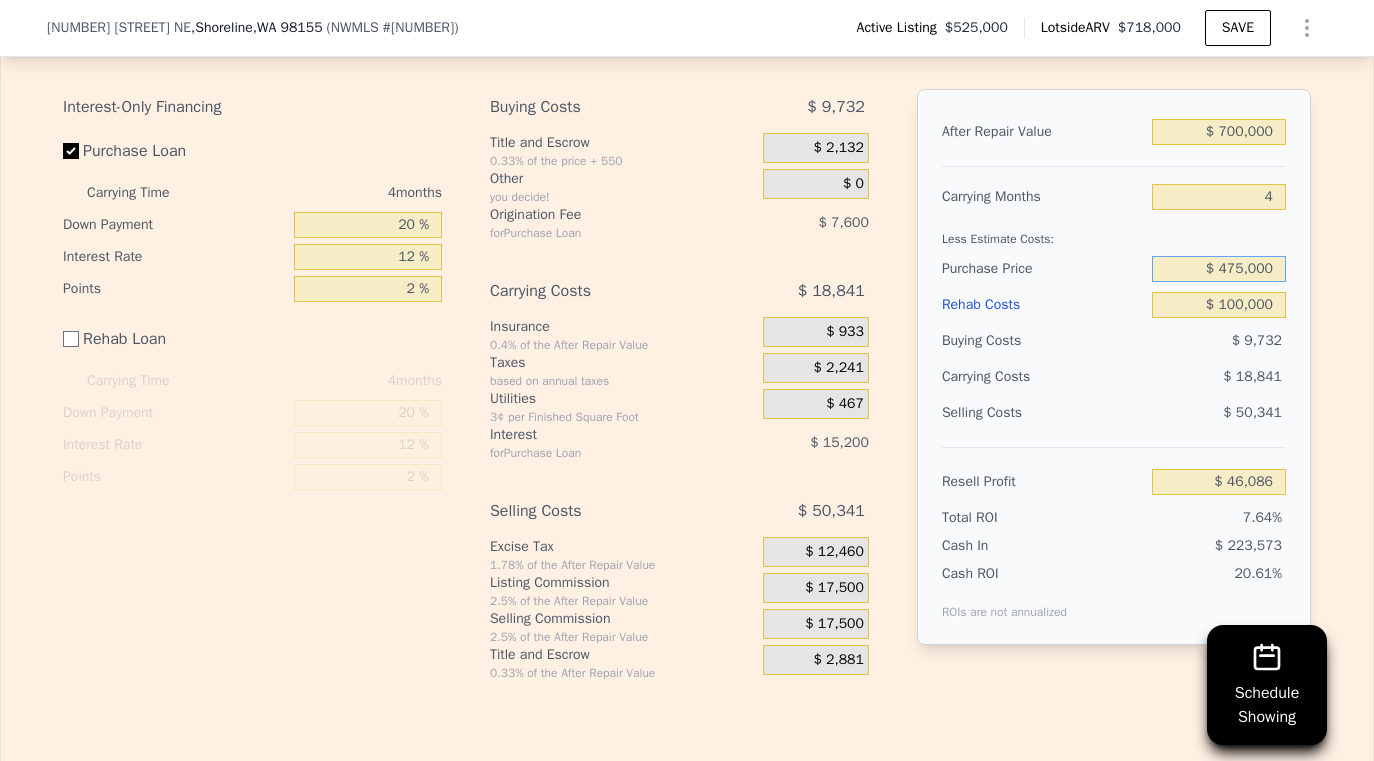 click on "$ 475,000" at bounding box center [1219, 269] 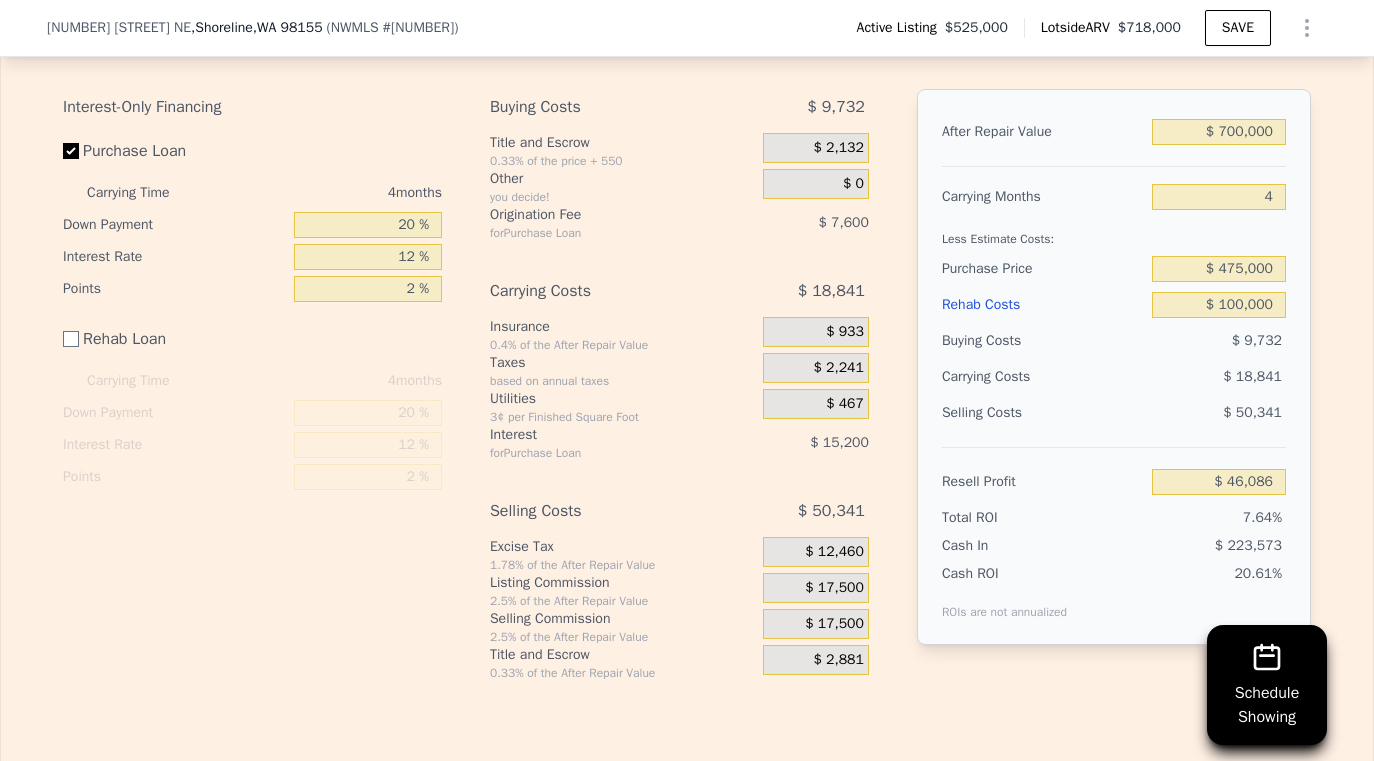 click on "$ 18,841" at bounding box center [1180, 377] 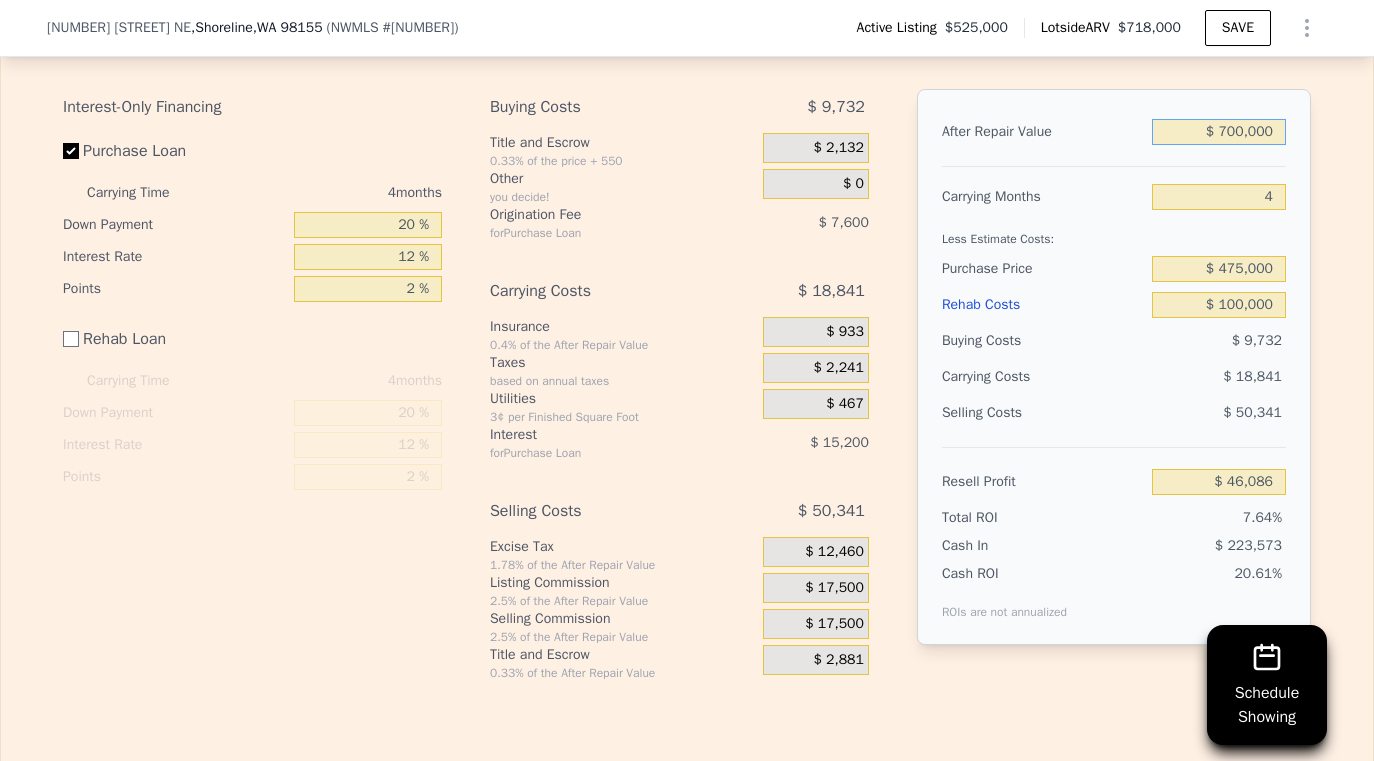 click on "$ 700,000" at bounding box center (1219, 132) 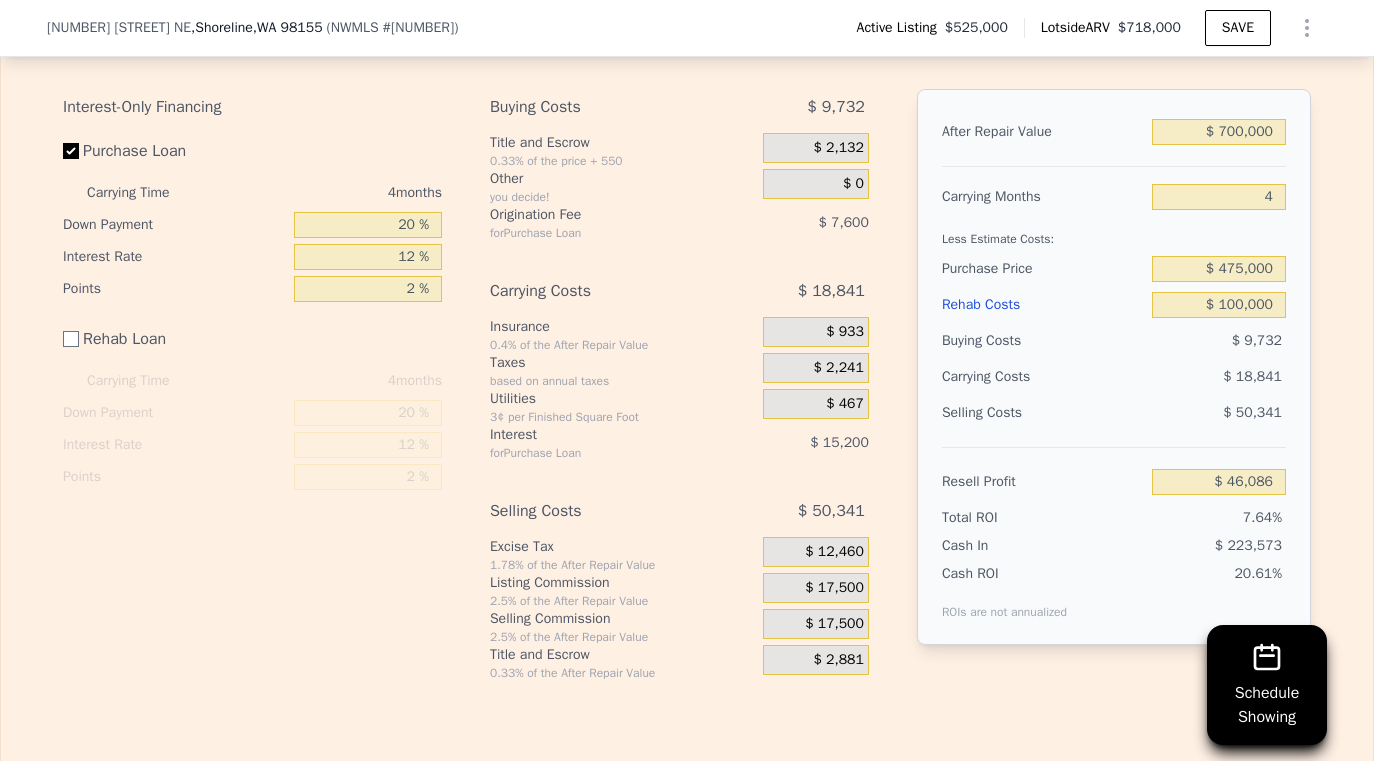 click on "Less Estimate Costs:" at bounding box center (1114, 233) 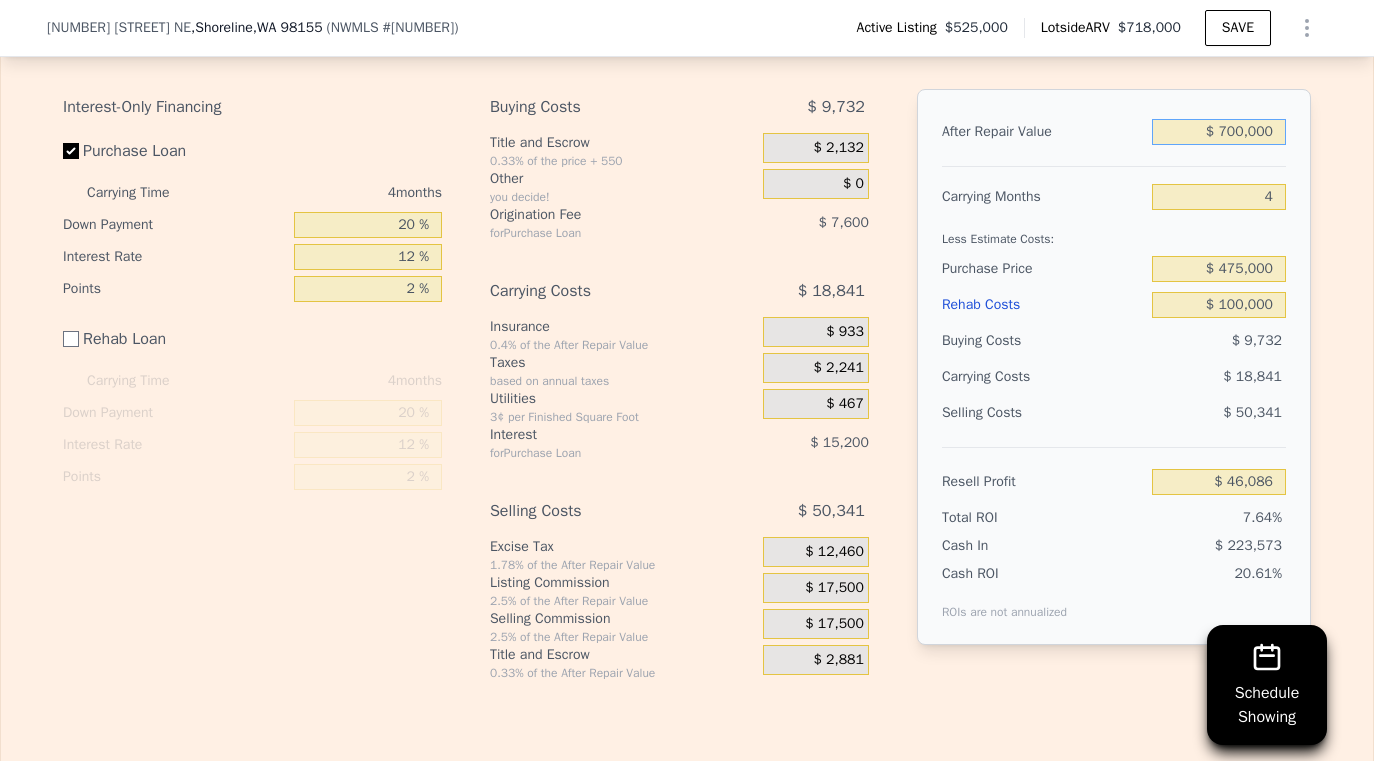 click on "$ 700,000" at bounding box center (1219, 132) 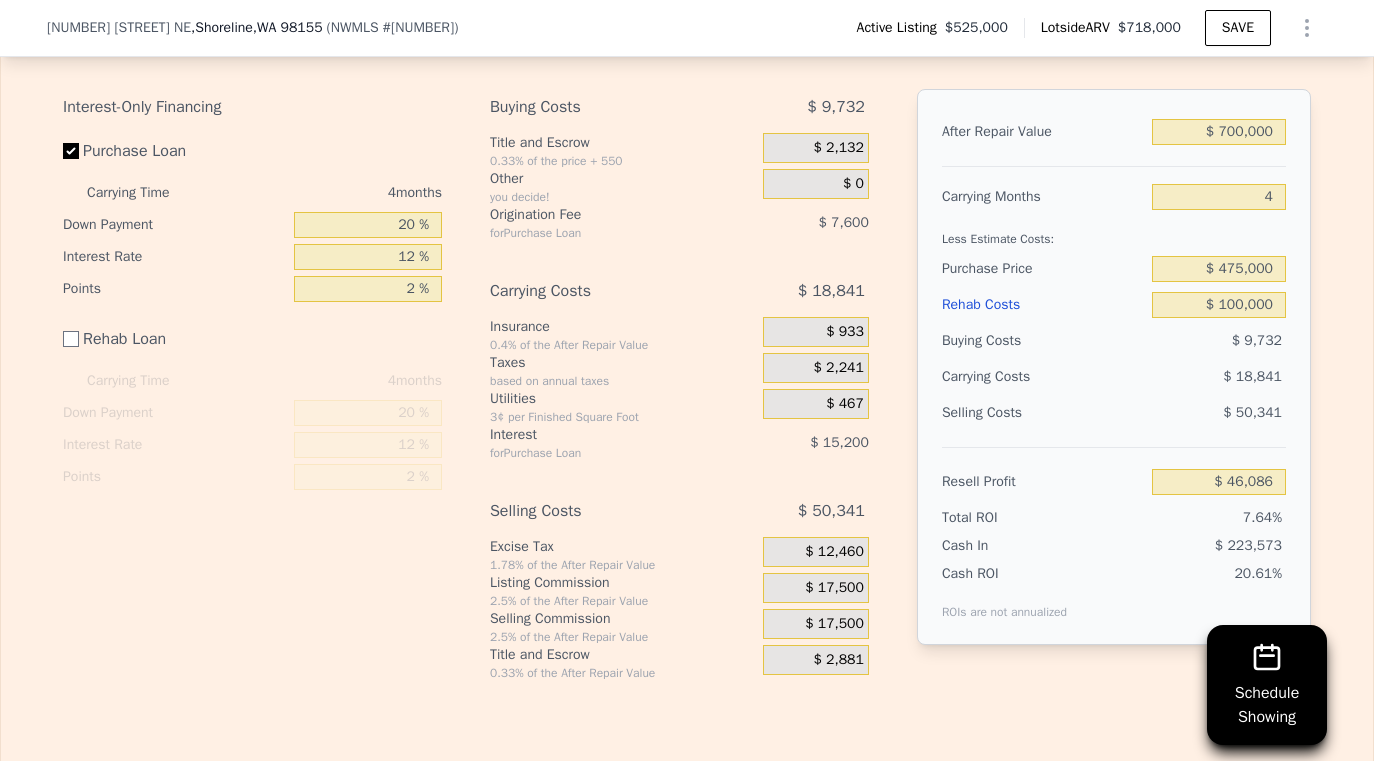 click on "Less Estimate Costs:" at bounding box center [1114, 233] 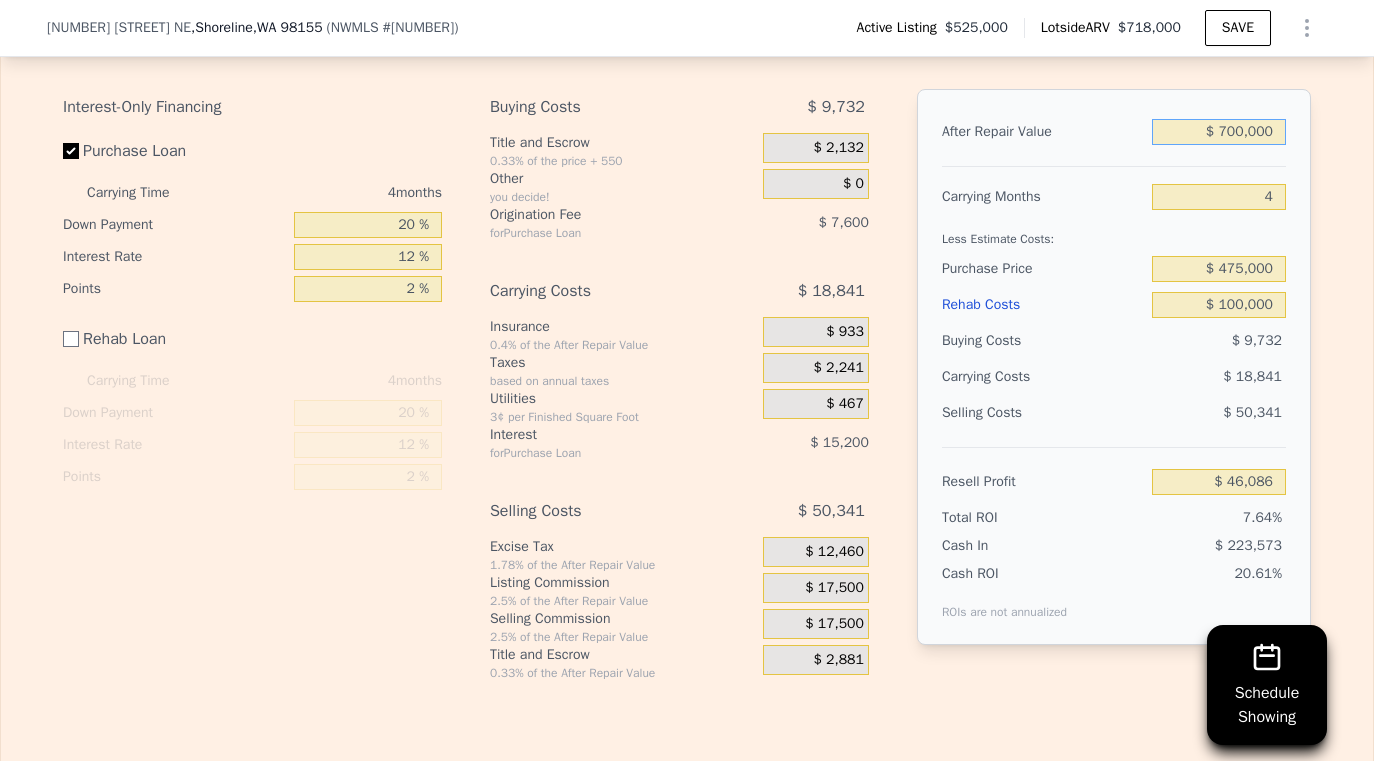 click on "$ 700,000" at bounding box center (1219, 132) 